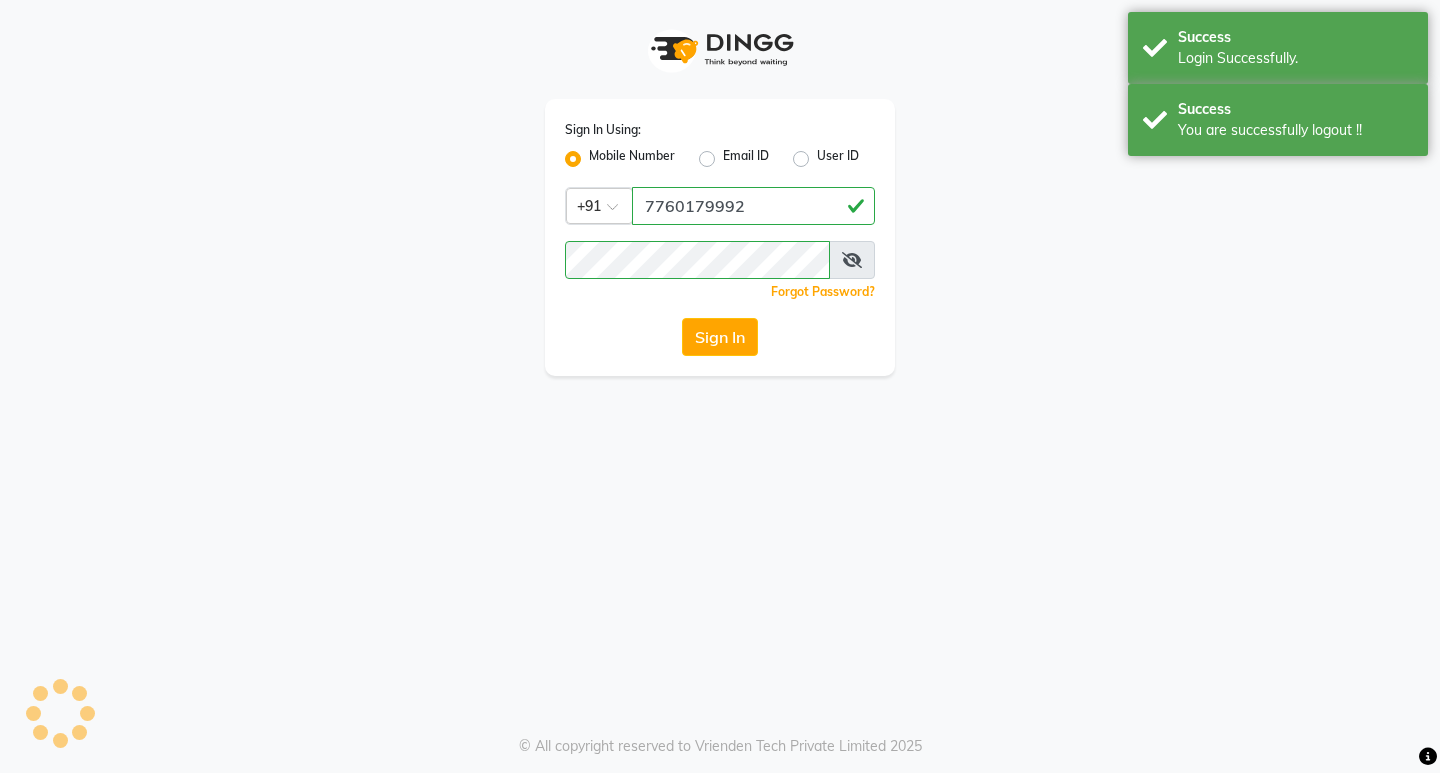 scroll, scrollTop: 0, scrollLeft: 0, axis: both 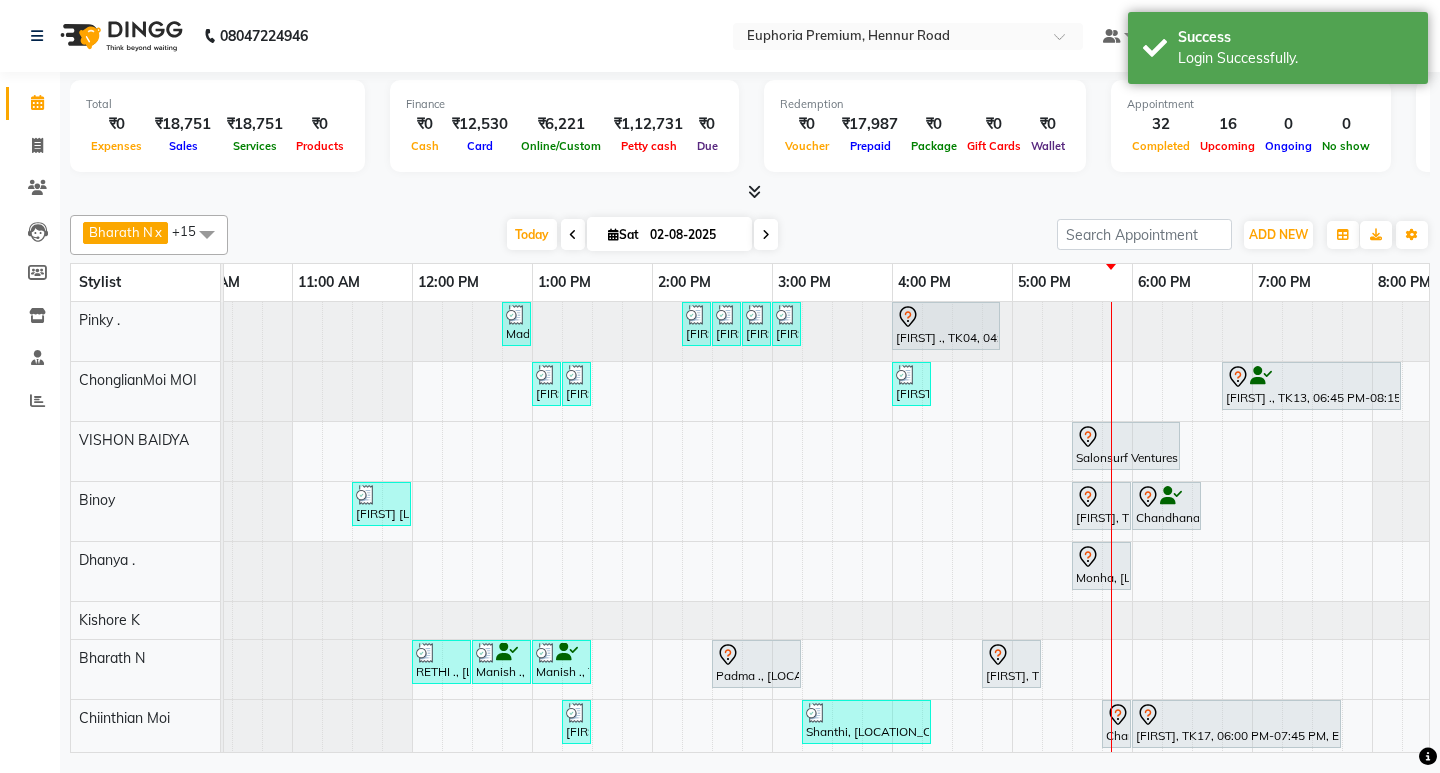 drag, startPoint x: 975, startPoint y: 758, endPoint x: 990, endPoint y: 756, distance: 15.132746 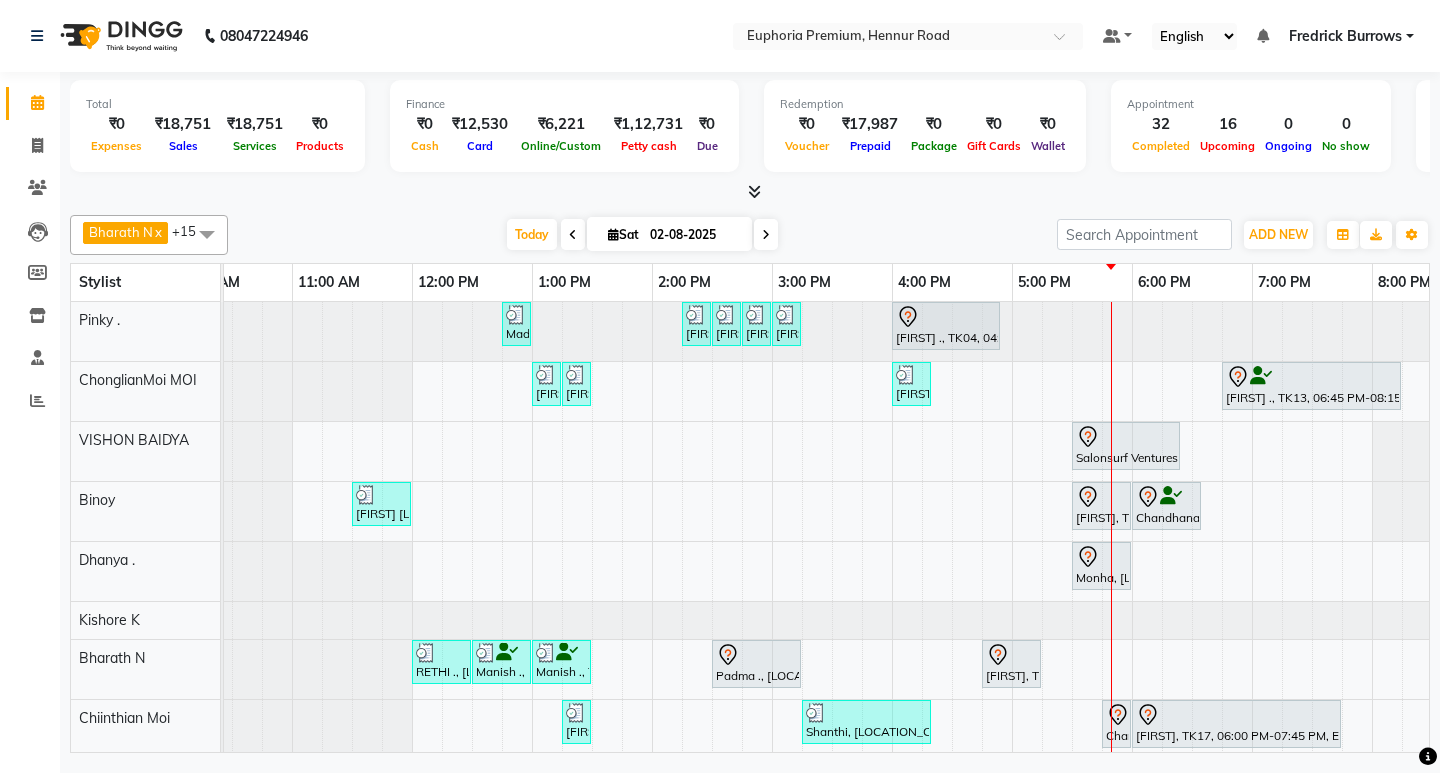 scroll, scrollTop: 375, scrollLeft: 292, axis: both 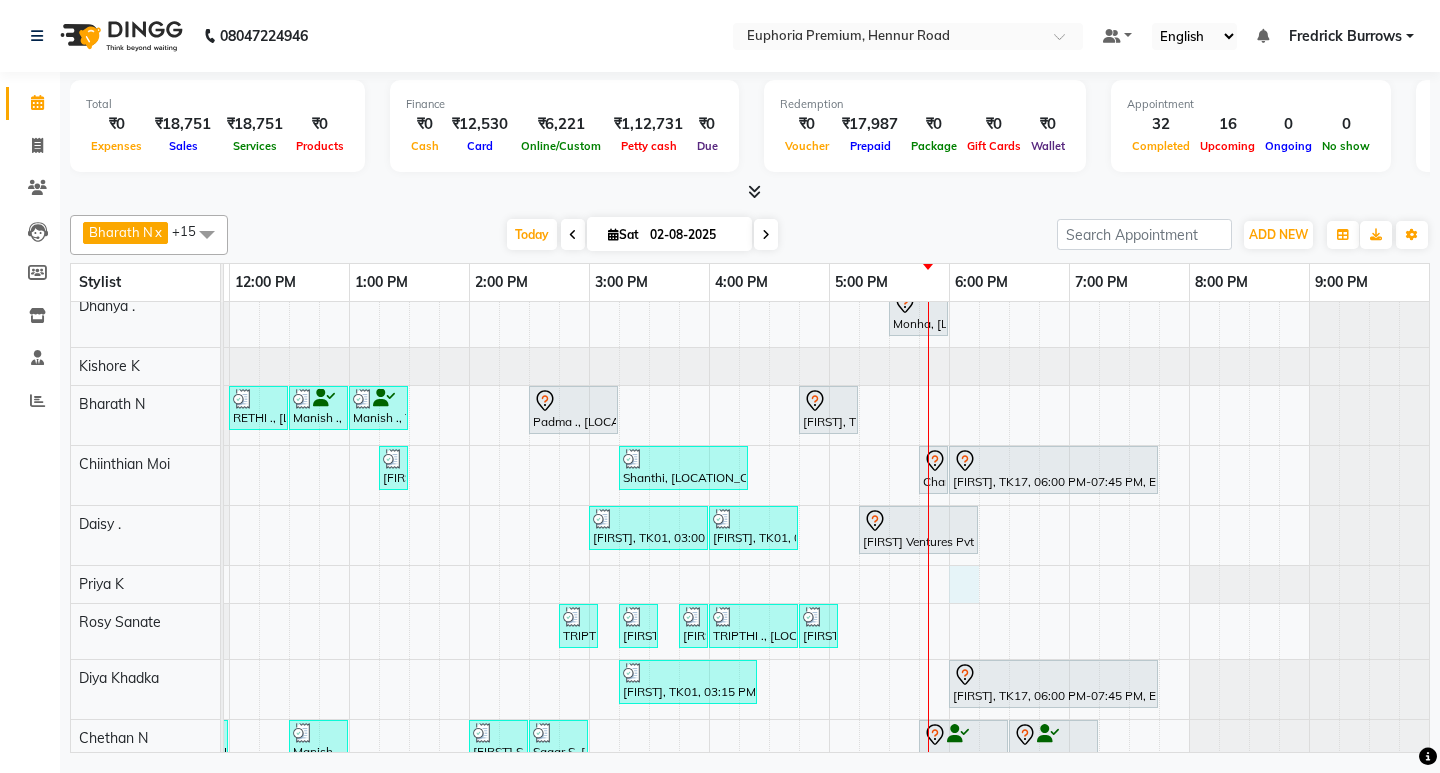 click on "Madhumita ., [LOCATION_CODE], 12:45 PM-01:00 PM, EP-Eyebrows Threading Gisha ., [LOCATION_CODE], 02:15 PM-02:30 PM, EP-Eyebrows Threading Gisha ., [LOCATION_CODE], 02:30 PM-02:45 PM, EP-Full Arms Catridge Wax Gisha ., [LOCATION_CODE], 02:45 PM-03:00 PM, EP-Half Legs Catridge Wax Gisha ., [LOCATION_CODE], 03:00 PM-03:15 PM, EP-Under Arms Intimate Padma ., [LOCATION_CODE], 04:00 PM-04:55 PM, EP-Derma infusion treatment Pedi DEEPSHIKHA ., [LOCATION_CODE], 01:00 PM-01:15 PM, EP-Full Arms Catridge Wax DEEPSHIKHA ., [LOCATION_CODE], 01:15 PM-01:30 PM, EP-Half Legs Cream Wax Smedha, [LOCATION_CODE], 04:00 PM-04:20 PM, EP-Eyebrows Threading Mirwaam ., [LOCATION_CODE], 06:45 PM-08:15 PM, EP-Tefiti Coffee Pedi Salonsurf Ventures Pvt Ltd, [LOCATION_CODE], 05:30 PM-06:25 PM, EP-Gel Paint Application Shrinidhi Patil, [LOCATION_CODE], 11:30 AM-12:00 PM, EP-Head Massage (30 Mins) w/o Hairwash Monha, [LOCATION_CODE], 05:30 PM-06:00 PM, EP-Shoulder & Back (30 Mins) Chandhana ., [LOCATION_CODE], 06:00 PM-06:35 PM, EP-Feet Reflexology (30 Mins)" at bounding box center (589, 492) 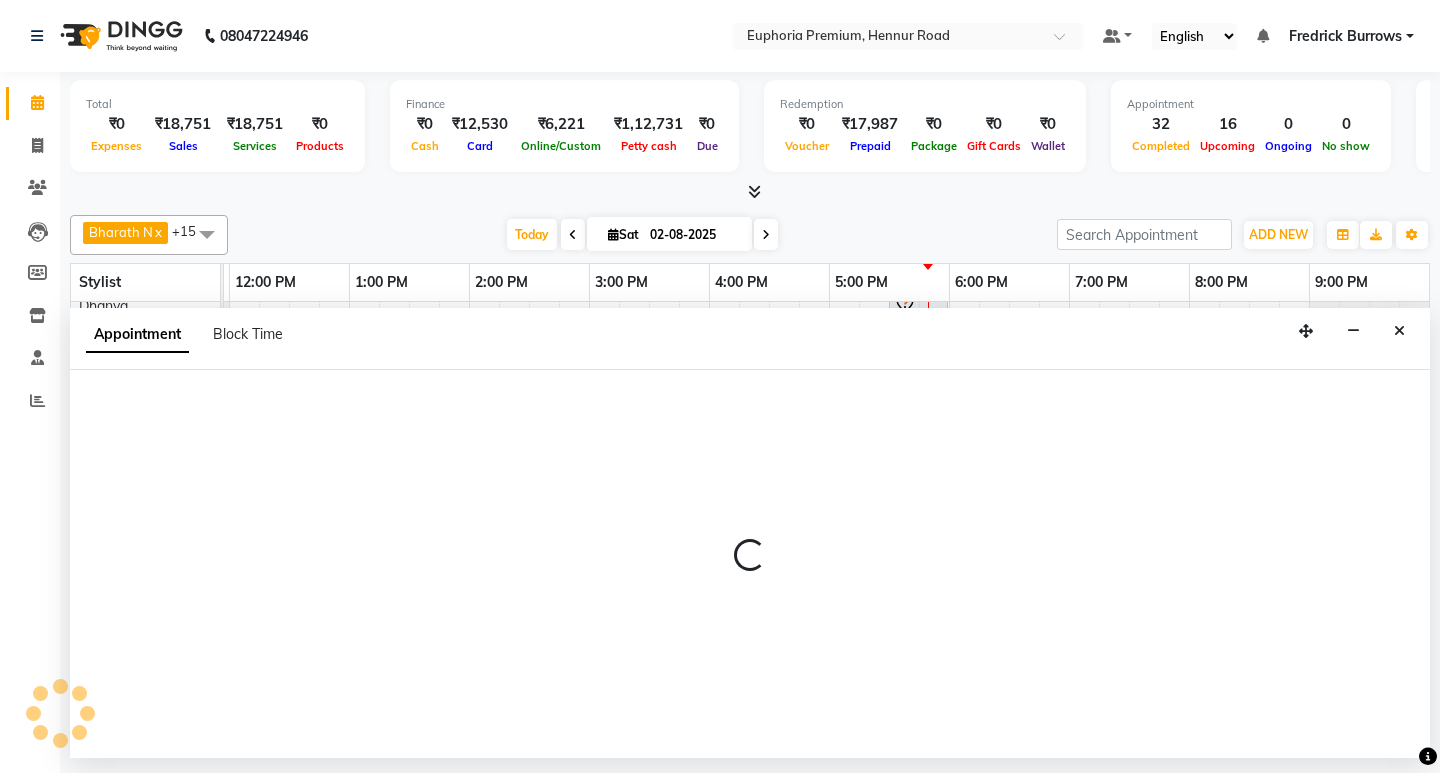 select on "71627" 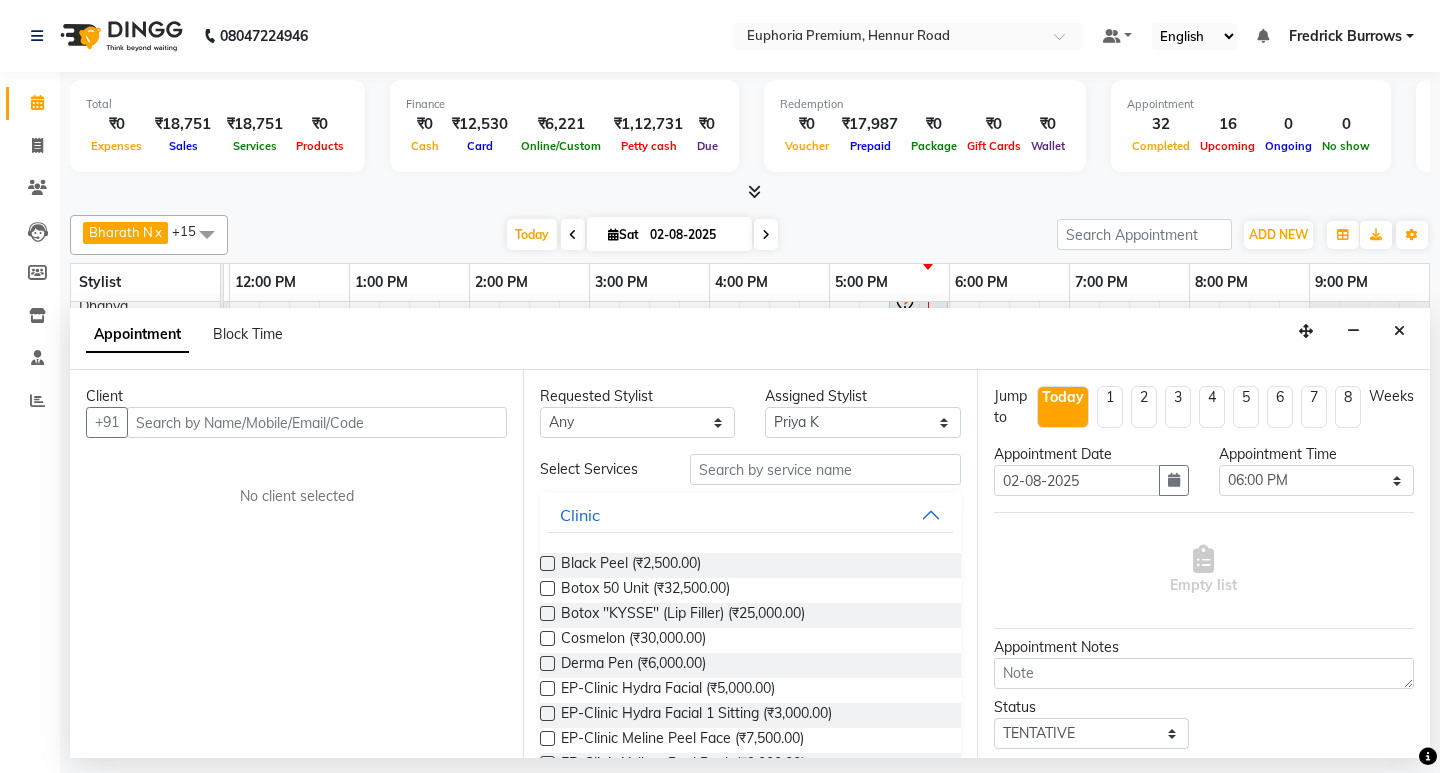 click at bounding box center [317, 422] 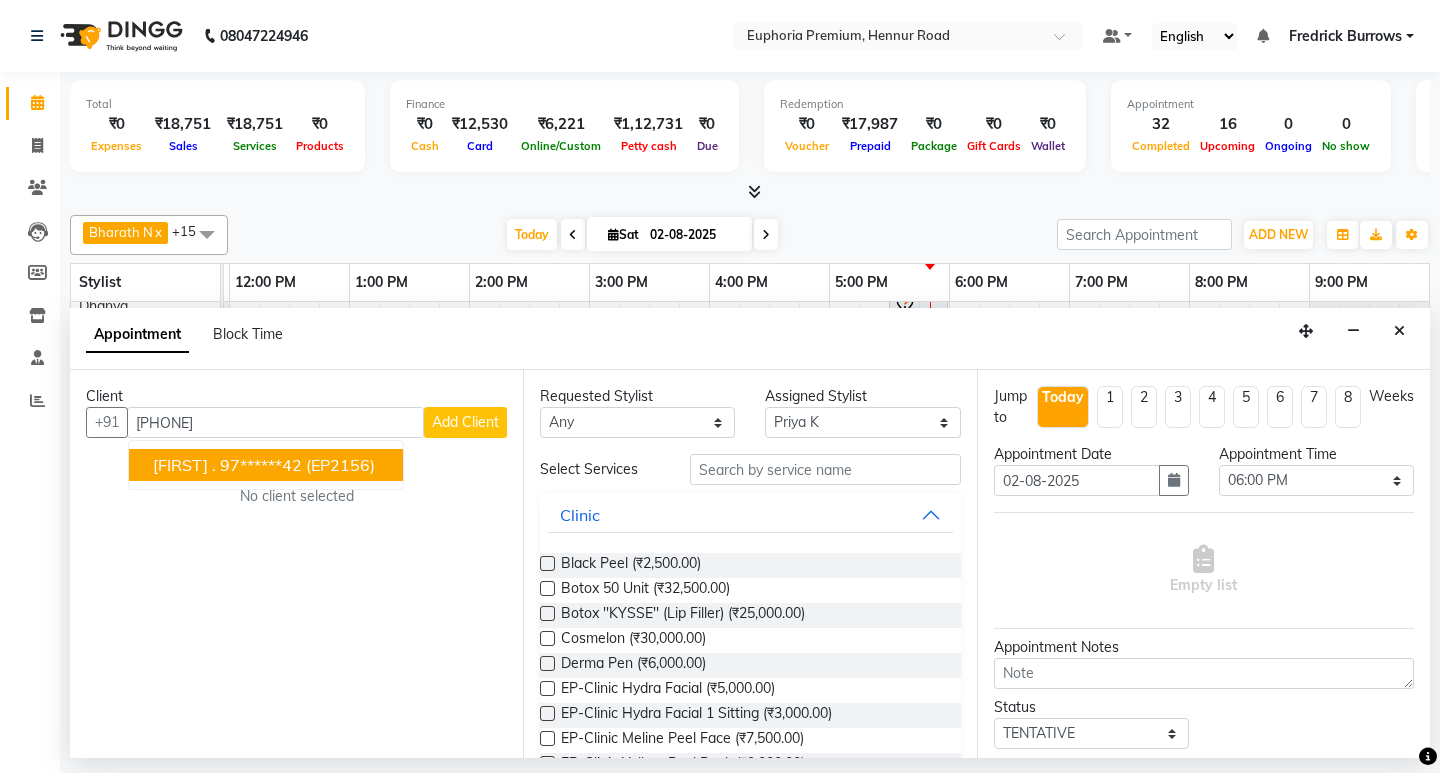 click on "(EP2156)" at bounding box center [340, 465] 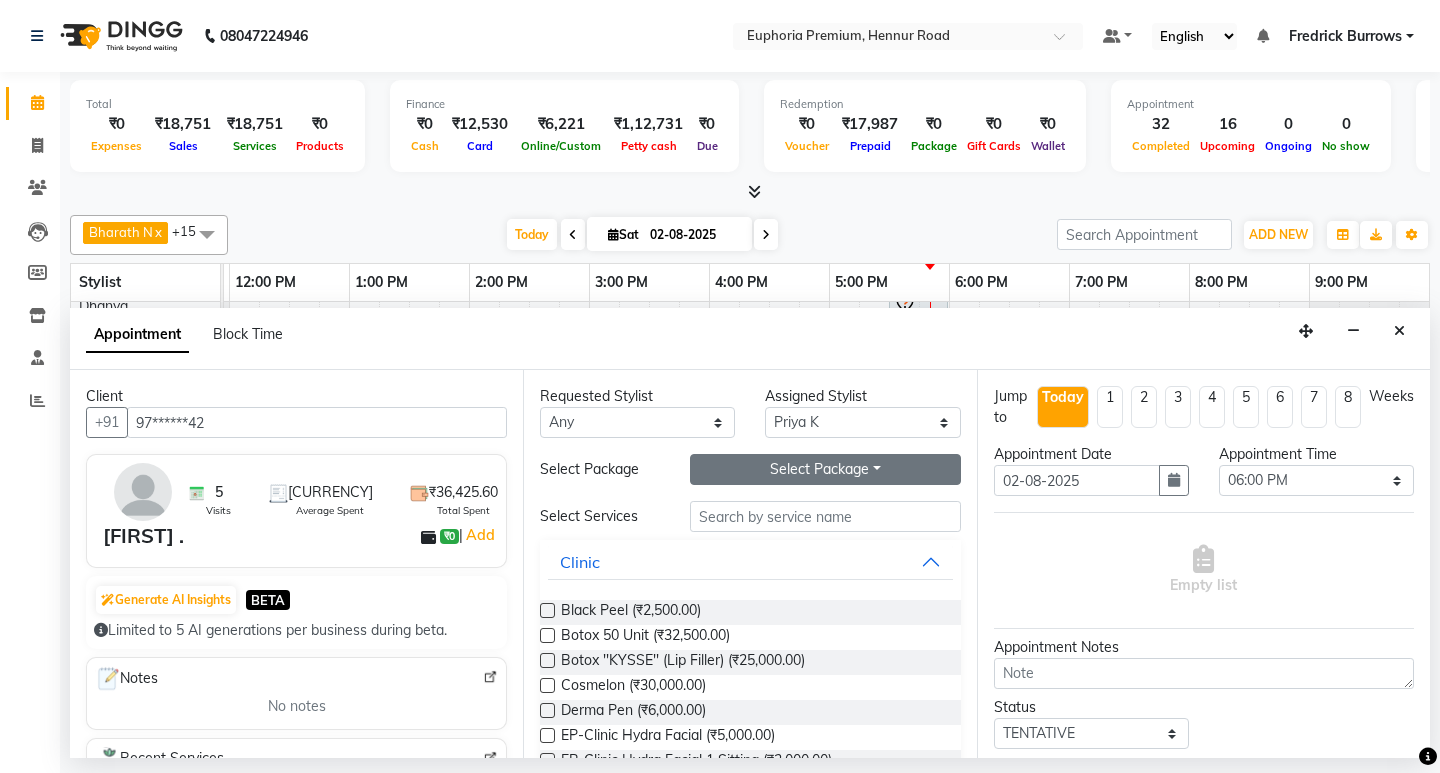 type on "97******42" 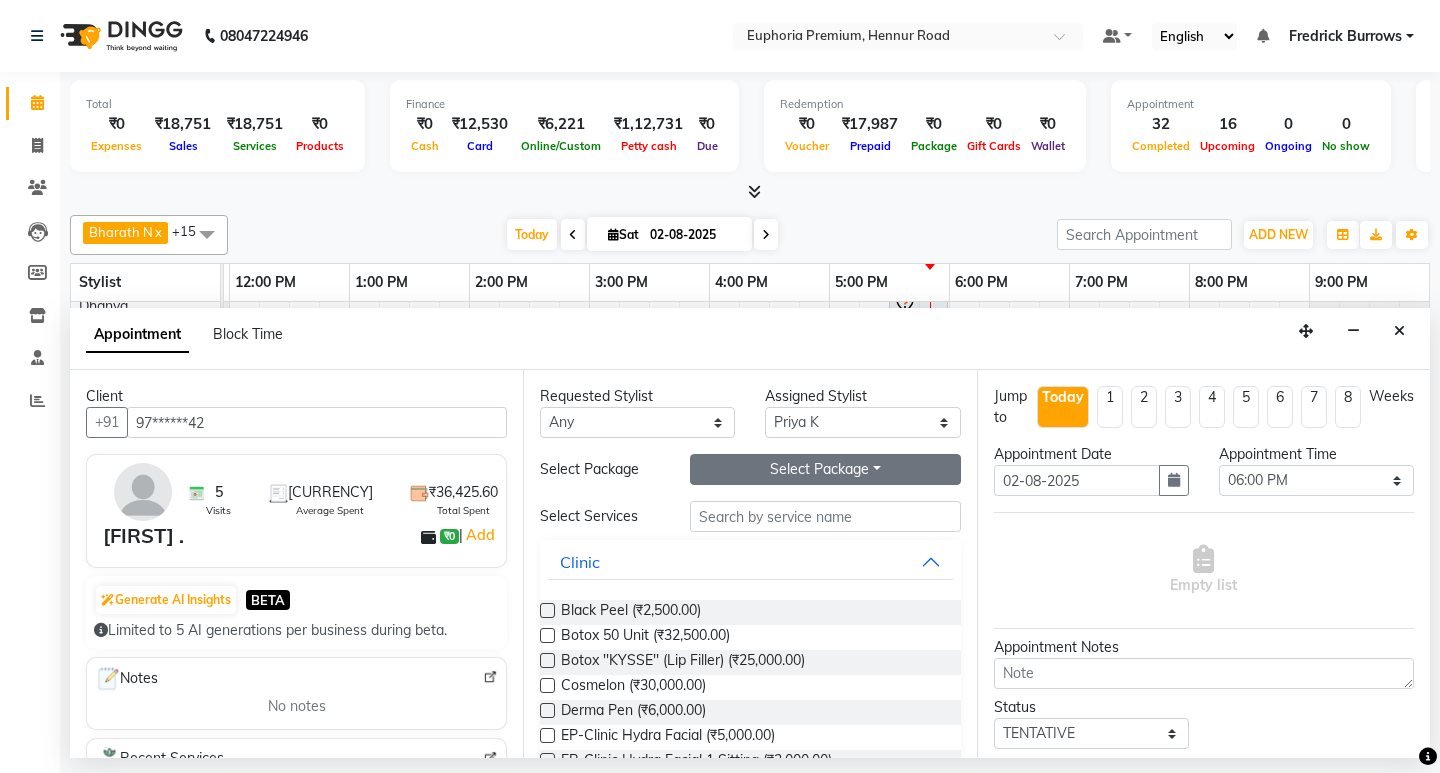 click on "Select Package  Toggle Dropdown" at bounding box center (825, 469) 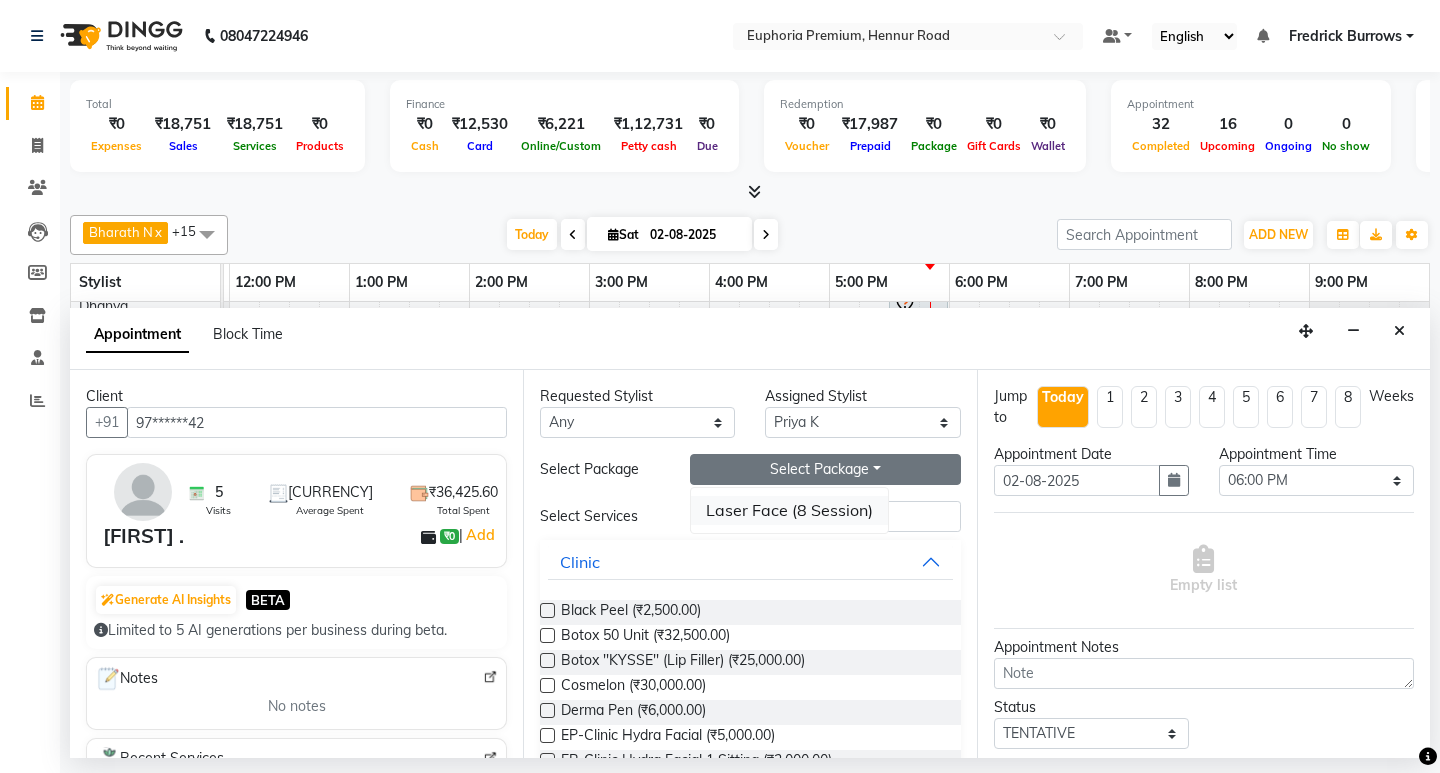 click on "Laser Face (8 Session)" at bounding box center [789, 510] 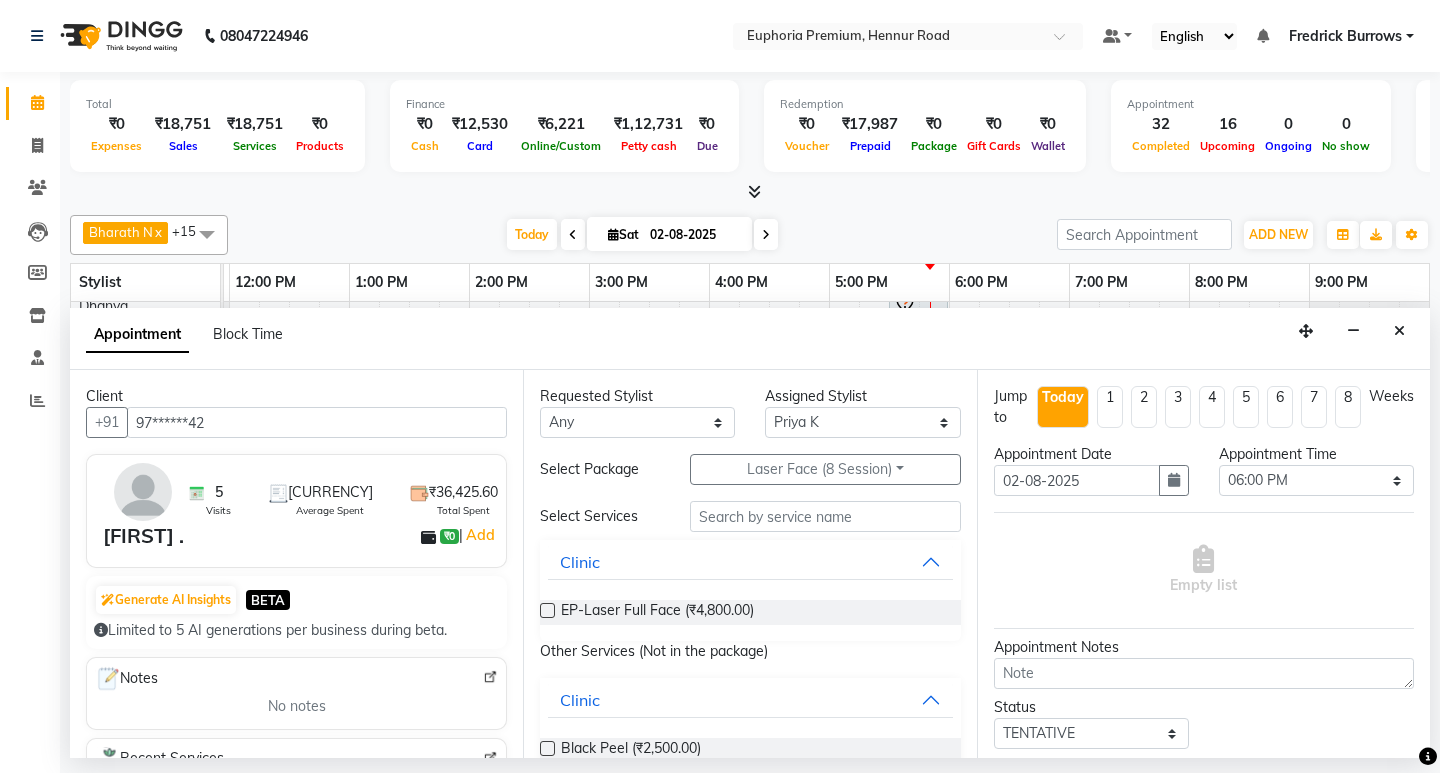 click at bounding box center [547, 610] 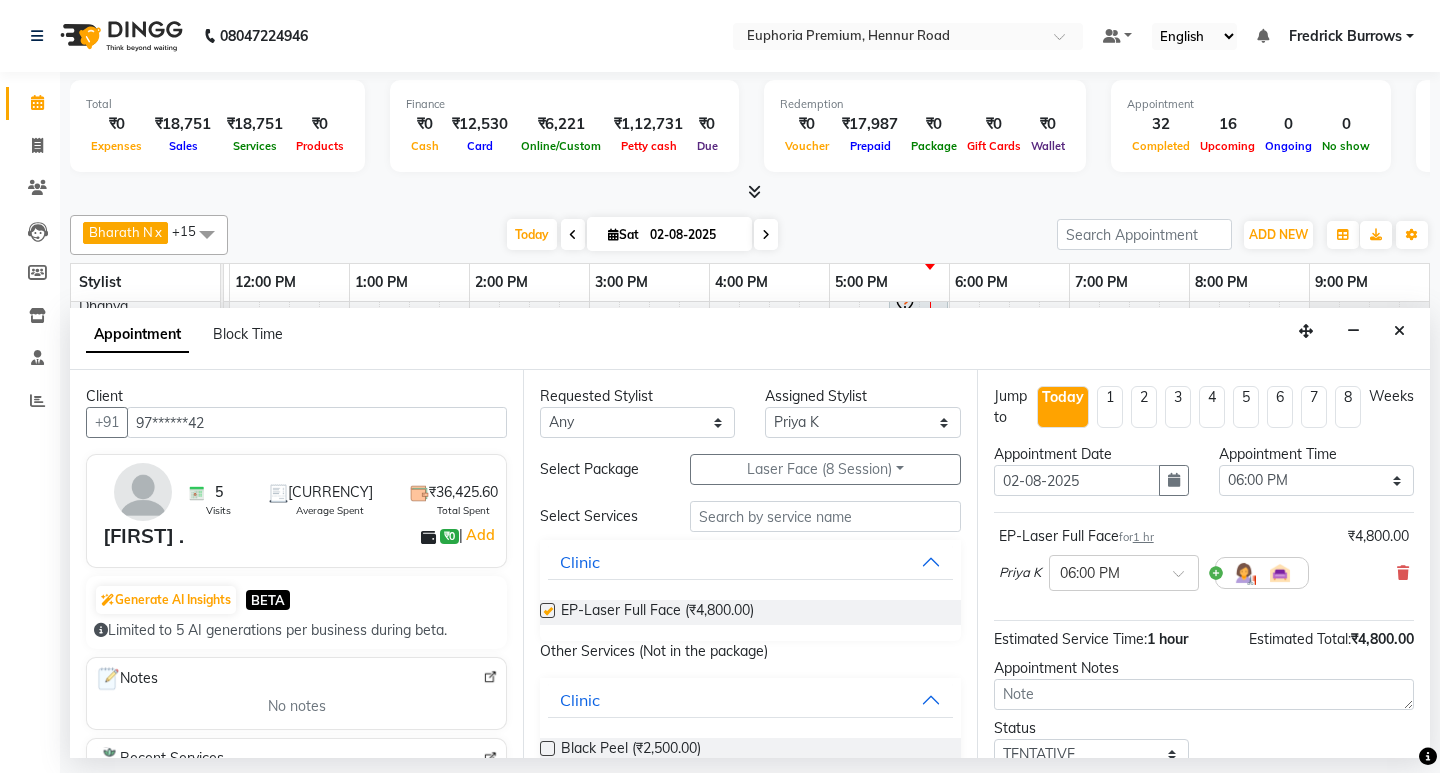 checkbox on "false" 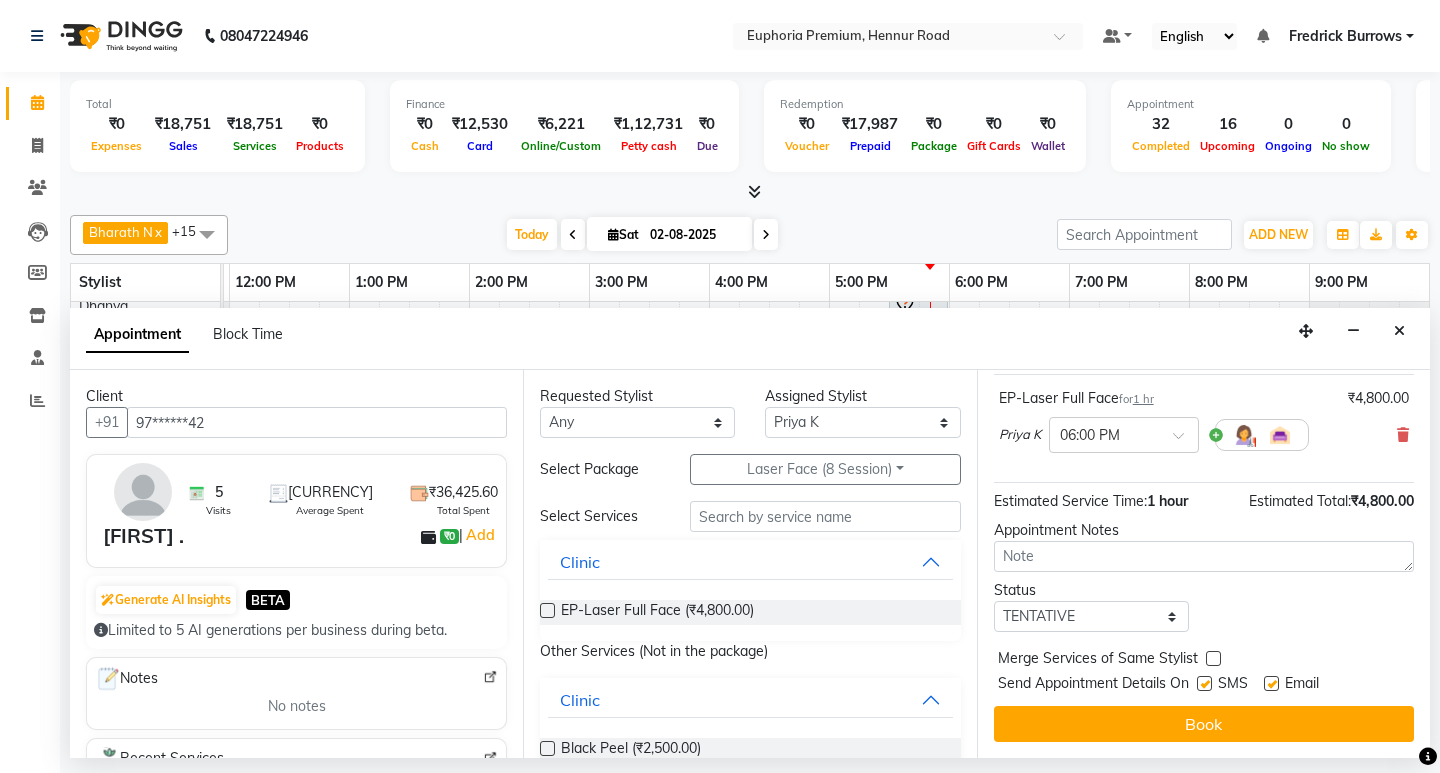 click on "Book" at bounding box center [1204, 724] 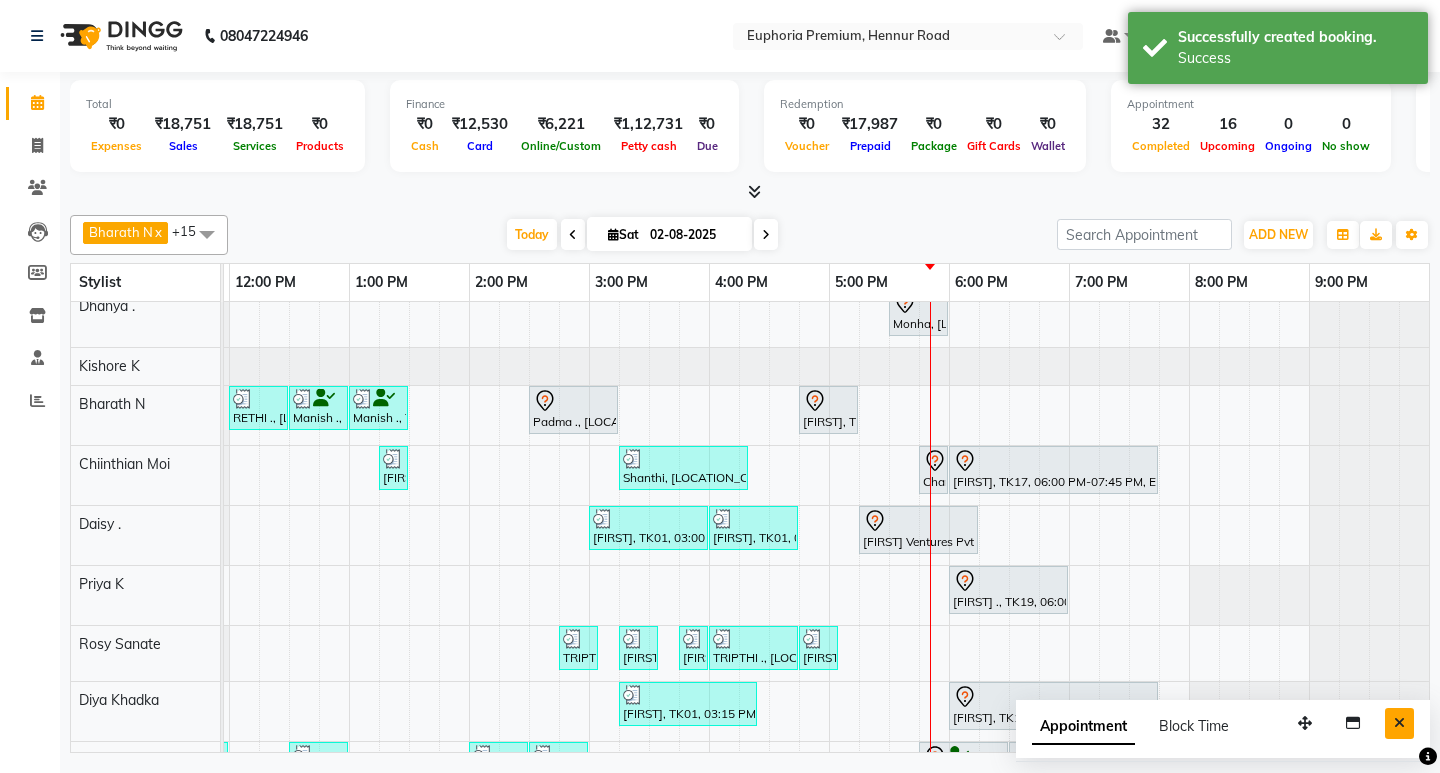 click at bounding box center [1399, 723] 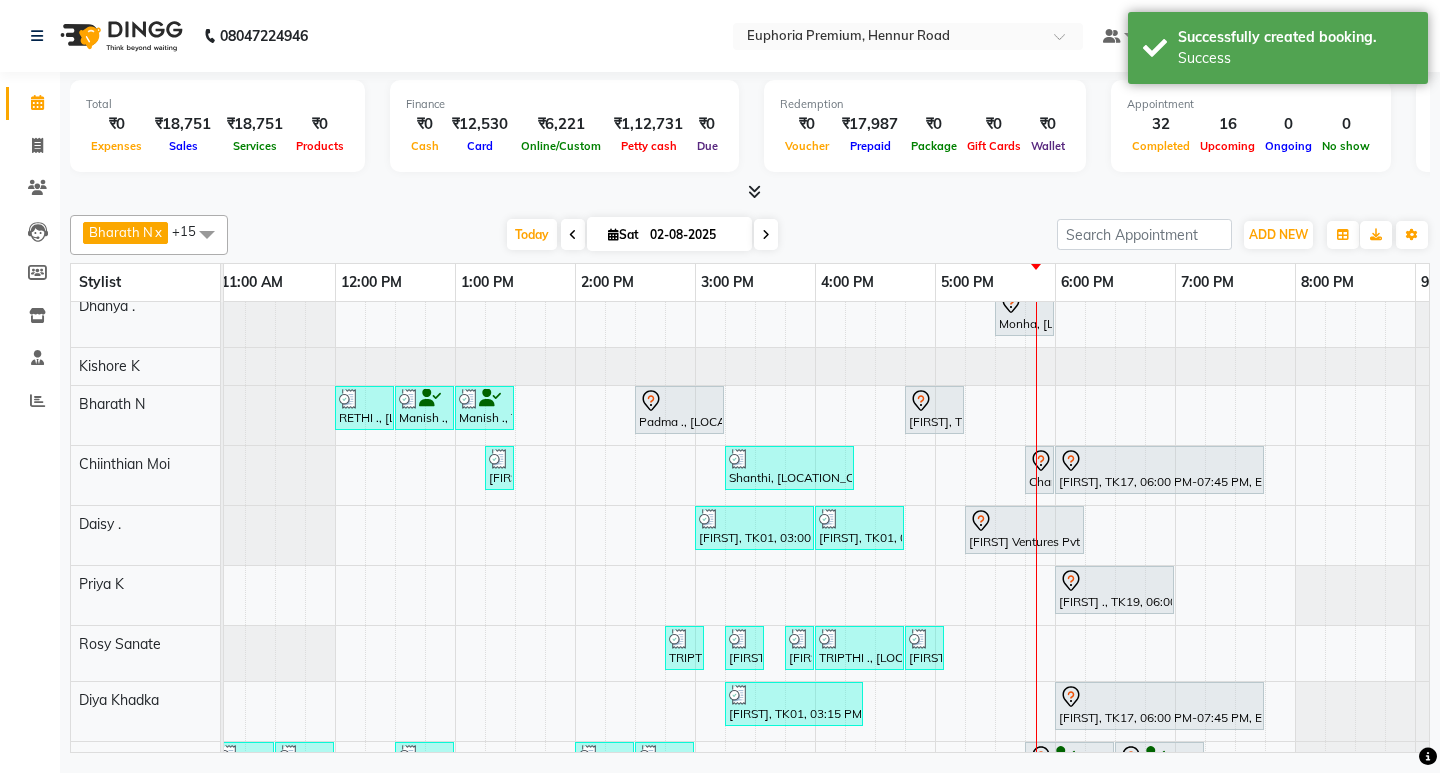 click on "Madhumita ., [LOCATION_CODE], 12:45 PM-01:00 PM, EP-Eyebrows Threading Gisha ., [LOCATION_CODE], 02:15 PM-02:30 PM, EP-Eyebrows Threading Gisha ., [LOCATION_CODE], 02:30 PM-02:45 PM, EP-Full Arms Catridge Wax Gisha ., [LOCATION_CODE], 02:45 PM-03:00 PM, EP-Half Legs Catridge Wax Gisha ., [LOCATION_CODE], 03:00 PM-03:15 PM, EP-Under Arms Intimate Padma ., [LOCATION_CODE], 04:00 PM-04:55 PM, EP-Derma infusion treatment Pedi DEEPSHIKHA ., [LOCATION_CODE], 01:00 PM-01:15 PM, EP-Full Arms Catridge Wax DEEPSHIKHA ., [LOCATION_CODE], 01:15 PM-01:30 PM, EP-Half Legs Cream Wax Smedha, [LOCATION_CODE], 04:00 PM-04:20 PM, EP-Eyebrows Threading Mirwaam ., [LOCATION_CODE], 06:45 PM-08:15 PM, EP-Tefiti Coffee Pedi Salonsurf Ventures Pvt Ltd, [LOCATION_CODE], 05:30 PM-06:25 PM, EP-Gel Paint Application Shrinidhi Patil, [LOCATION_CODE], 11:30 AM-12:00 PM, EP-Head Massage (30 Mins) w/o Hairwash Monha, [LOCATION_CODE], 05:30 PM-06:00 PM, EP-Shoulder & Back (30 Mins) Chandhana ., [LOCATION_CODE], 06:00 PM-06:35 PM, EP-Feet Reflexology (30 Mins)" at bounding box center (695, 503) 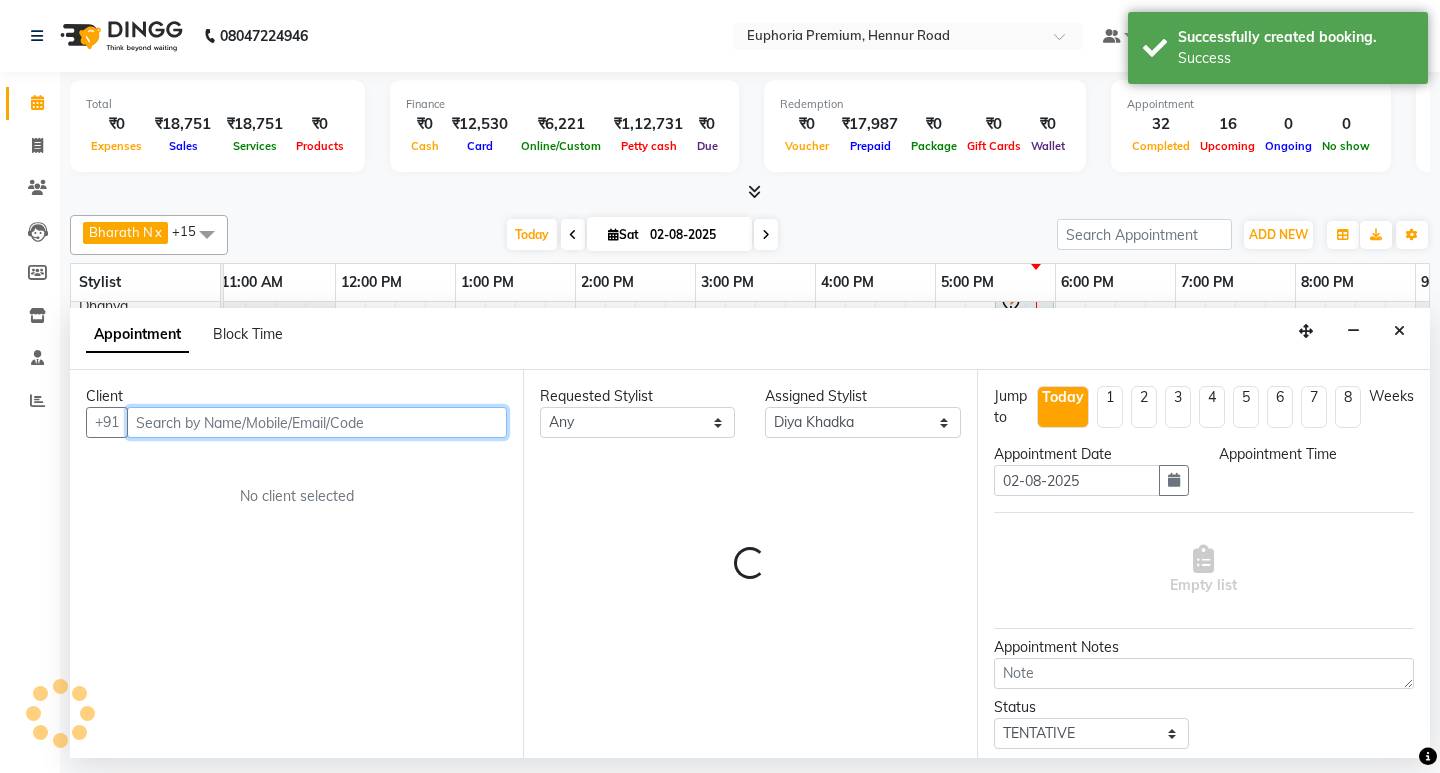 select on "1005" 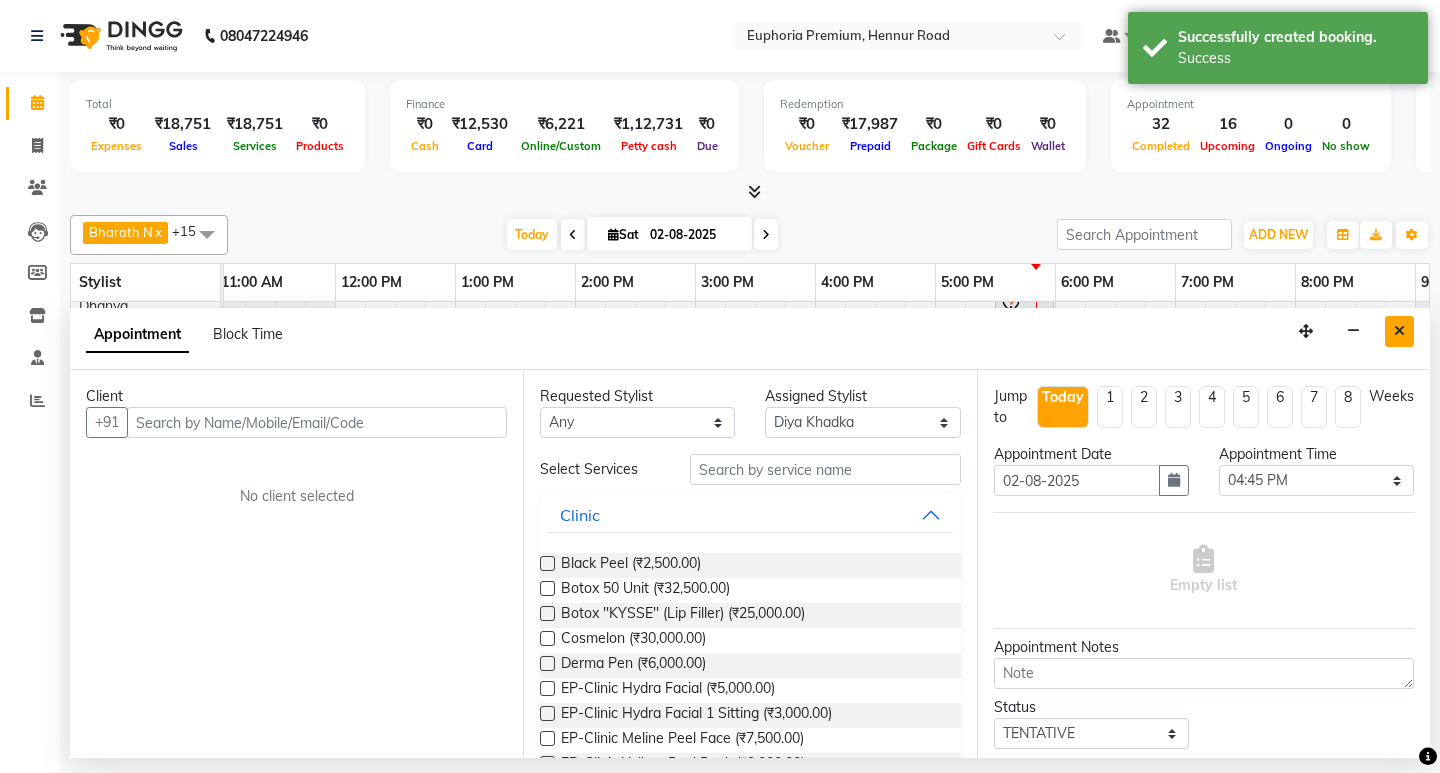 click at bounding box center (1399, 331) 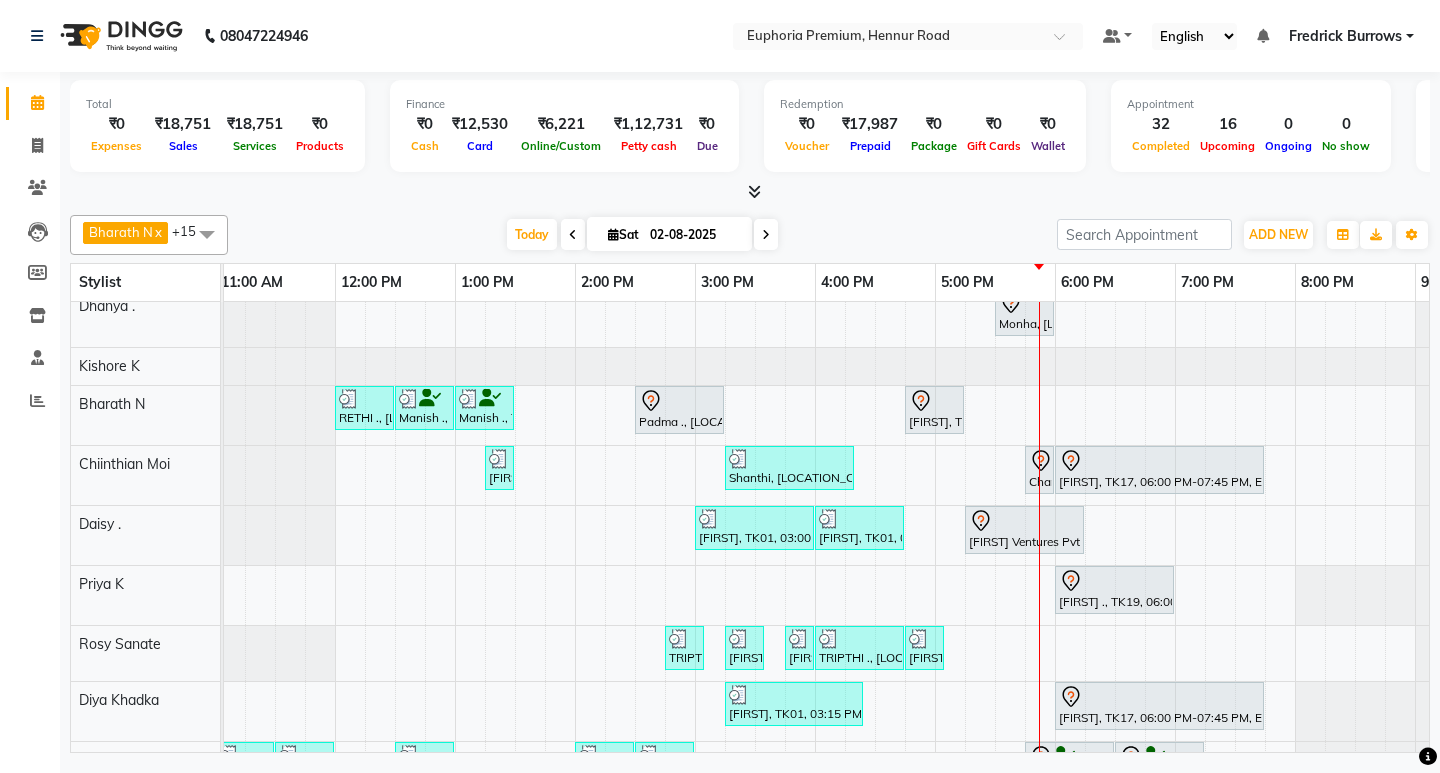 scroll, scrollTop: 86, scrollLeft: 369, axis: both 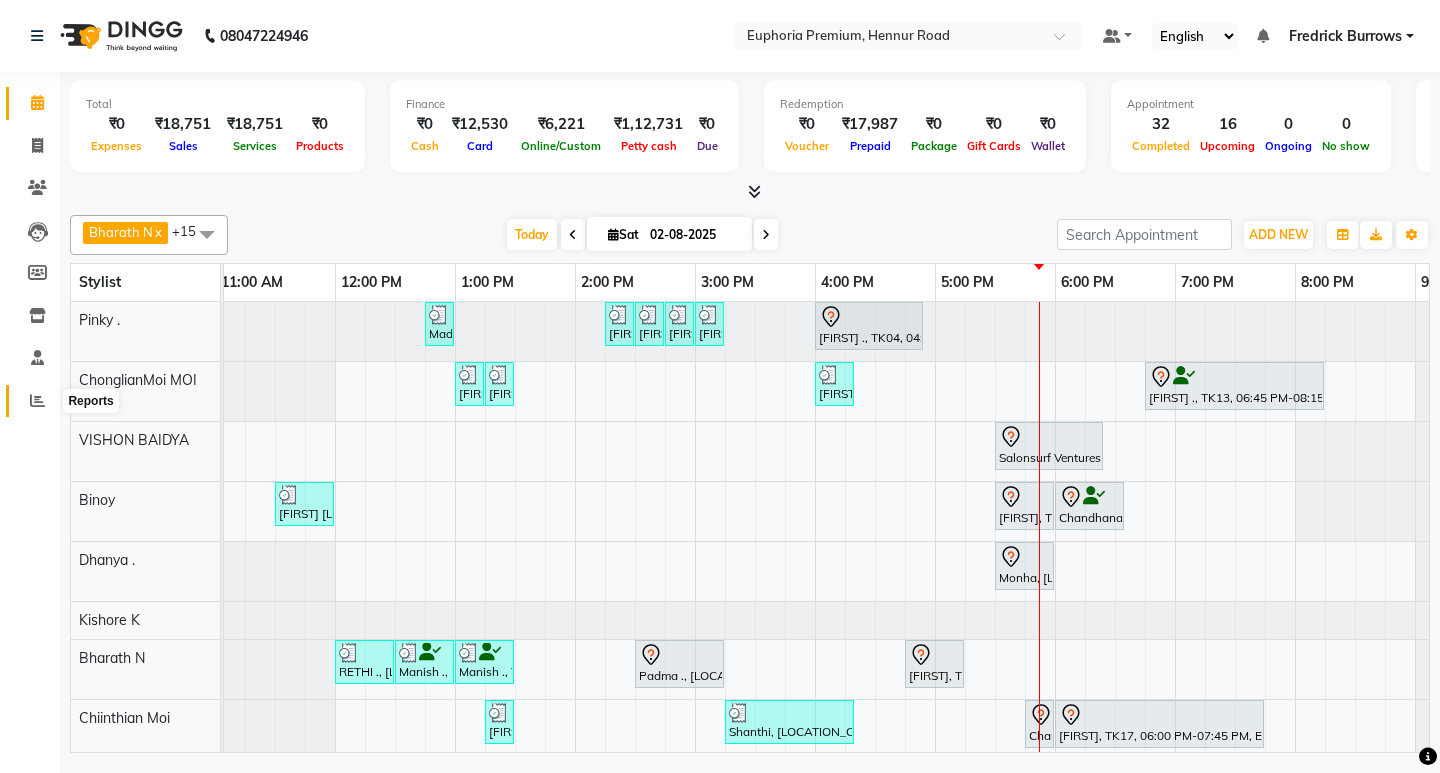 click 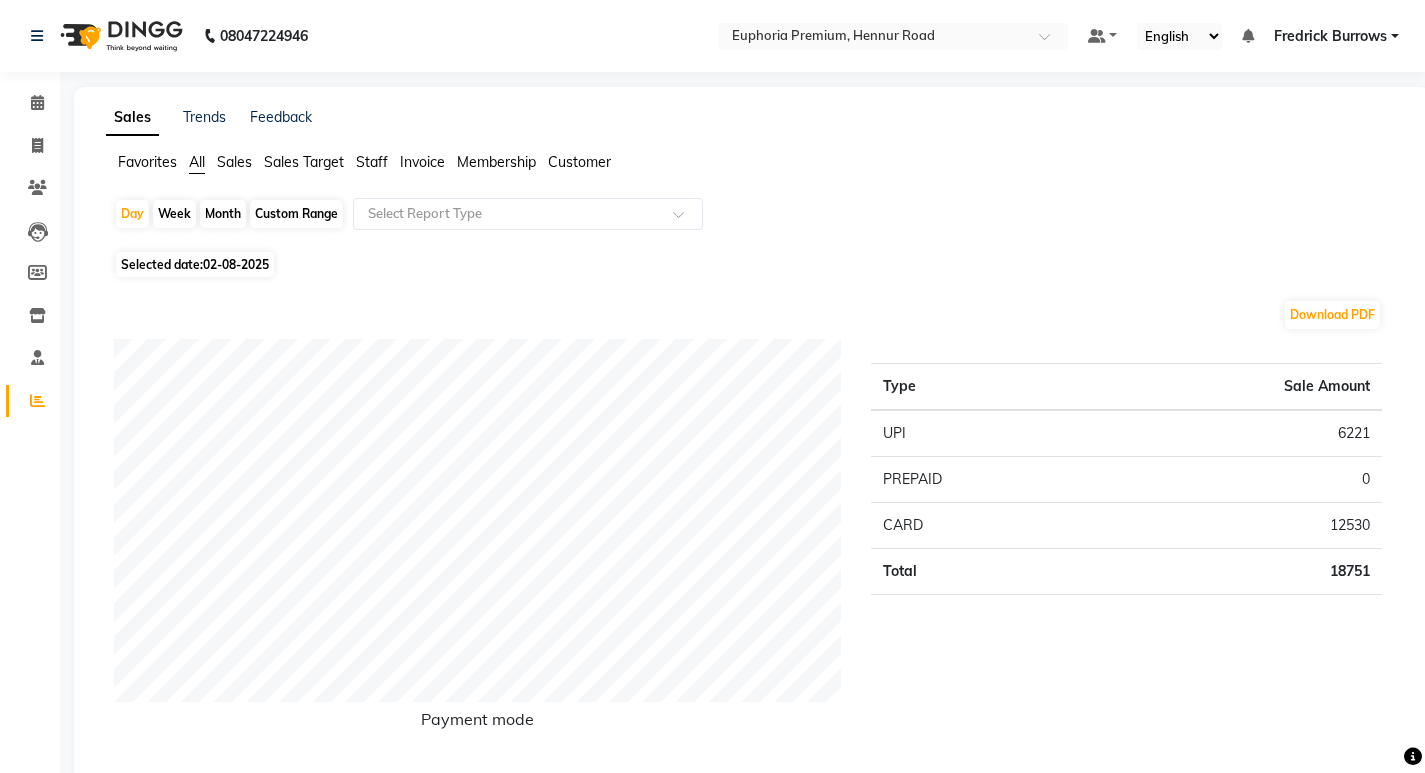 click on "Sales" 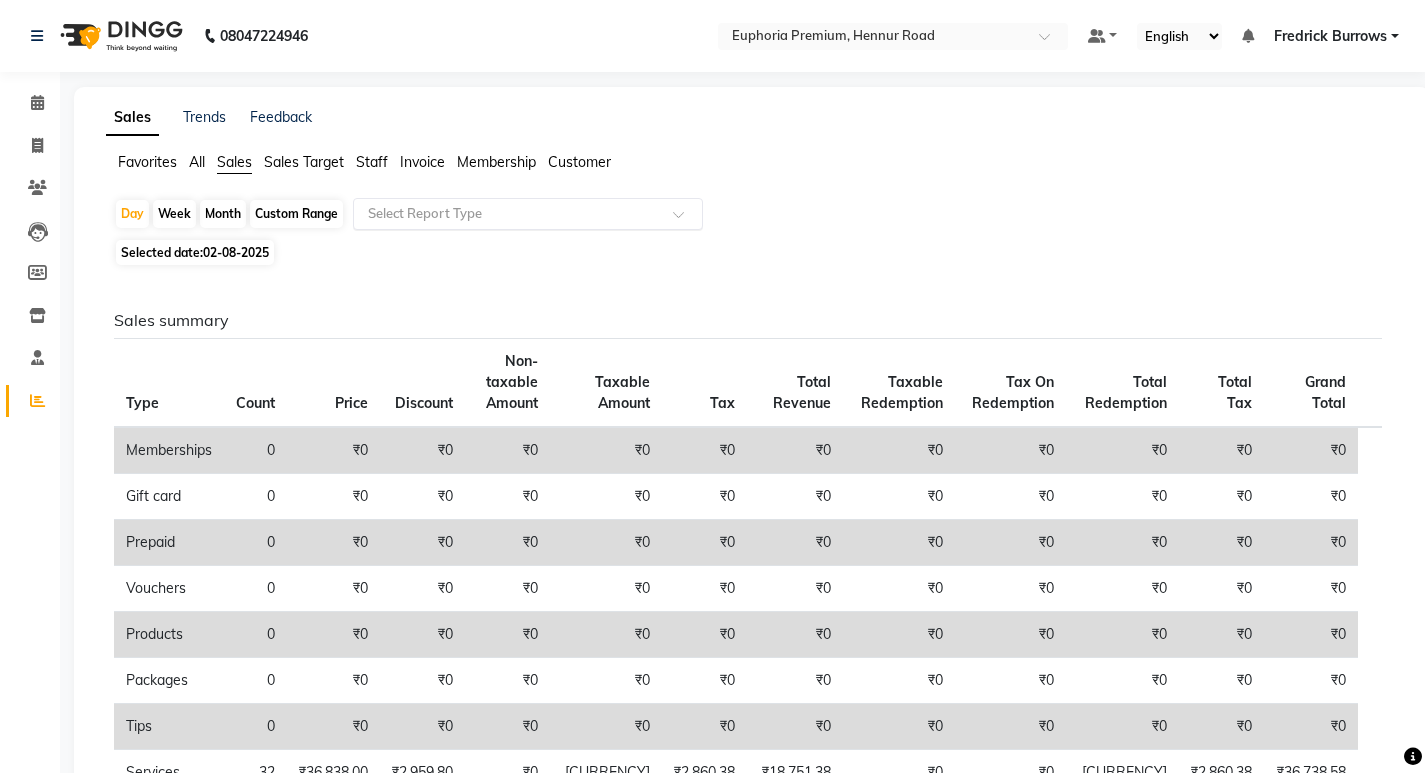 click 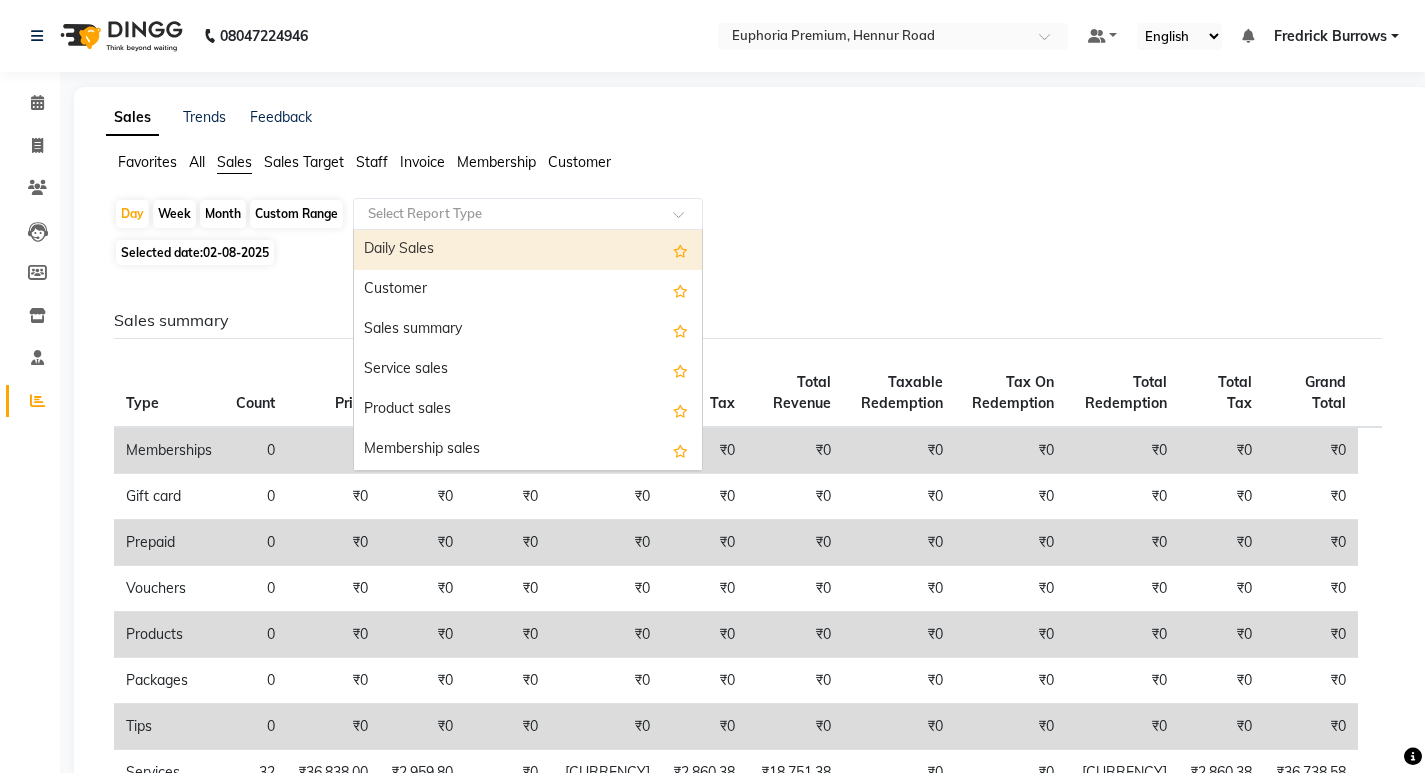 click on "Daily Sales" at bounding box center (528, 250) 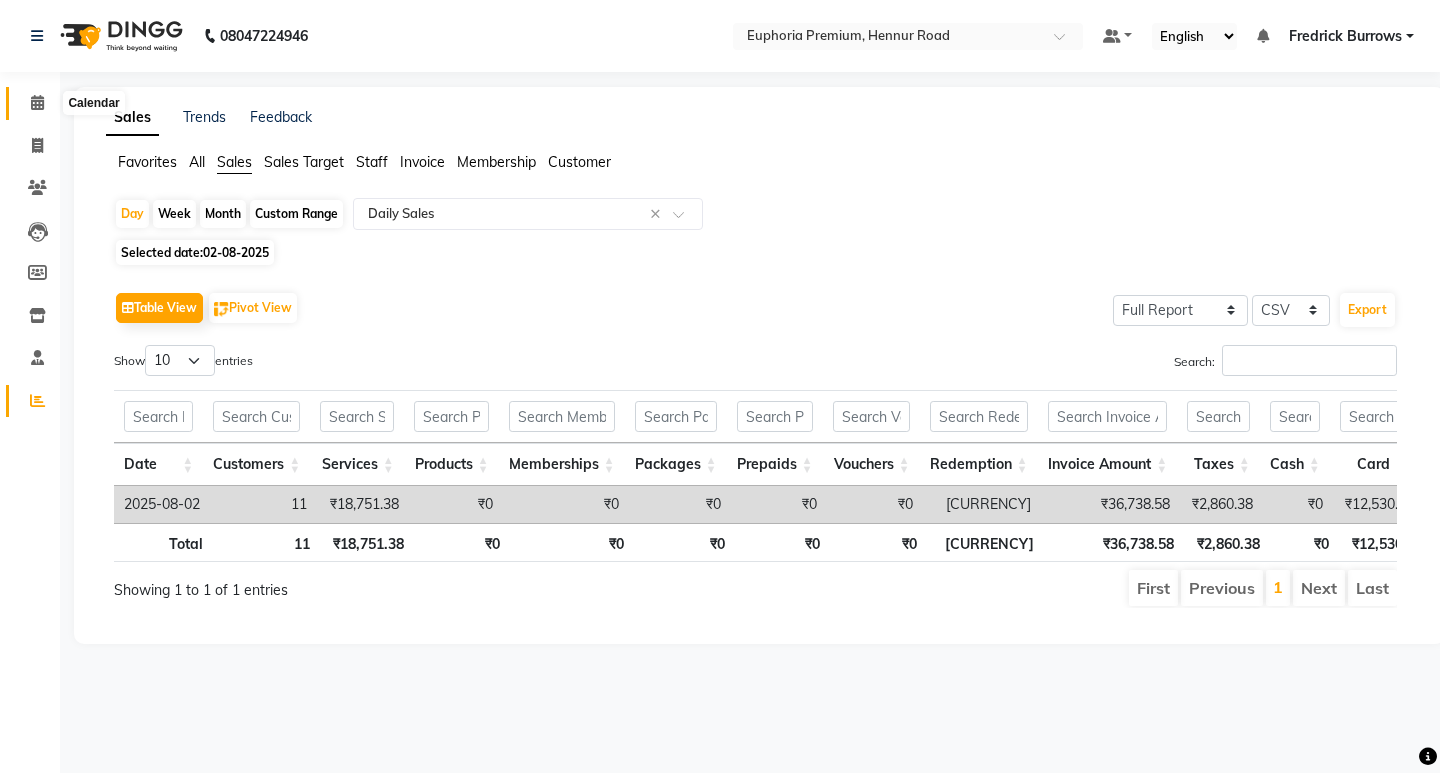 click 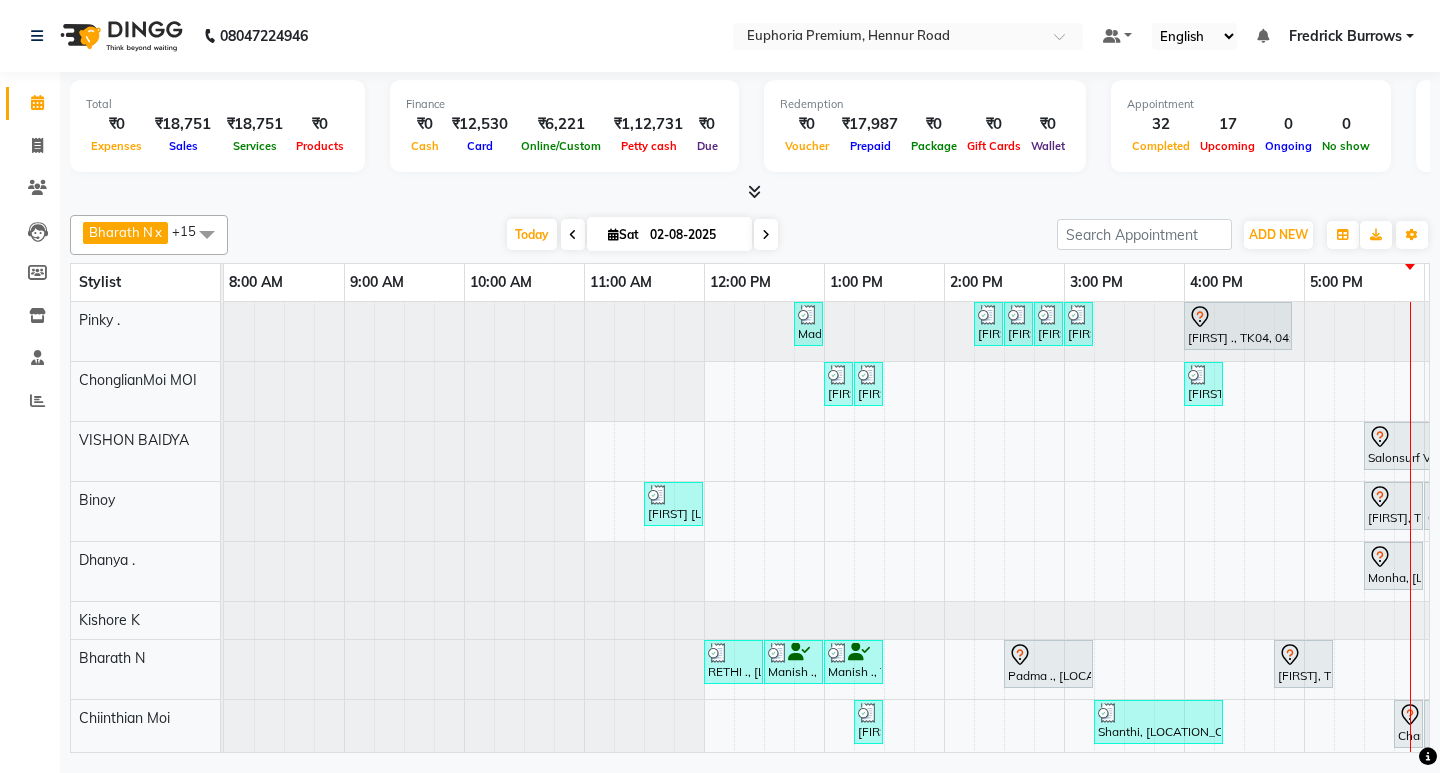 scroll, scrollTop: 0, scrollLeft: 266, axis: horizontal 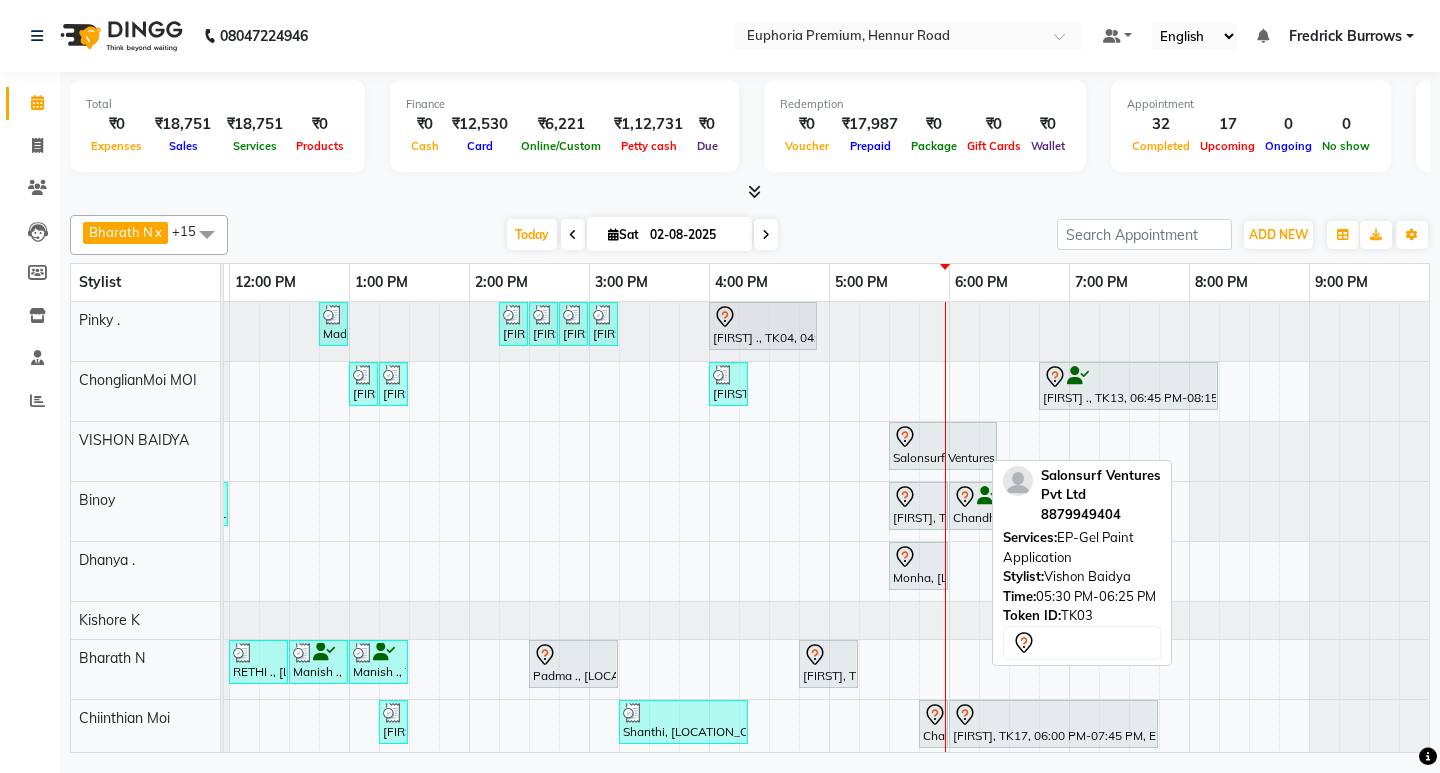 click at bounding box center (943, 437) 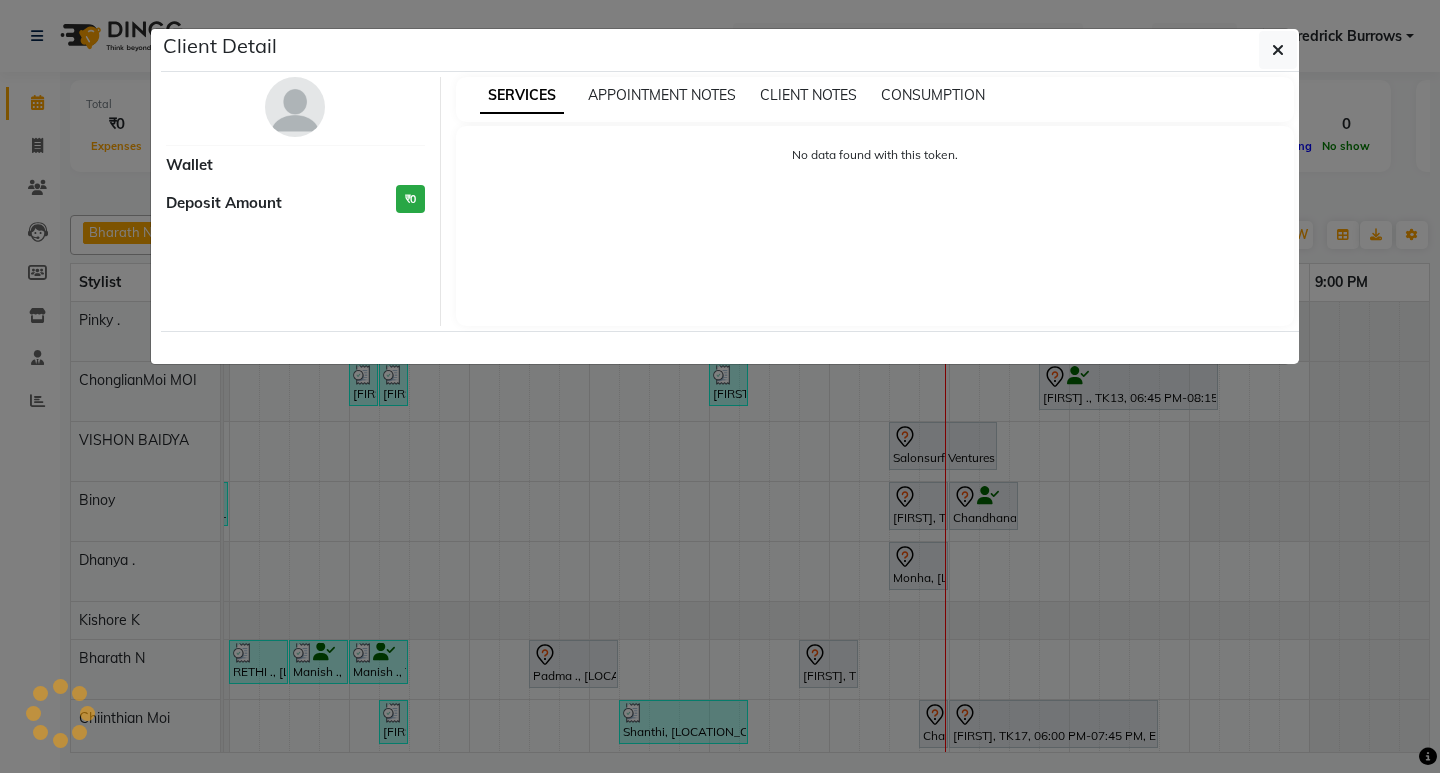select on "7" 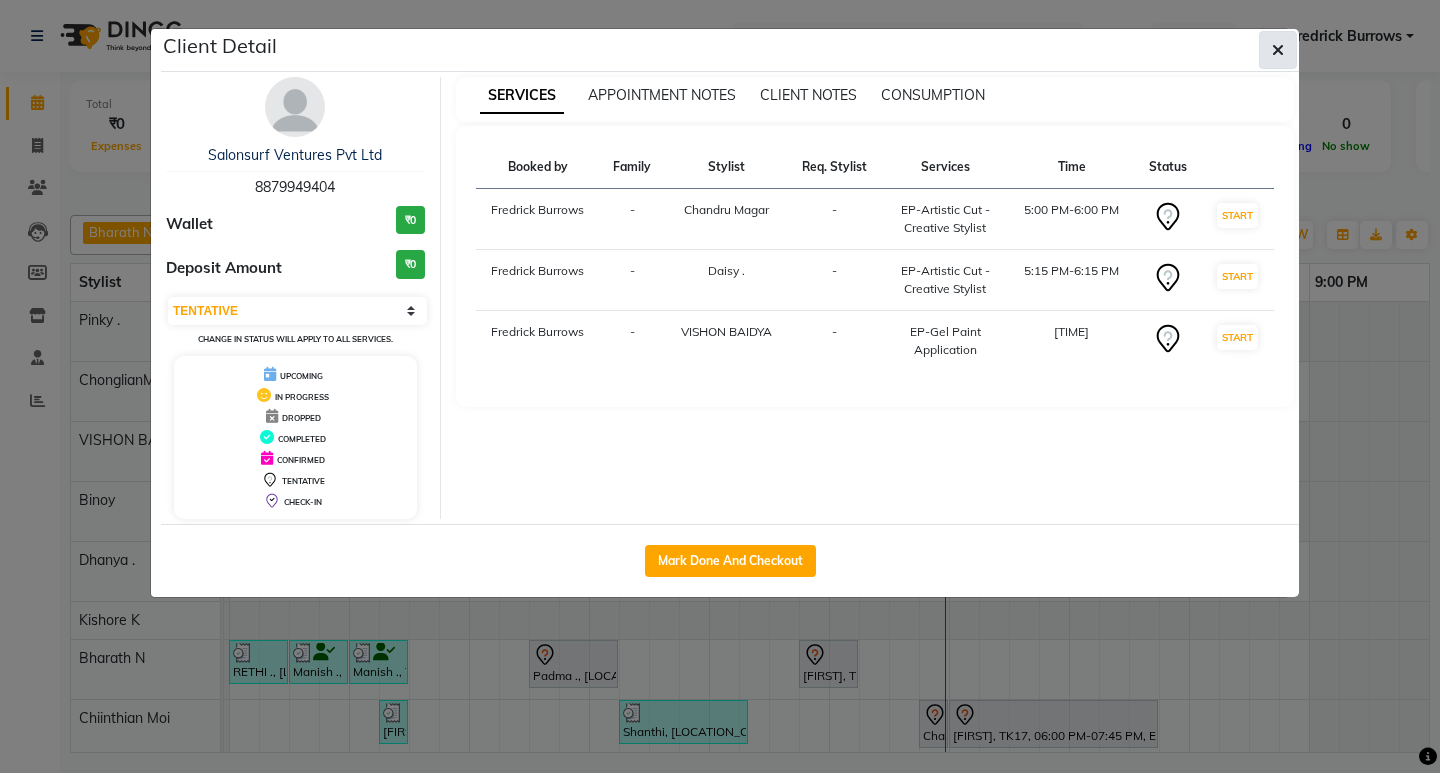 click 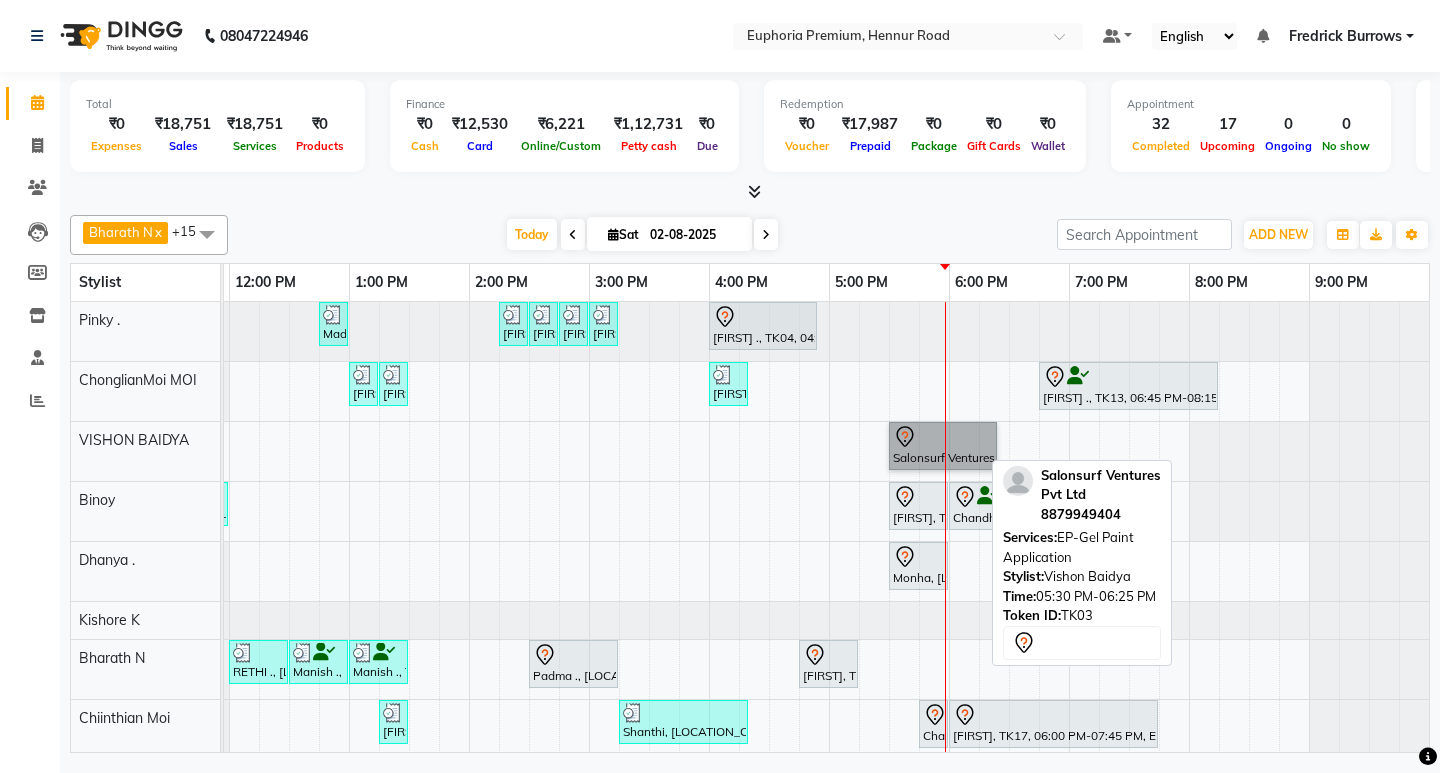 drag, startPoint x: 931, startPoint y: 453, endPoint x: 903, endPoint y: 453, distance: 28 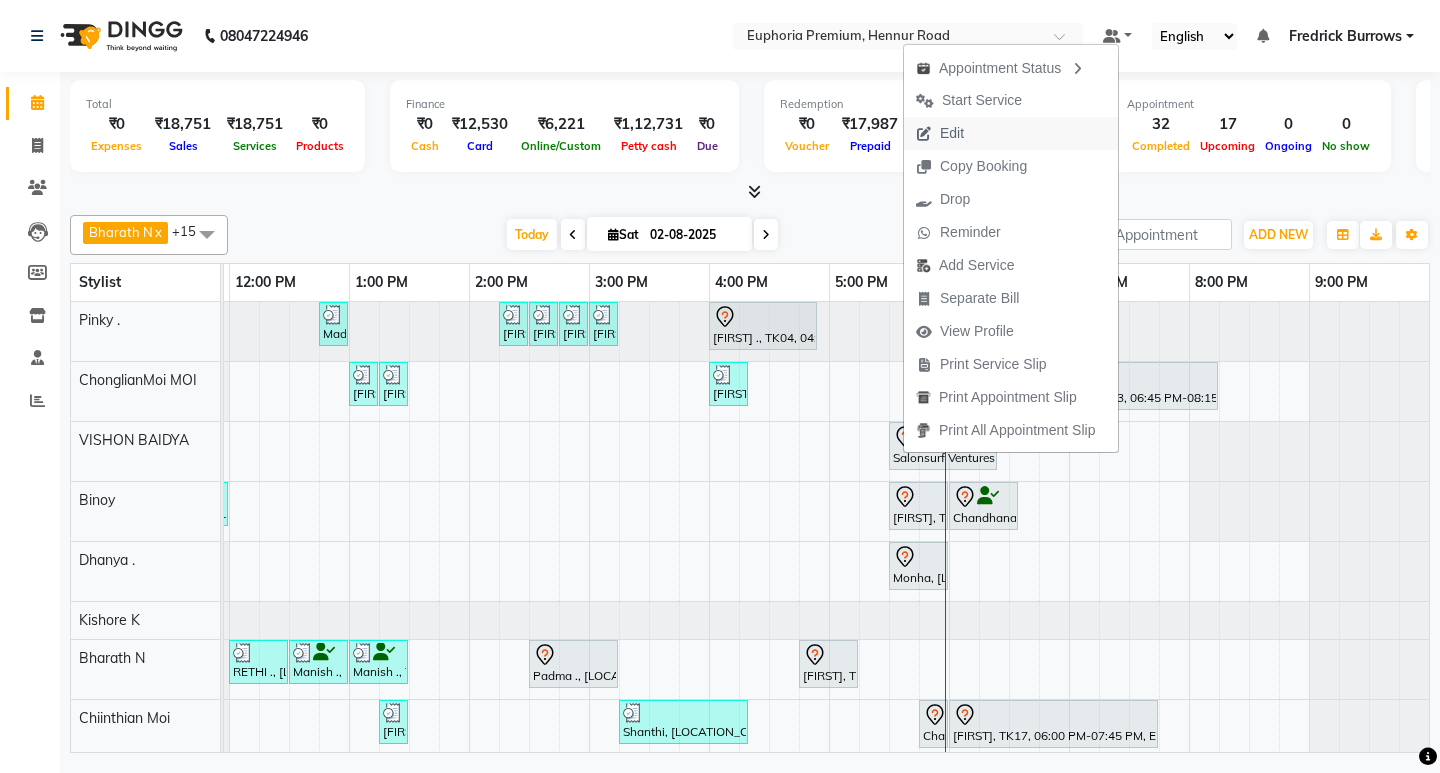click on "Edit" at bounding box center [940, 133] 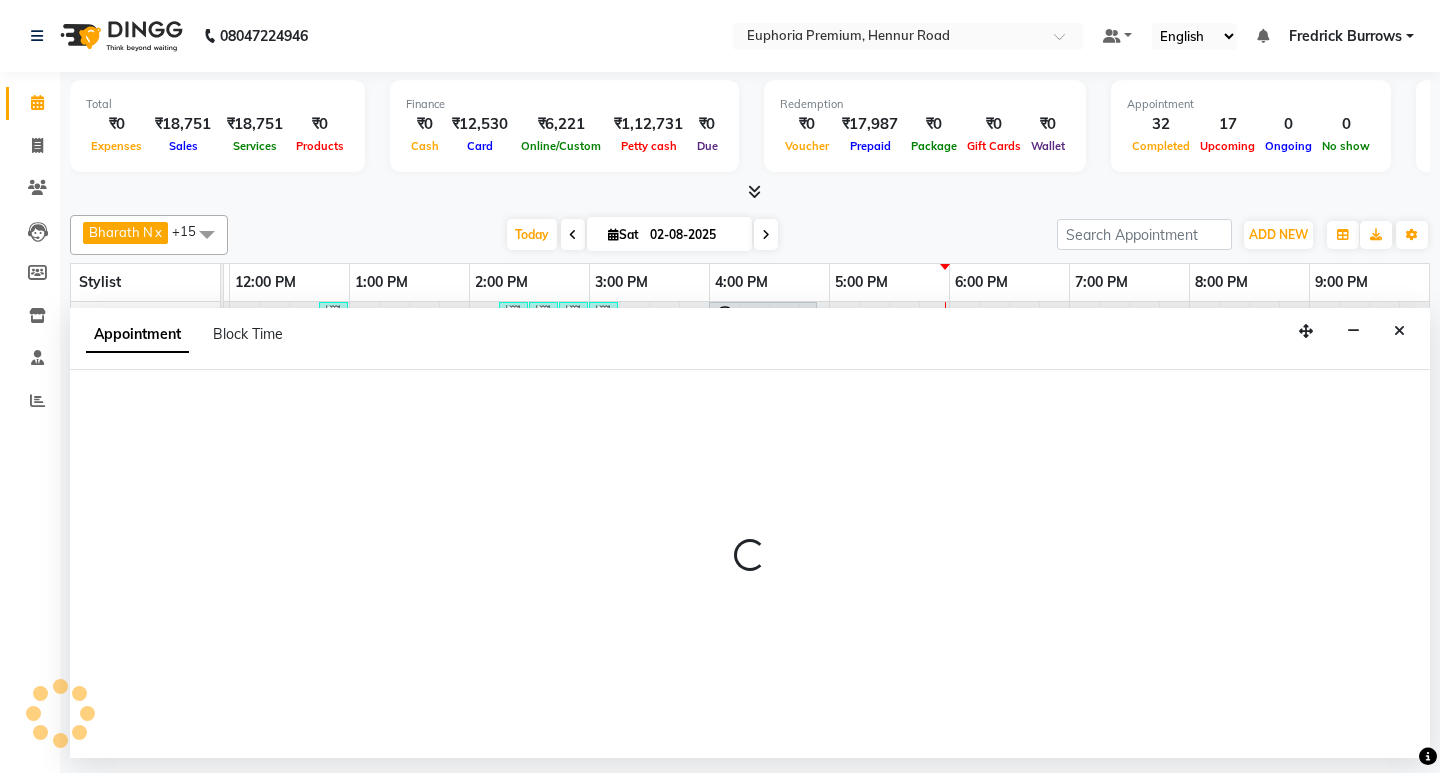 select on "tentative" 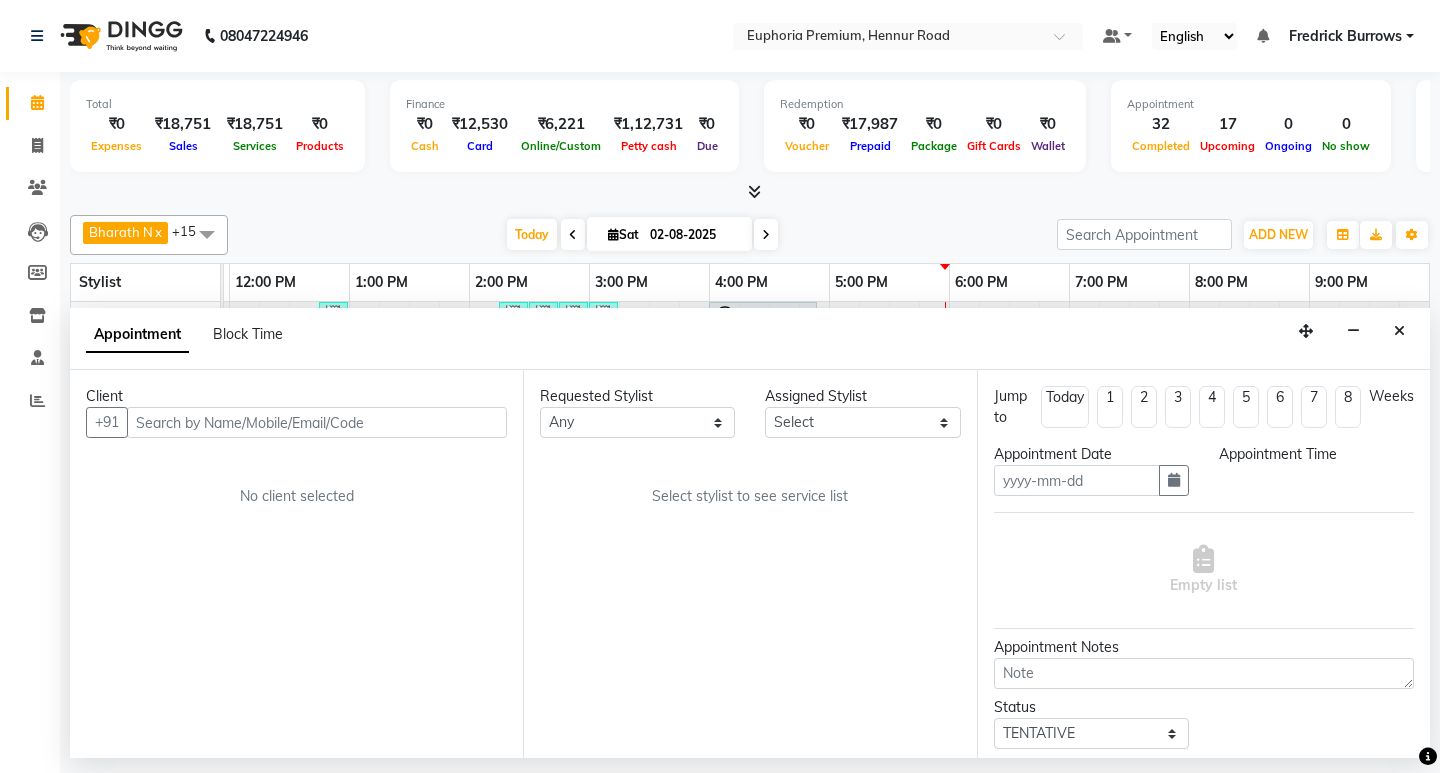 type on "02-08-2025" 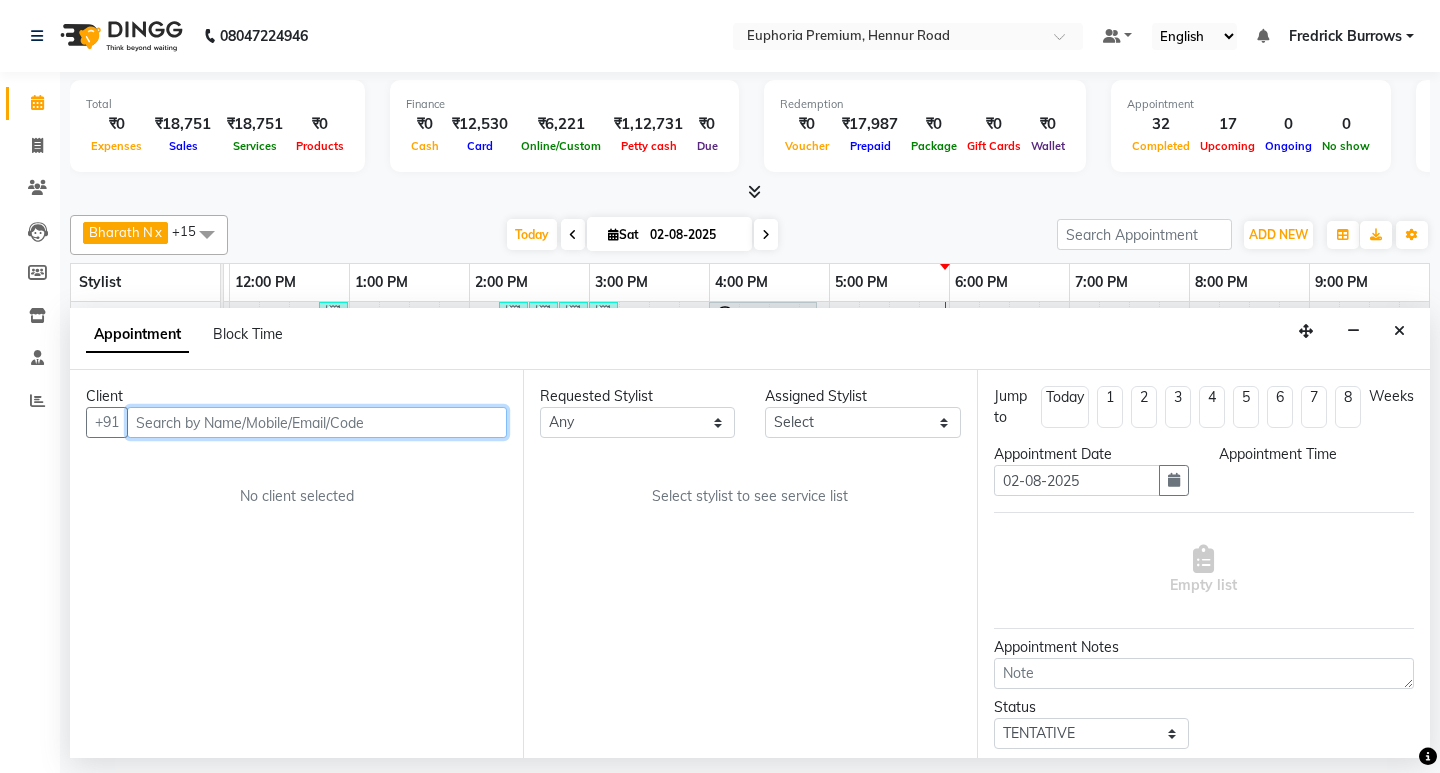 scroll, scrollTop: 0, scrollLeft: 0, axis: both 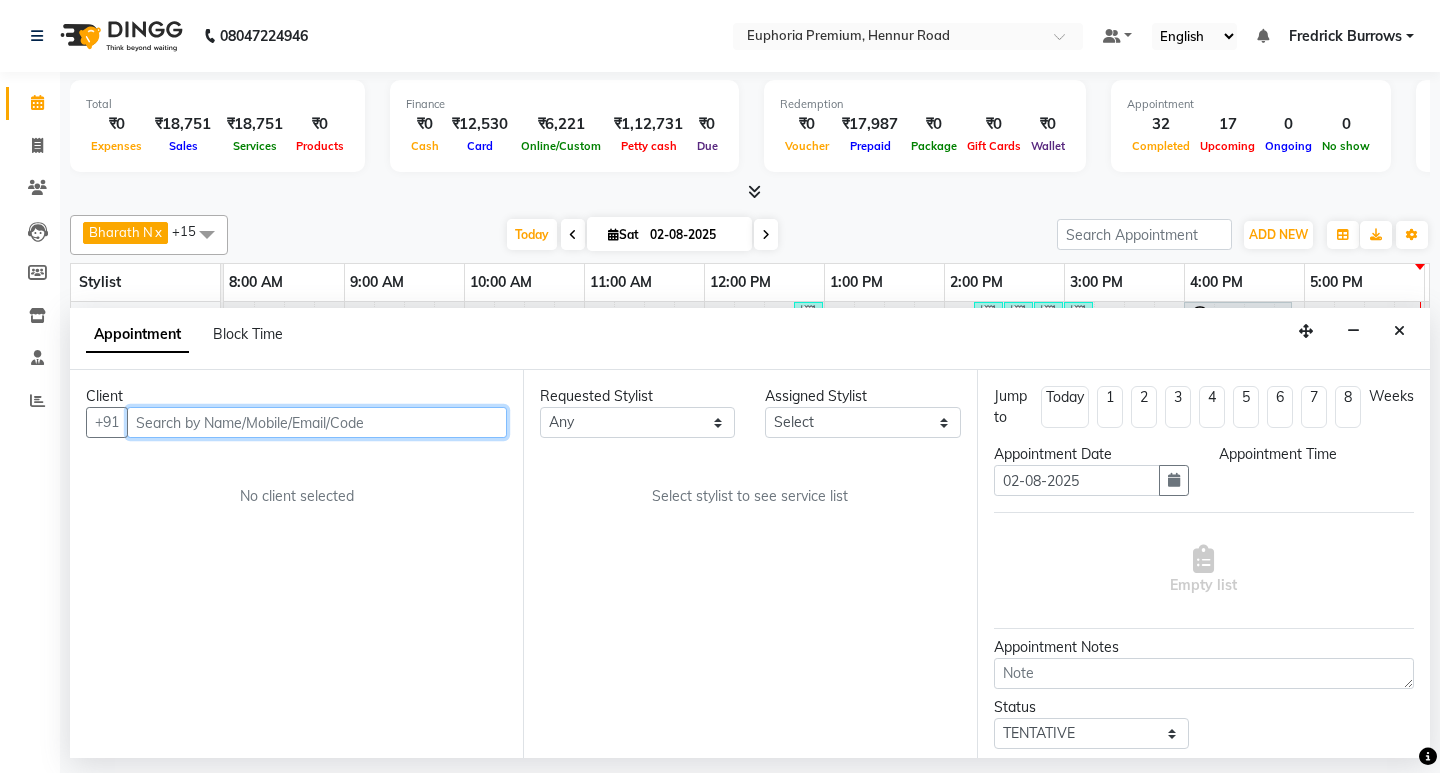 select on "1020" 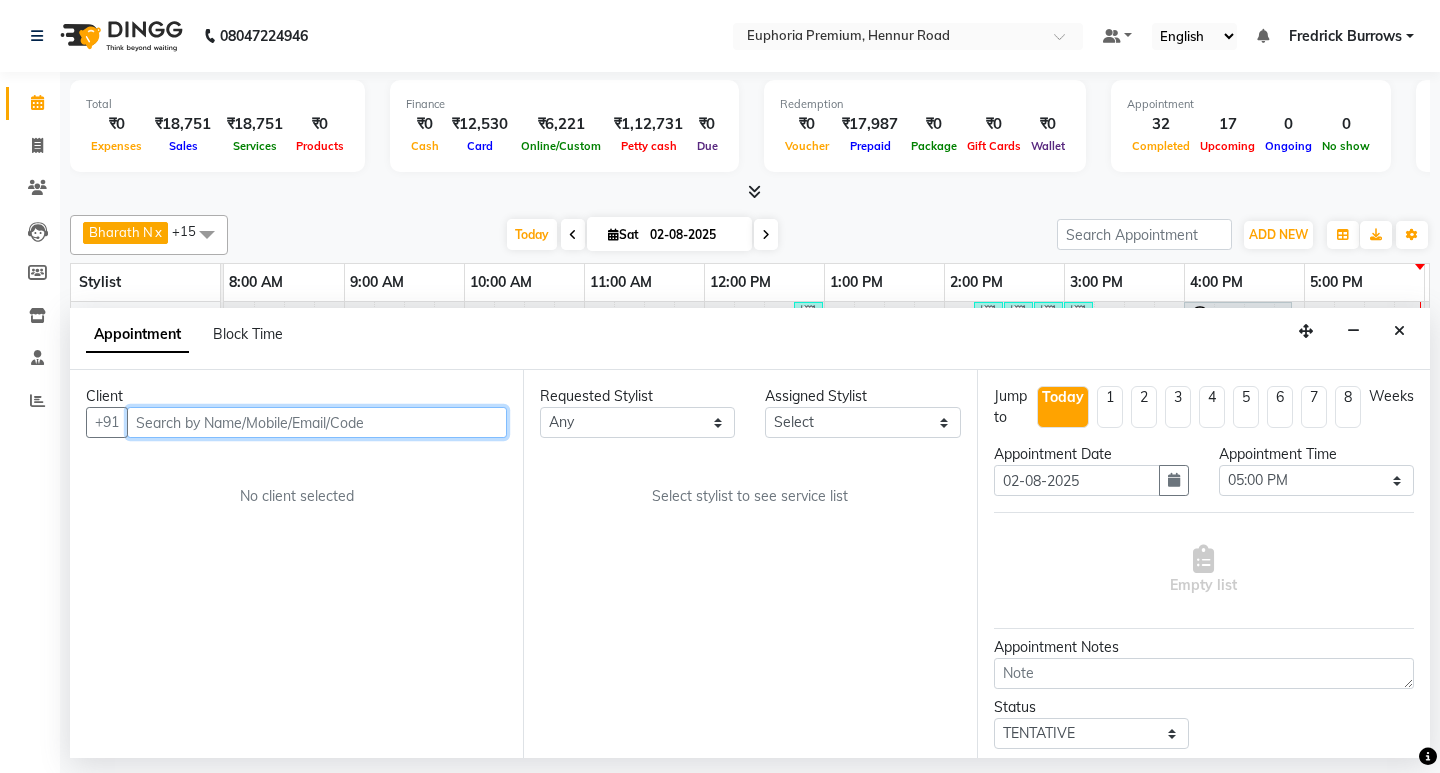 select on "71598" 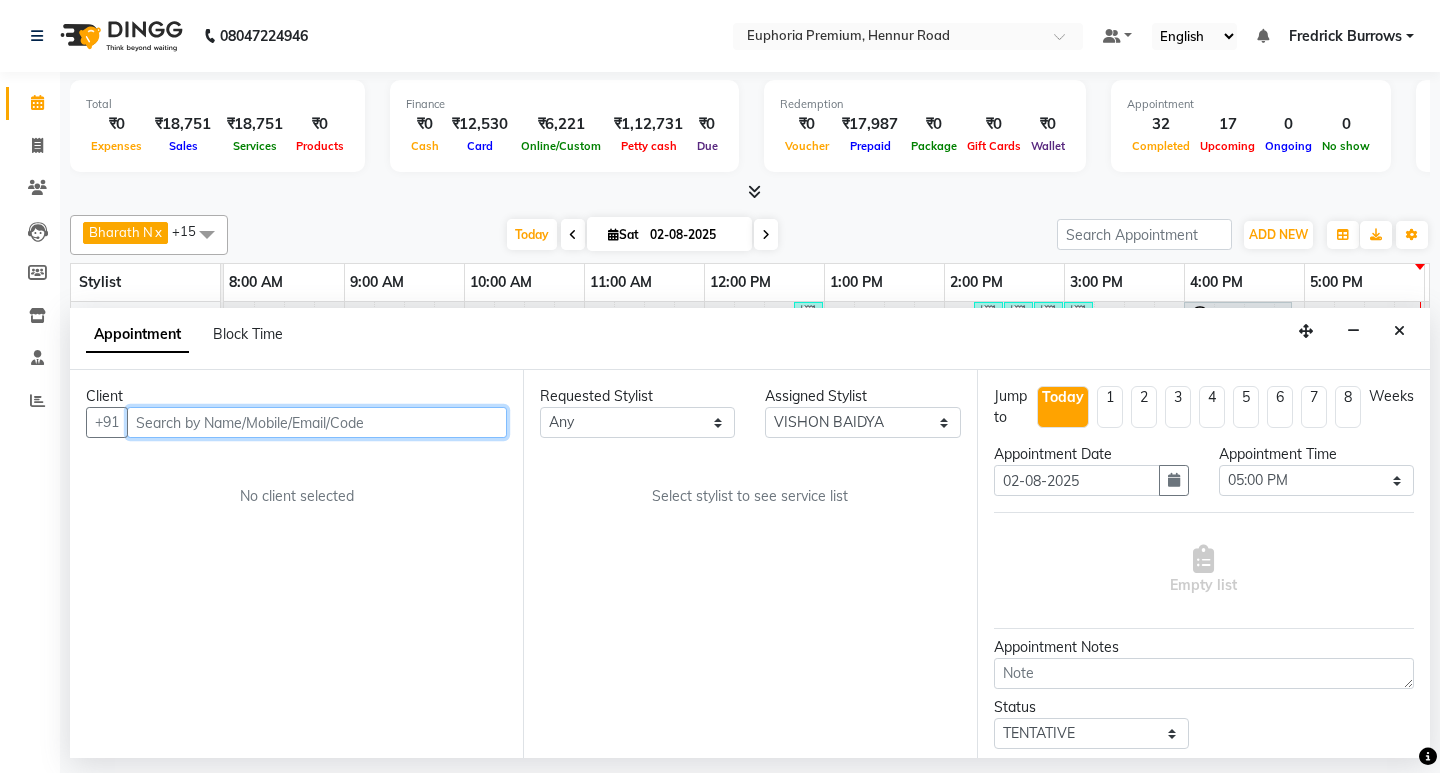 select on "4006" 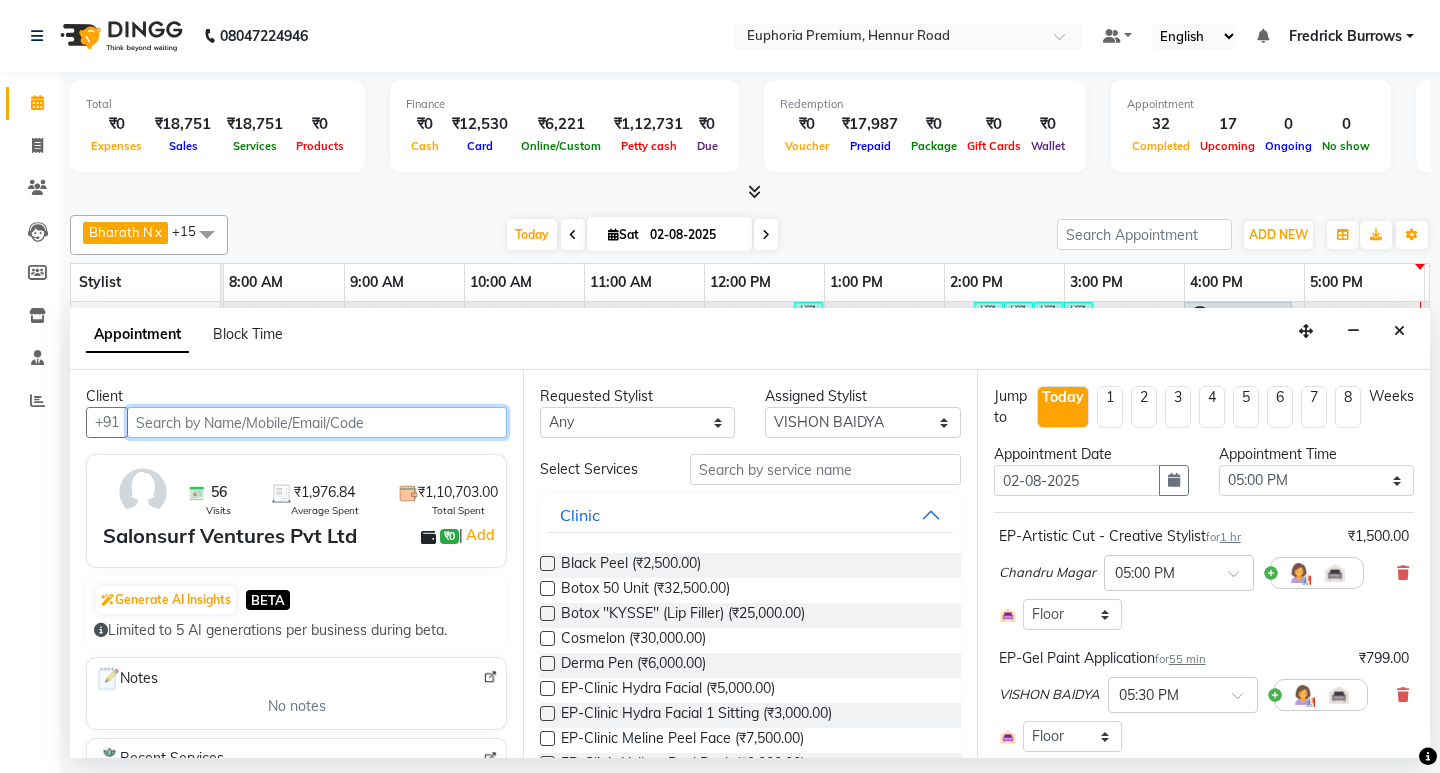 scroll, scrollTop: 0, scrollLeft: 475, axis: horizontal 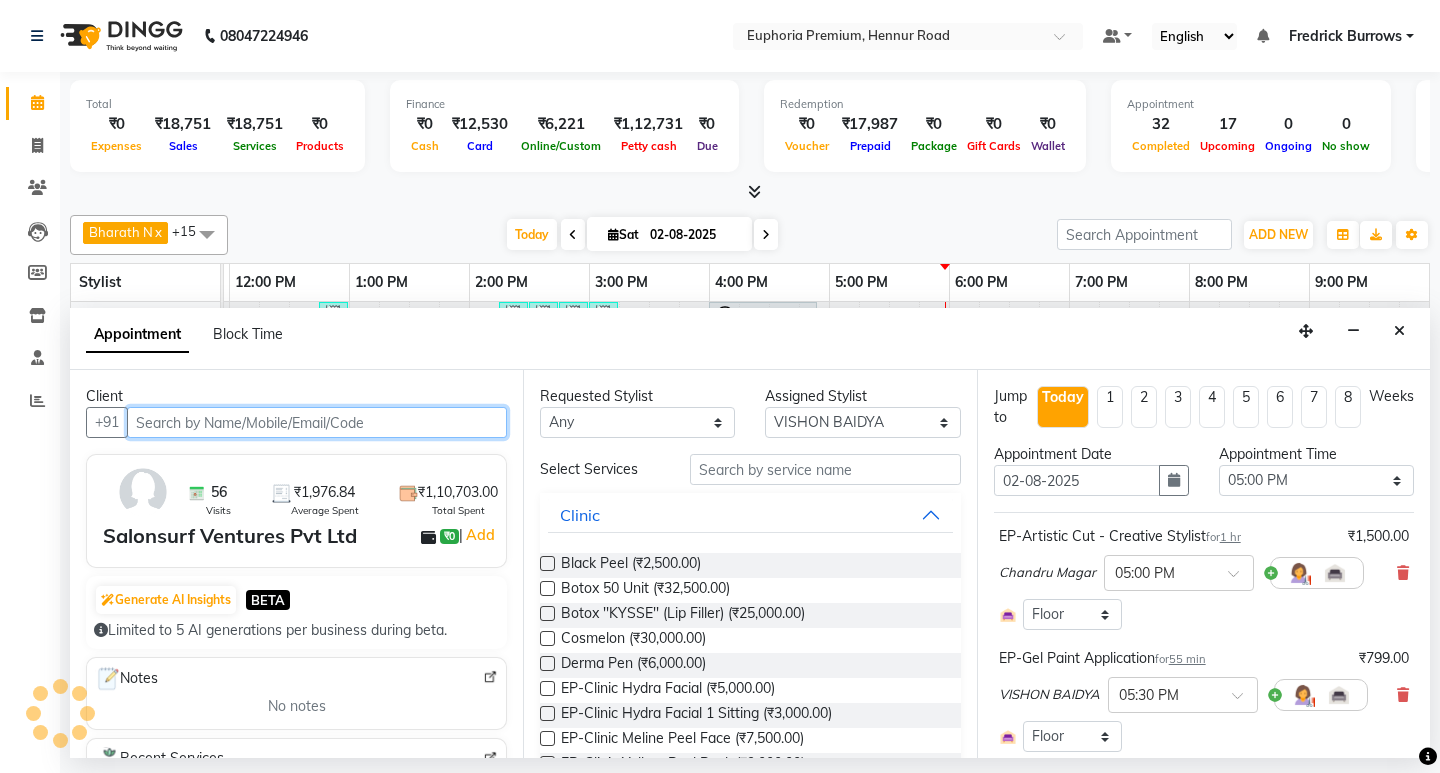 select on "4006" 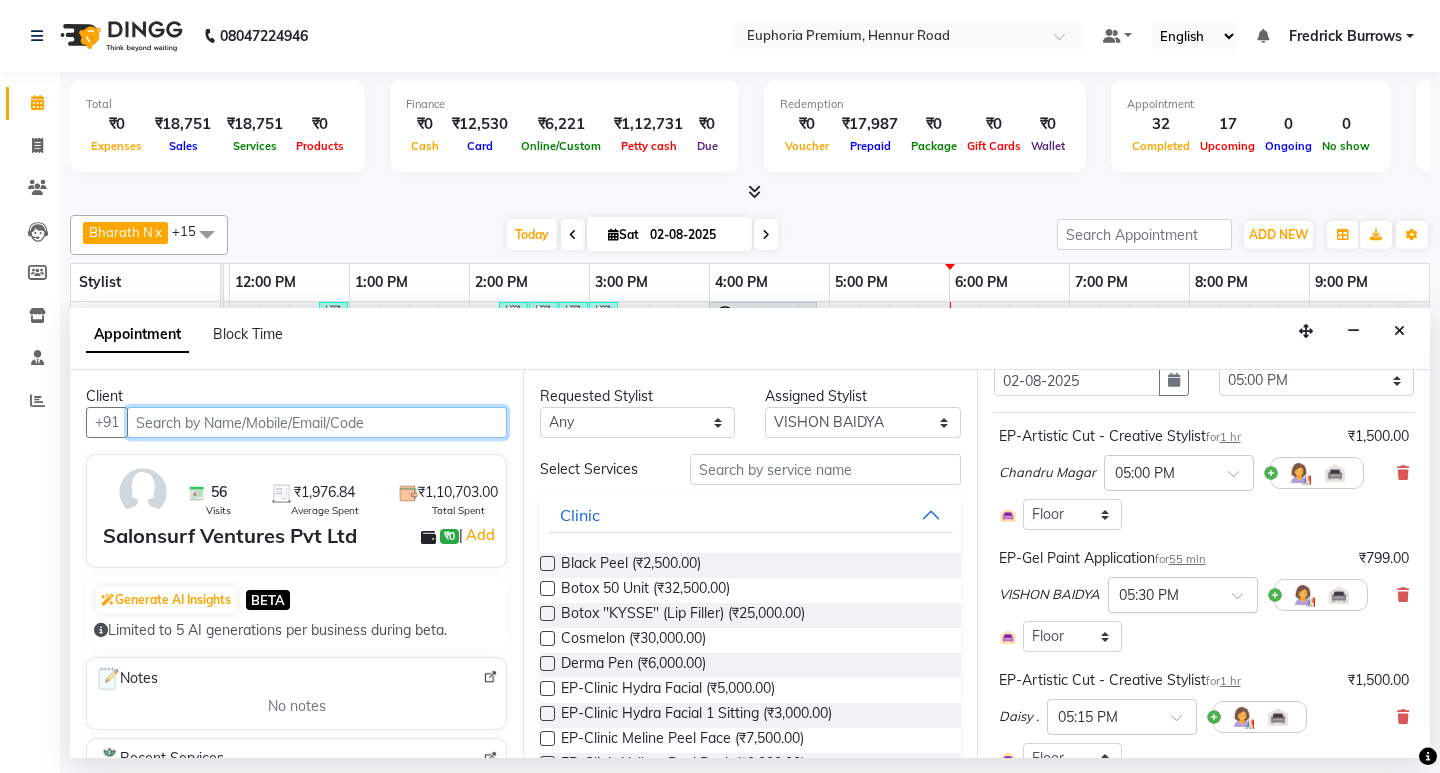 scroll, scrollTop: 200, scrollLeft: 0, axis: vertical 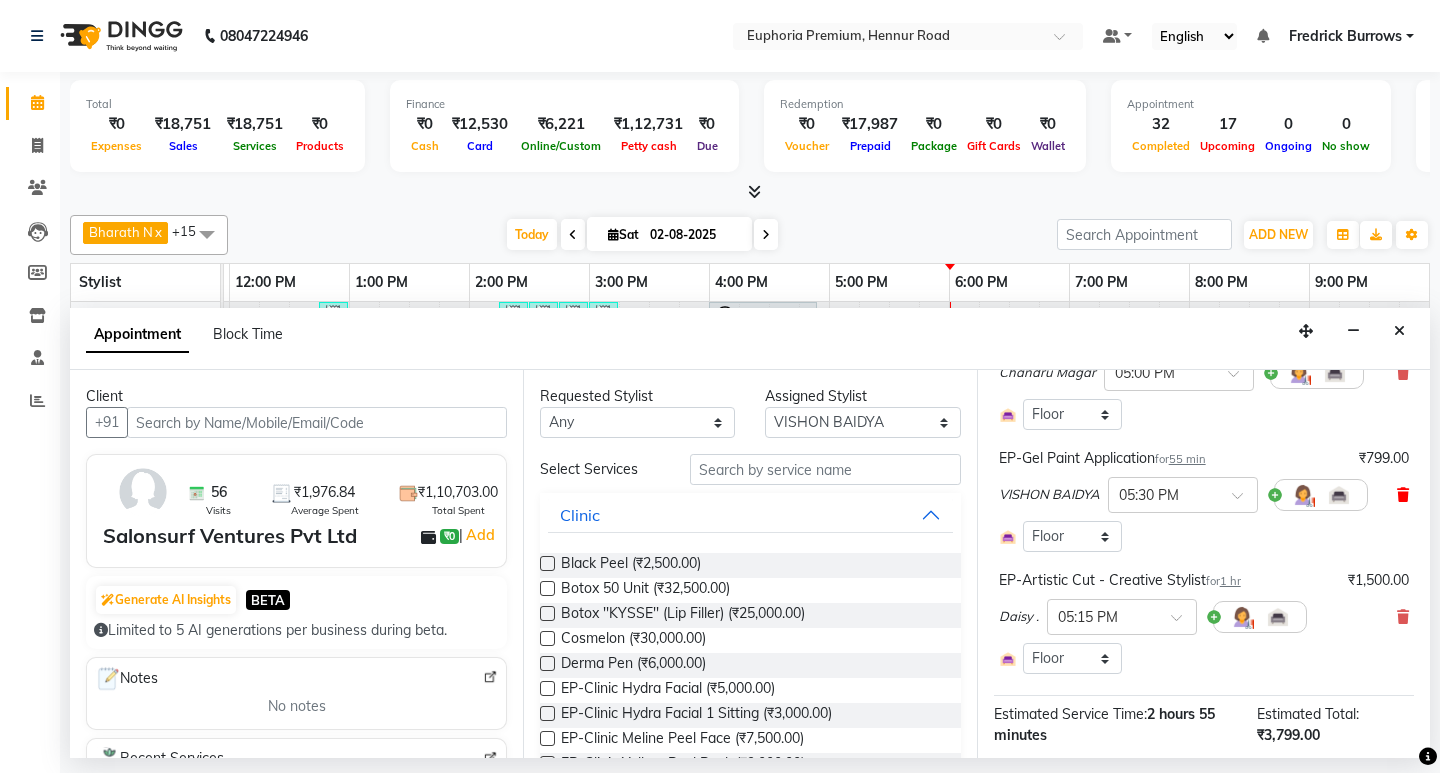 click at bounding box center [1403, 495] 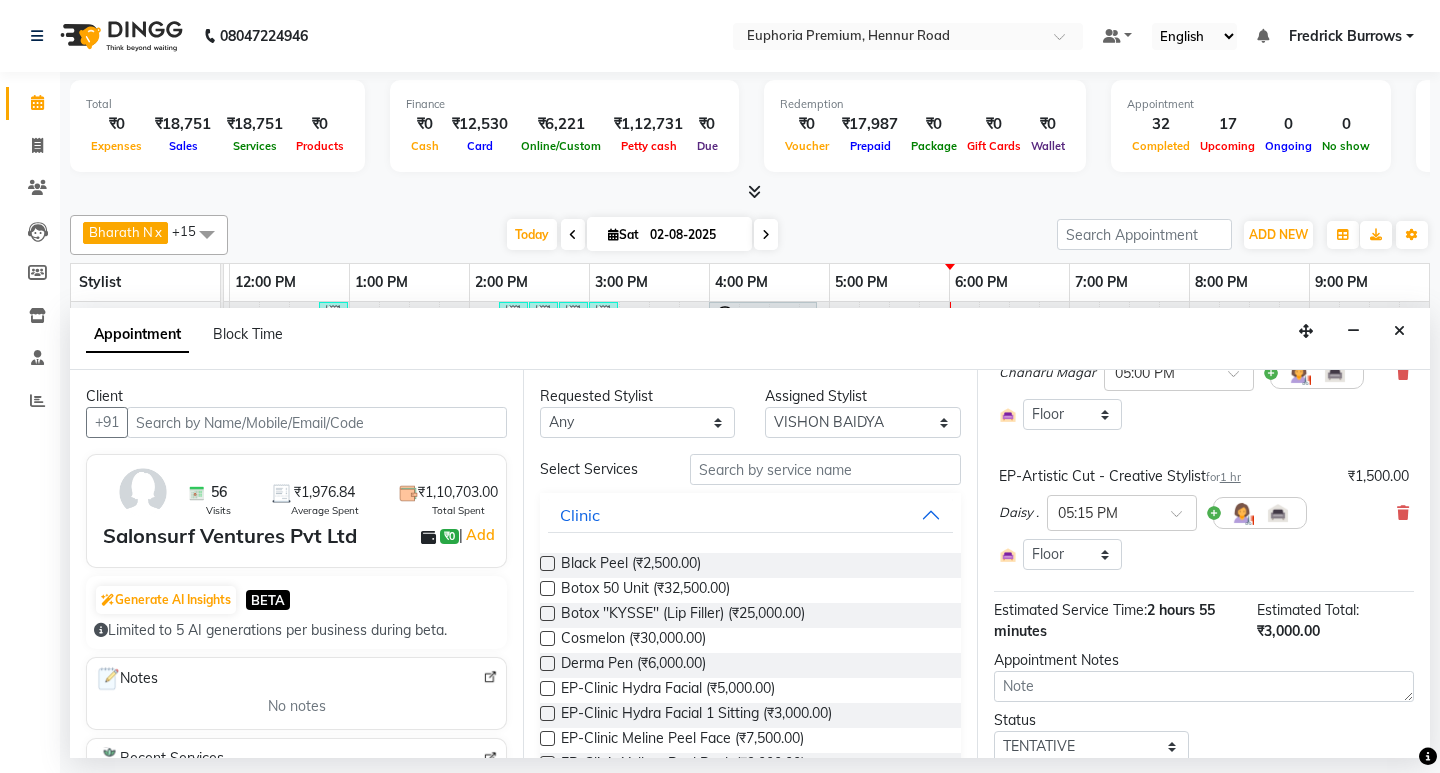 scroll, scrollTop: 272, scrollLeft: 0, axis: vertical 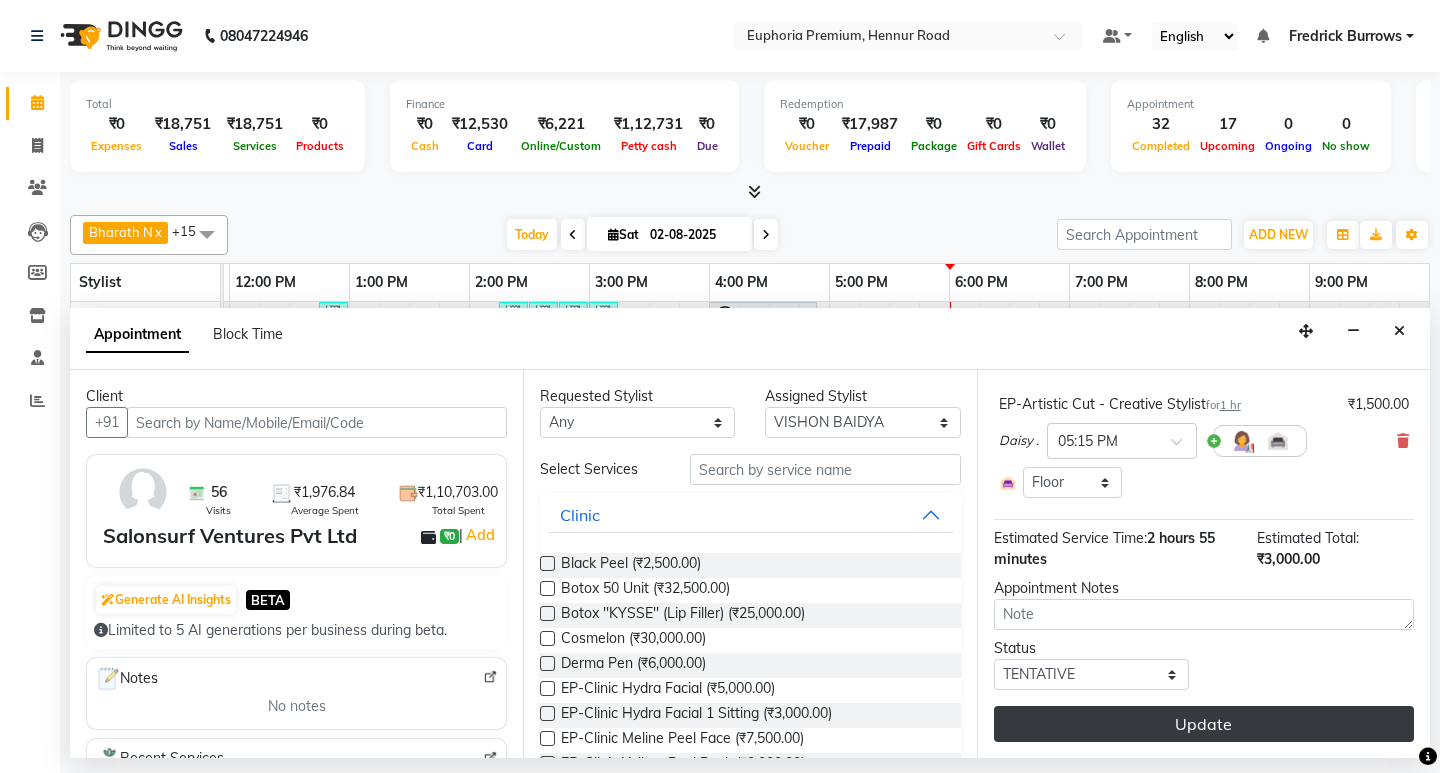 click on "Update" at bounding box center (1204, 724) 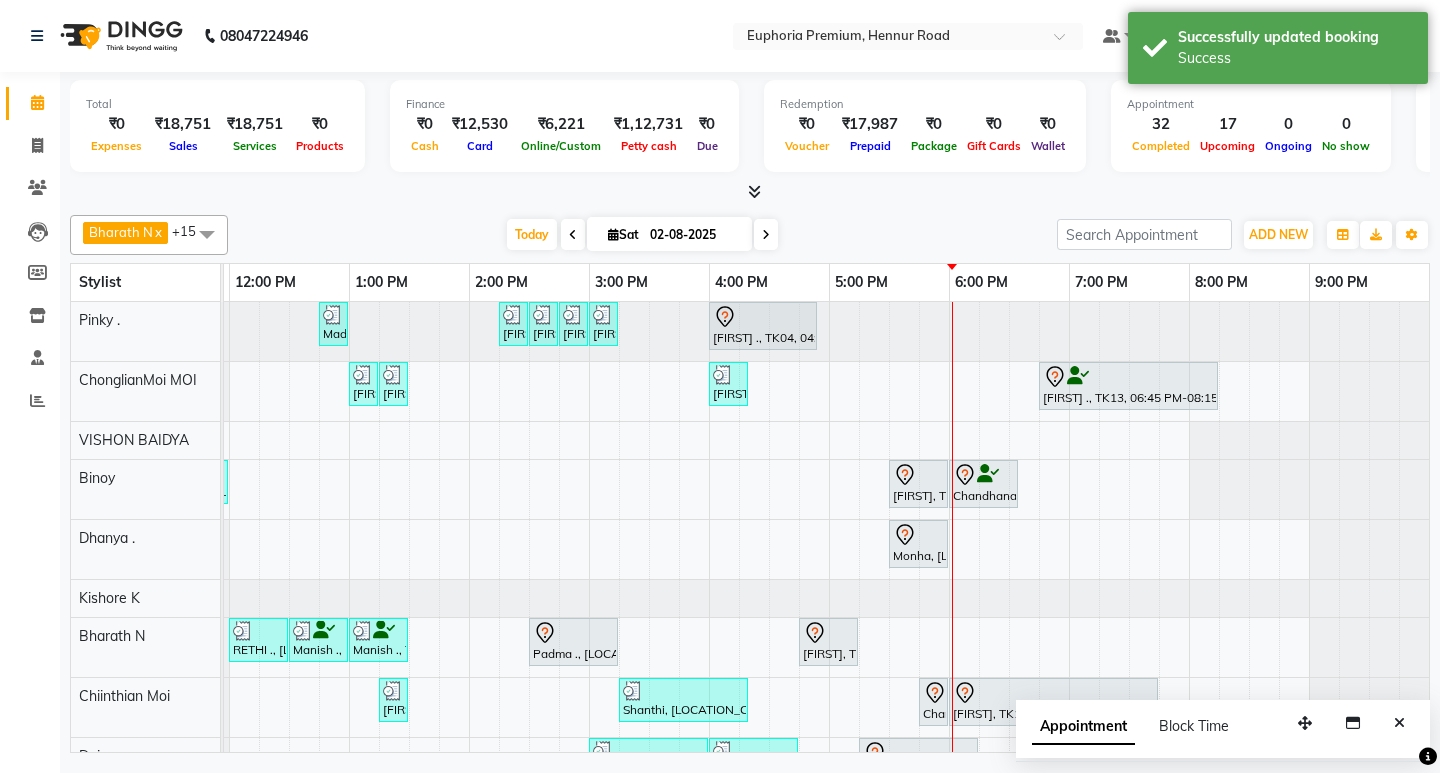 scroll, scrollTop: 219, scrollLeft: 475, axis: both 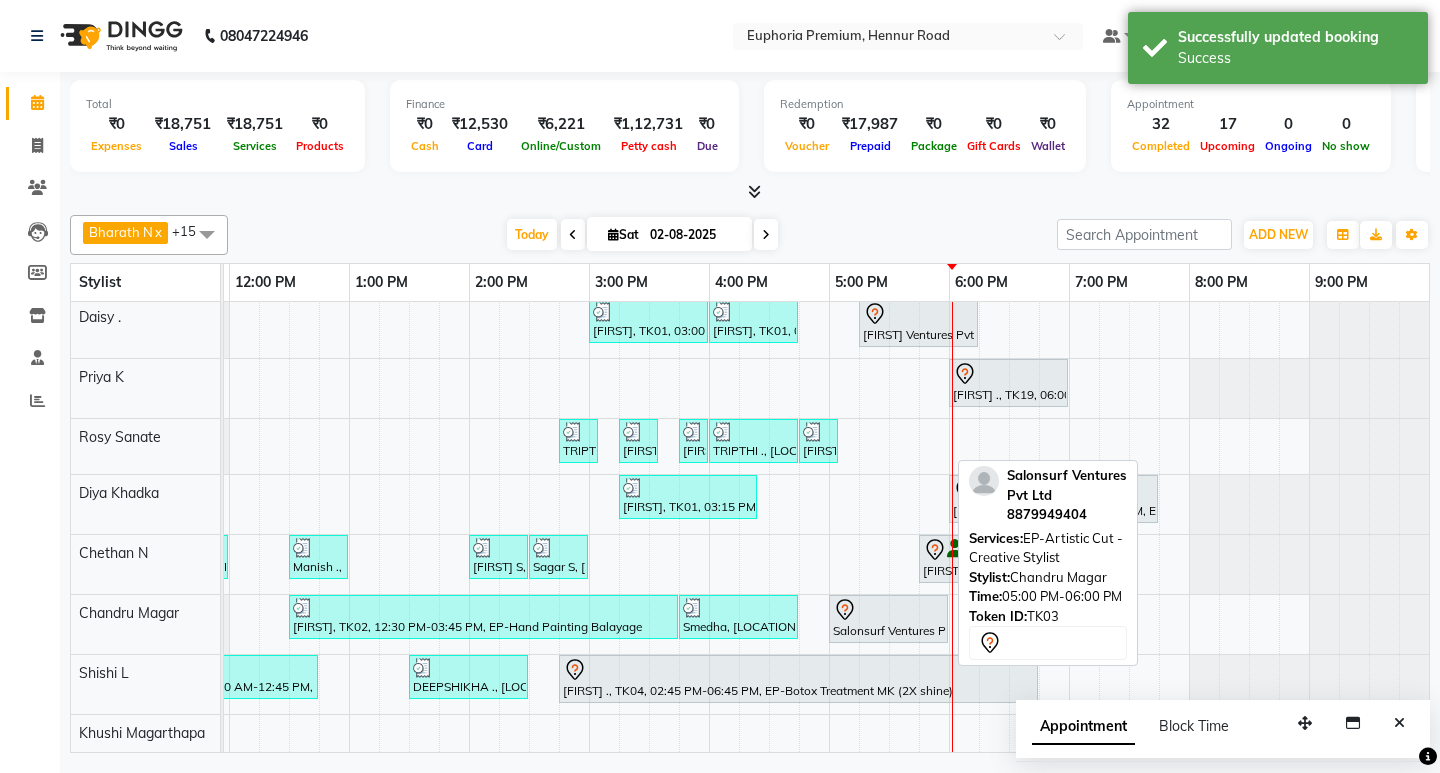 click at bounding box center [888, 610] 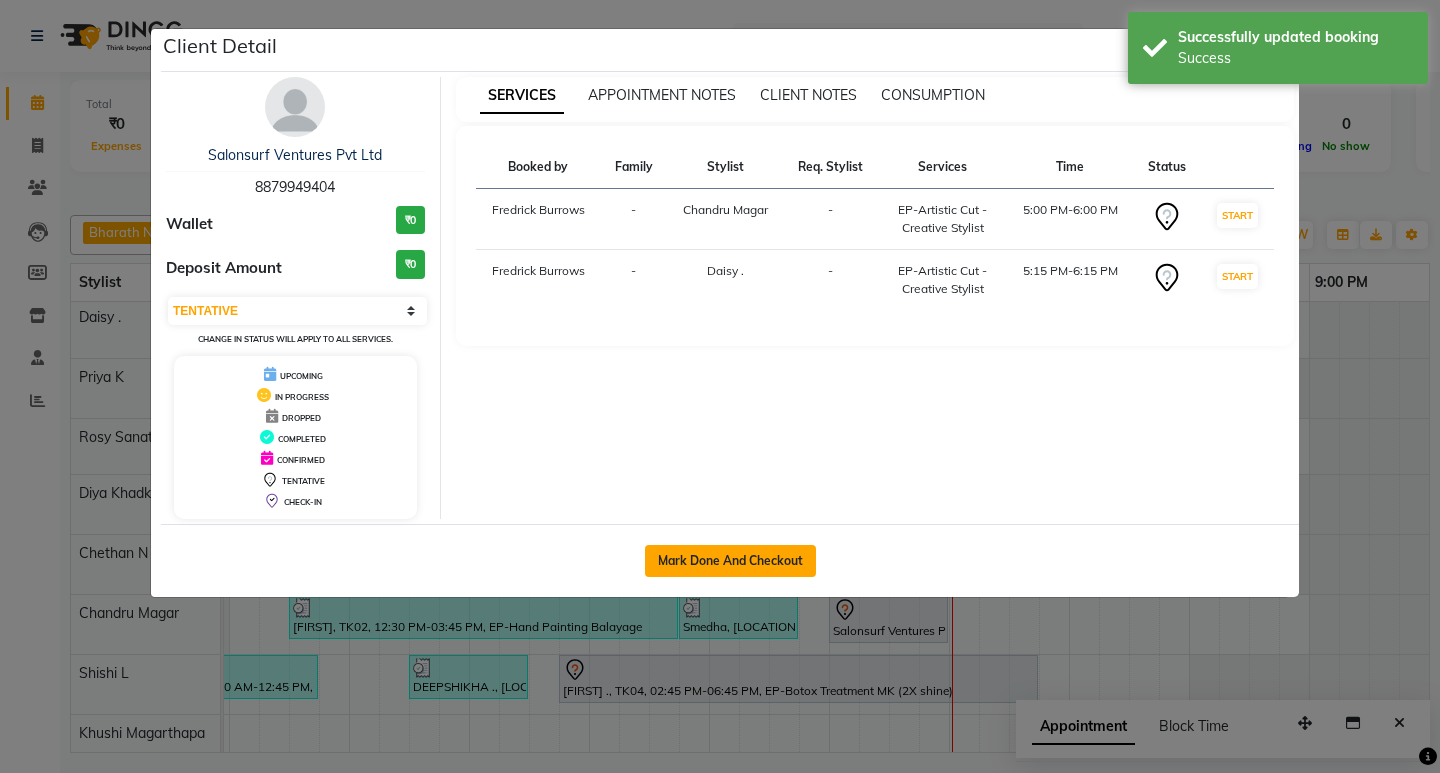click on "Mark Done And Checkout" 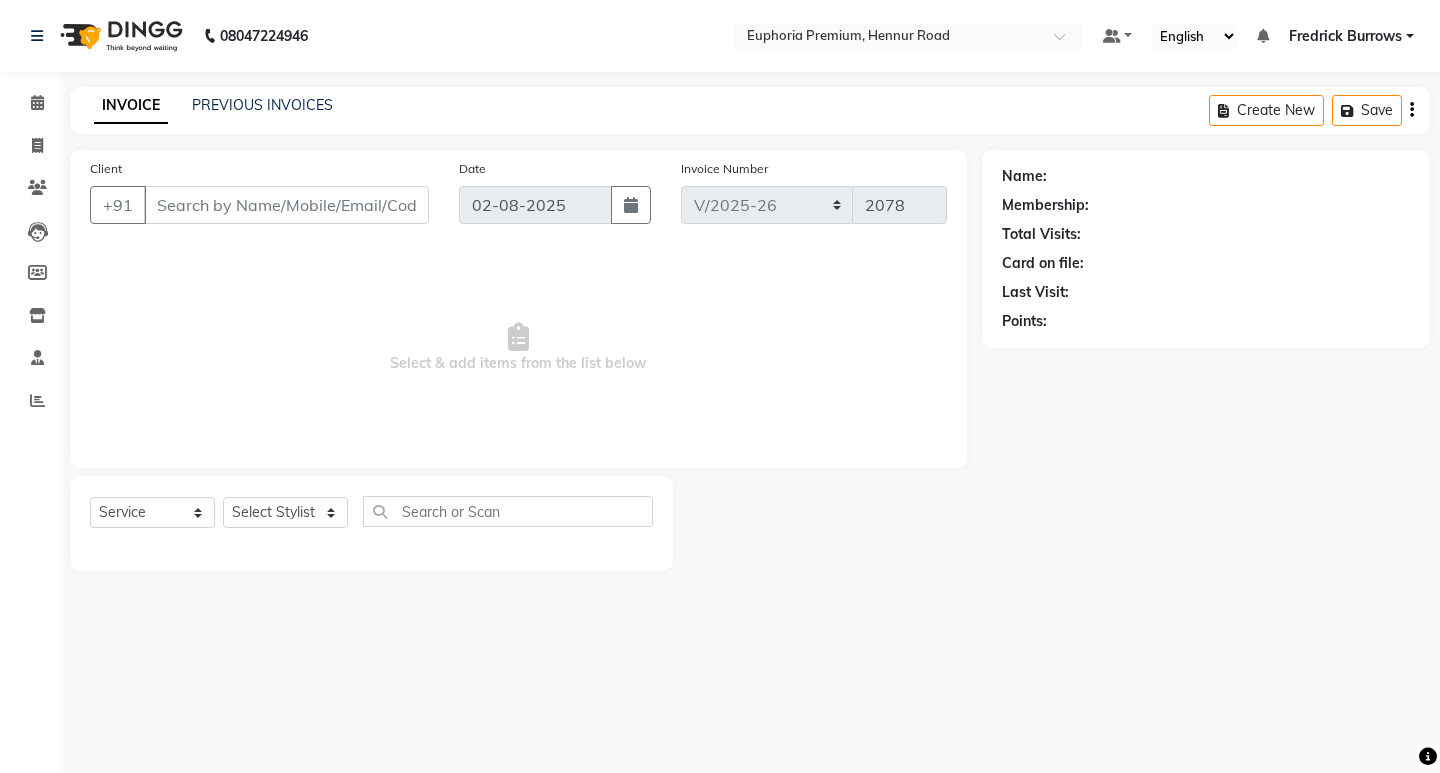 type on "88******04" 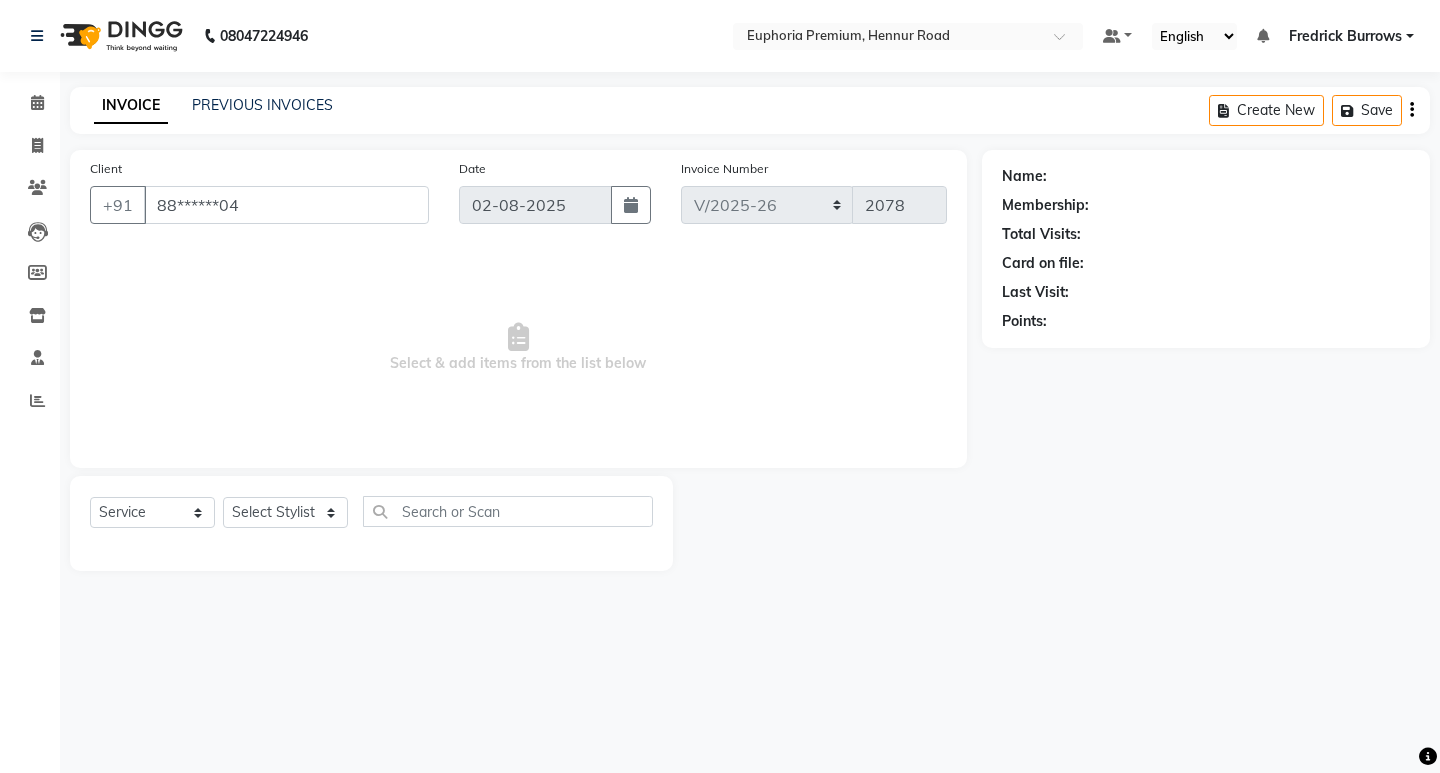 select on "71625" 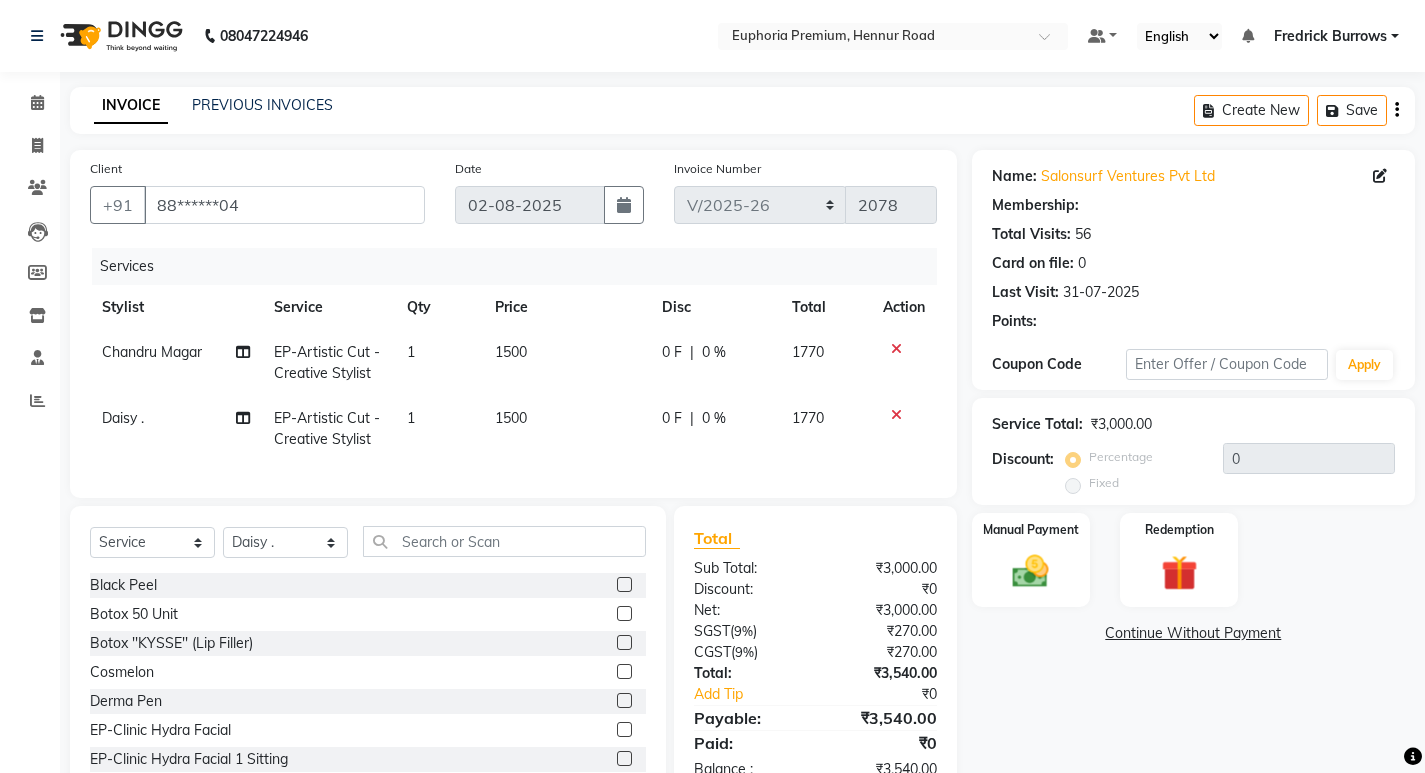 select on "1: Object" 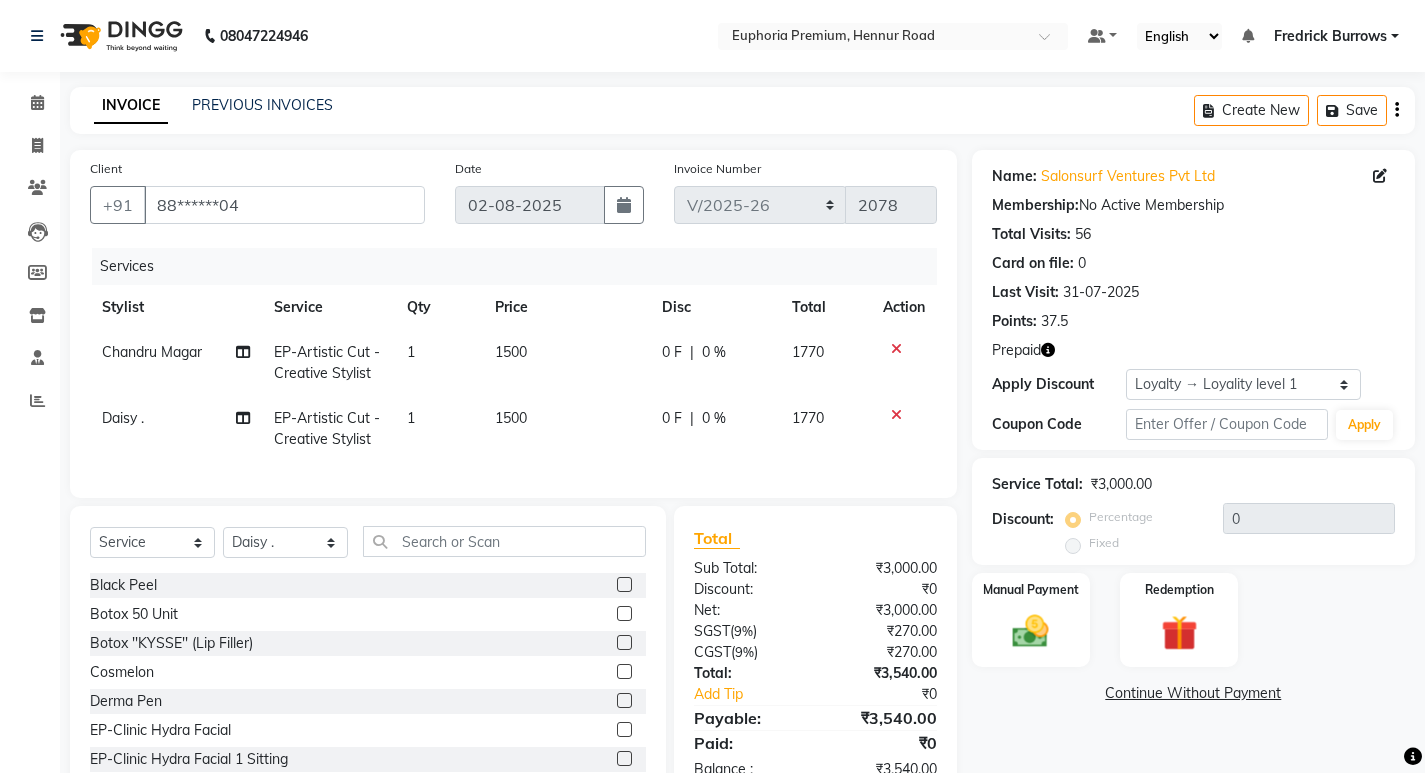 scroll, scrollTop: 73, scrollLeft: 0, axis: vertical 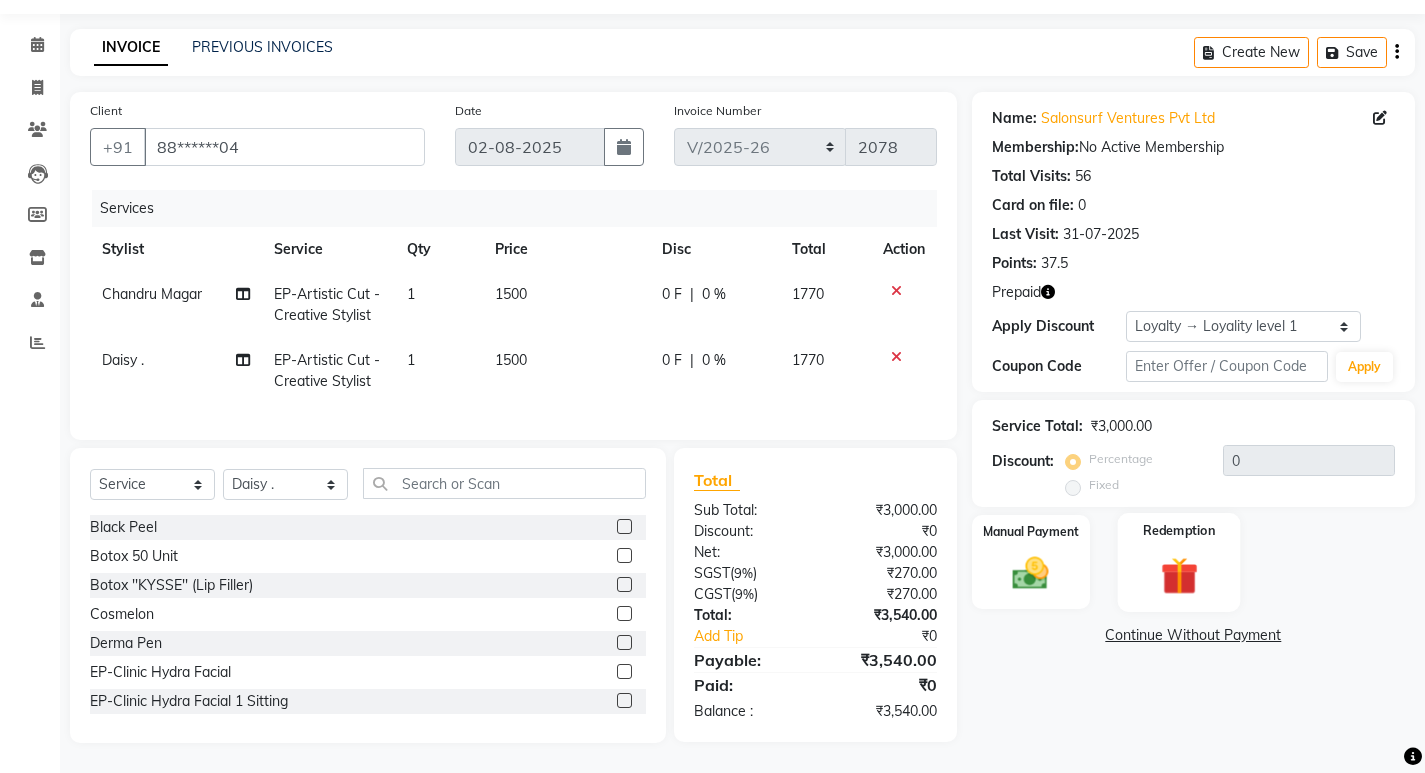 click 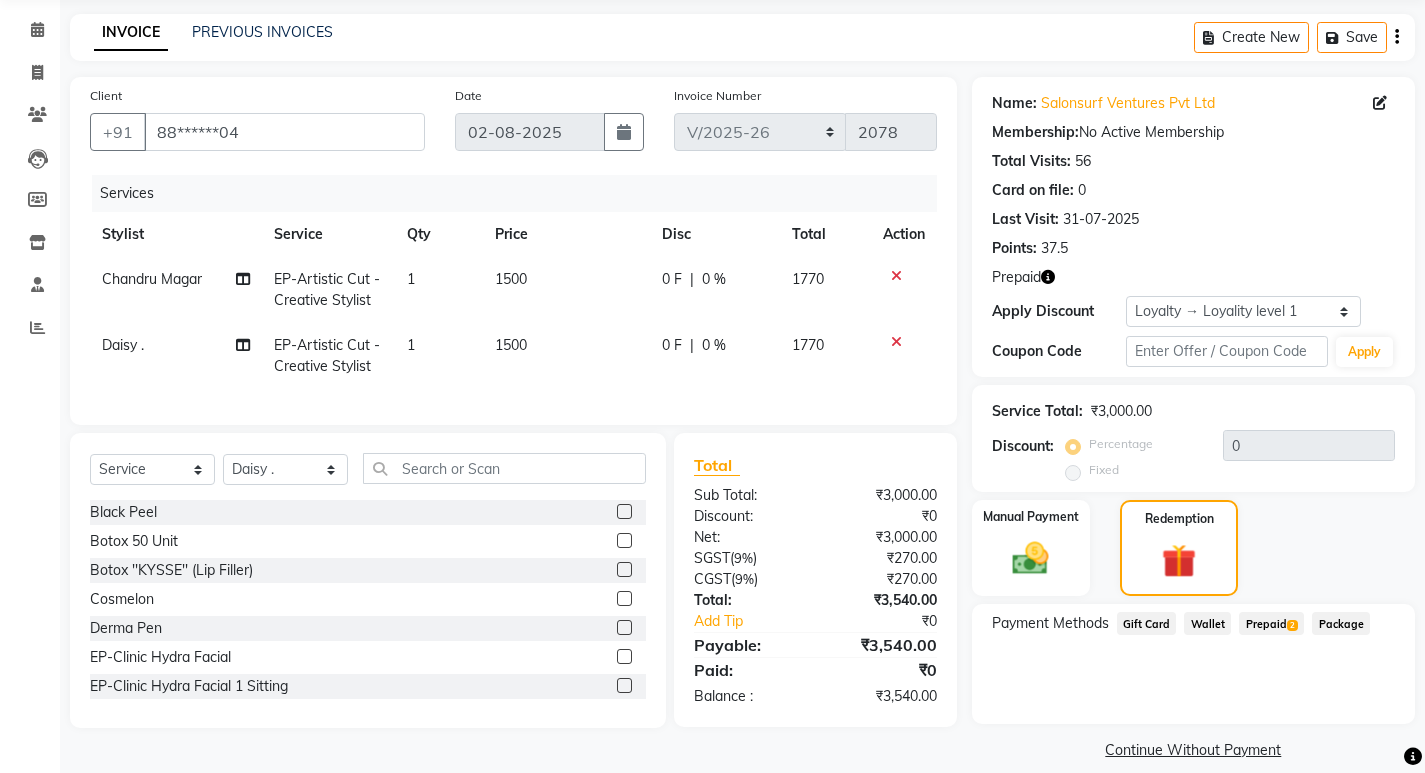 click on "Prepaid  2" 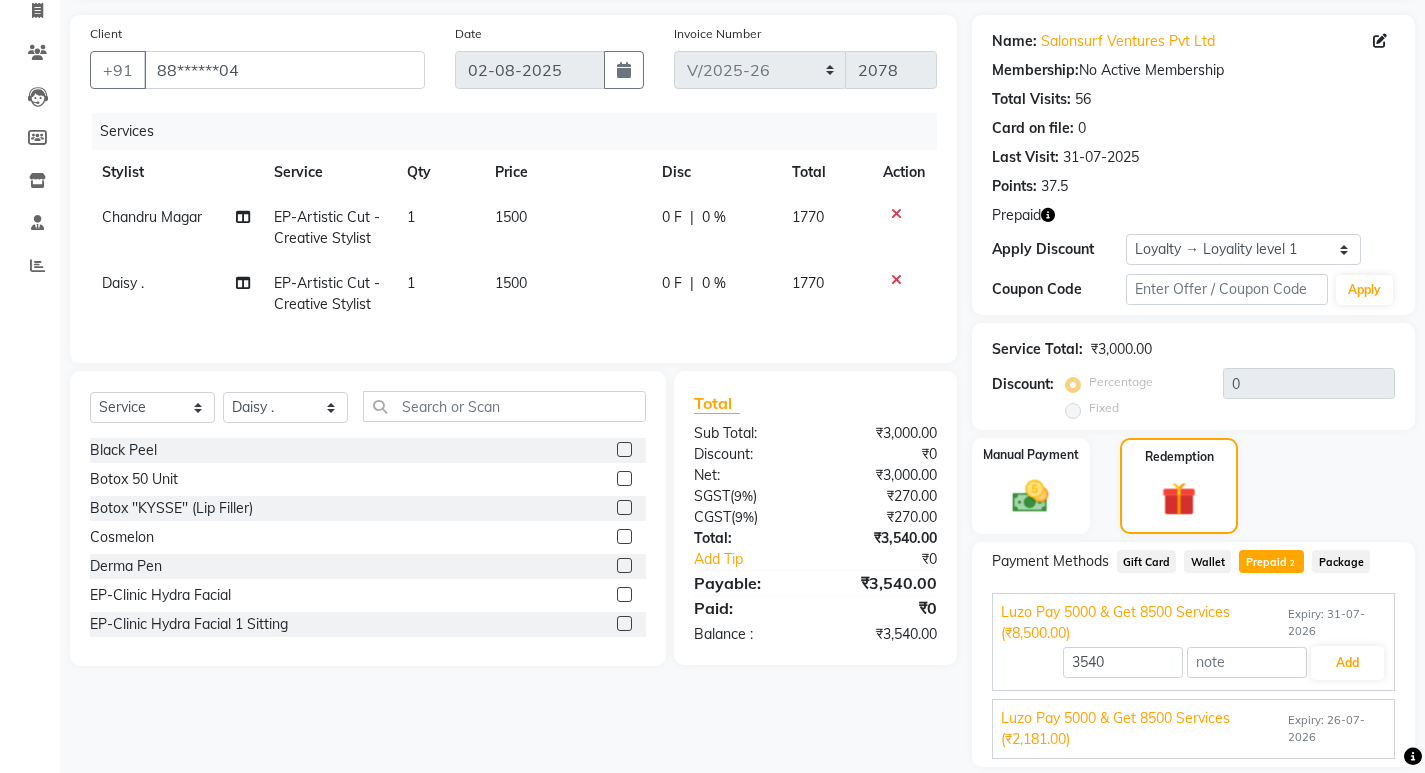scroll, scrollTop: 200, scrollLeft: 0, axis: vertical 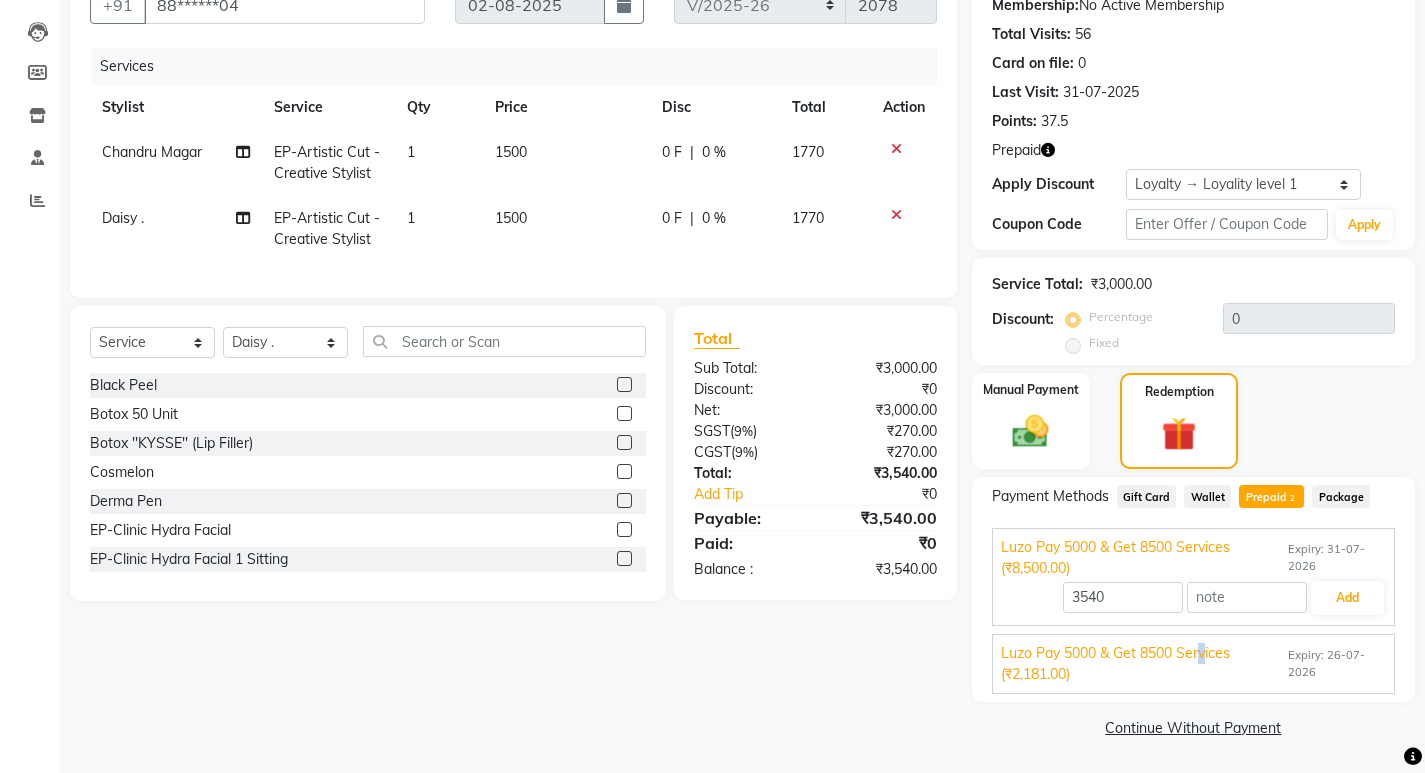 click on "Luzo Pay 5000 & Get 8500 Services (₹2,181.00)" at bounding box center [1142, 664] 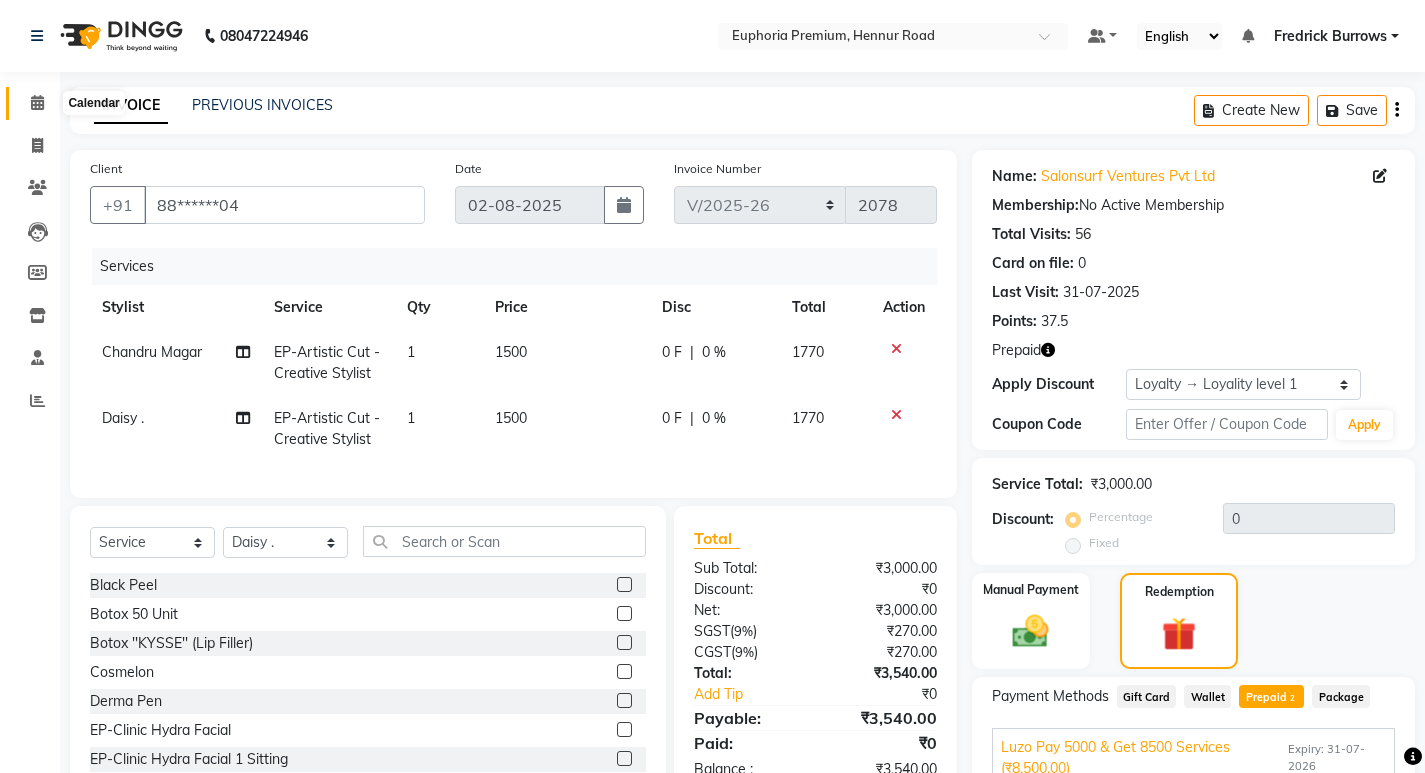 click 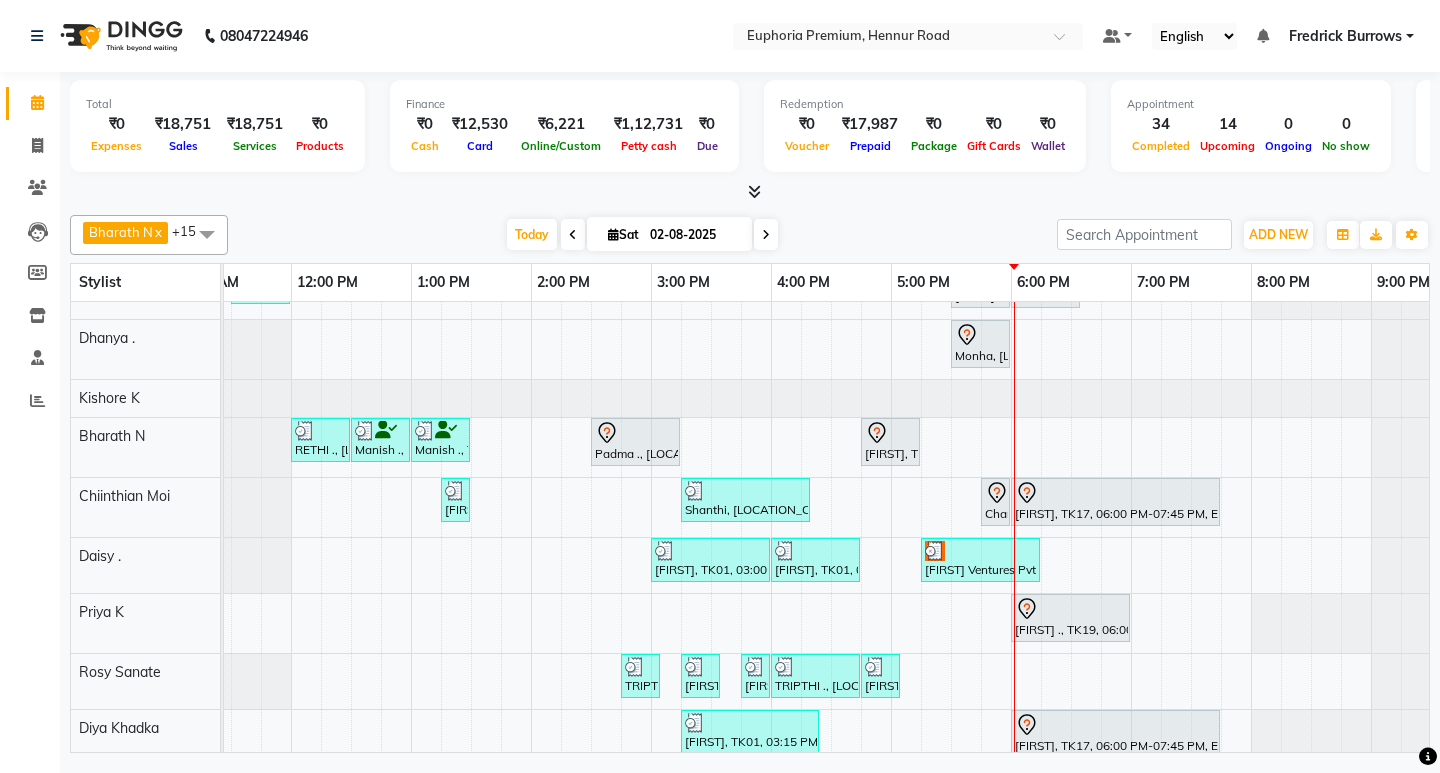 click on "[FIRST] ., TK08, 12:45 PM-01:00 PM, EP-Eyebrows Threading     [FIRST] ., TK10, 02:15 PM-02:30 PM, EP-Eyebrows Threading     [FIRST] ., TK10, 02:30 PM-02:45 PM, EP-Full Arms Catridge Wax     [FIRST] ., TK10, 02:45 PM-03:00 PM, EP-Half Legs Catridge Wax     [FIRST] ., TK10, 03:00 PM-03:15 PM, EP-Under Arms Intimate             Padma ., TK04, 04:00 PM-04:55 PM, EP-Derma infusion treatment Pedi     [FIRST] ., TK11, 01:00 PM-01:15 PM, EP-Full Arms Catridge Wax     [FIRST] ., TK11, 01:15 PM-01:30 PM, EP-Half Legs Cream Wax     [FIRST], TK02, 04:00 PM-04:20 PM, EP-Eyebrows Threading             [FIRST] ., TK13, 06:45 PM-08:15 PM, EP-Tefiti Coffee Pedi     [FIRST] [LAST], TK05, 11:30 AM-12:00 PM, EP-Head Massage (30 Mins) w/o Hairwash             [FIRST], TK17, 05:30 PM-06:00 PM, EP-Shoulder & Back (30 Mins)             [FIRST] ., TK18, 06:00 PM-06:35 PM, EP-Feet Reflexology (30 Mins)             [FIRST], TK17, 05:30 PM-06:00 PM, EP-Face & Neck Massage (30 Mins)" at bounding box center (651, 542) 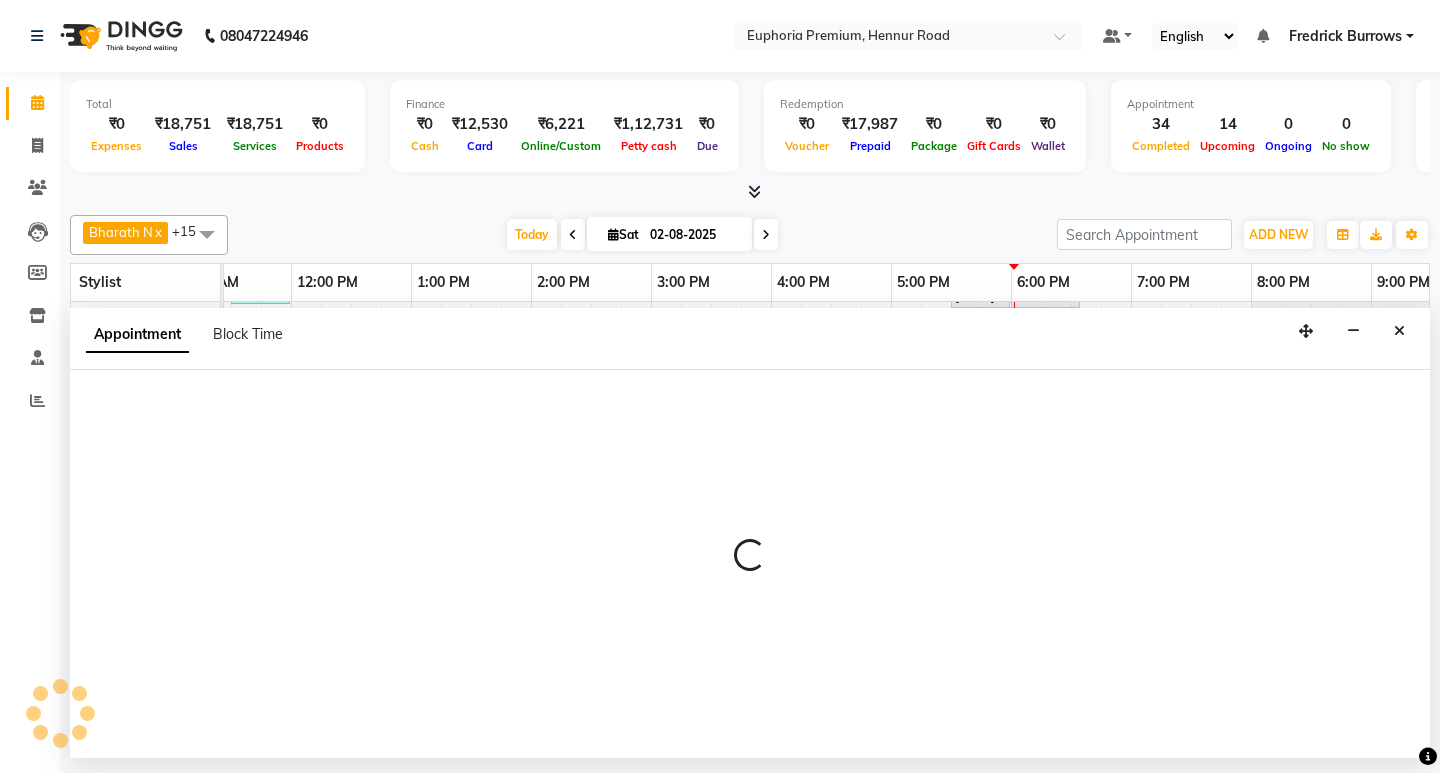 select on "71614" 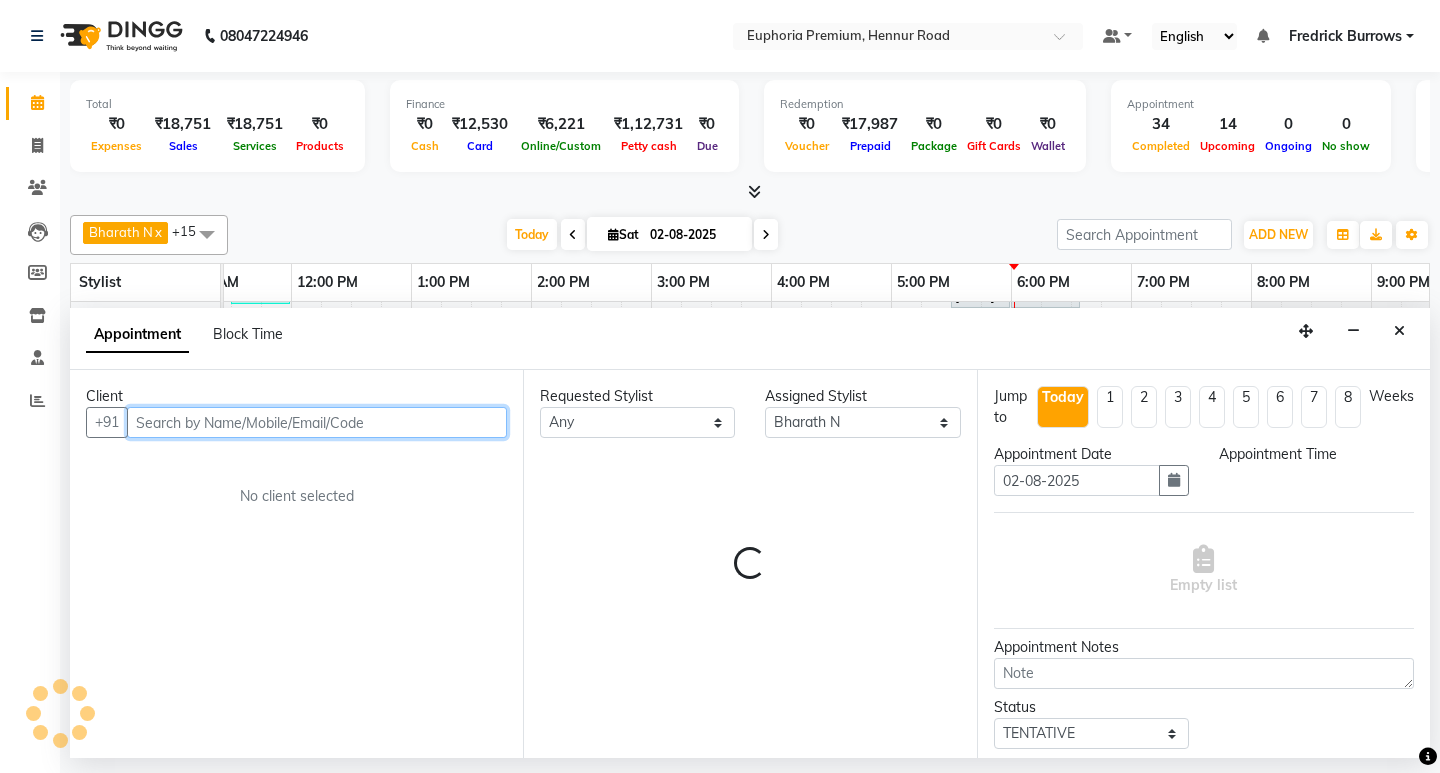 select on "1095" 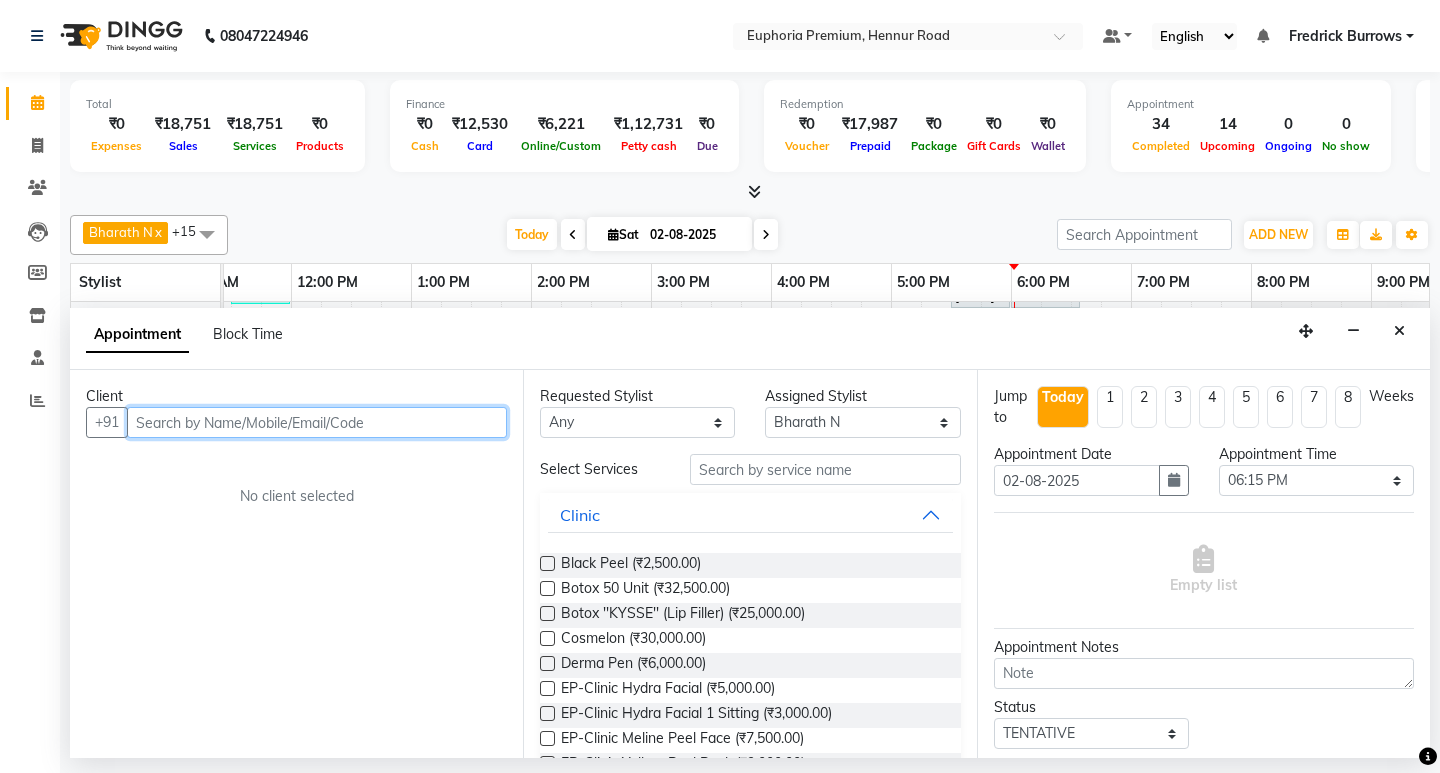 click at bounding box center [317, 422] 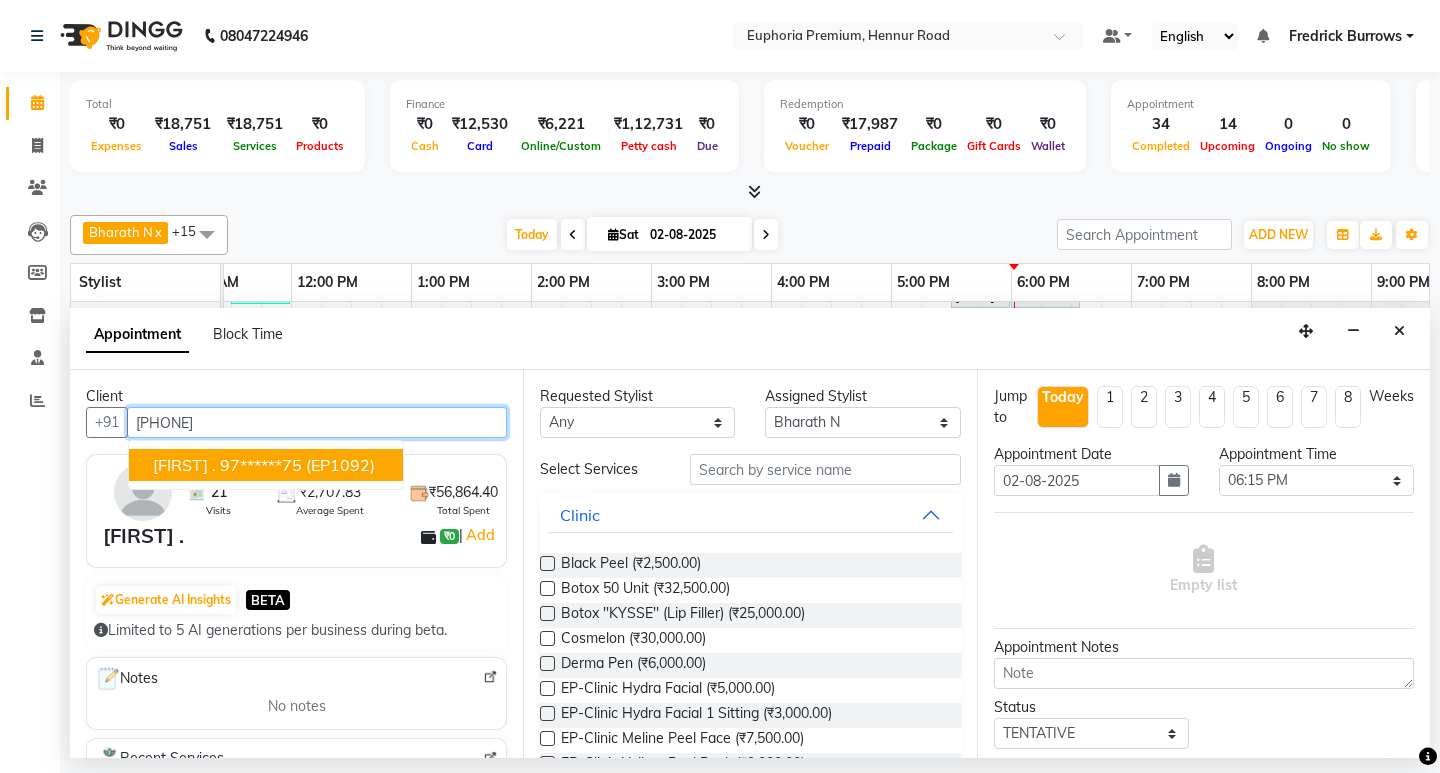 click on "(EP1092)" at bounding box center [340, 465] 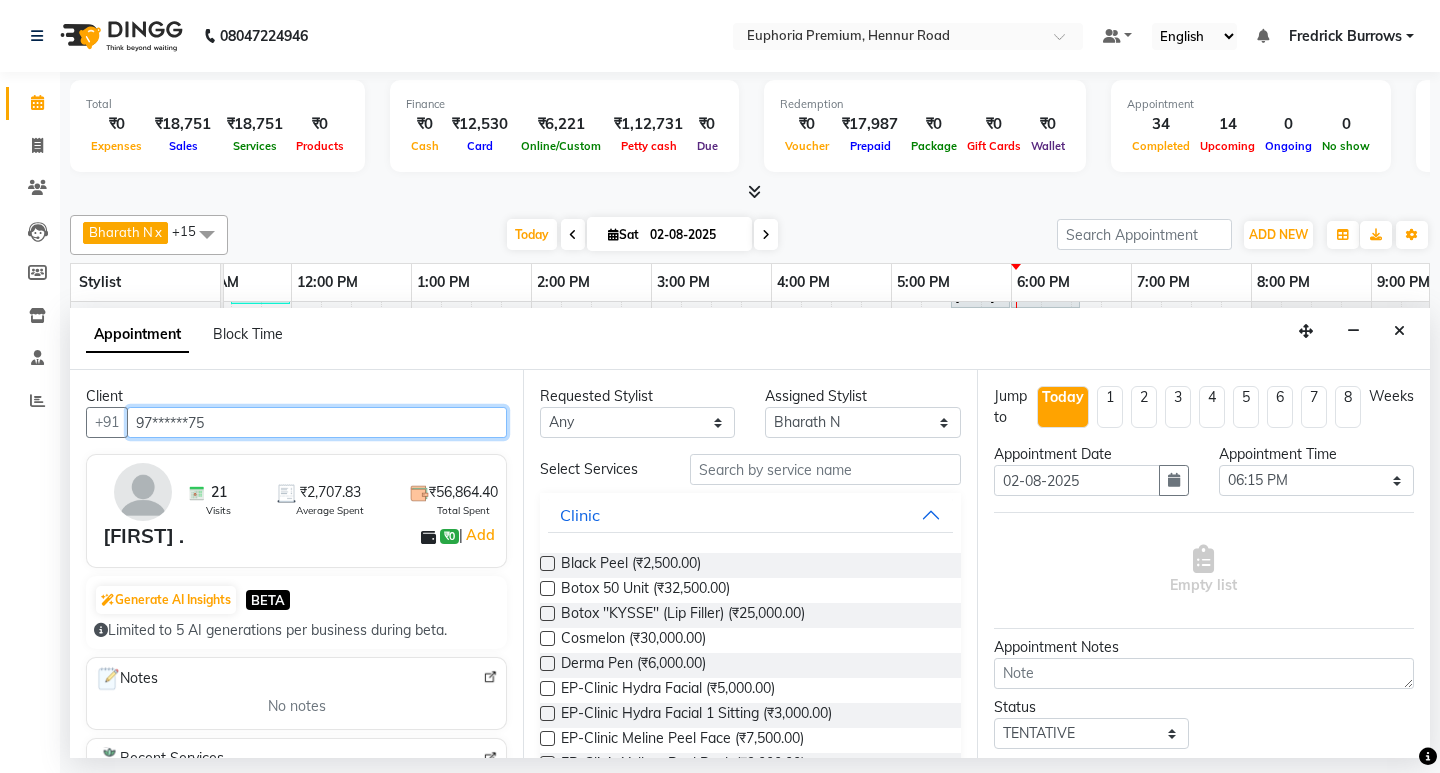 type on "97******75" 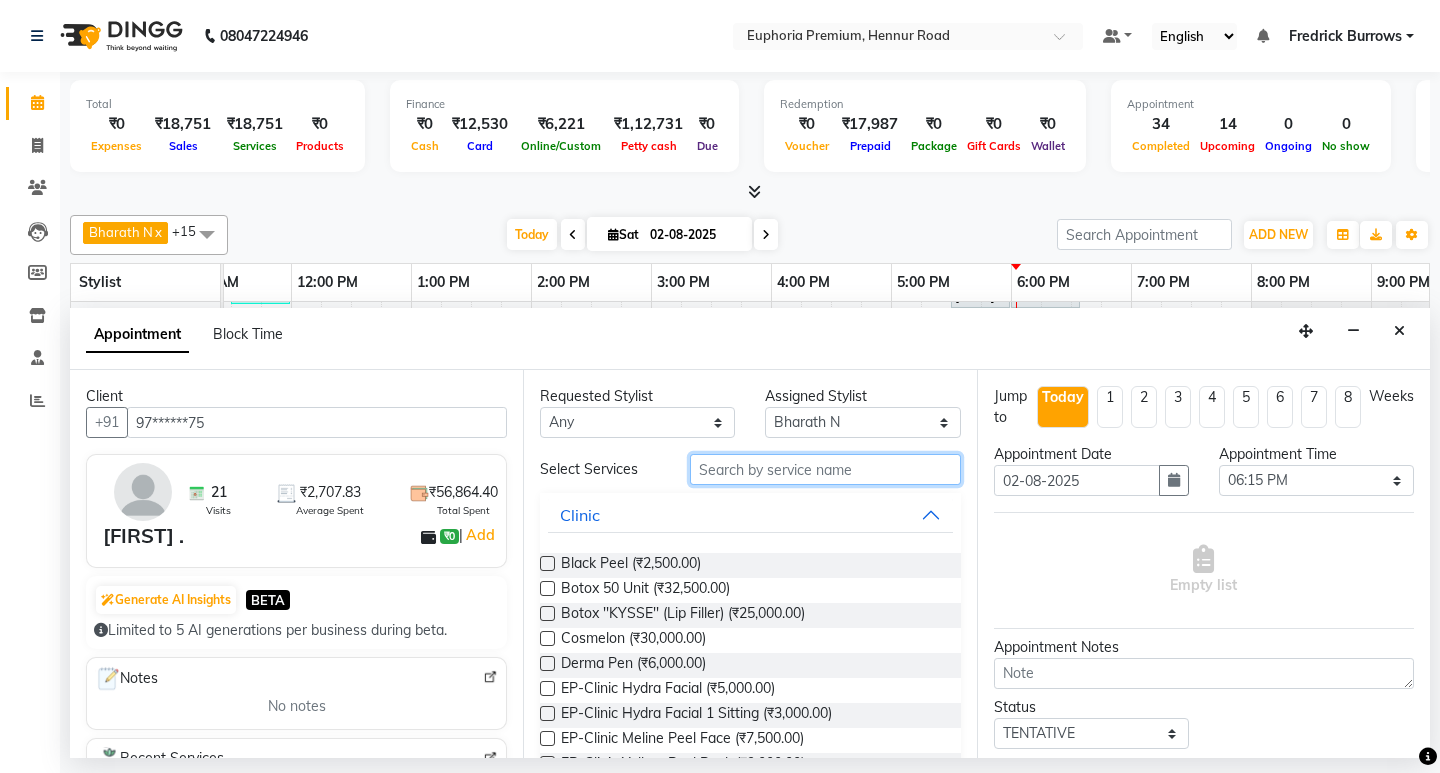 click at bounding box center (825, 469) 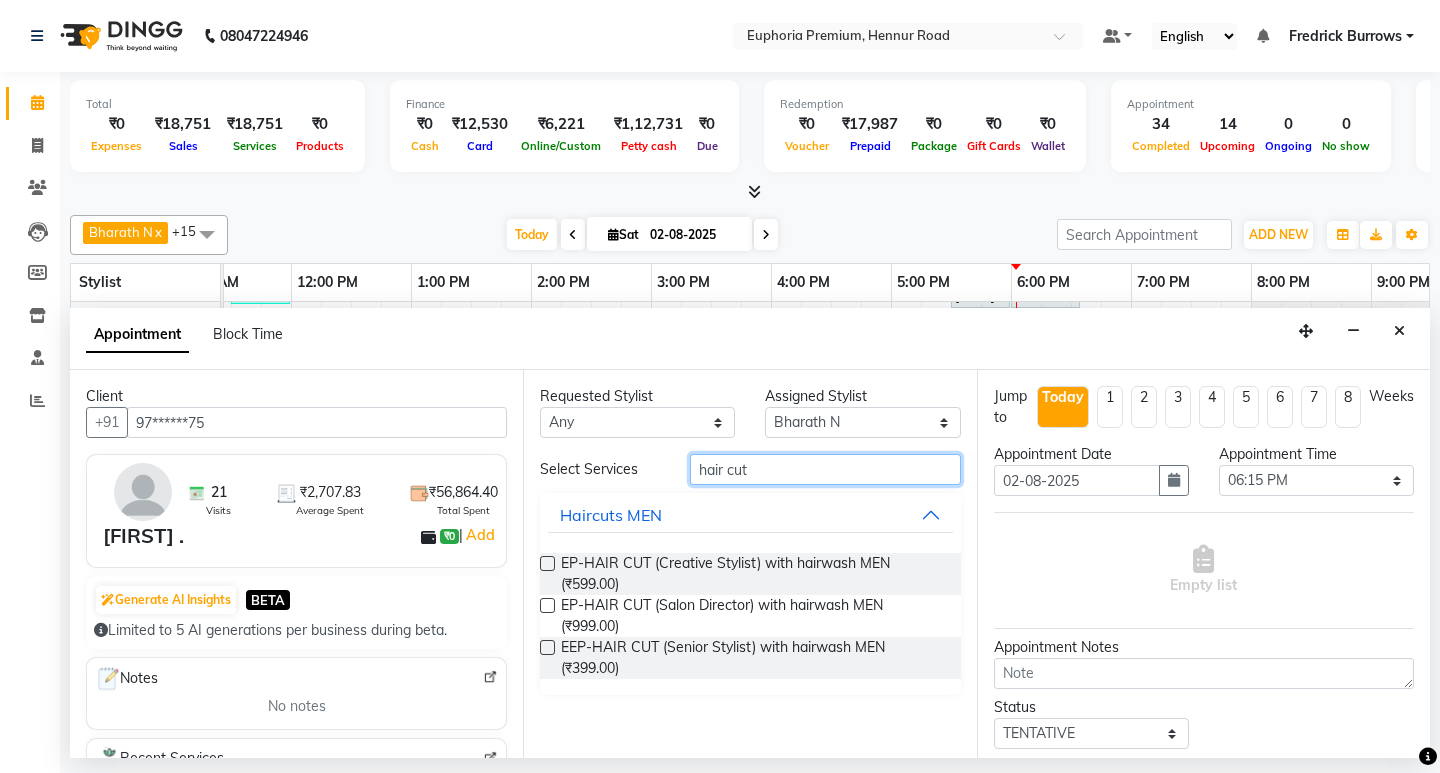 type on "hair cut" 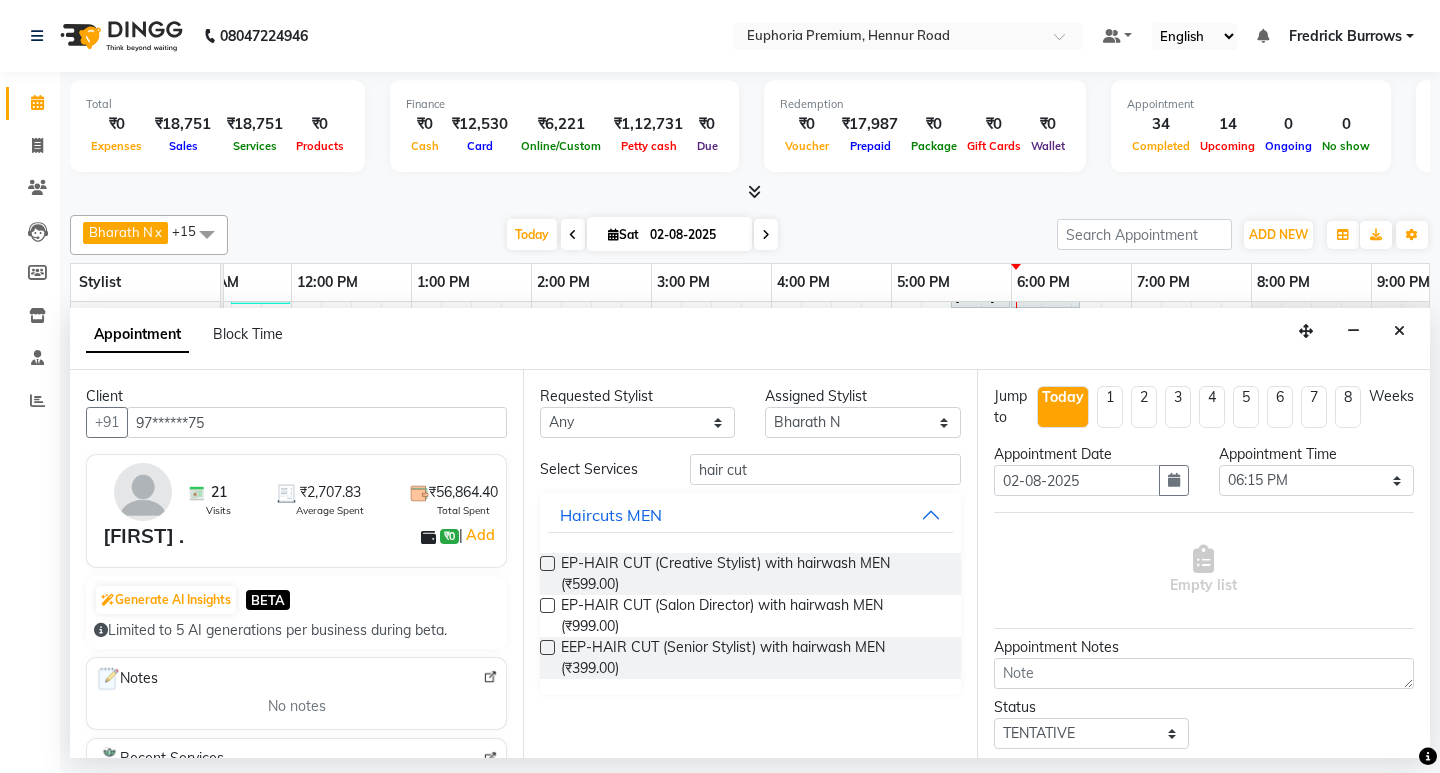 click at bounding box center (547, 647) 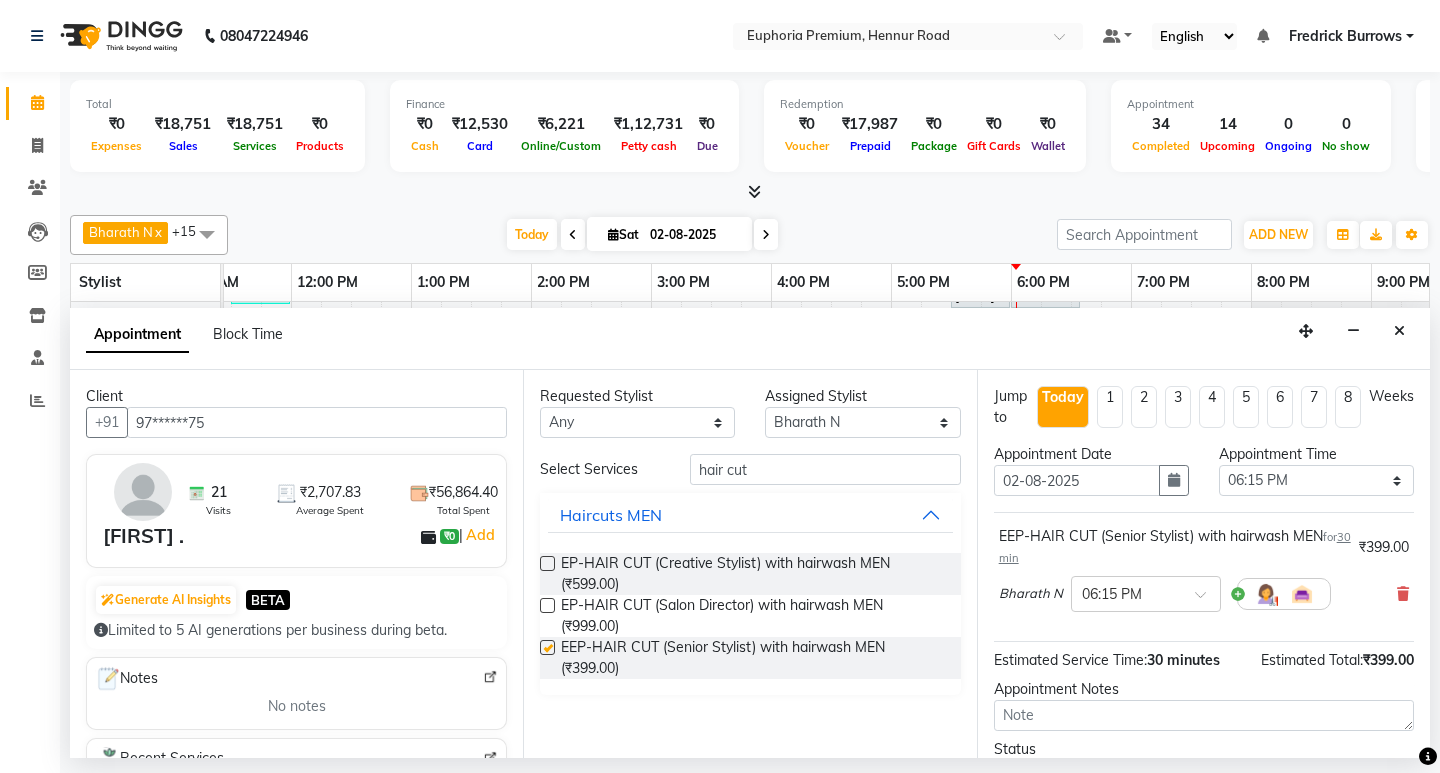 checkbox on "false" 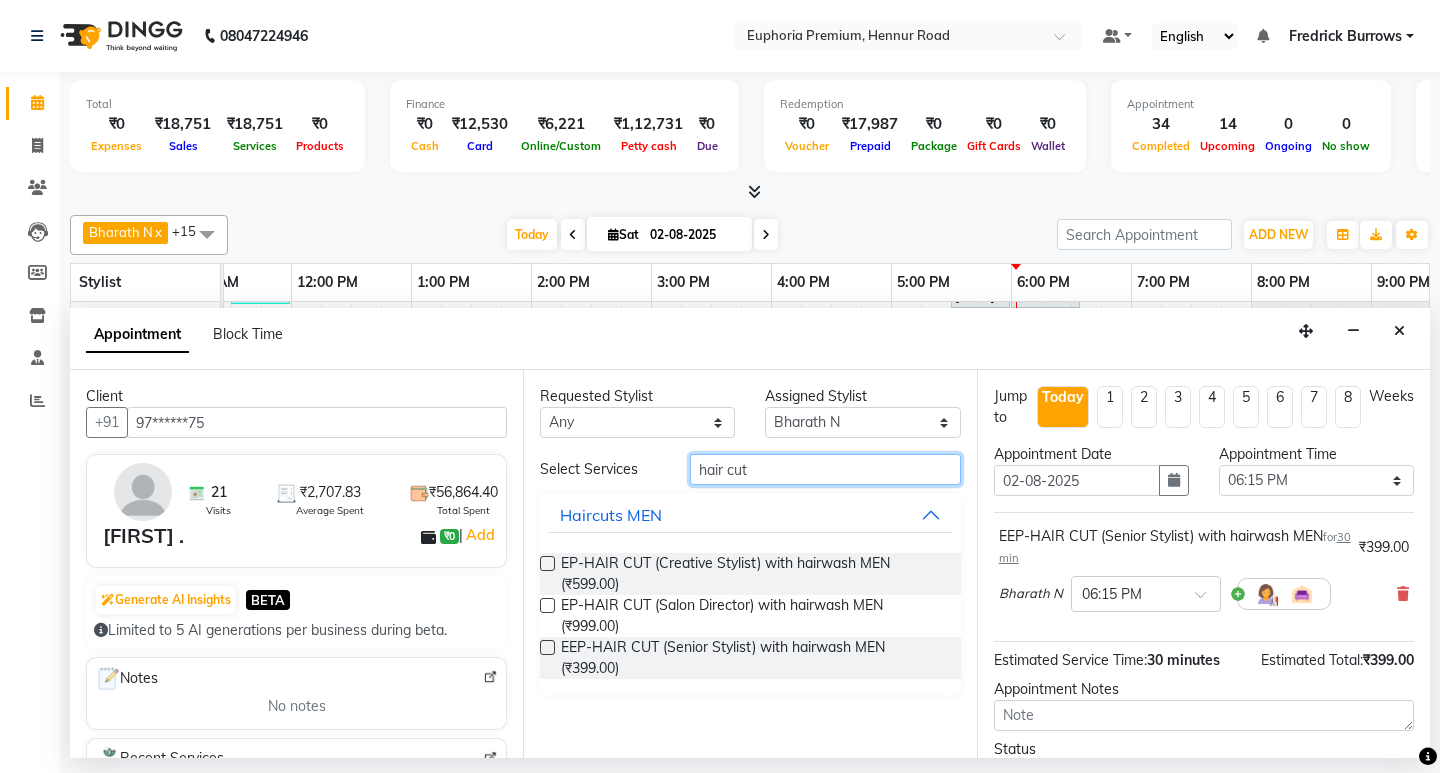 click on "hair cut" at bounding box center (825, 469) 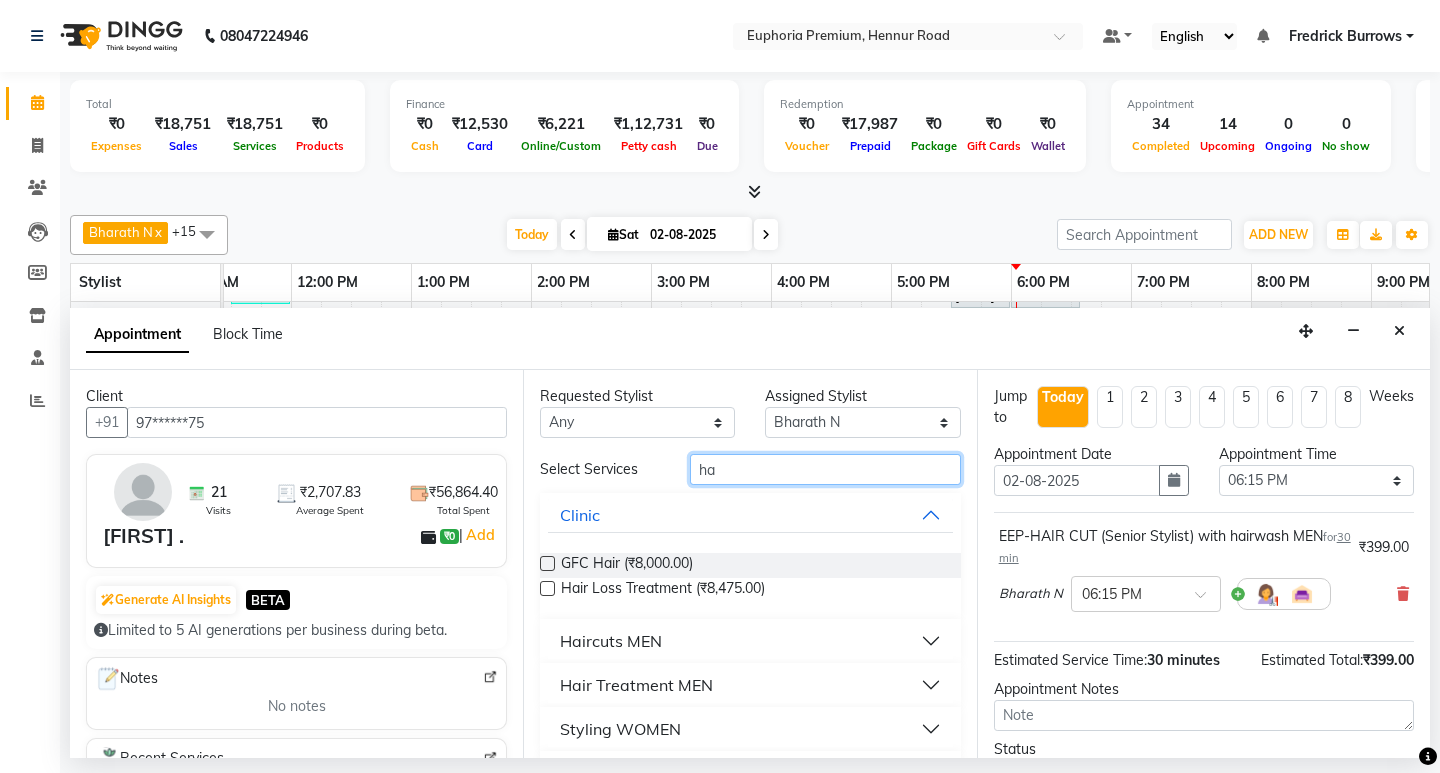 type on "h" 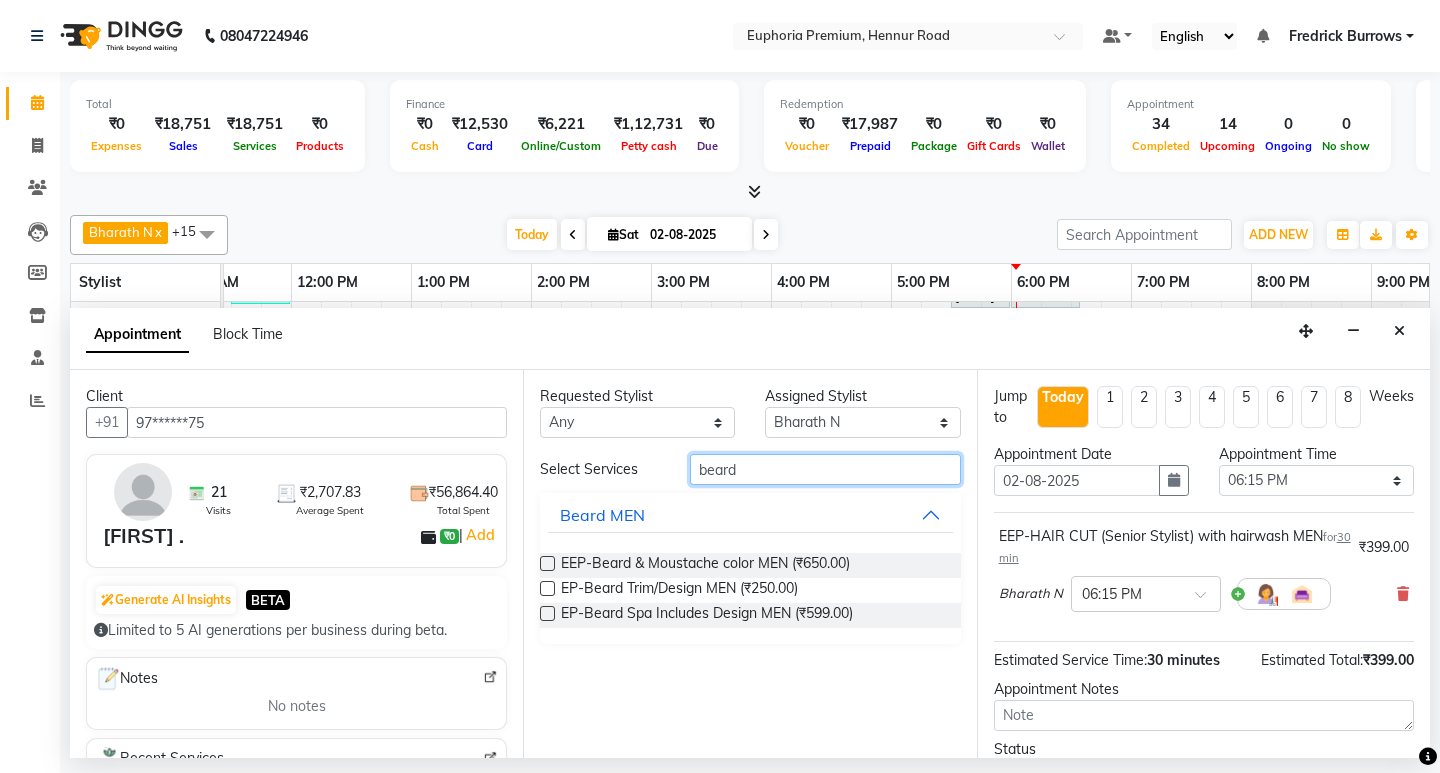 type on "beard" 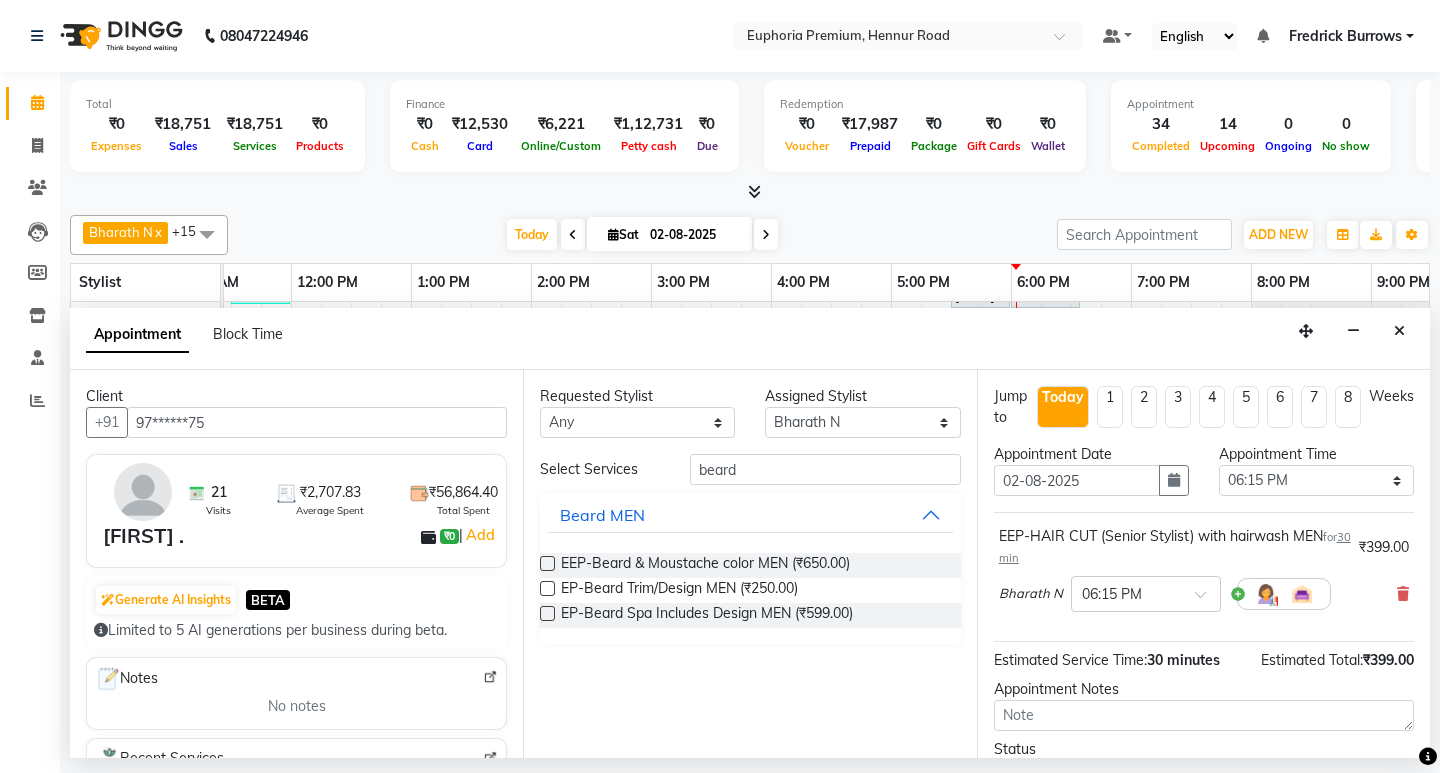 click at bounding box center [547, 588] 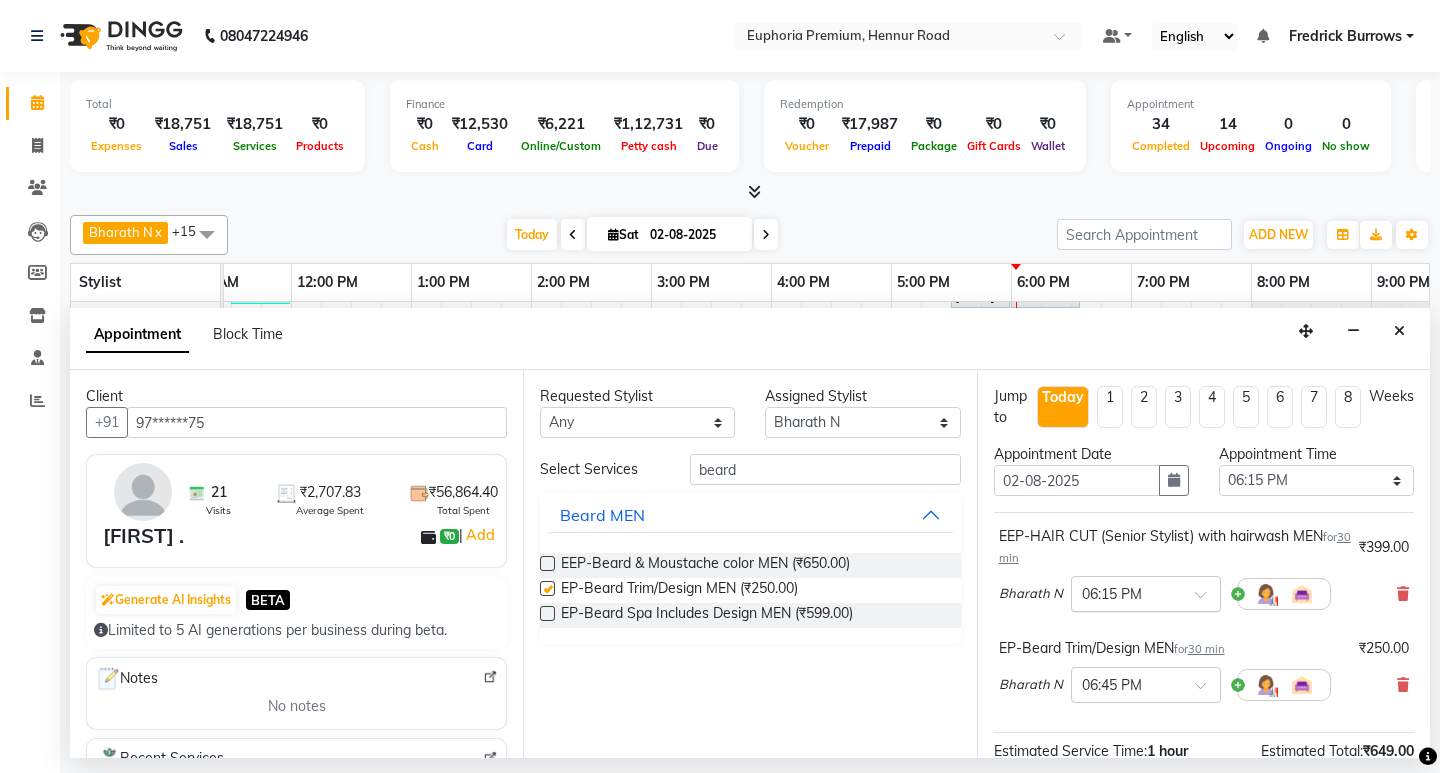 checkbox on "false" 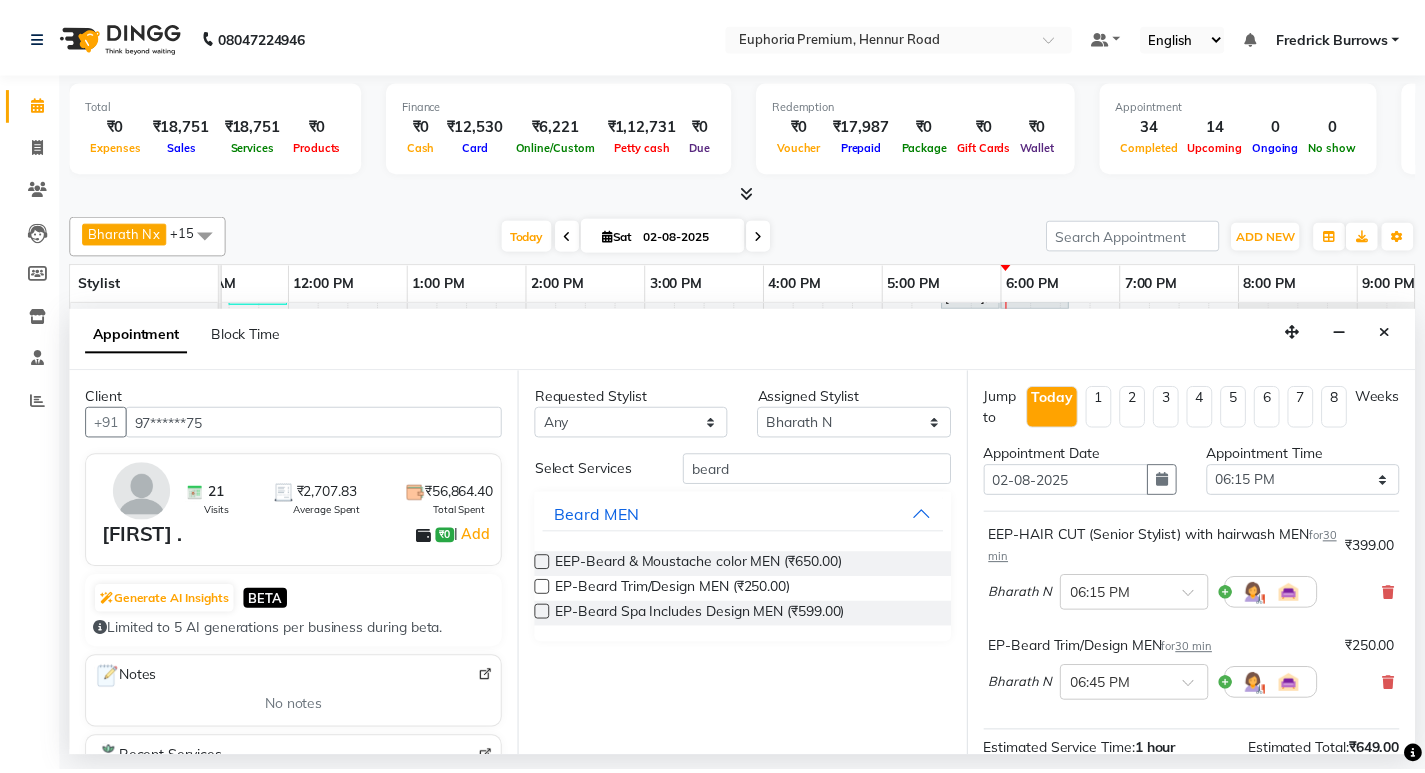 scroll, scrollTop: 250, scrollLeft: 0, axis: vertical 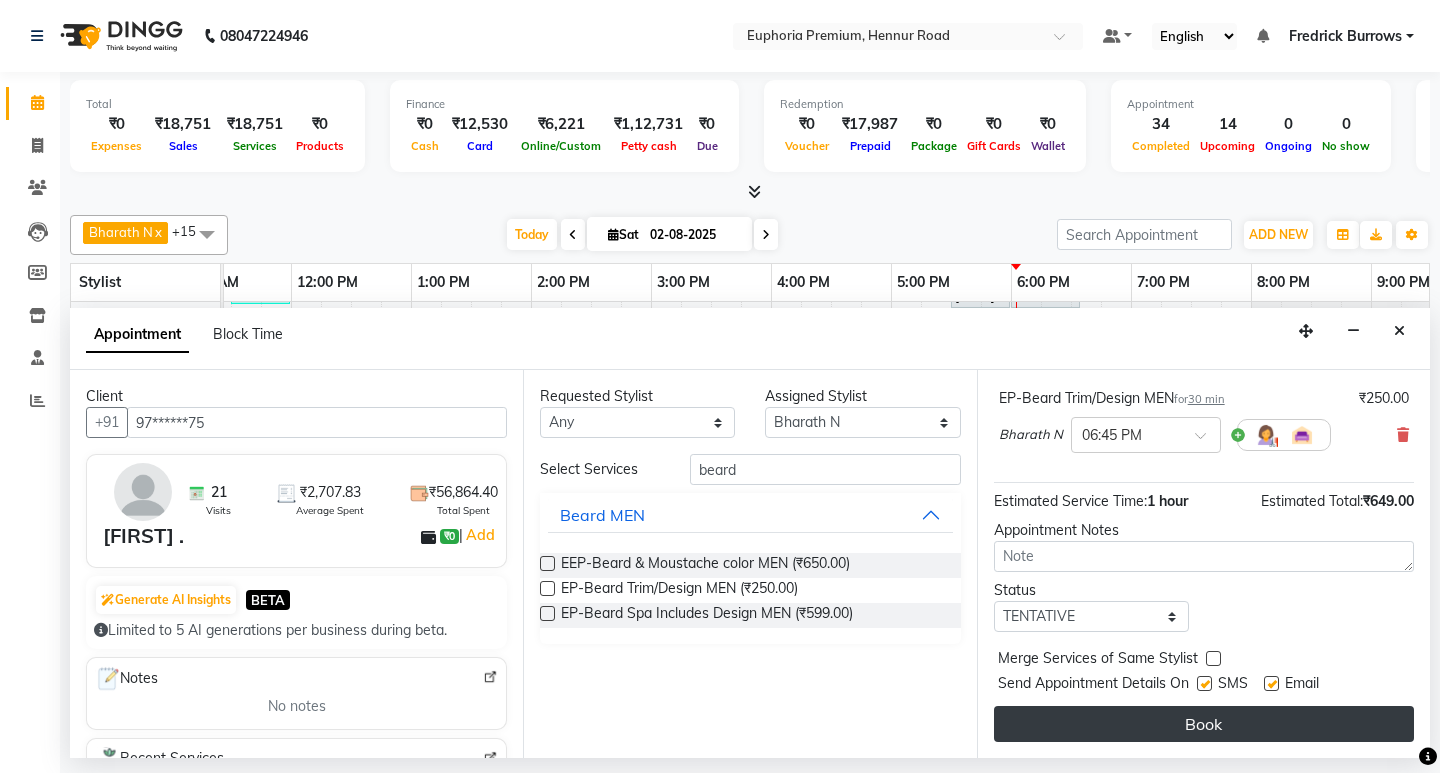 click on "Book" at bounding box center [1204, 724] 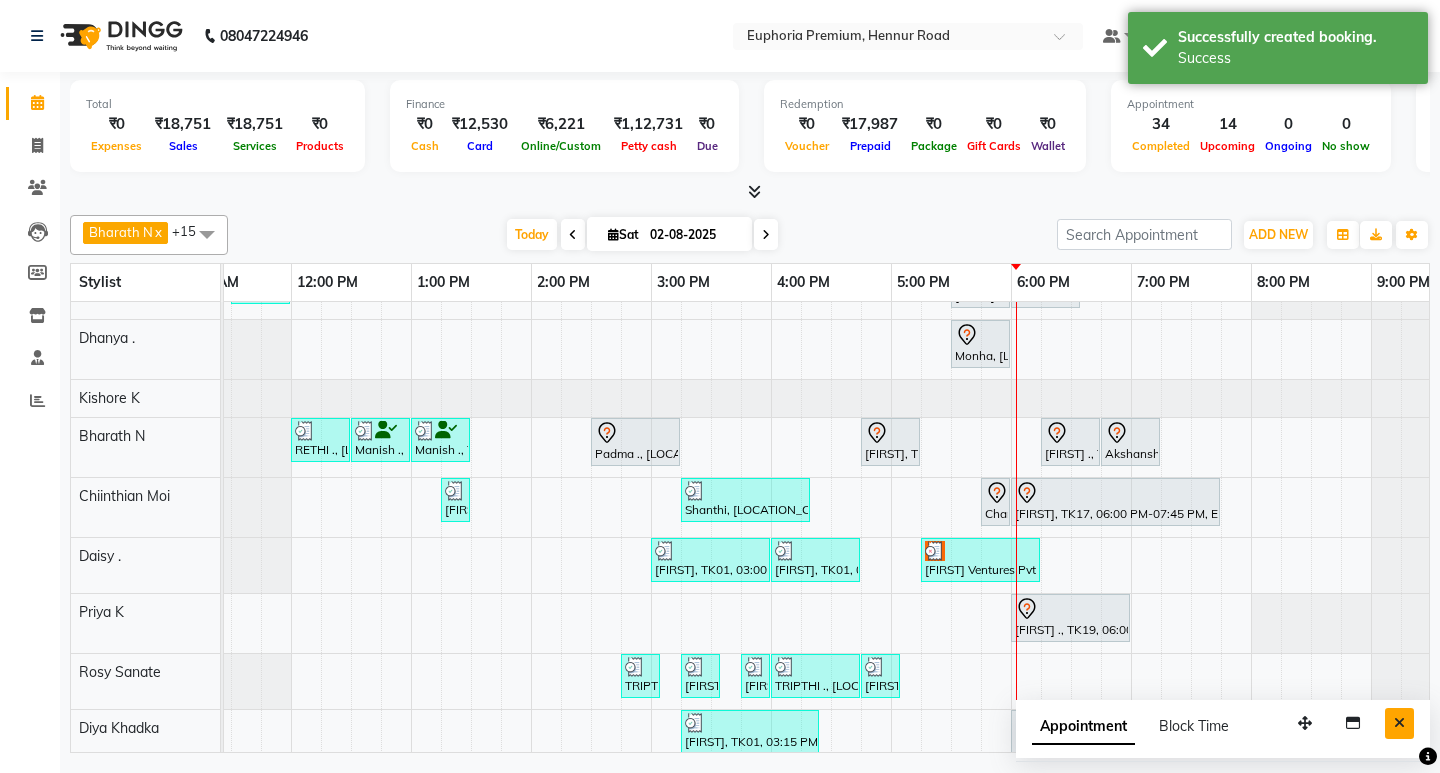 click at bounding box center (1399, 723) 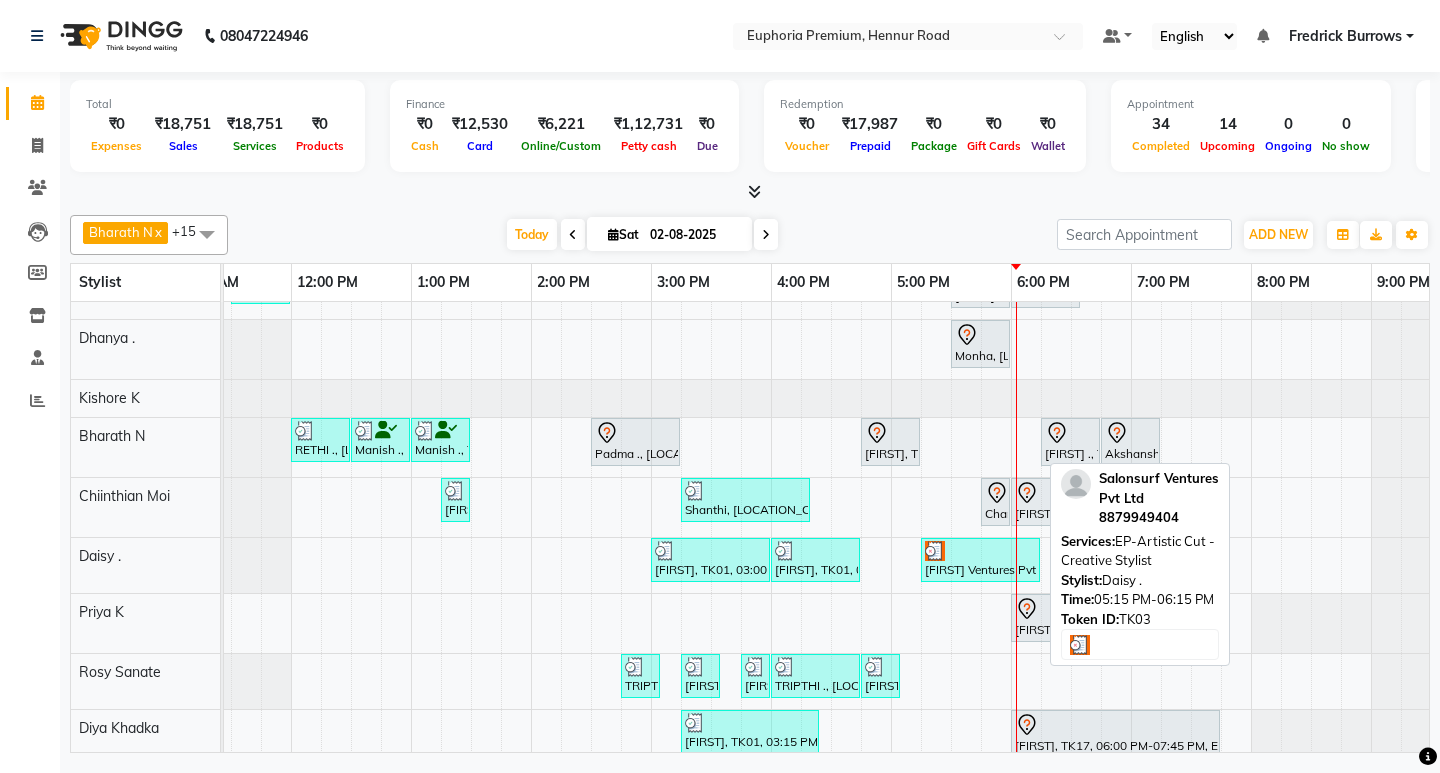 click at bounding box center (980, 551) 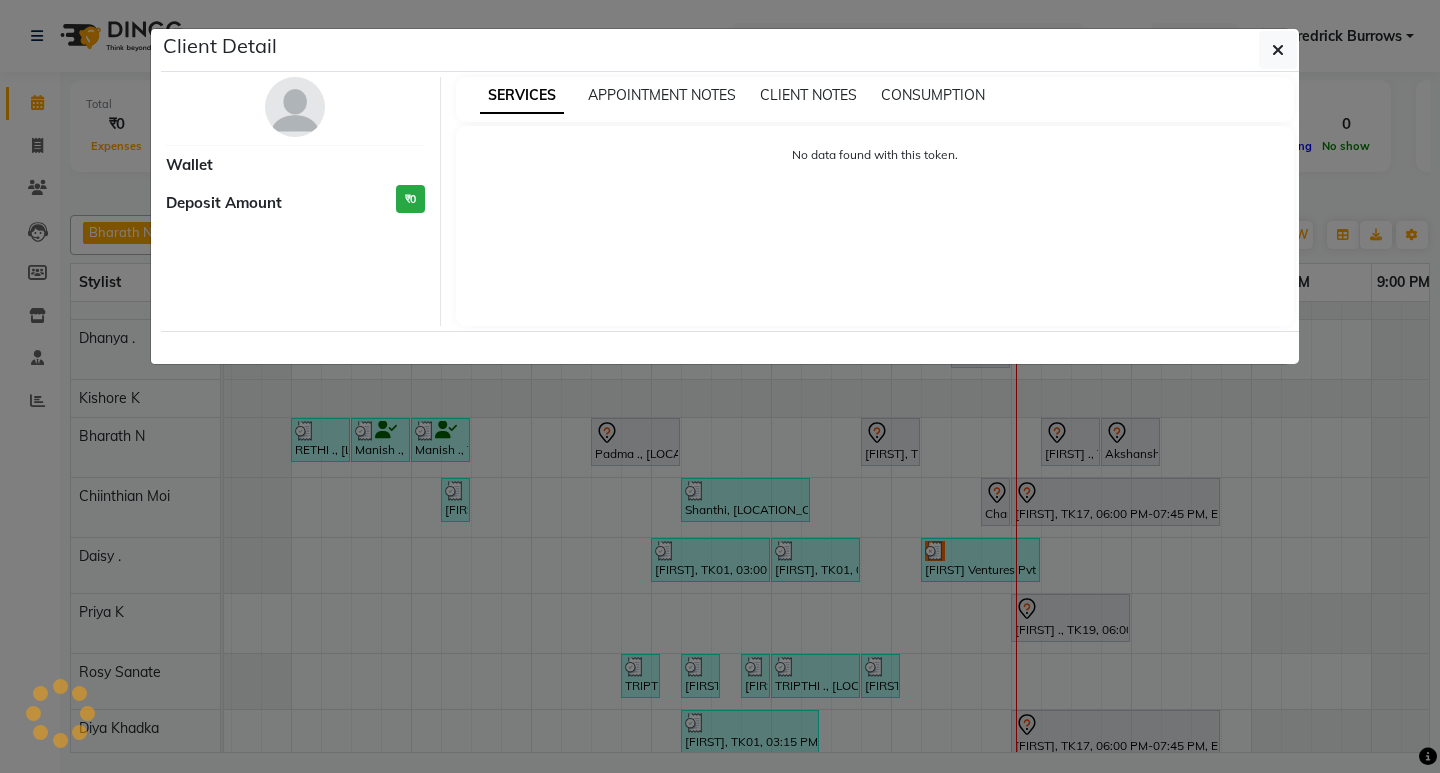 select on "3" 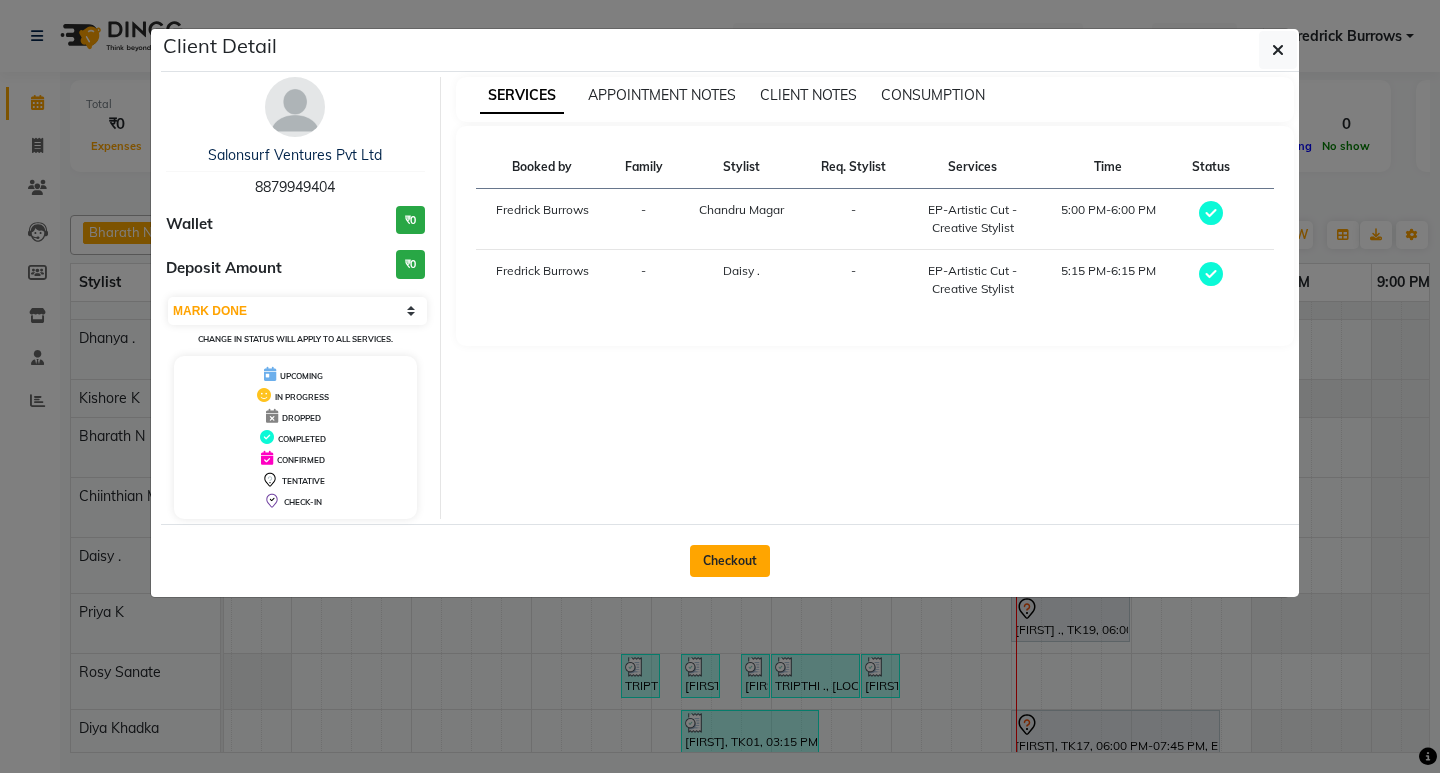 click on "Checkout" 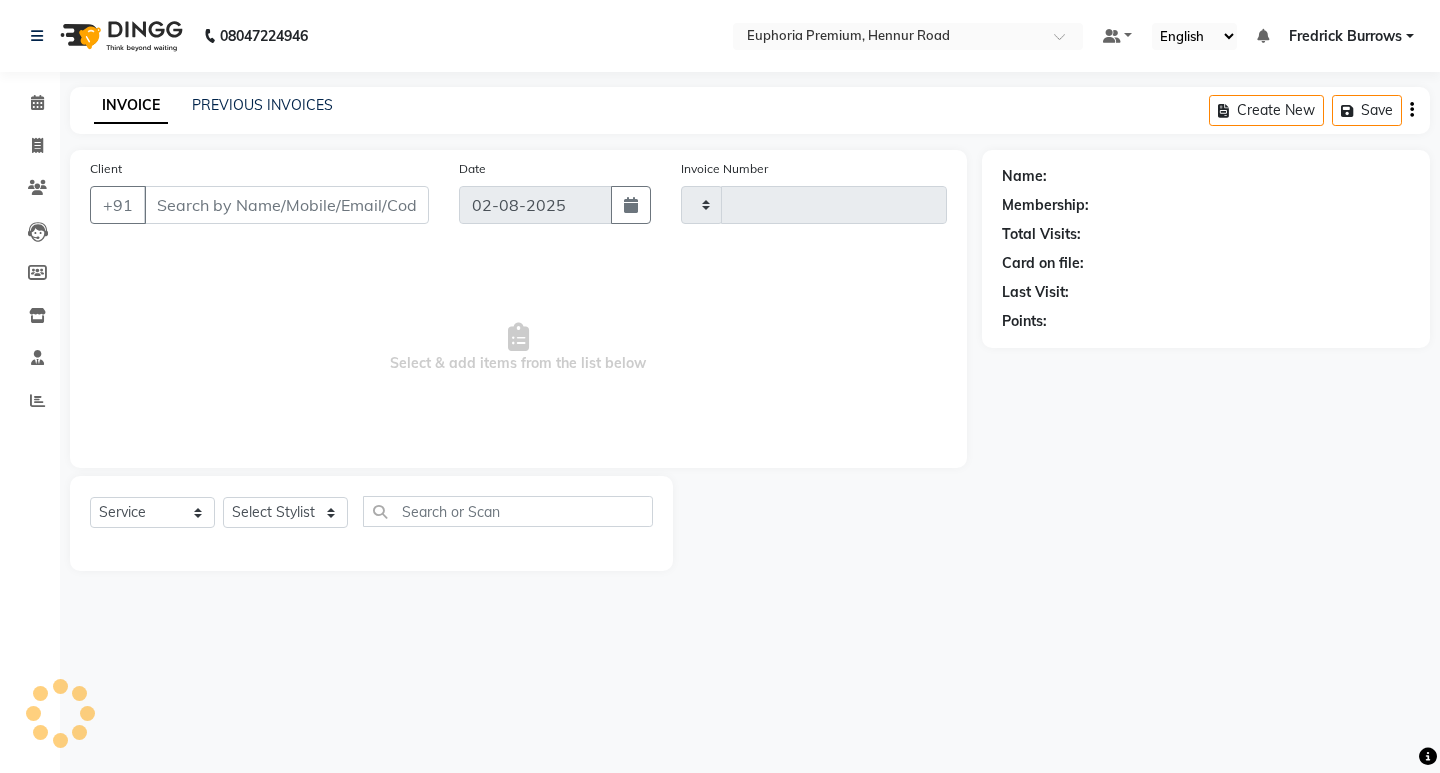 type on "2078" 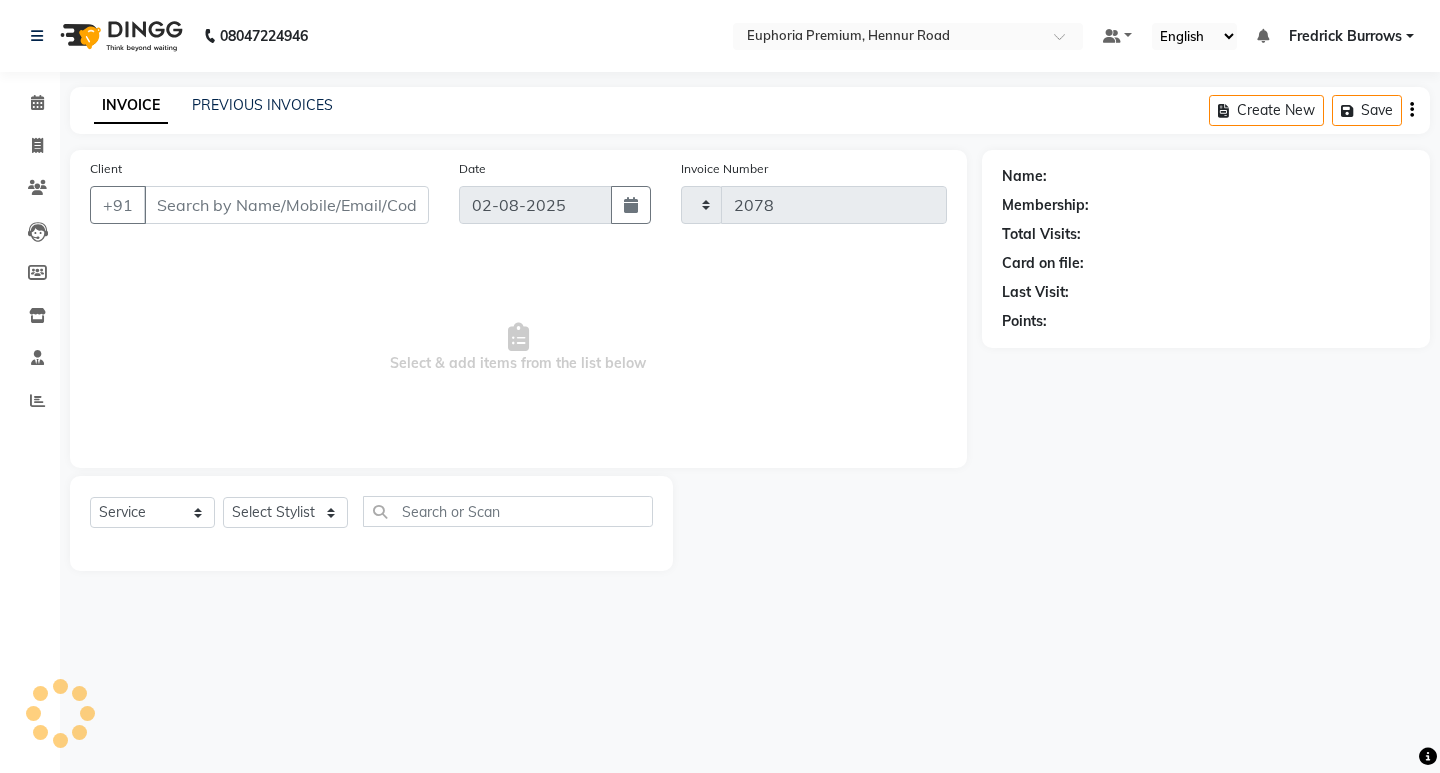 select on "7925" 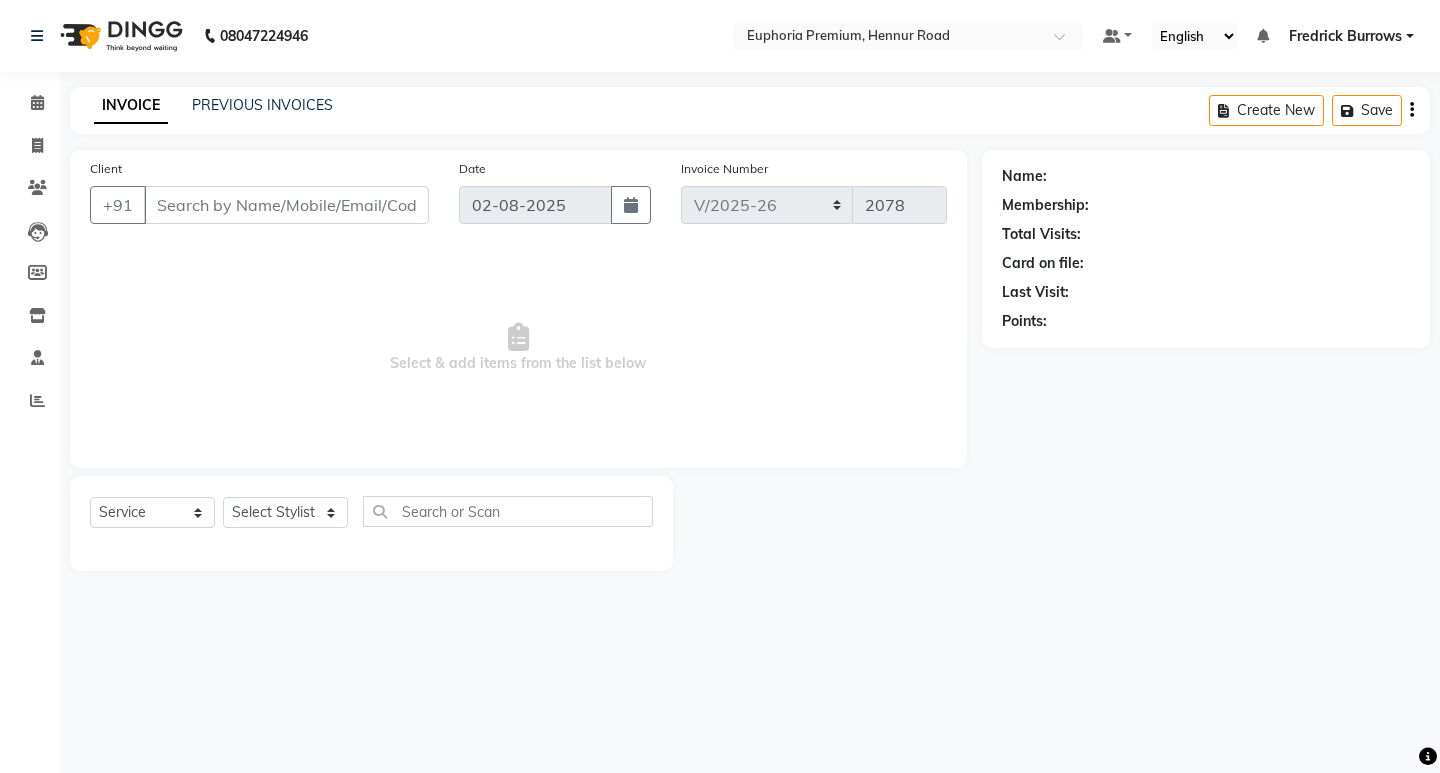 type on "88******04" 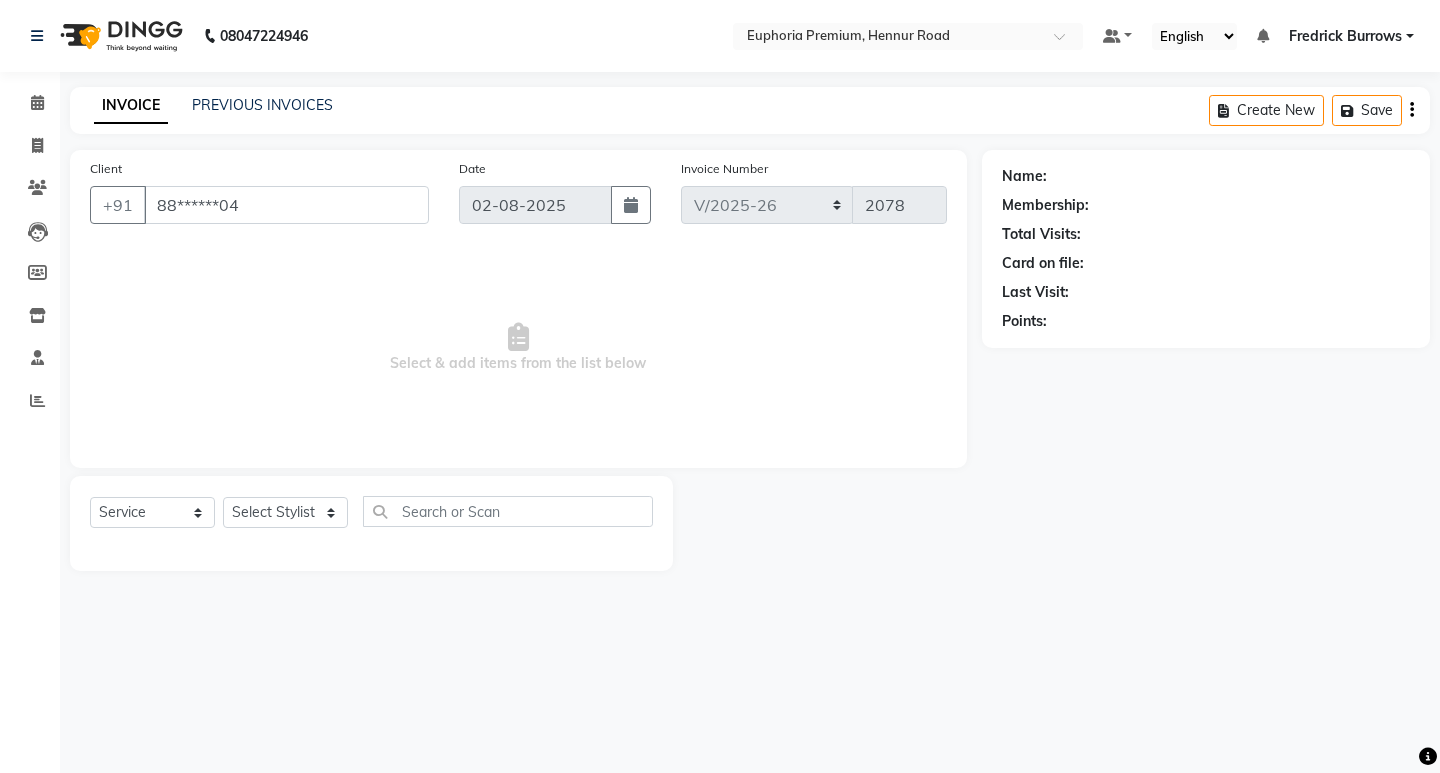 select on "71625" 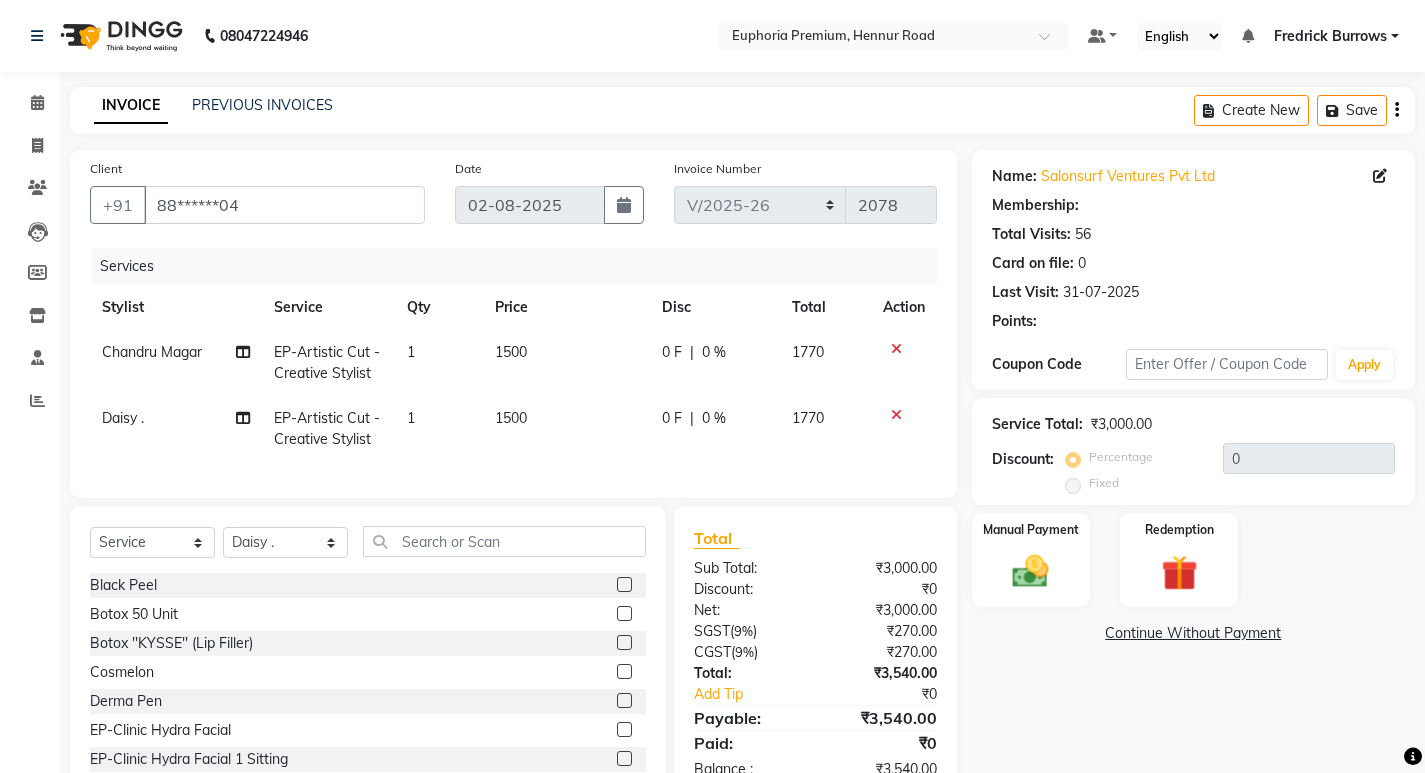 select on "1: Object" 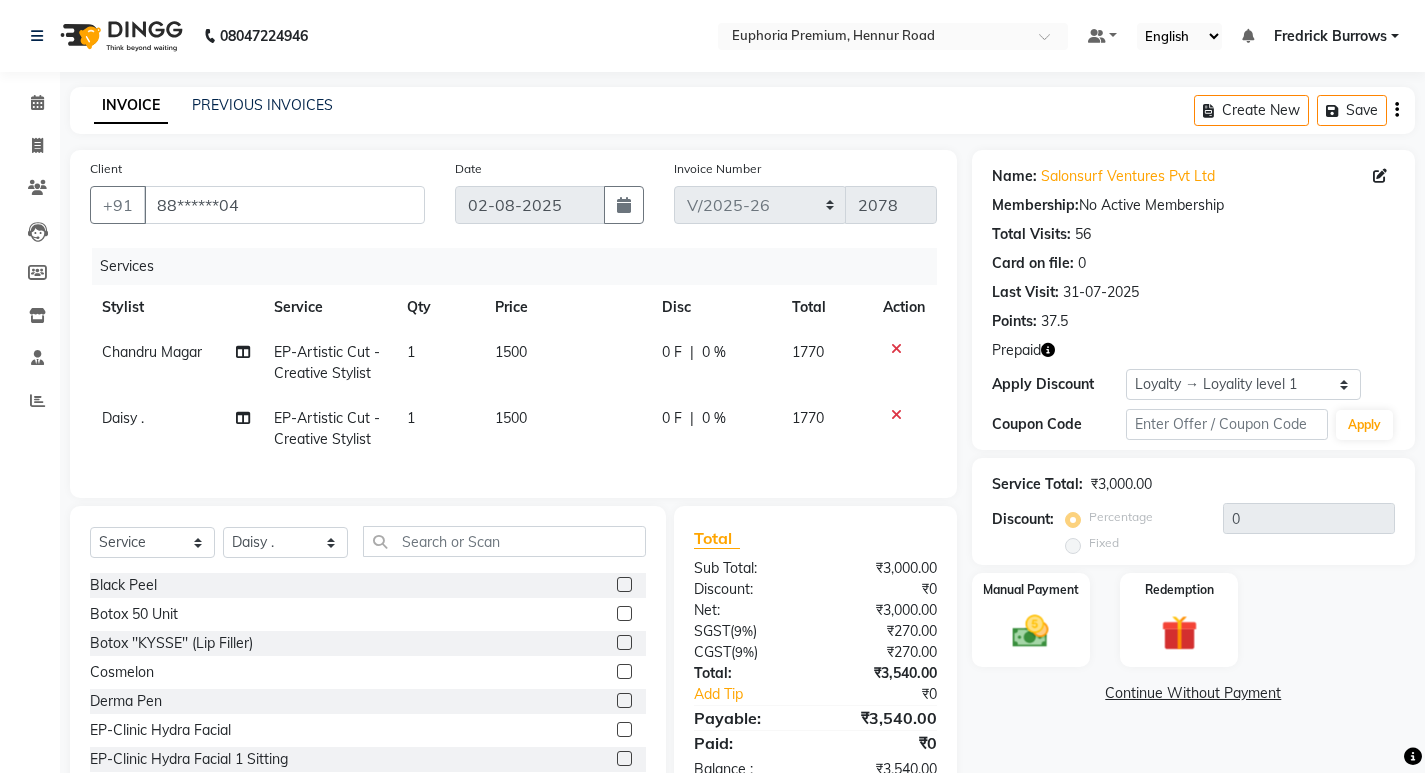 scroll, scrollTop: 73, scrollLeft: 0, axis: vertical 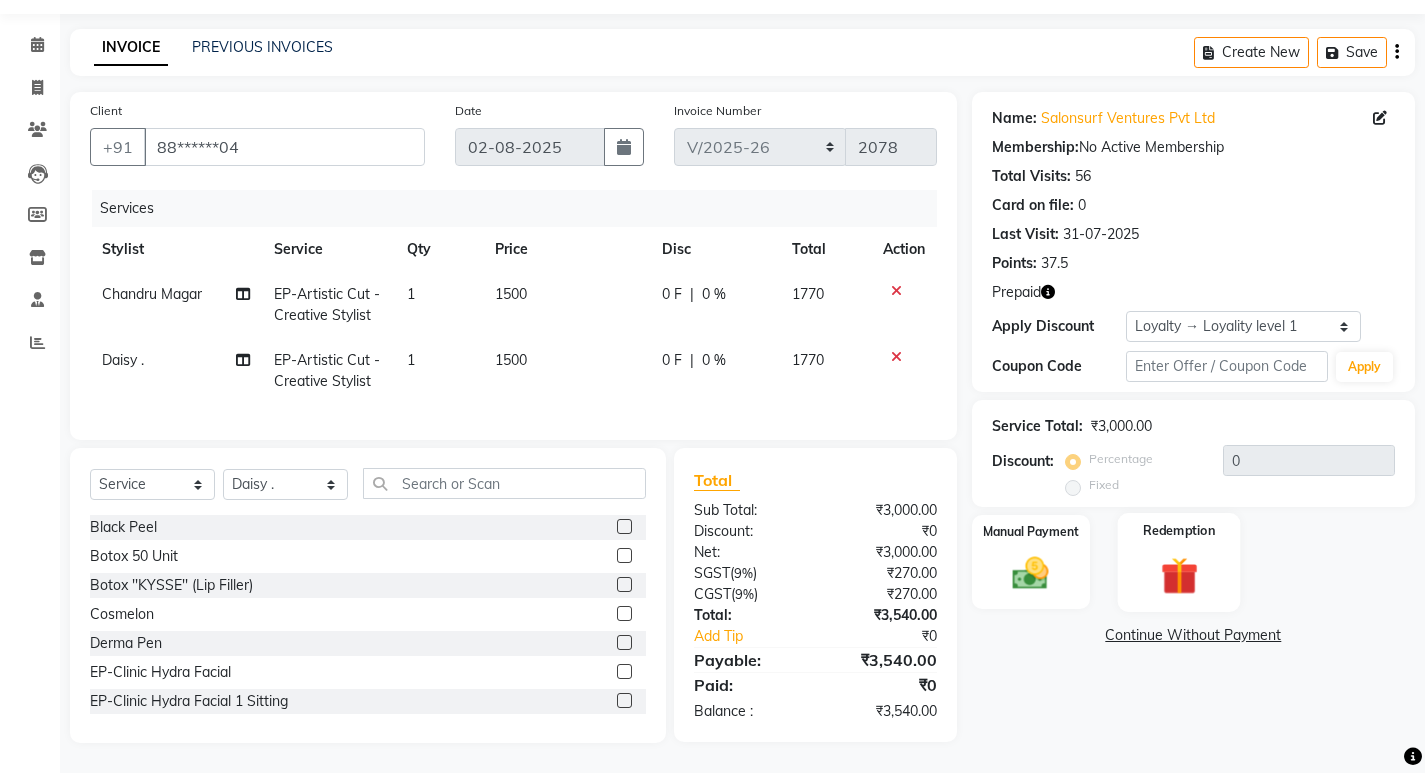 click 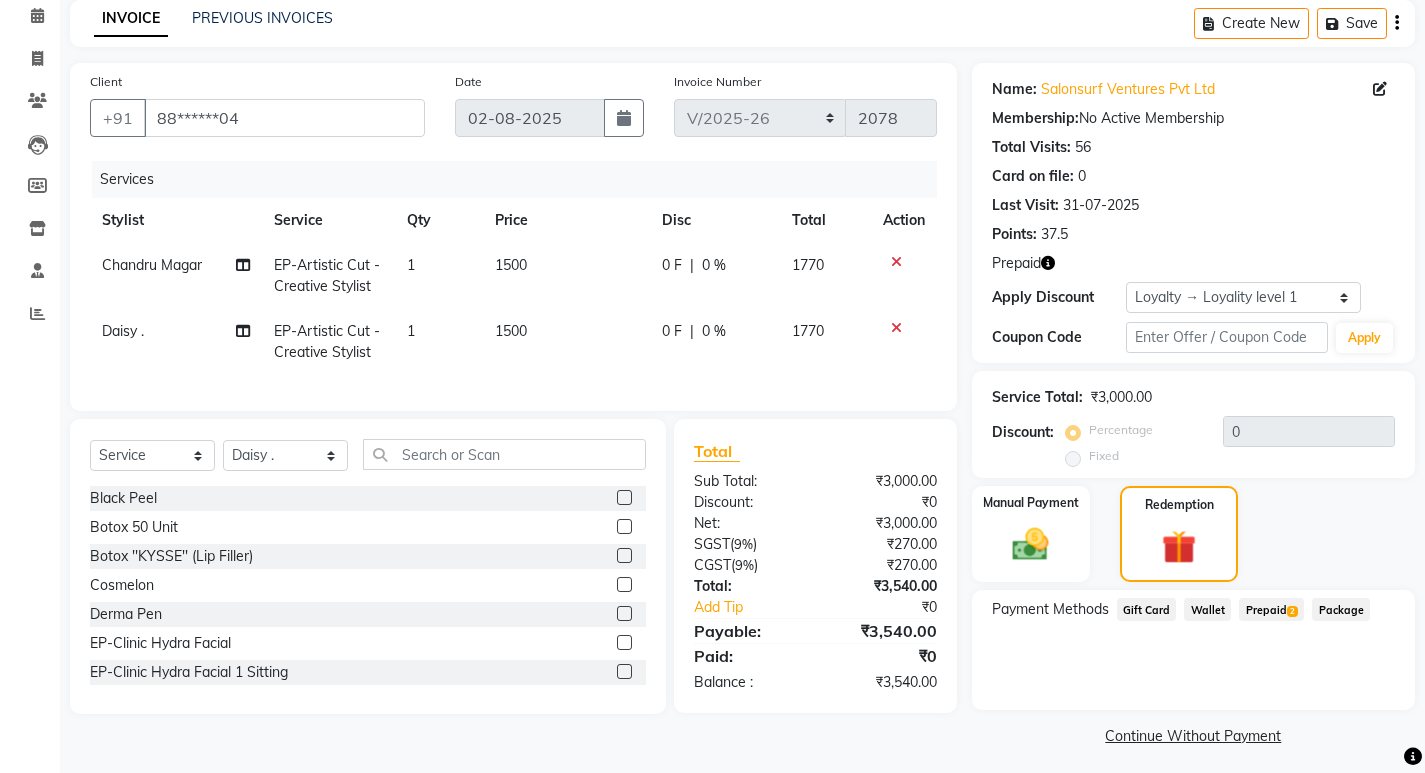 scroll, scrollTop: 95, scrollLeft: 0, axis: vertical 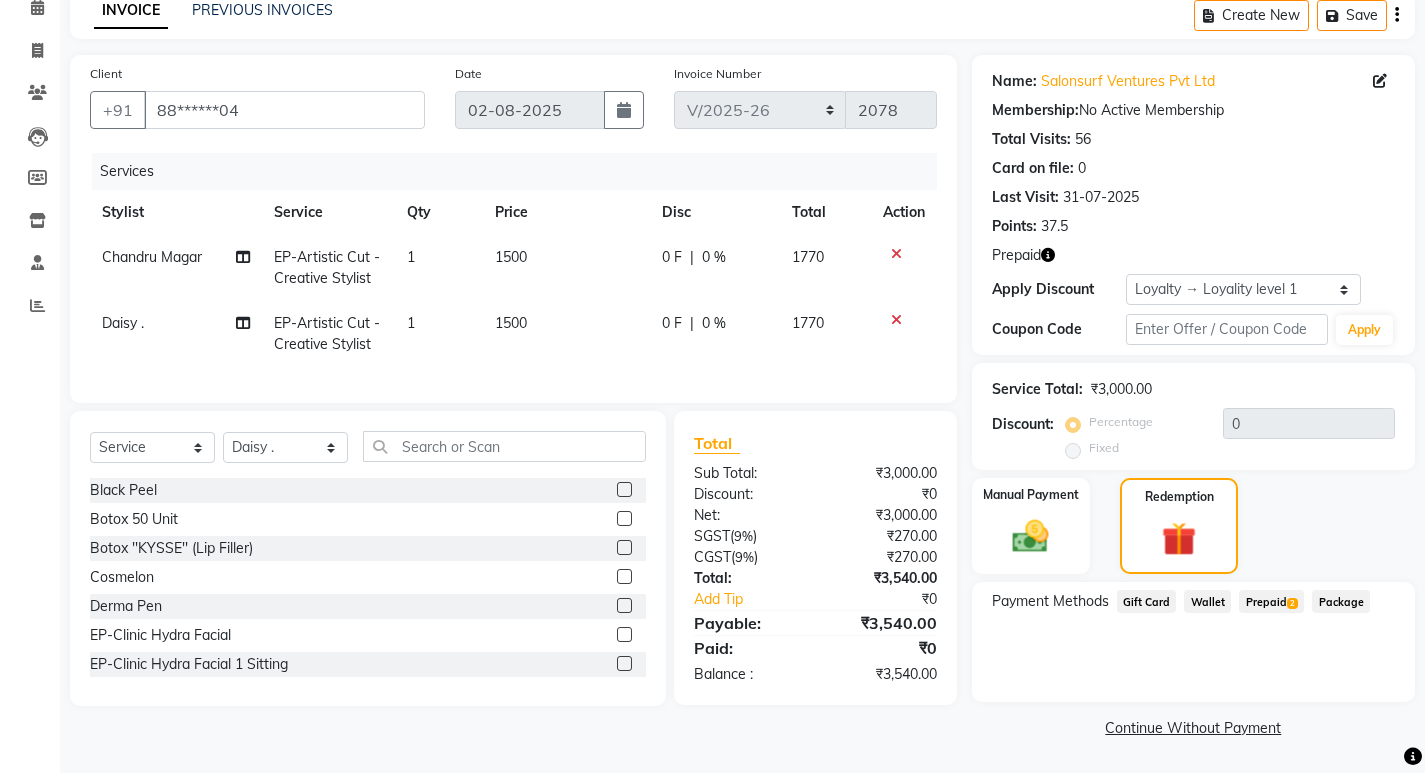 click on "Prepaid  2" 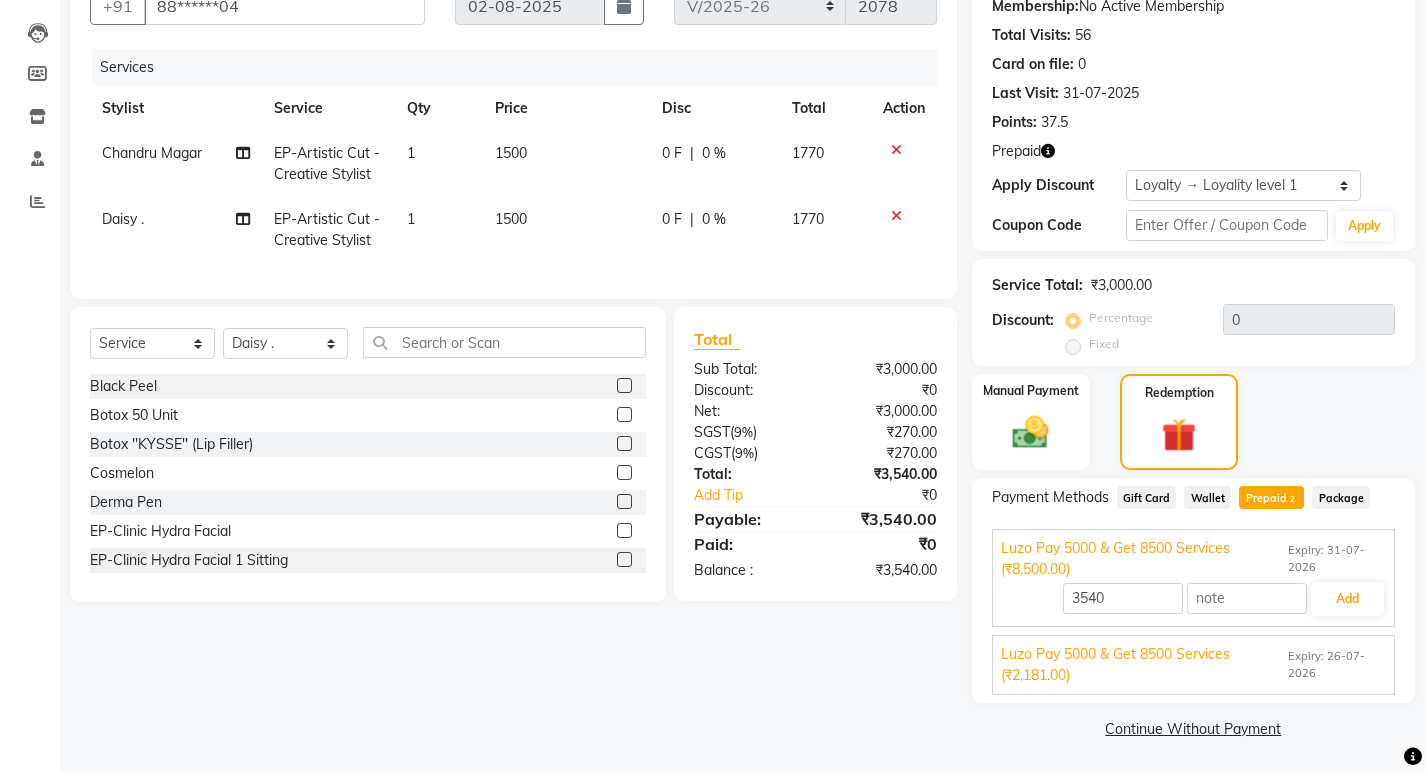 scroll, scrollTop: 200, scrollLeft: 0, axis: vertical 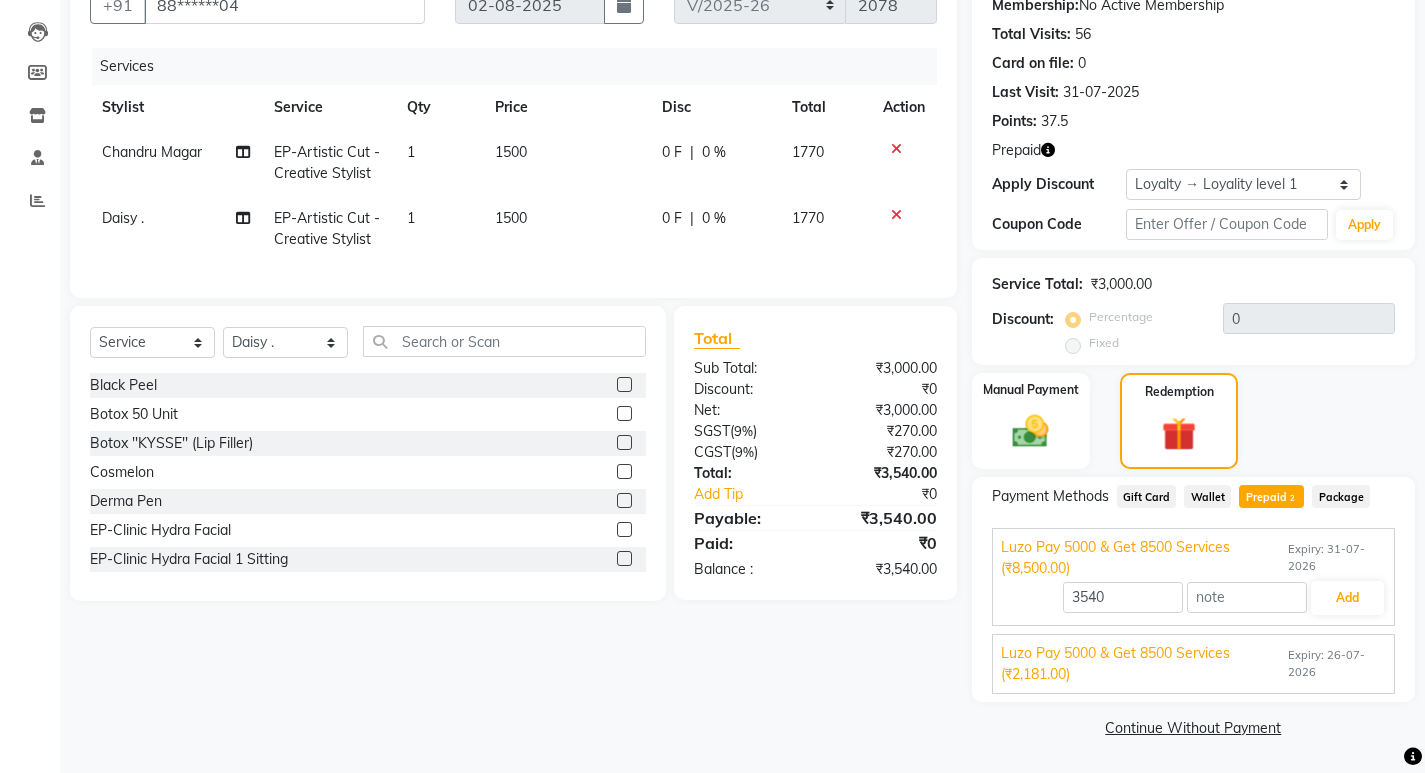 click on "Luzo Pay 5000 & Get 8500 Services (₹2,181.00)" at bounding box center (1142, 664) 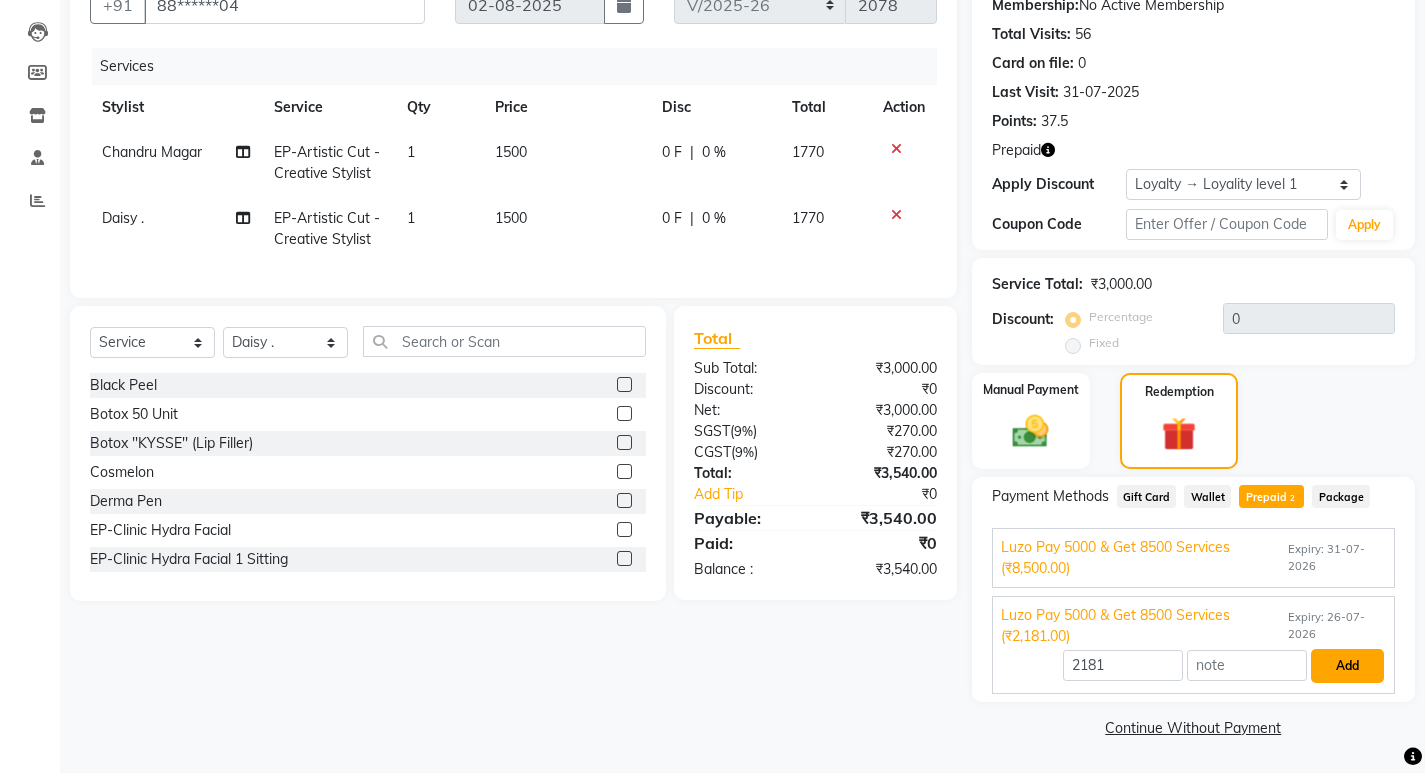 click on "Add" at bounding box center (1347, 666) 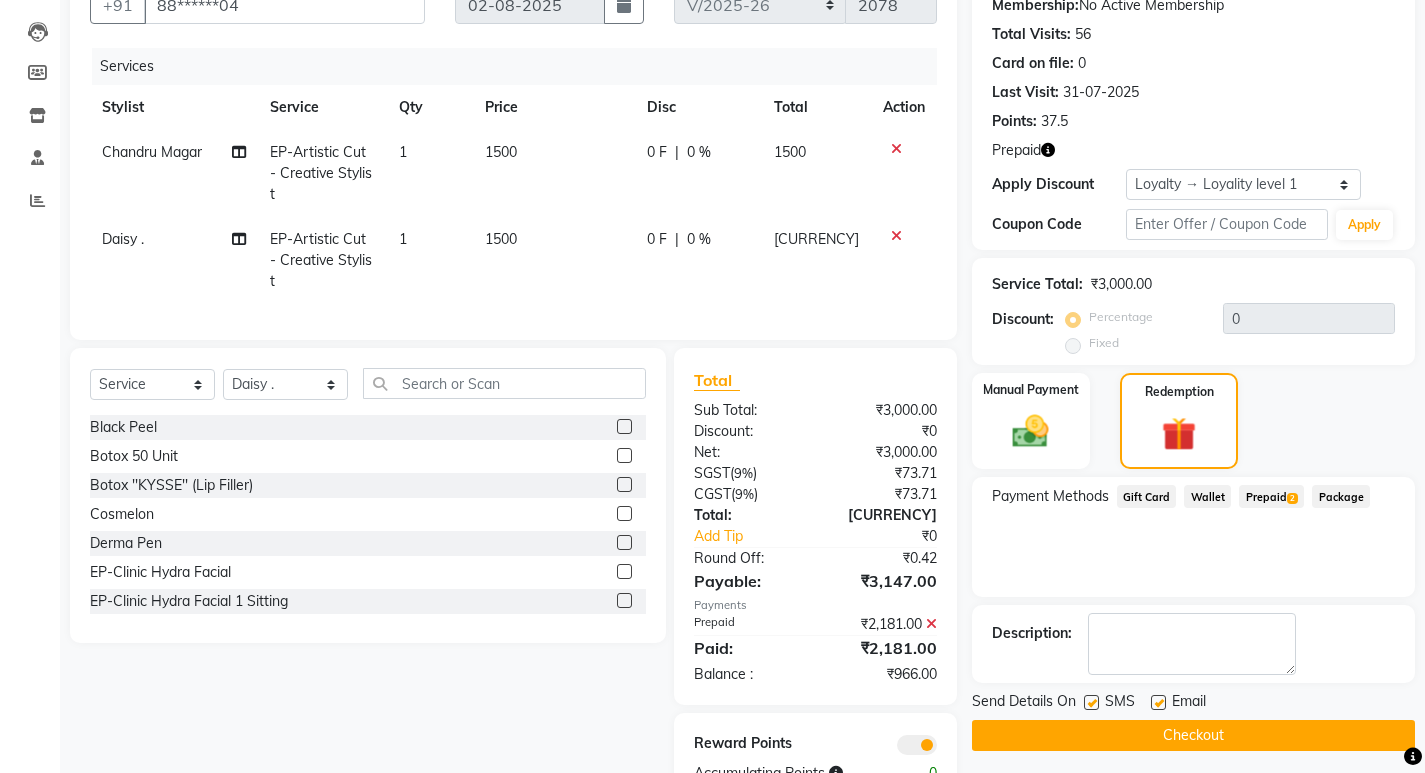 click on "Prepaid  2" 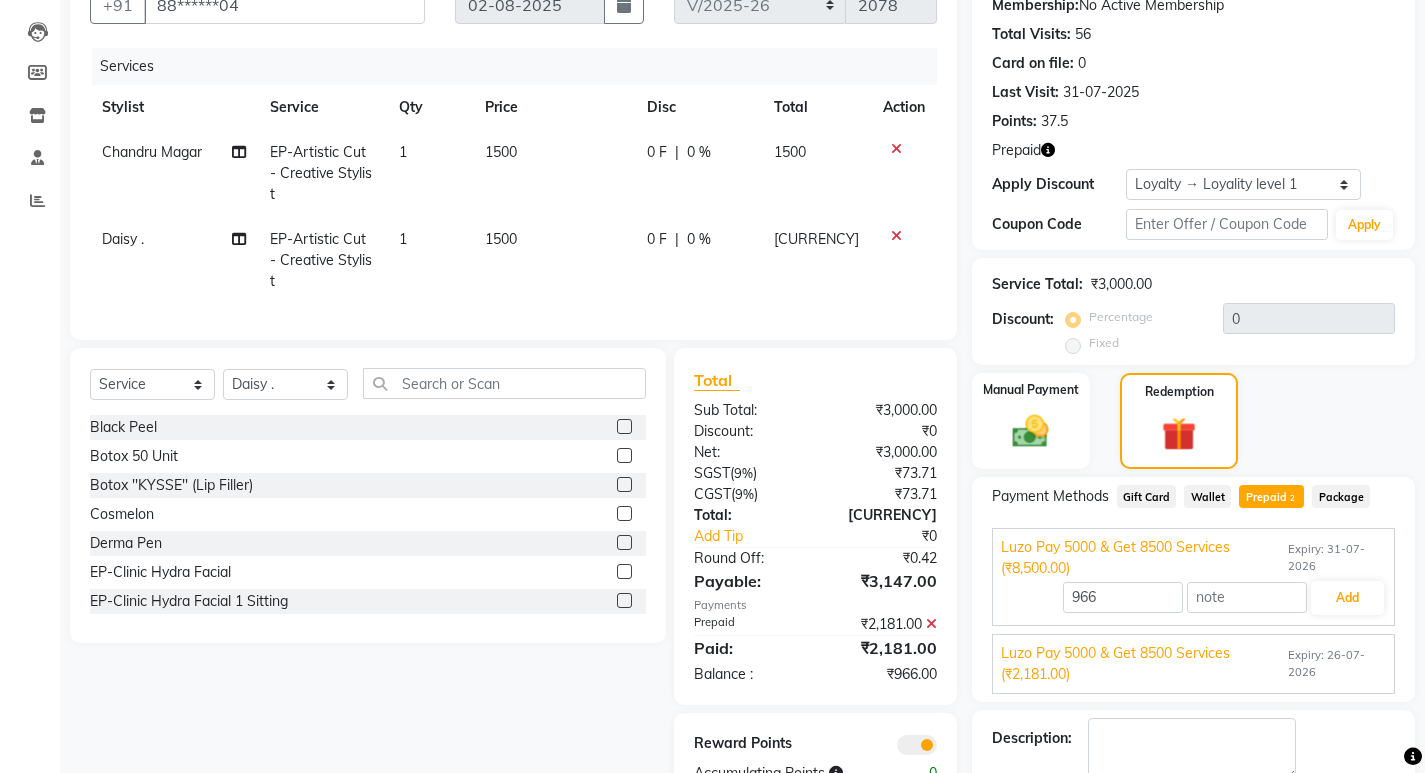 click on "Luzo Pay 5000 & Get 8500 Services (₹2,181.00)" at bounding box center [1142, 664] 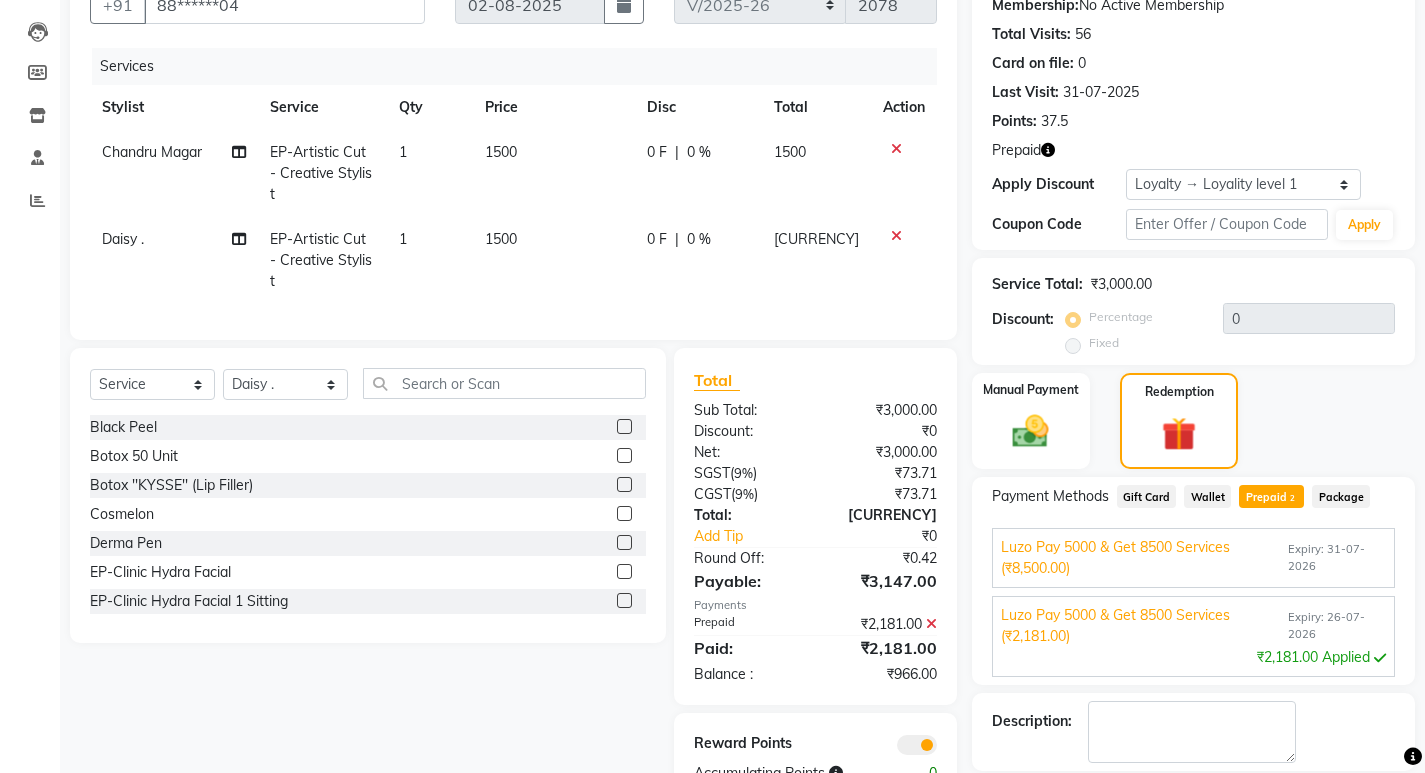 click on "Luzo Pay 5000 & Get 8500 Services (₹8,500.00)" at bounding box center (1142, 558) 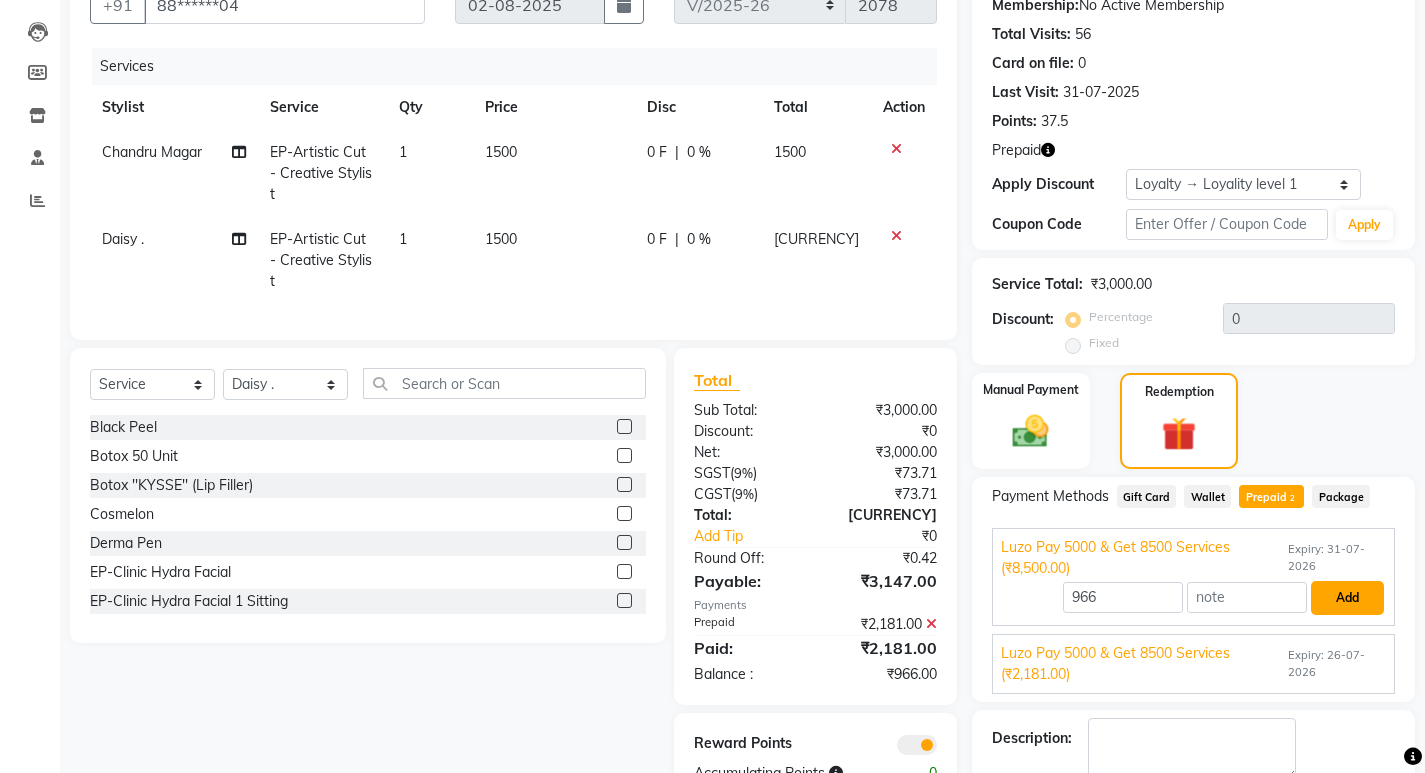 click on "Add" at bounding box center [1347, 598] 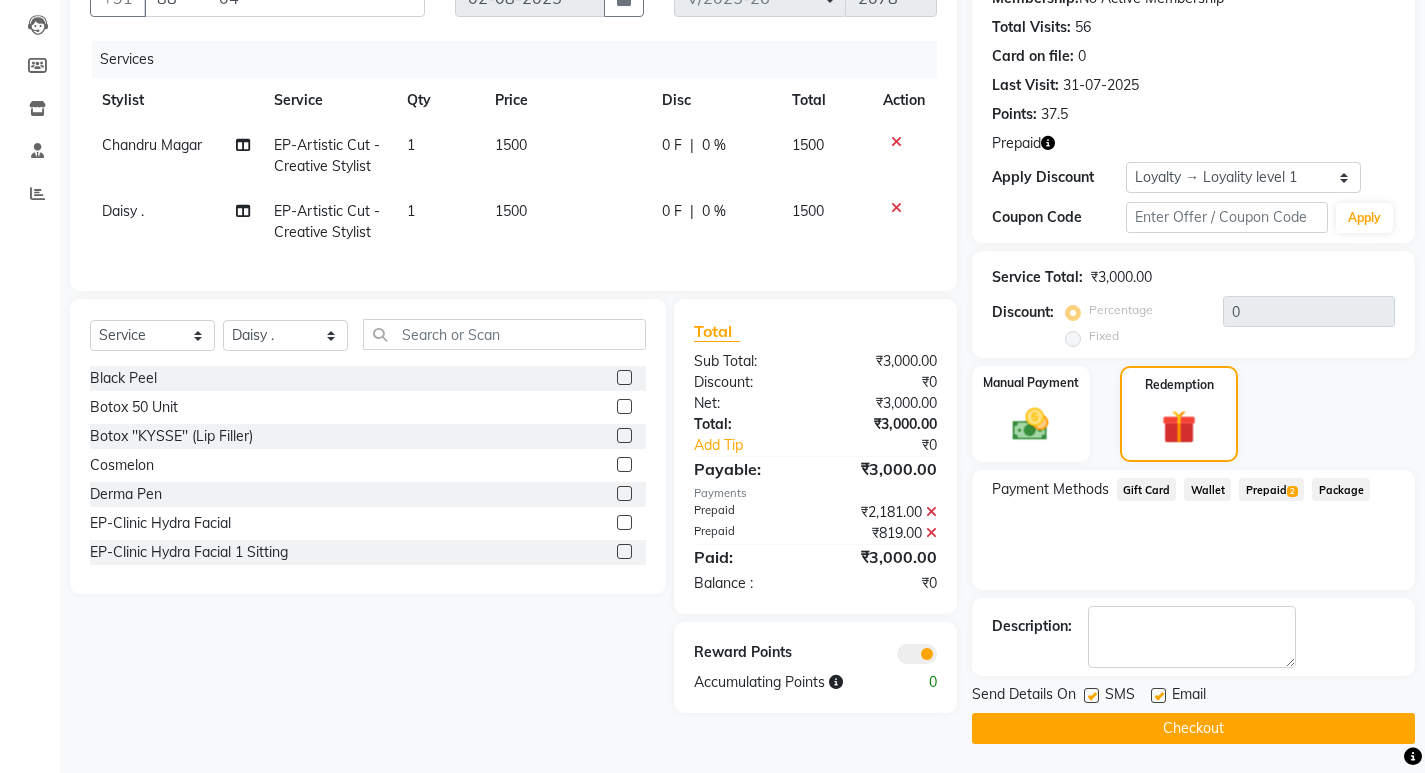 scroll, scrollTop: 208, scrollLeft: 0, axis: vertical 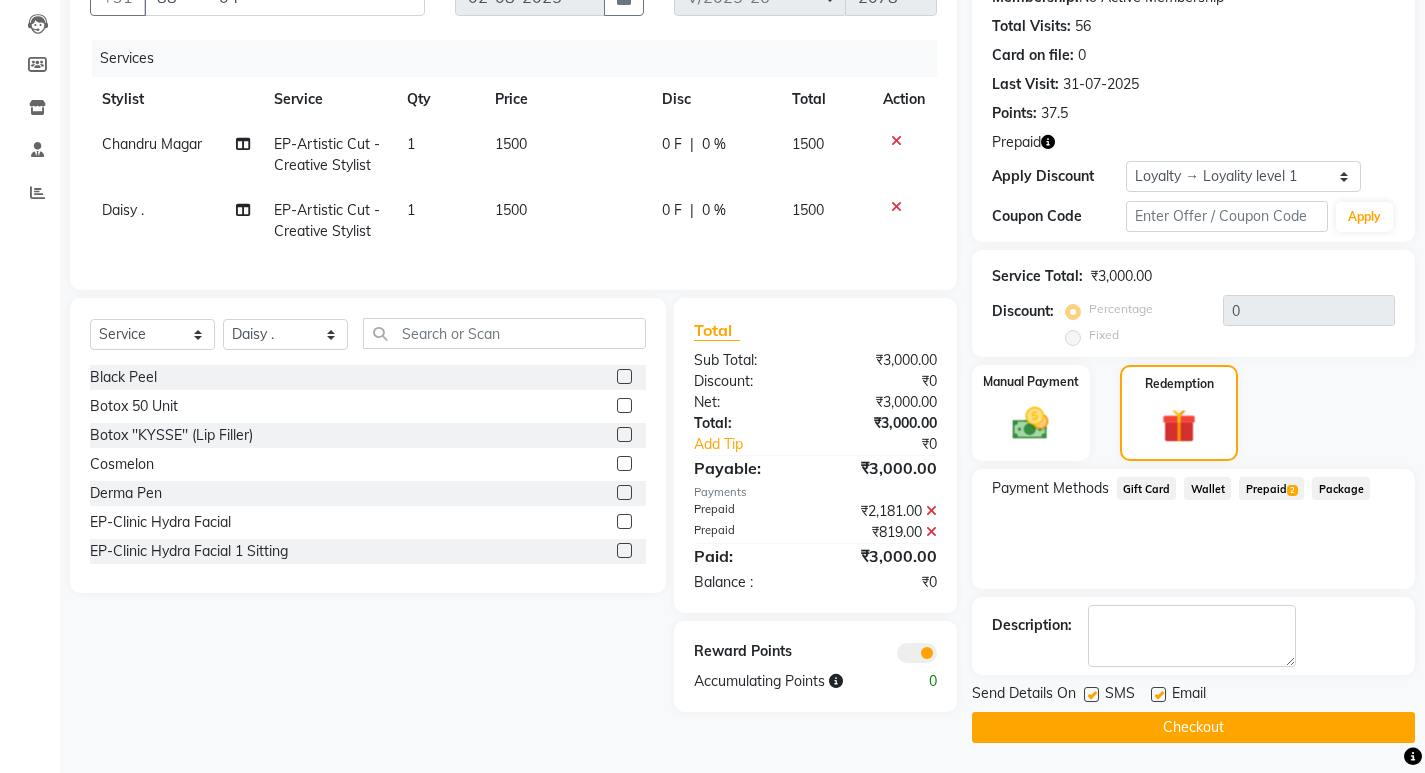 click on "Checkout" 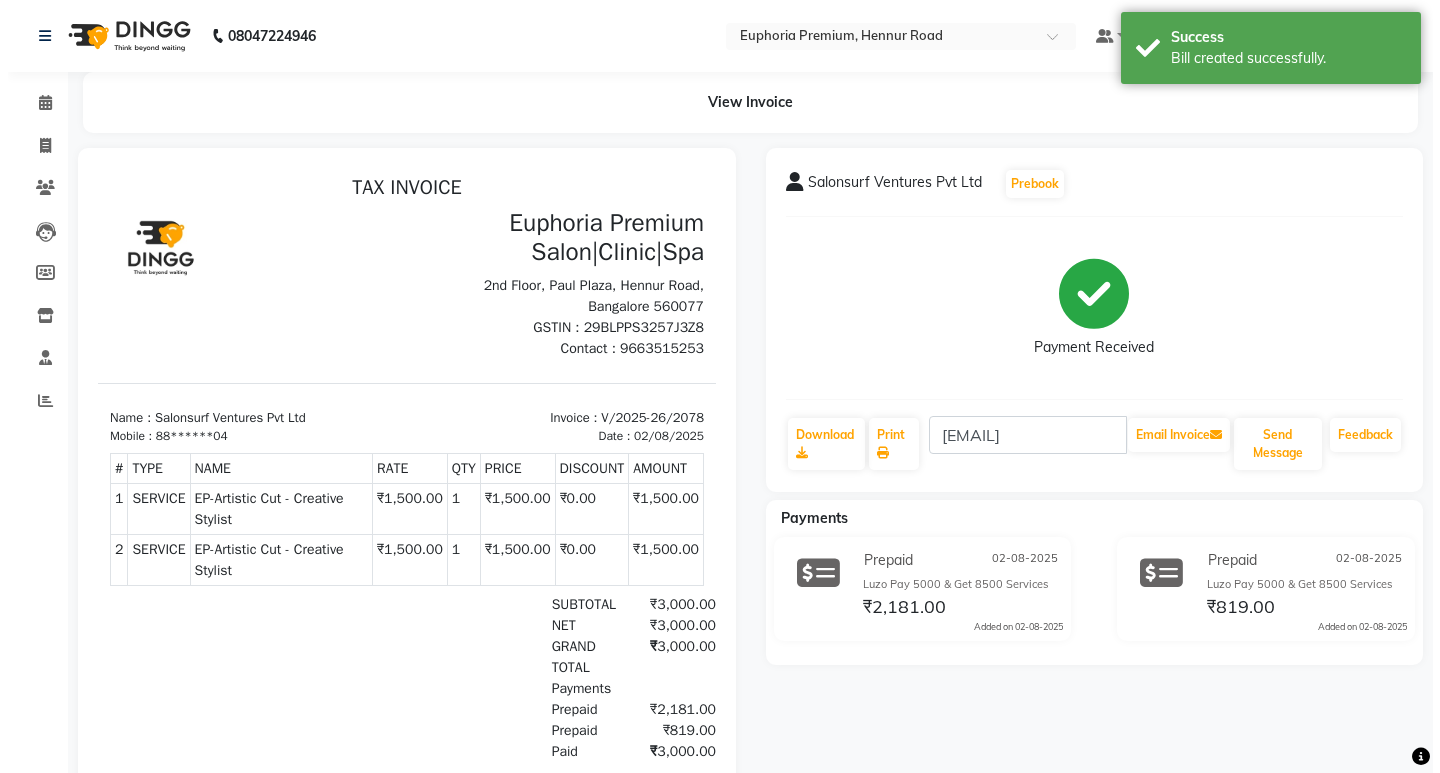 scroll, scrollTop: 0, scrollLeft: 0, axis: both 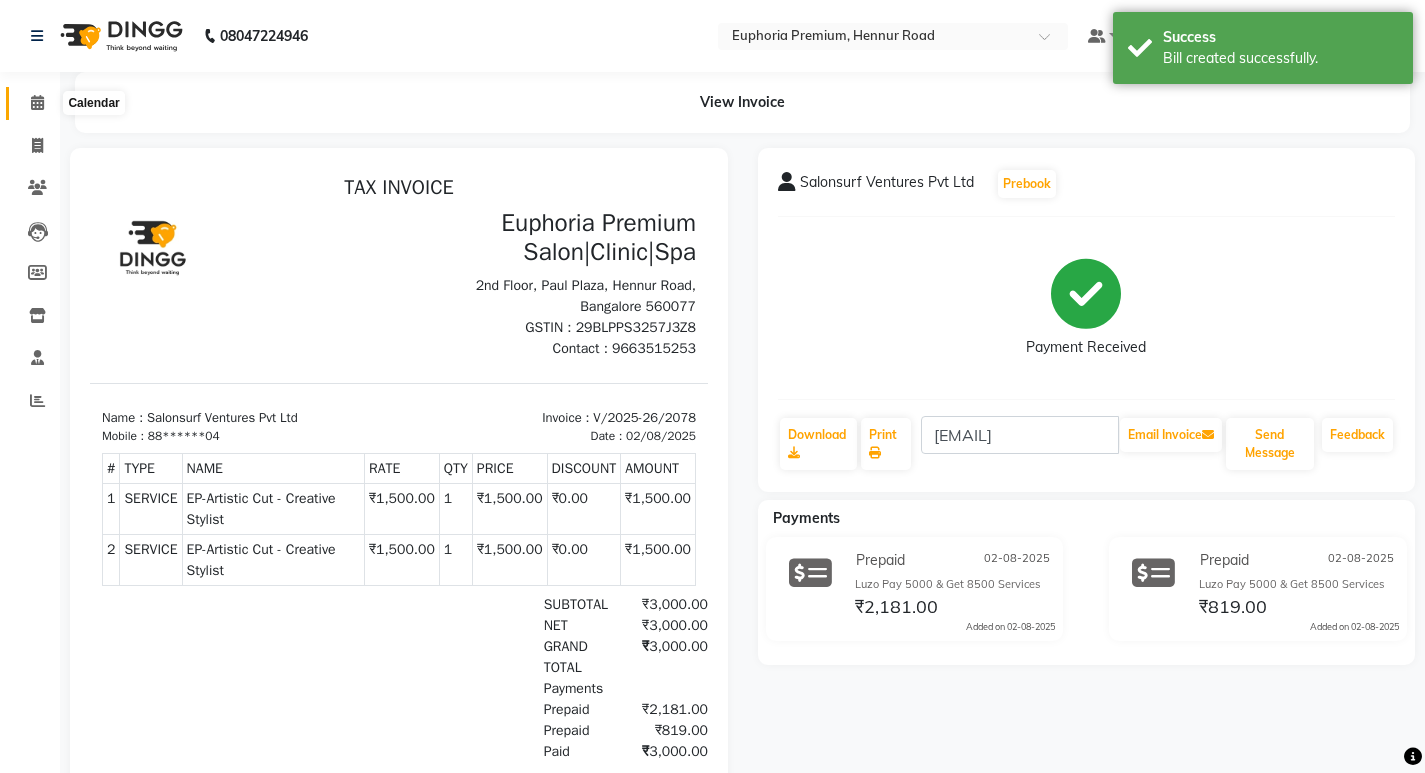 click 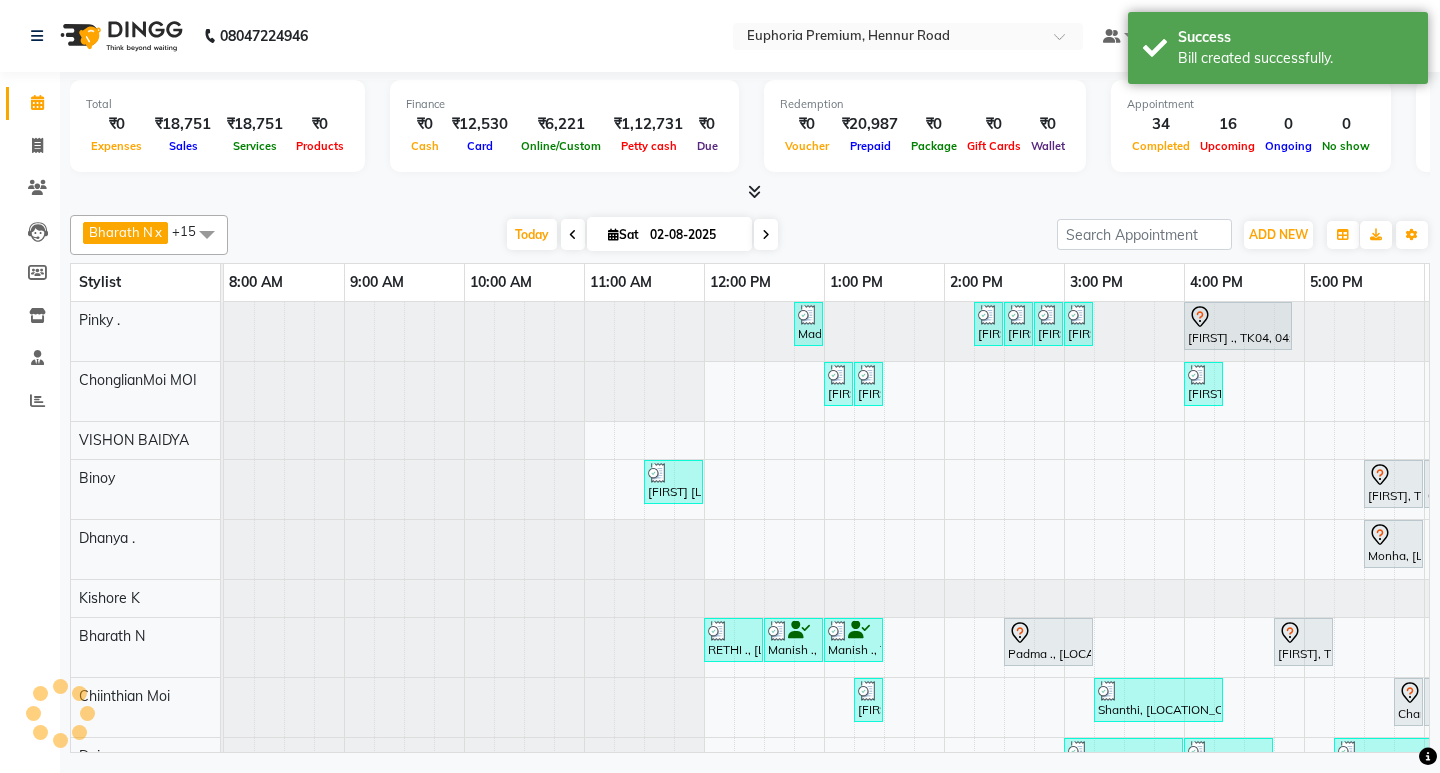 scroll, scrollTop: 0, scrollLeft: 0, axis: both 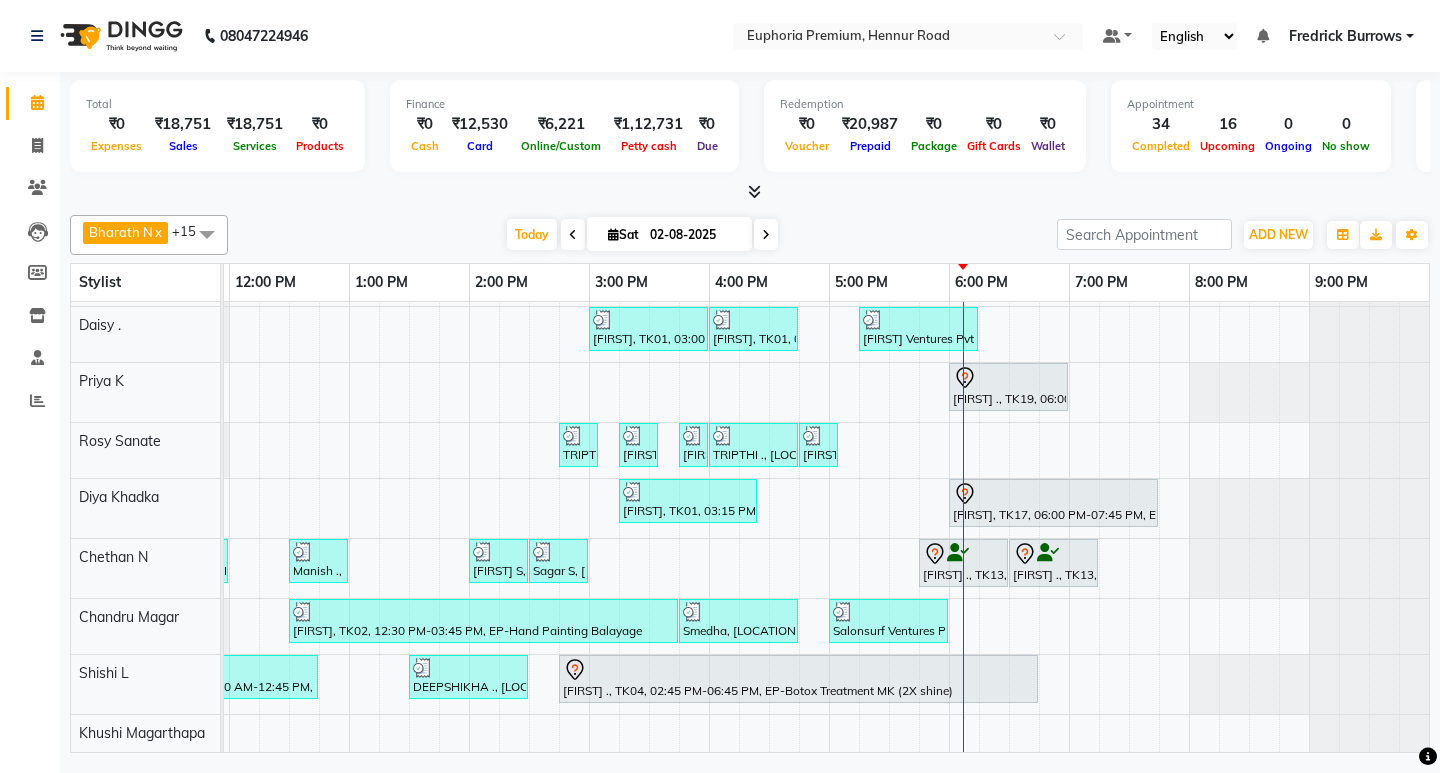 click on "[FIRST] ., TK08, 12:45 PM-01:00 PM, EP-Eyebrows Threading     [FIRST] ., TK10, 02:15 PM-02:30 PM, EP-Eyebrows Threading     [FIRST] ., TK10, 02:30 PM-02:45 PM, EP-Full Arms Catridge Wax     [FIRST] ., TK10, 02:45 PM-03:00 PM, EP-Half Legs Catridge Wax     [FIRST] ., TK10, 03:00 PM-03:15 PM, EP-Under Arms Intimate             Padma ., TK04, 04:00 PM-04:55 PM, EP-Derma infusion treatment Pedi     [FIRST] ., TK11, 01:00 PM-01:15 PM, EP-Full Arms Catridge Wax     [FIRST] ., TK11, 01:15 PM-01:30 PM, EP-Half Legs Cream Wax     [FIRST], TK02, 04:00 PM-04:20 PM, EP-Eyebrows Threading             [FIRST] ., TK13, 06:45 PM-08:15 PM, EP-Tefiti Coffee Pedi     [FIRST] [LAST], TK05, 11:30 AM-12:00 PM, EP-Head Massage (30 Mins) w/o Hairwash             [FIRST], TK17, 05:30 PM-06:00 PM, EP-Shoulder & Back (30 Mins)             [FIRST] ., TK18, 06:00 PM-06:35 PM, EP-Feet Reflexology (30 Mins)             [FIRST], TK17, 05:30 PM-06:00 PM, EP-Face & Neck Massage (30 Mins)" at bounding box center (589, 311) 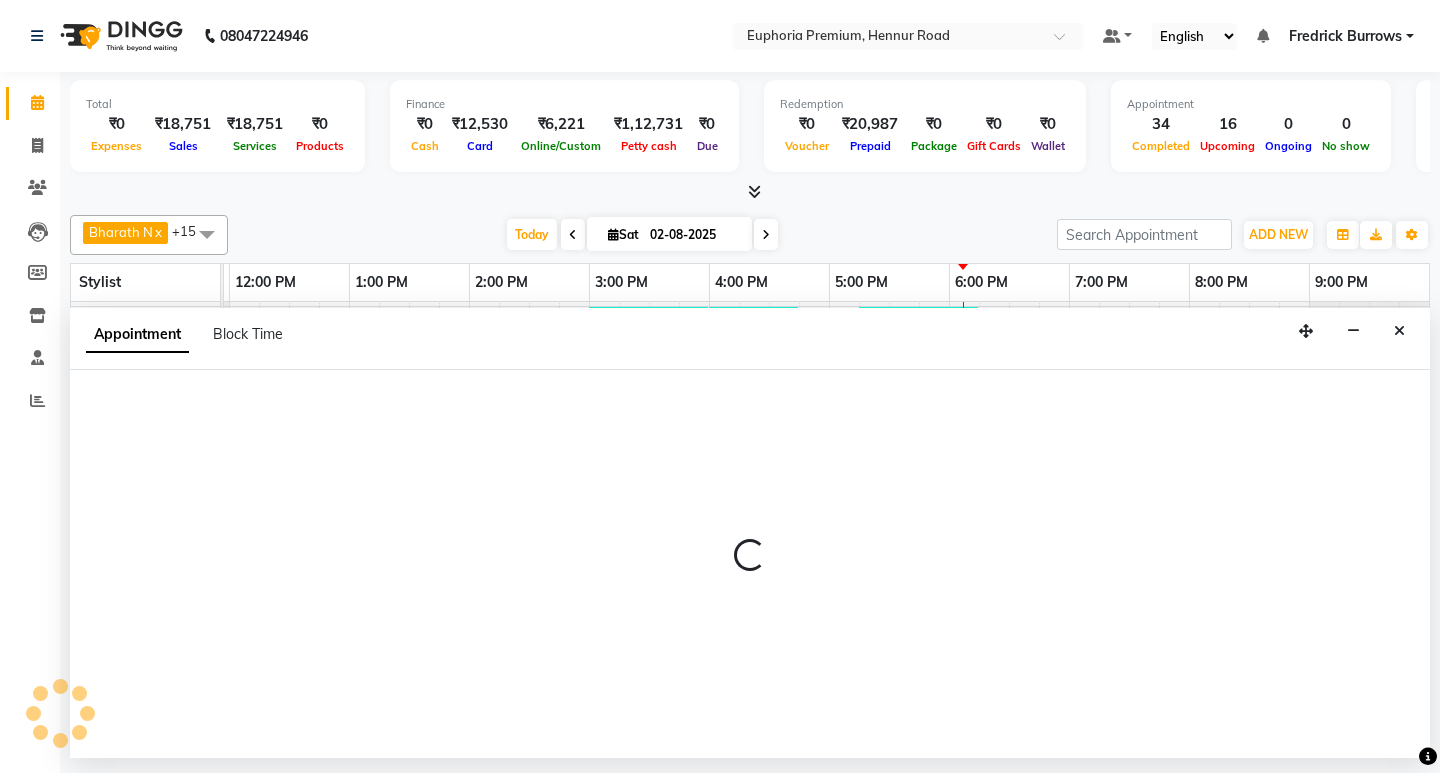 select on "75141" 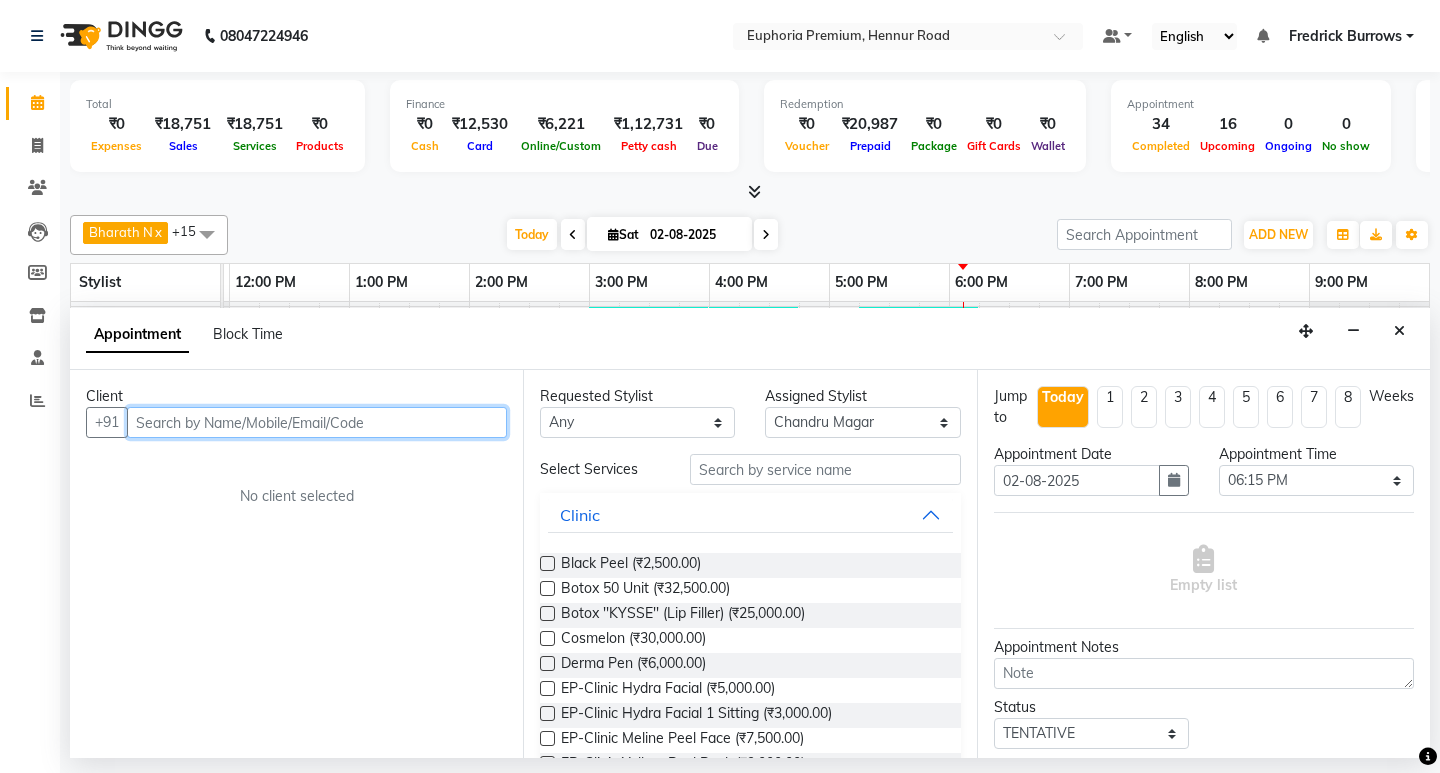 click at bounding box center [317, 422] 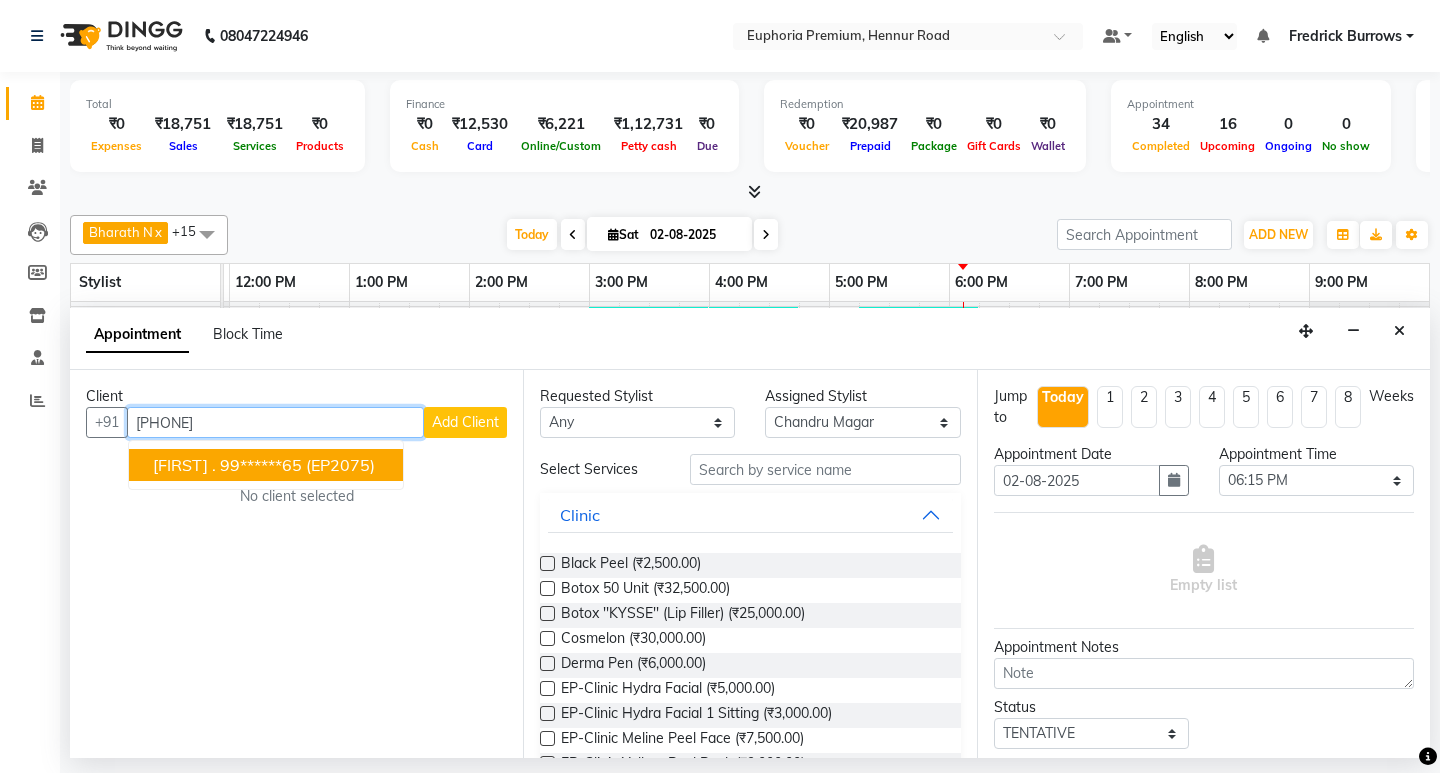click on "(EP2075)" at bounding box center [340, 465] 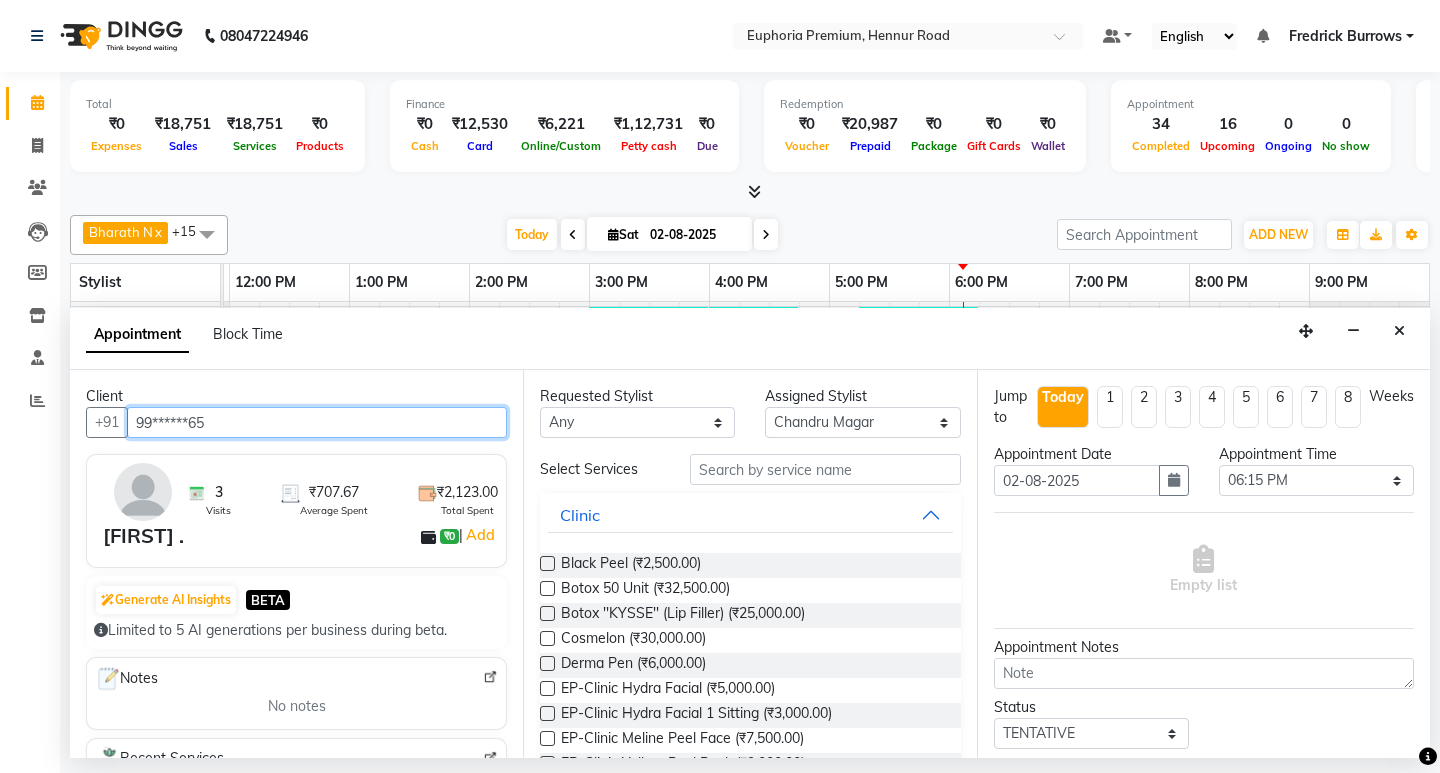 type on "99******65" 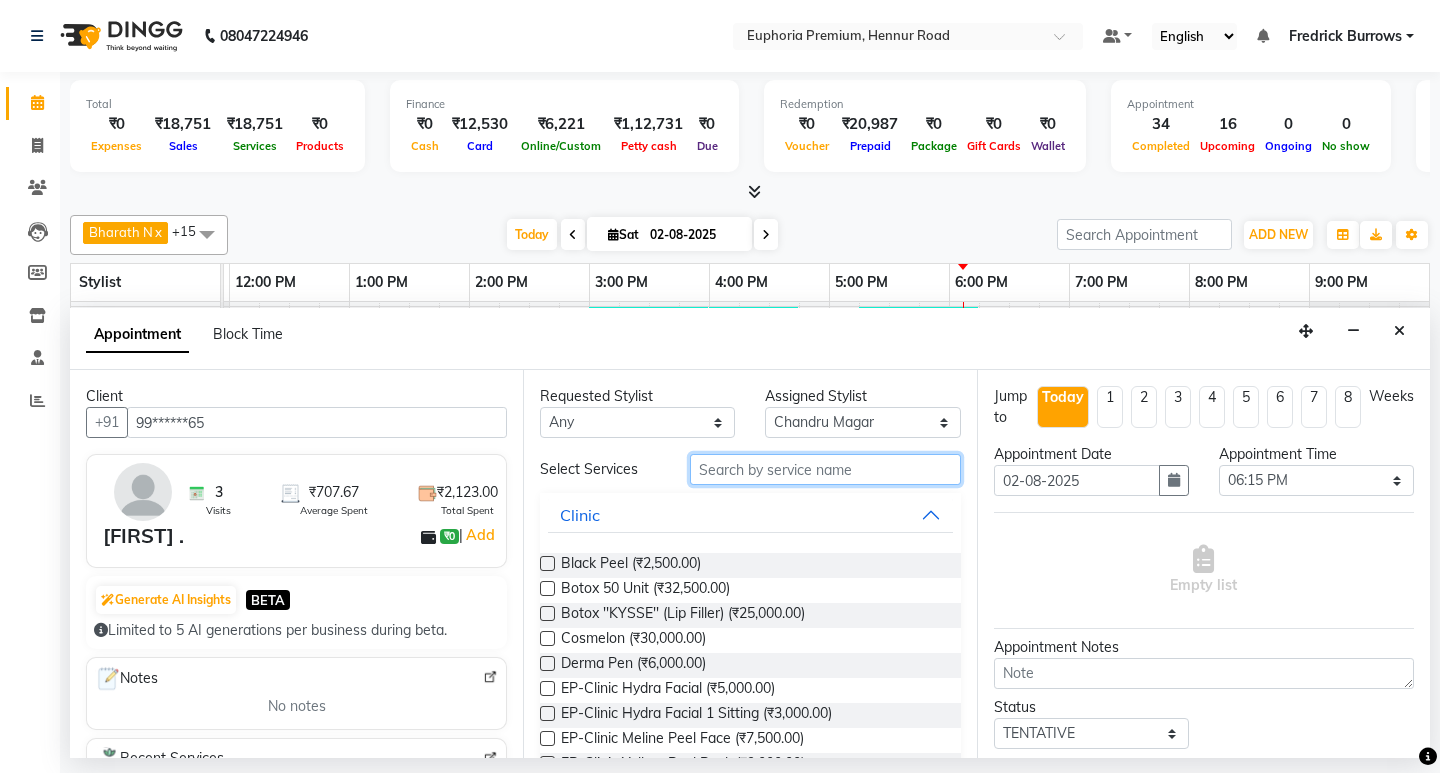 click at bounding box center [825, 469] 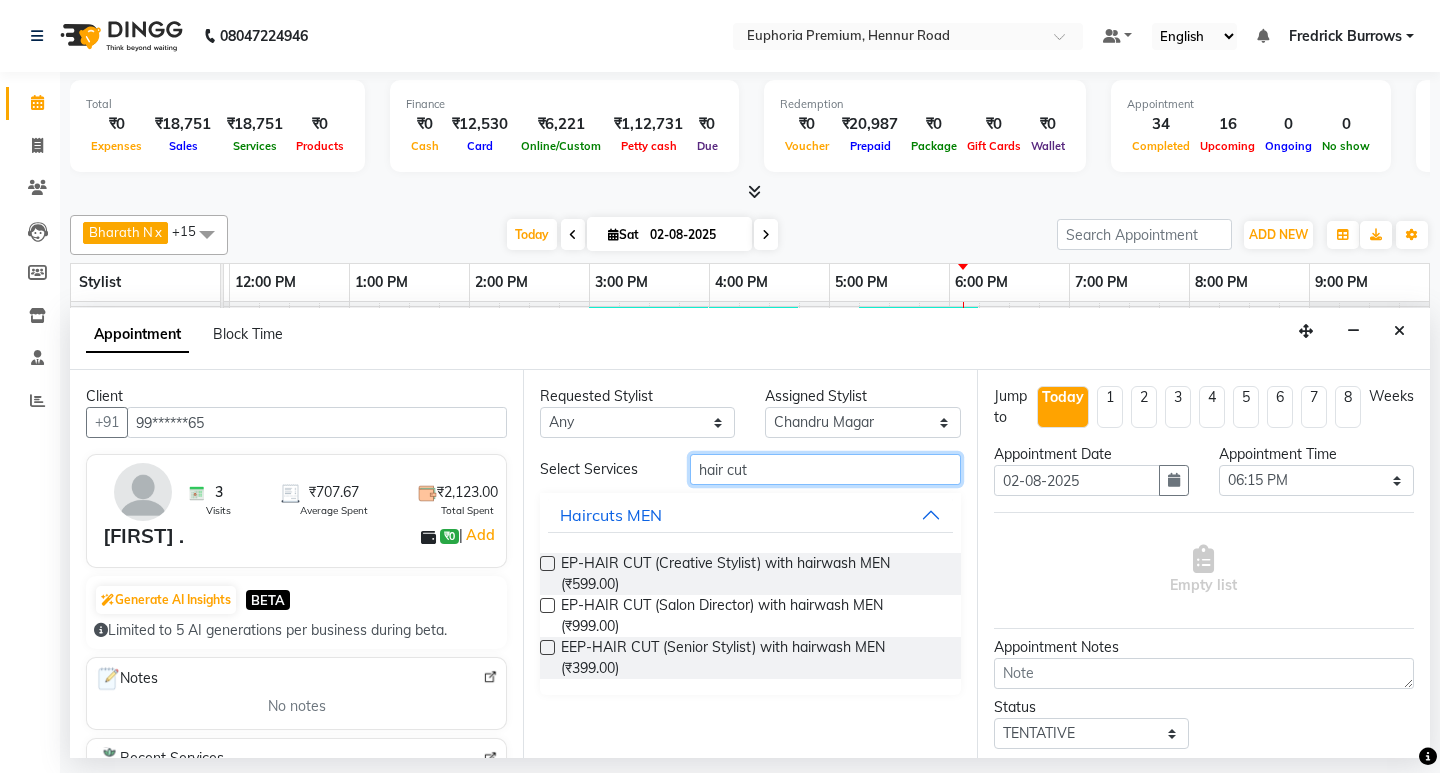type on "hair cut" 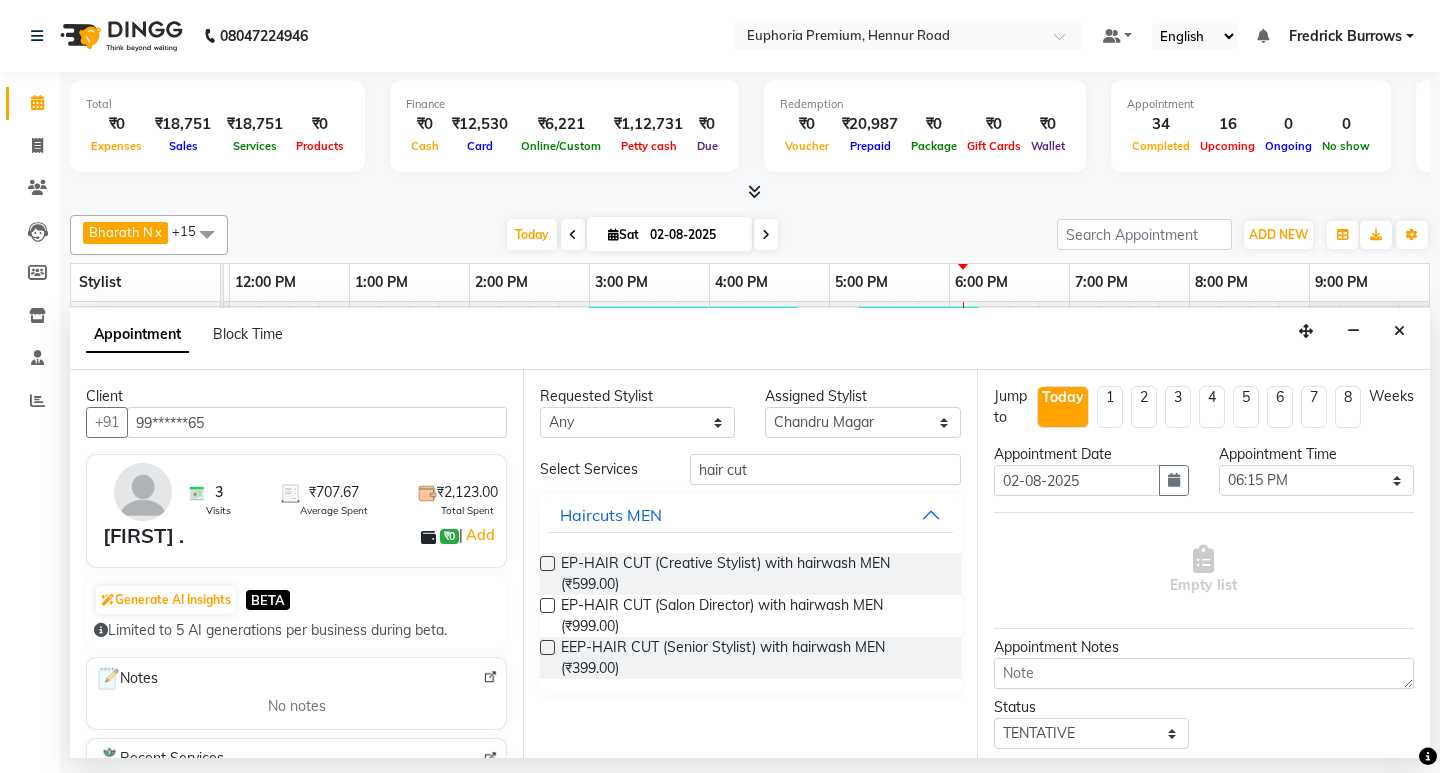 click at bounding box center (547, 647) 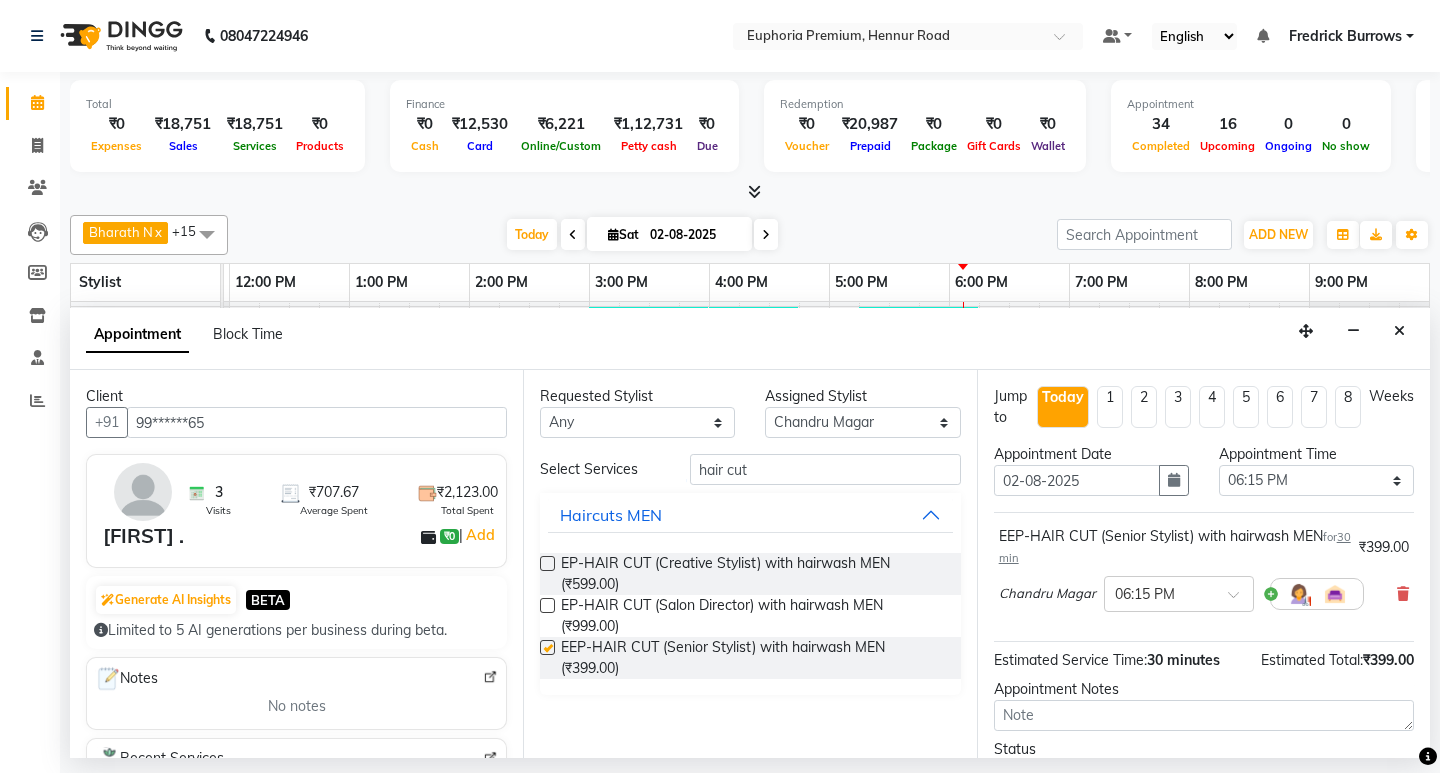 checkbox on "false" 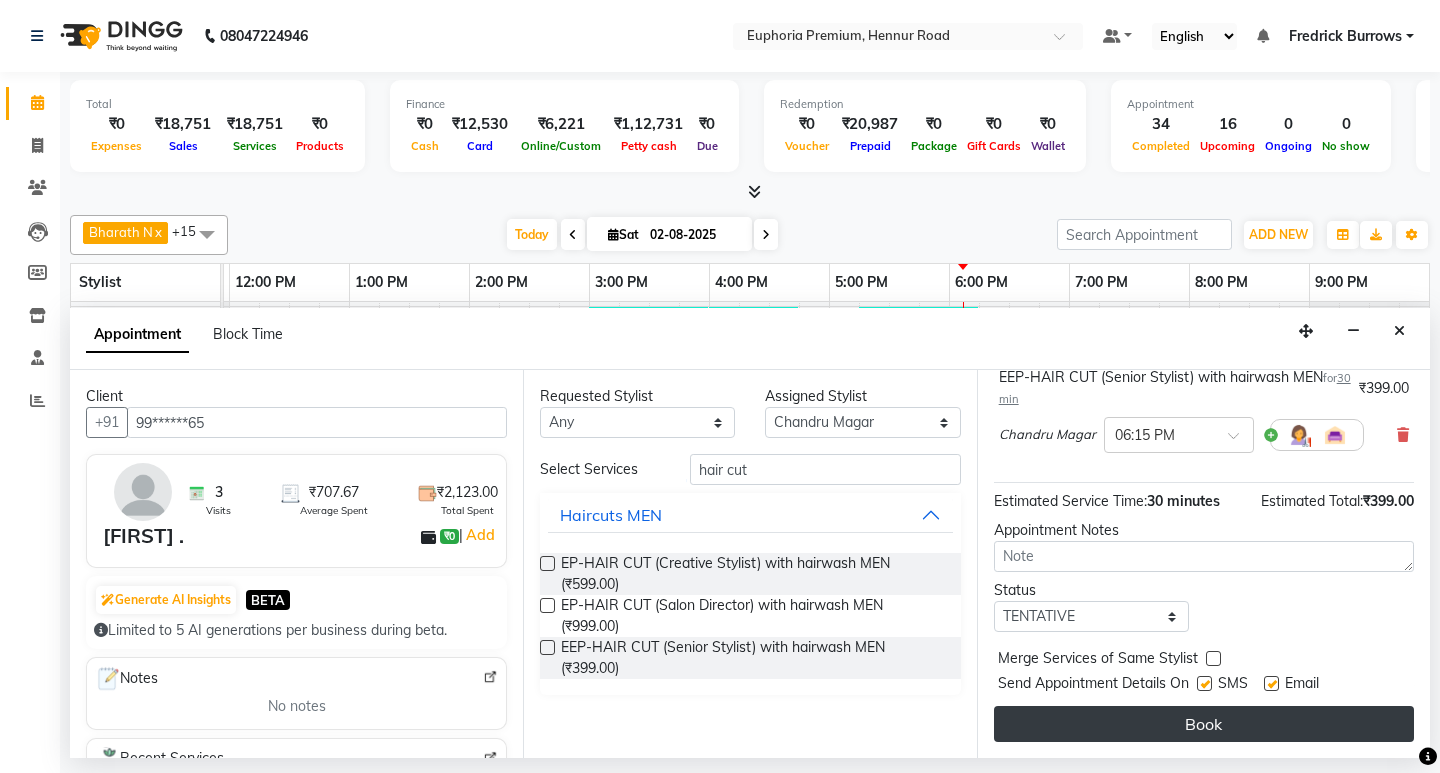click on "Book" at bounding box center (1204, 724) 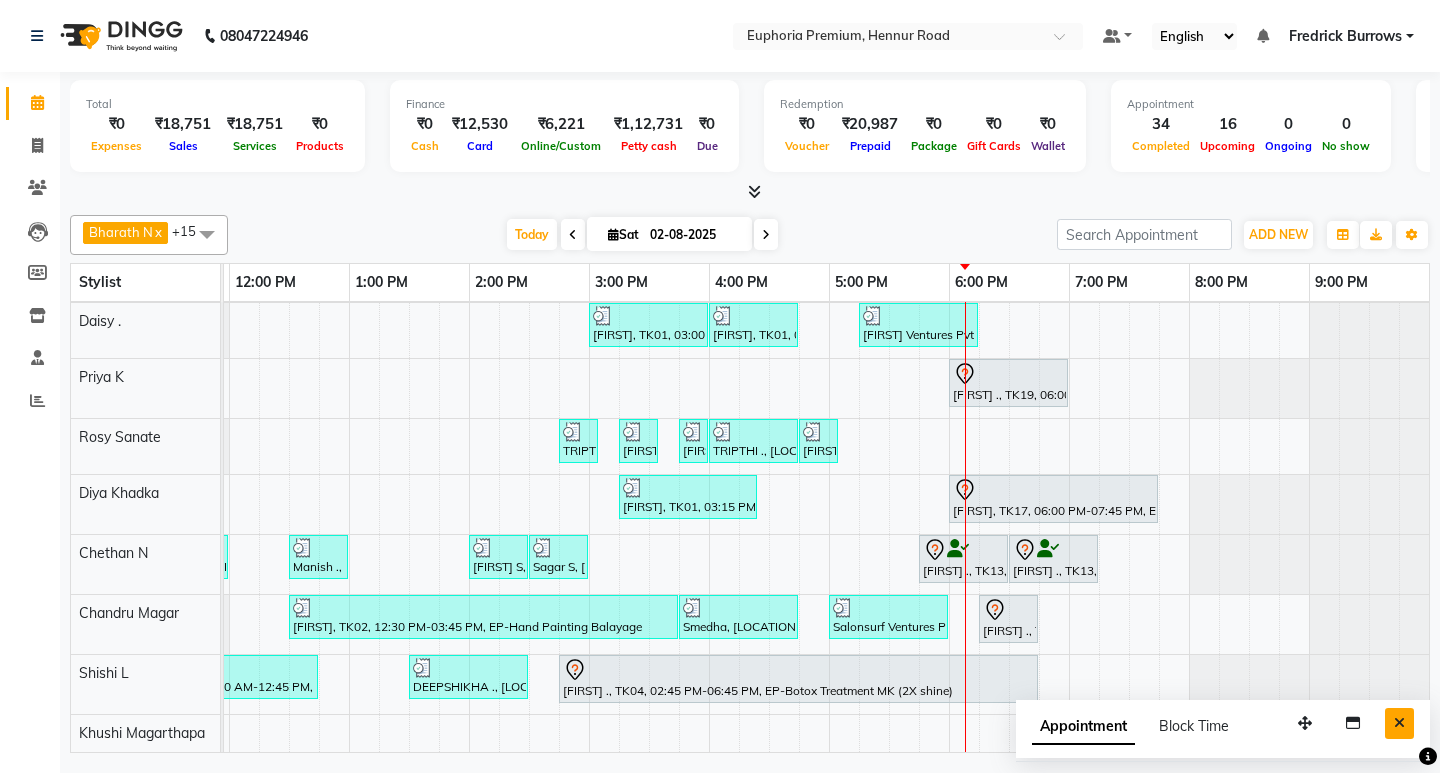 click at bounding box center [1399, 723] 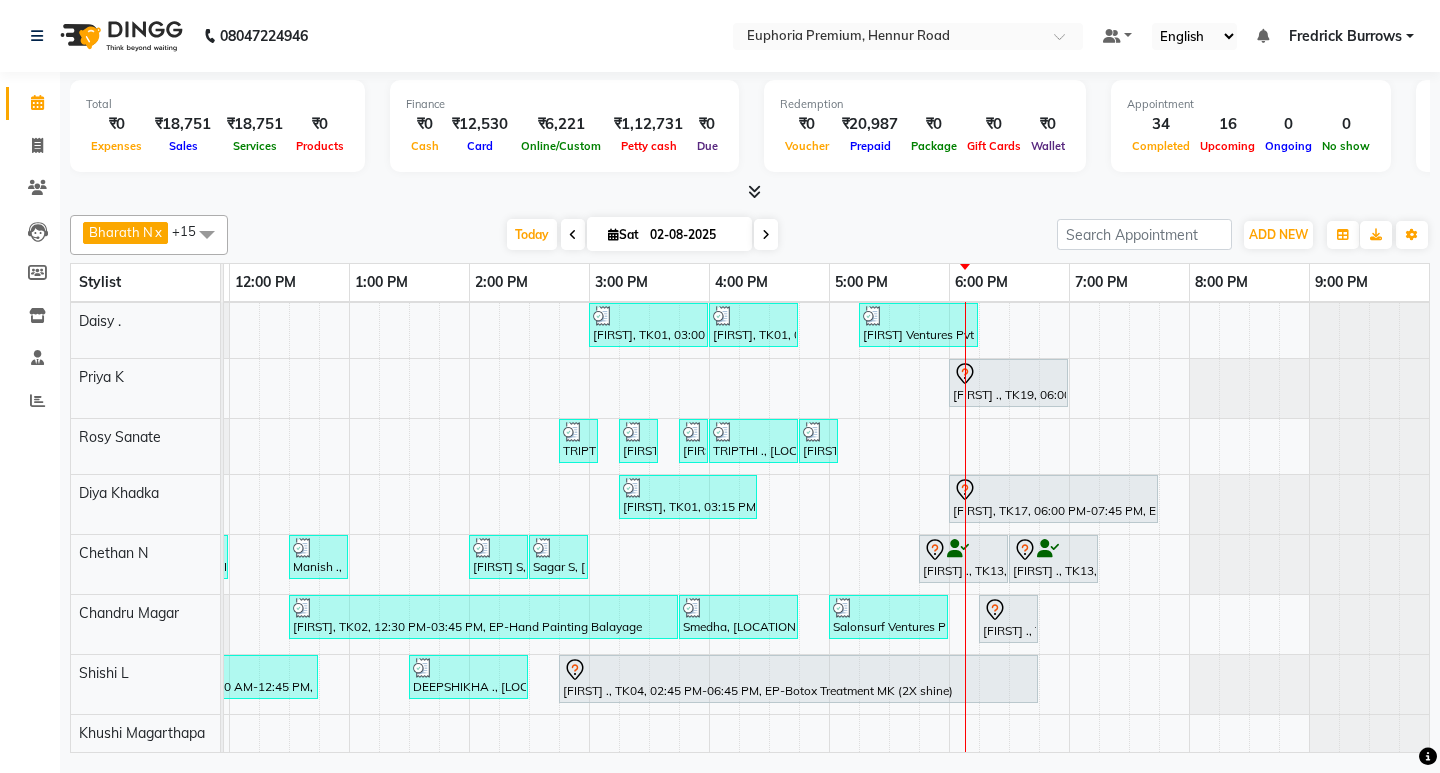 scroll, scrollTop: 0, scrollLeft: 490, axis: horizontal 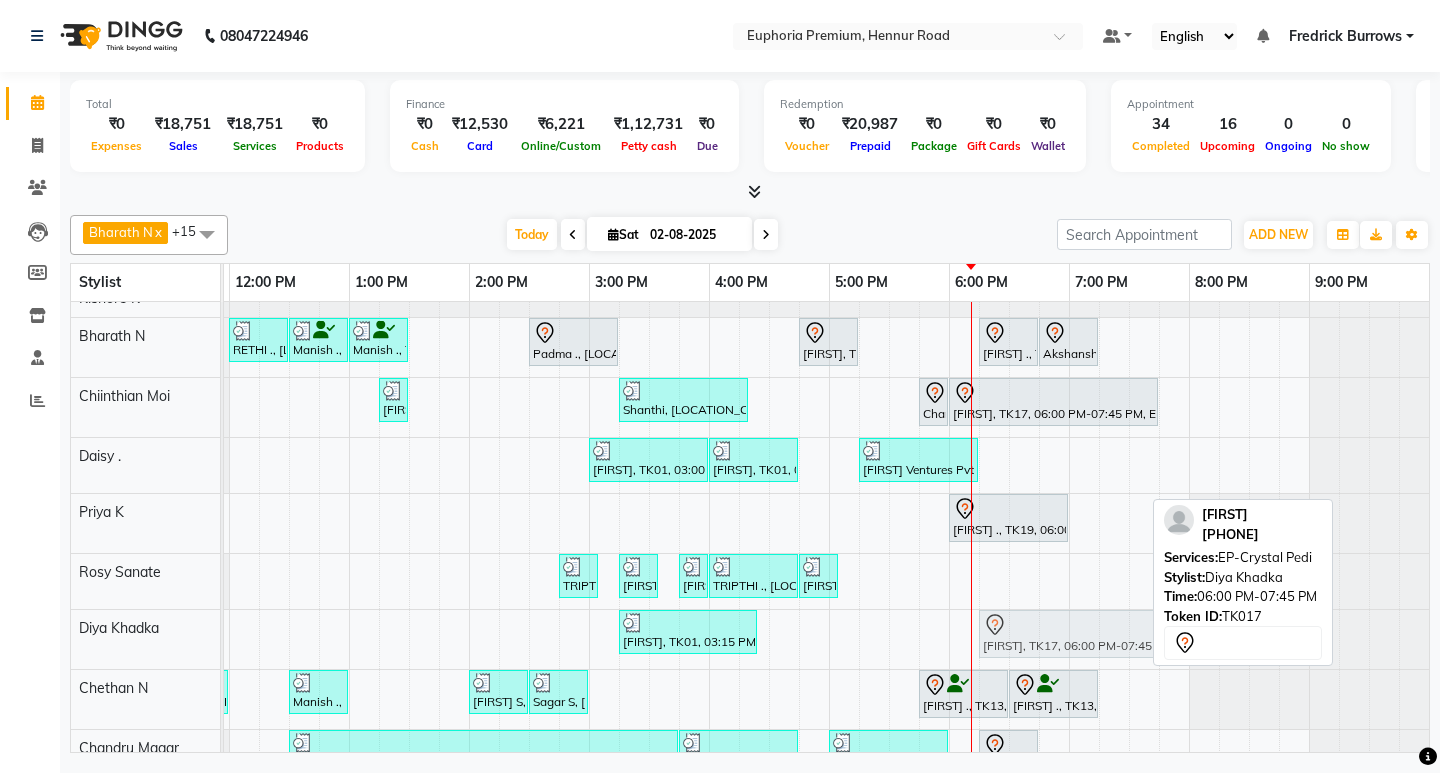drag, startPoint x: 994, startPoint y: 628, endPoint x: 1012, endPoint y: 622, distance: 18.973665 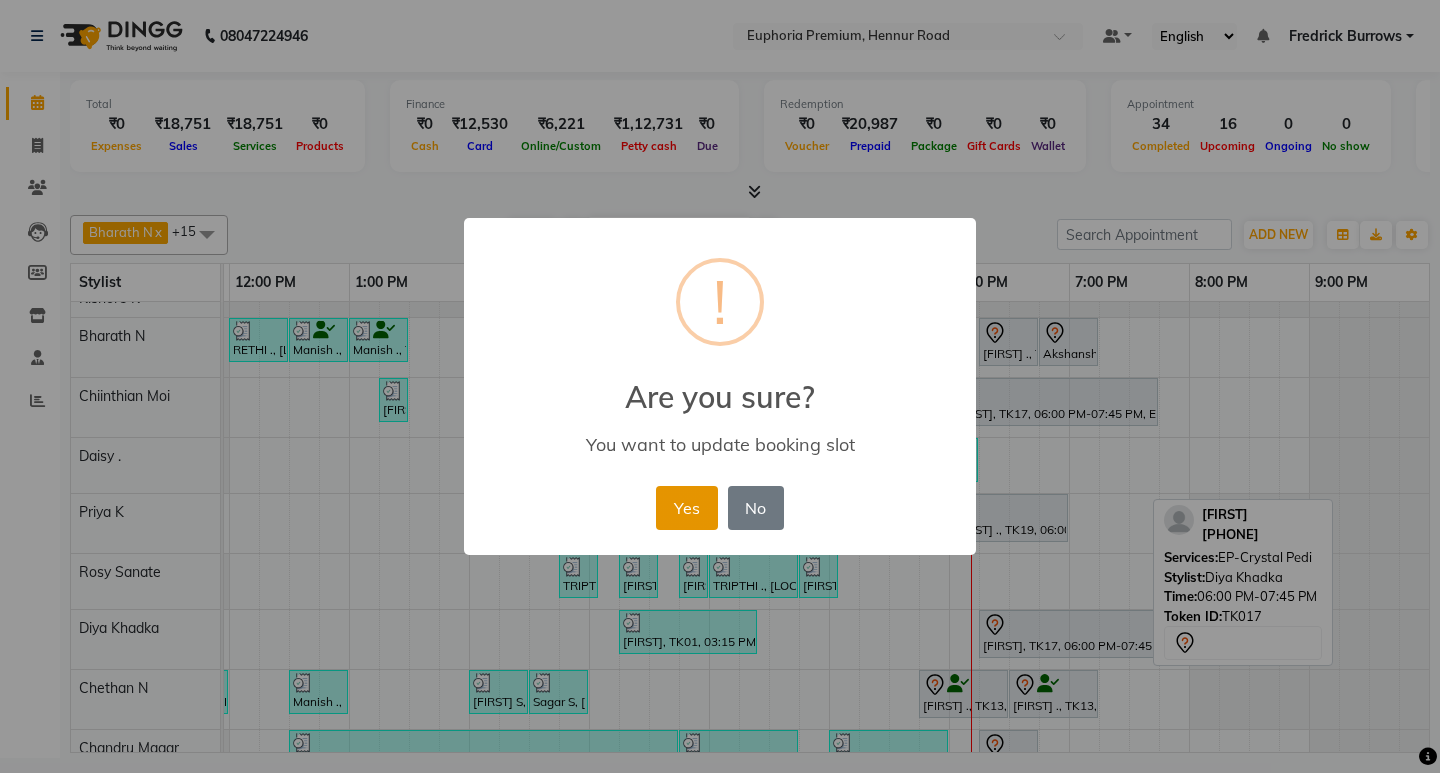click on "Yes" at bounding box center (686, 508) 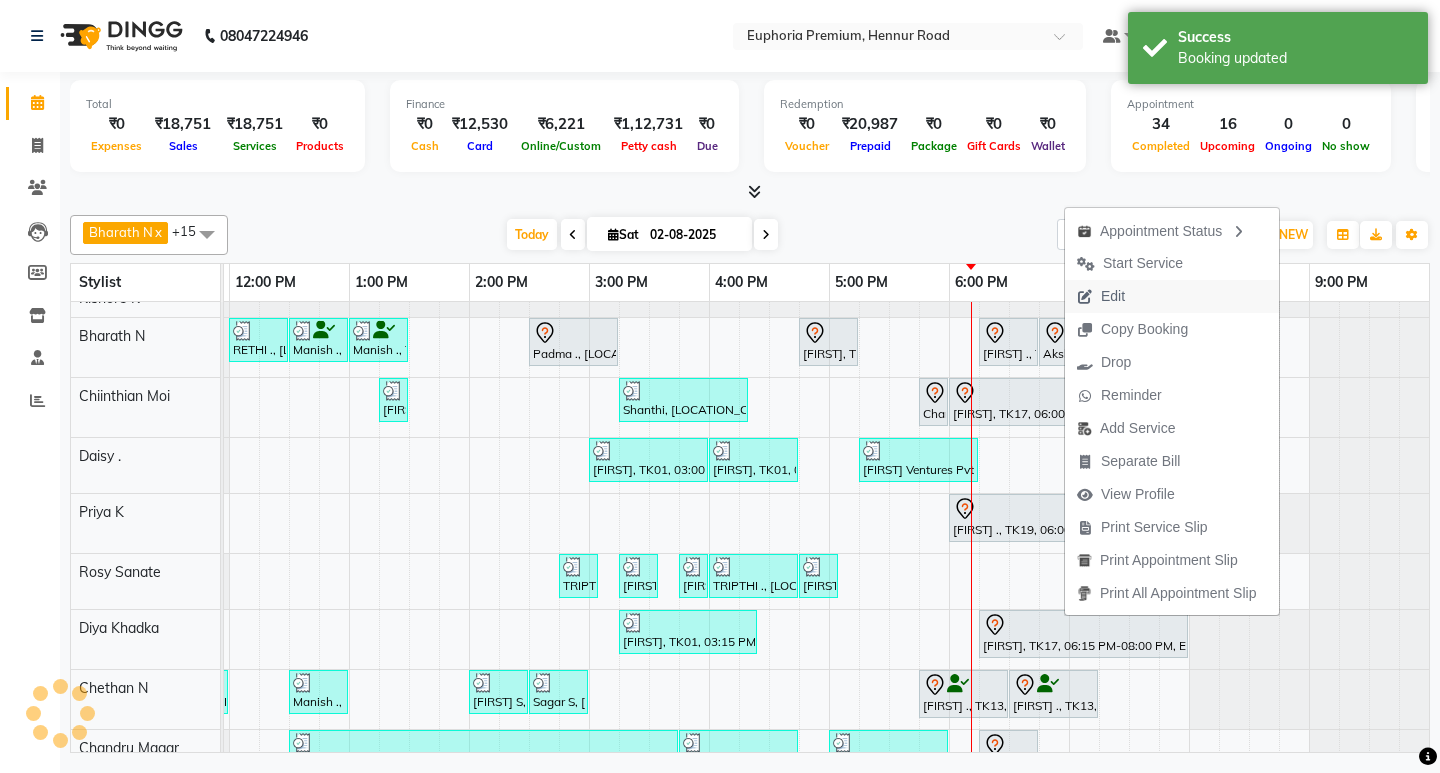 click on "Edit" at bounding box center (1113, 296) 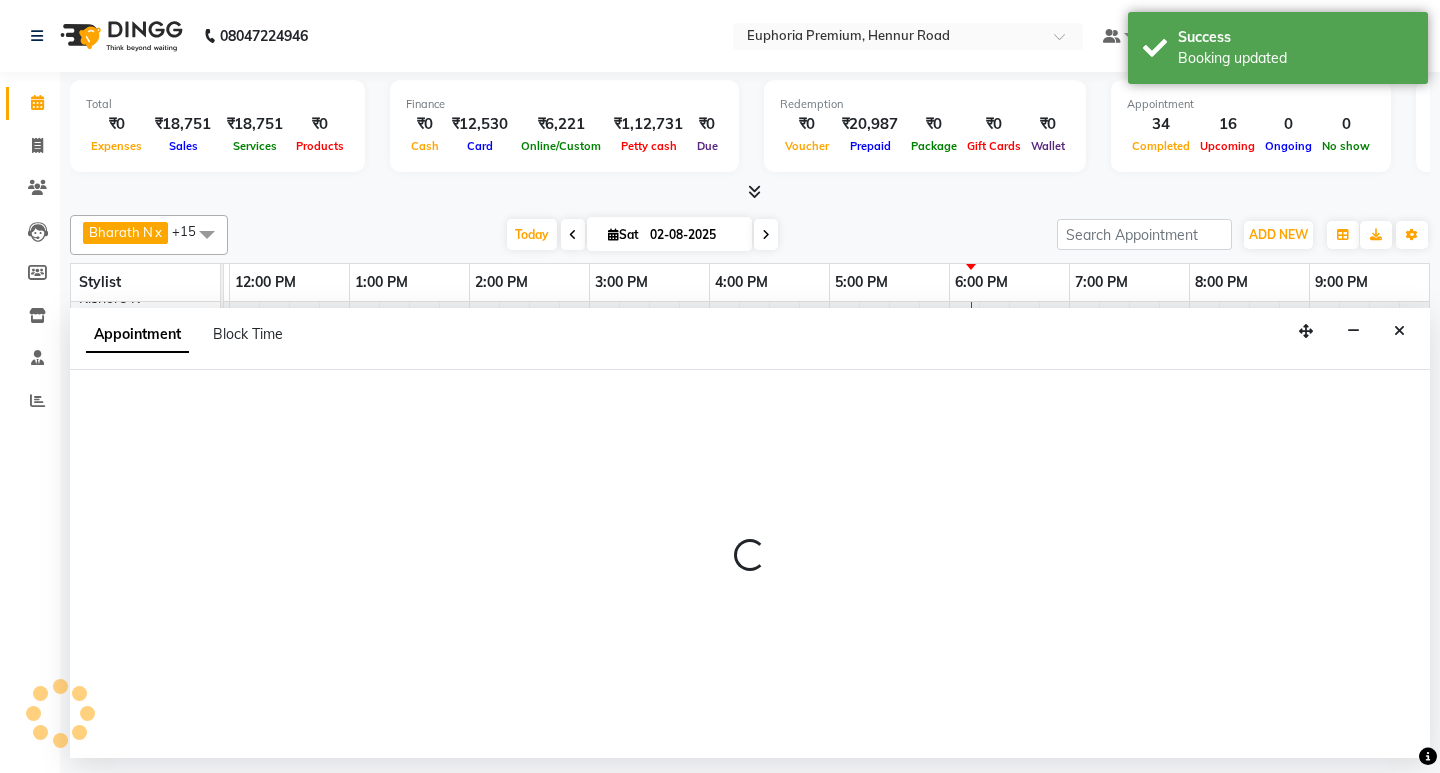 select on "tentative" 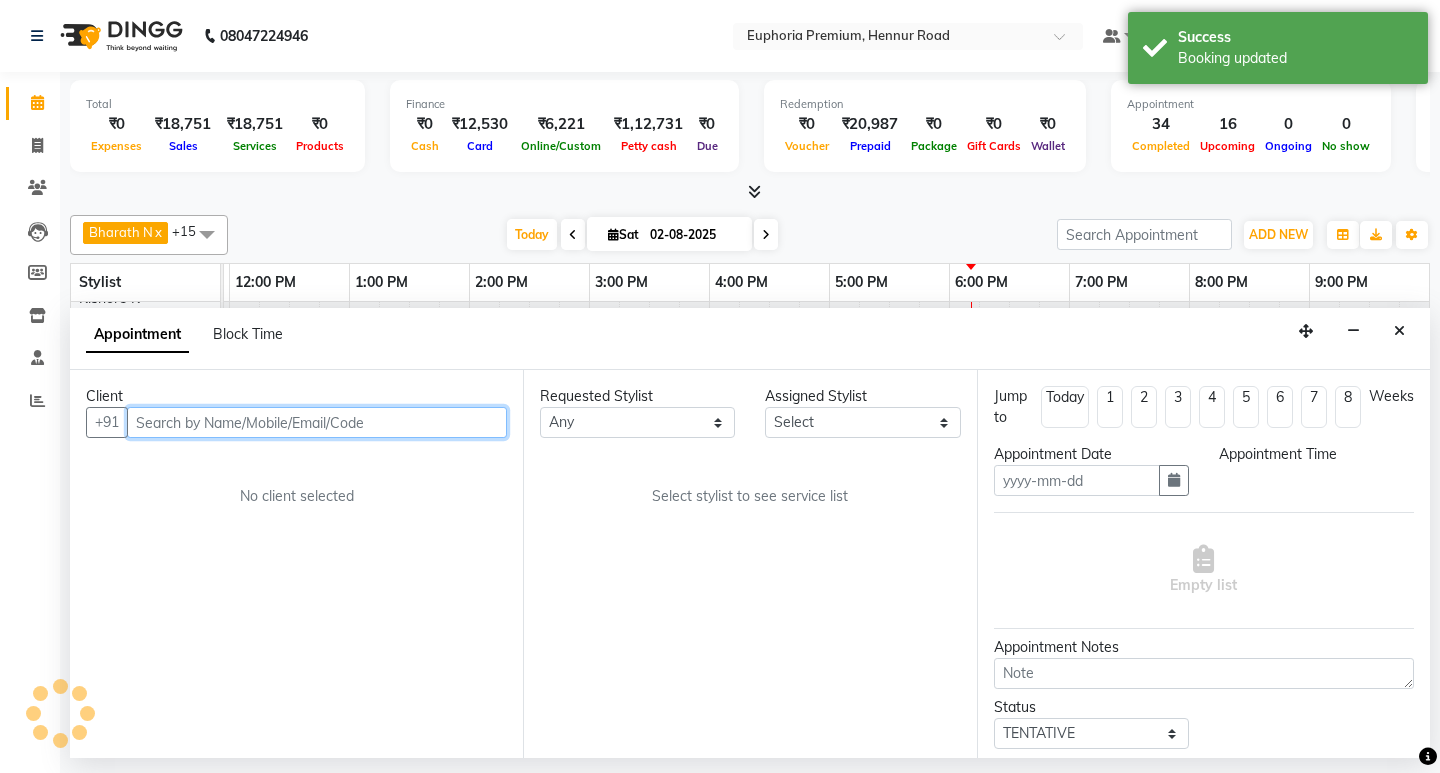 type on "02-08-2025" 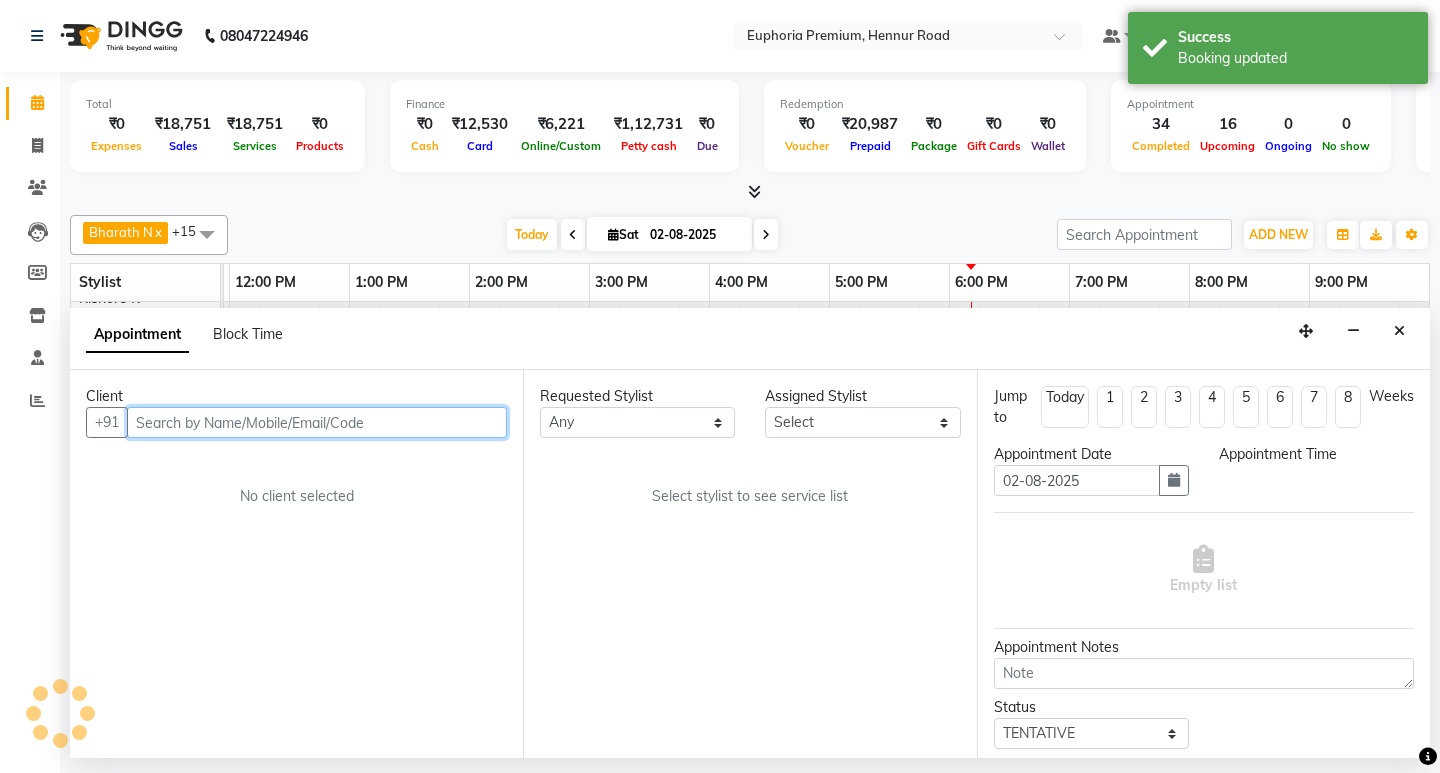 select on "71634" 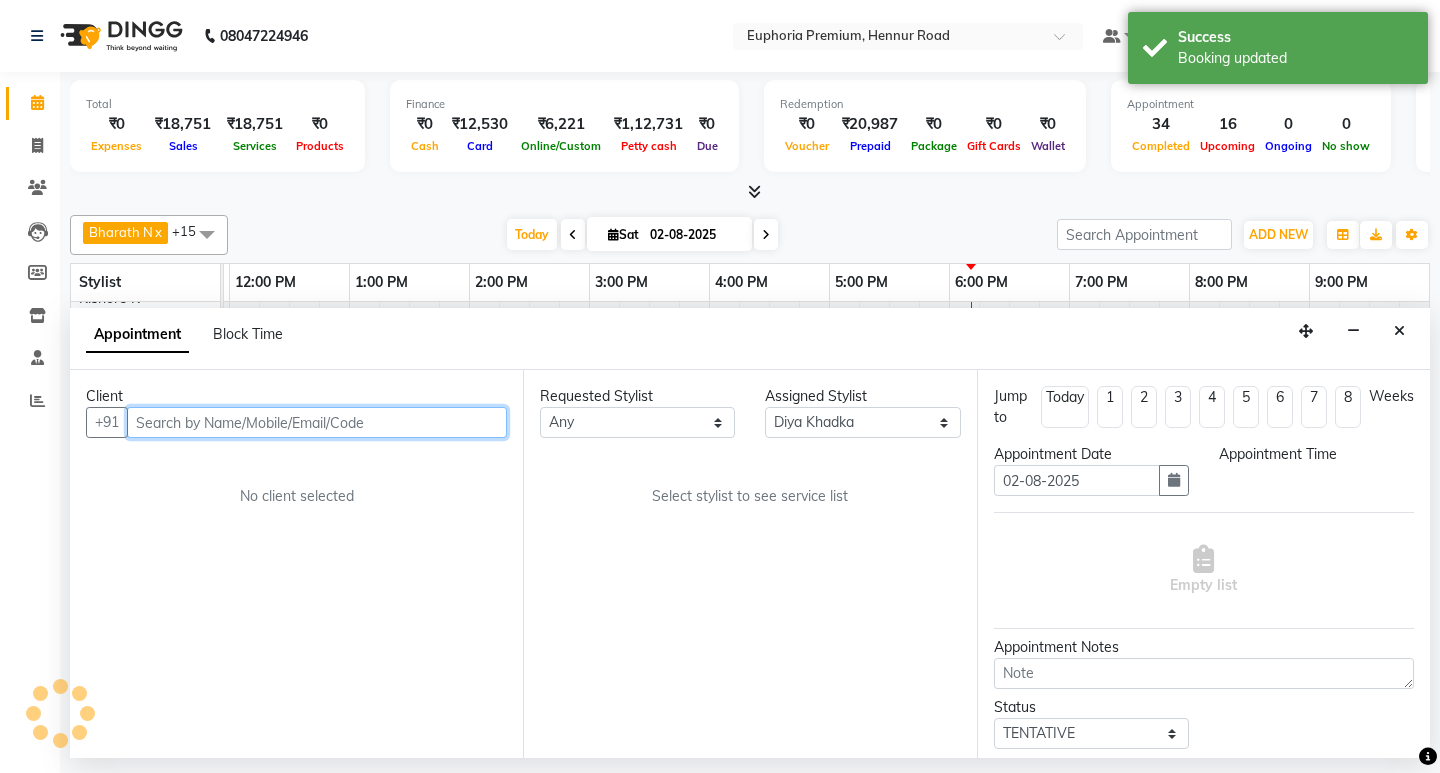 scroll, scrollTop: 0, scrollLeft: 475, axis: horizontal 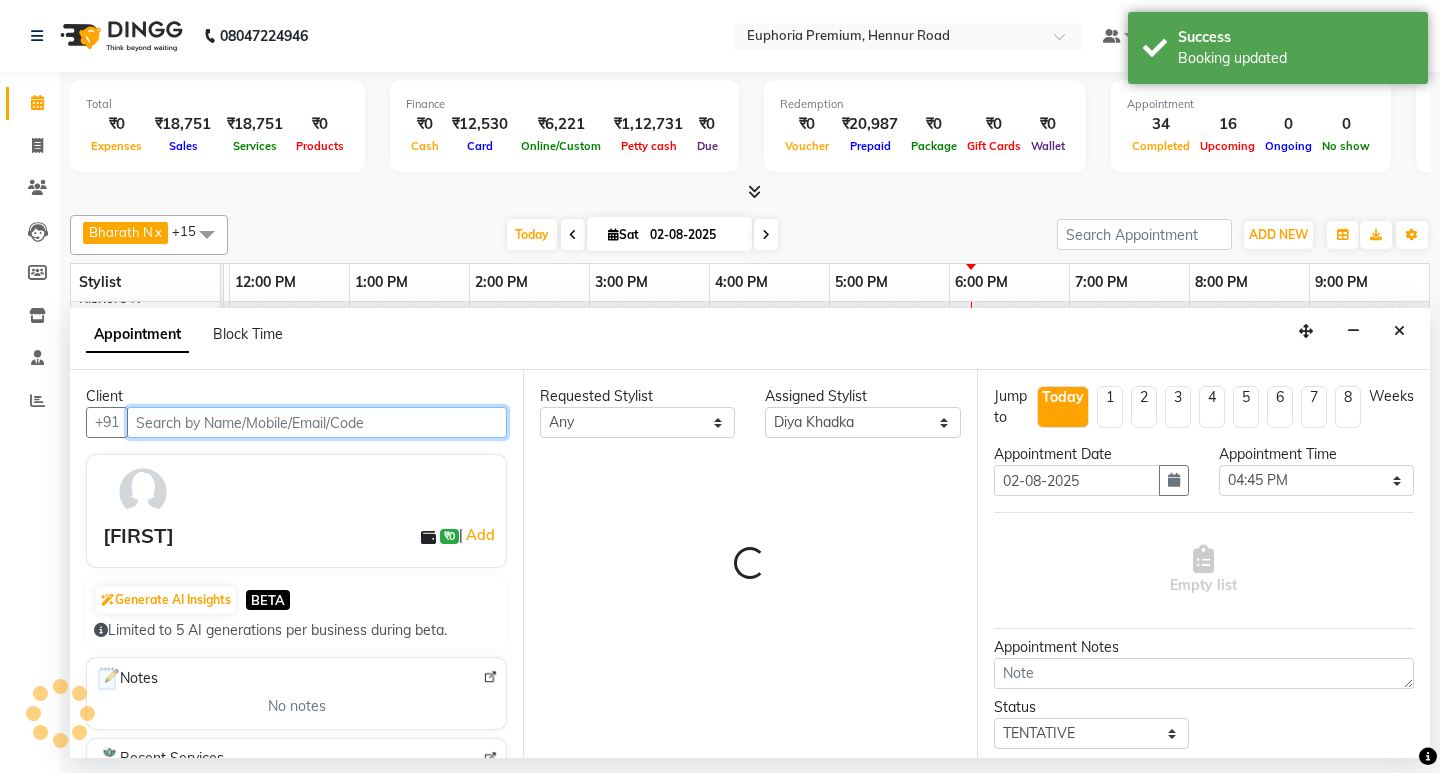 select on "4006" 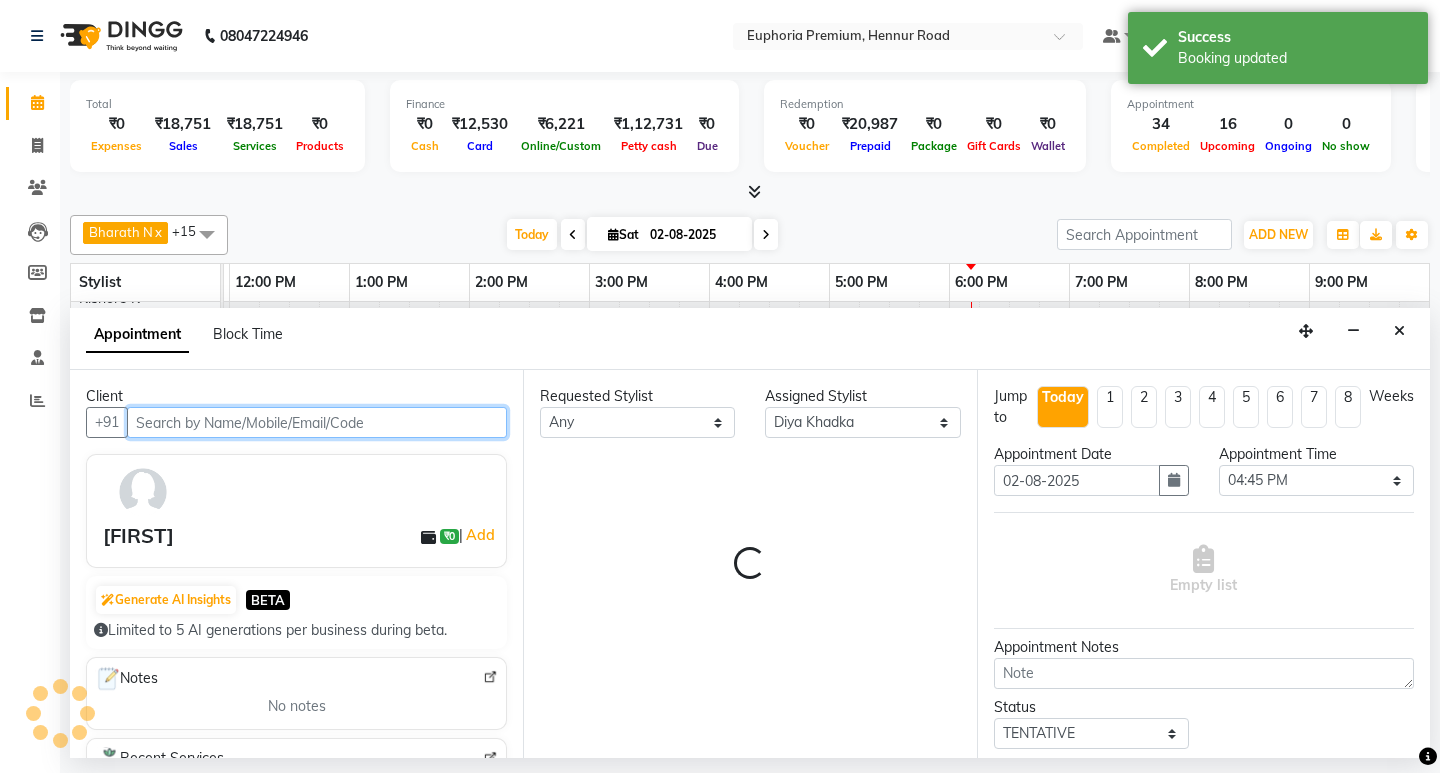 select on "4006" 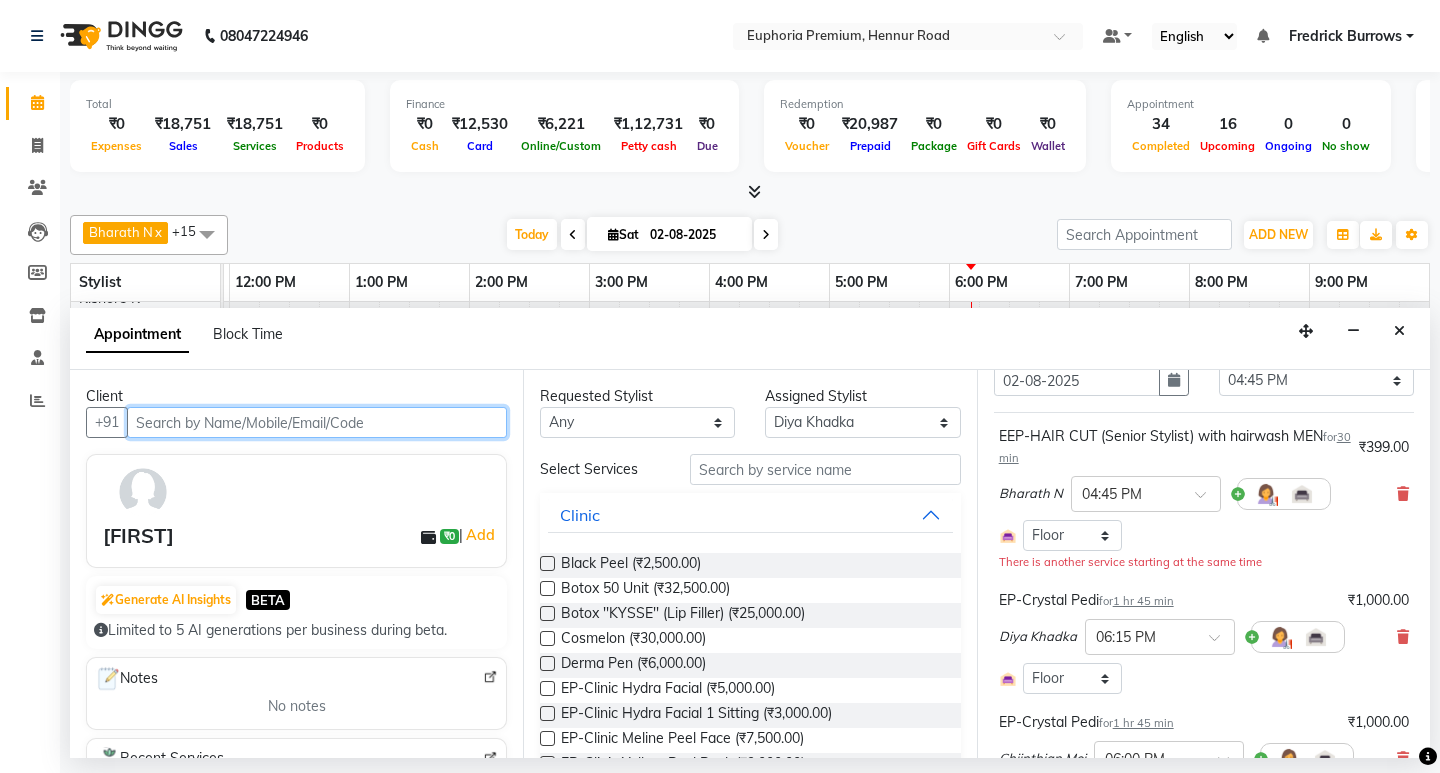 scroll, scrollTop: 200, scrollLeft: 0, axis: vertical 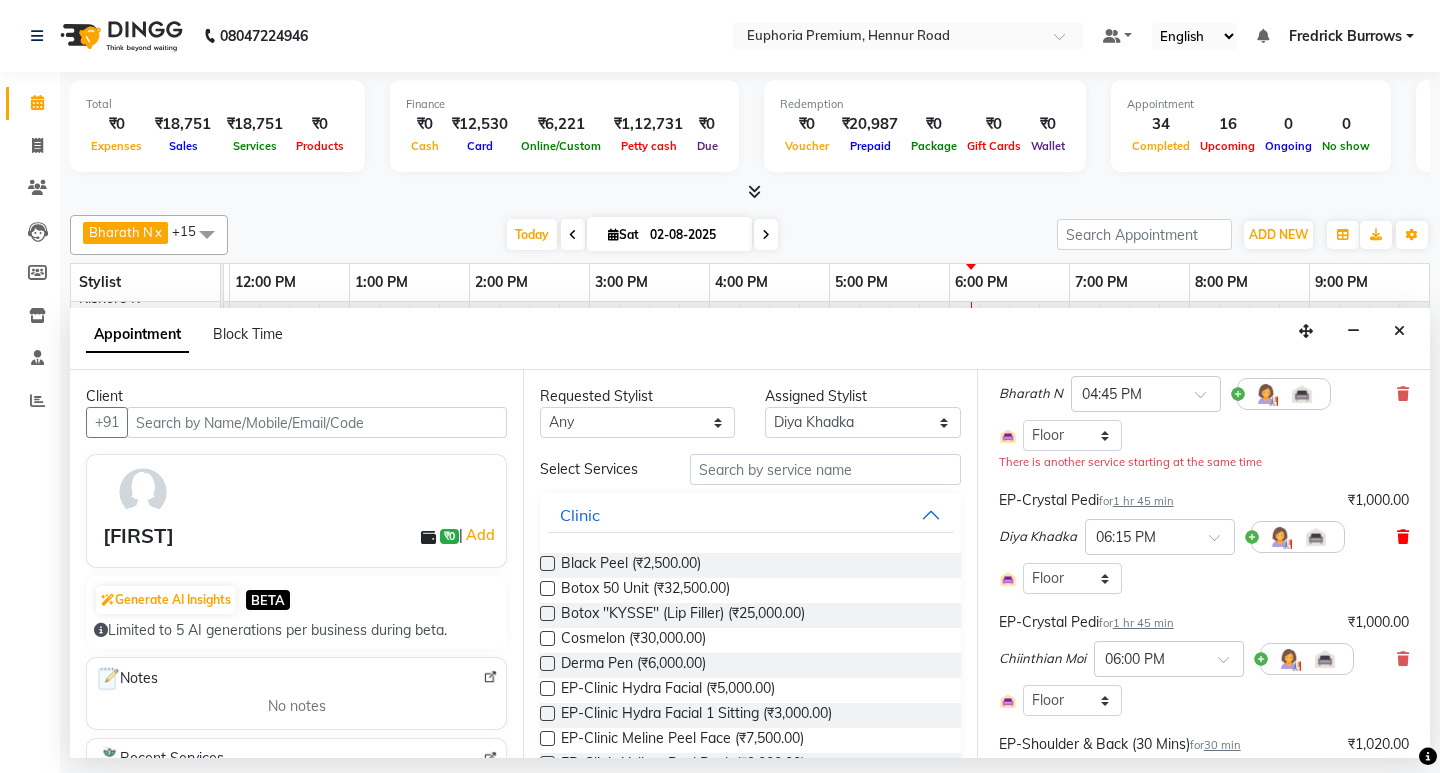 click at bounding box center (1403, 537) 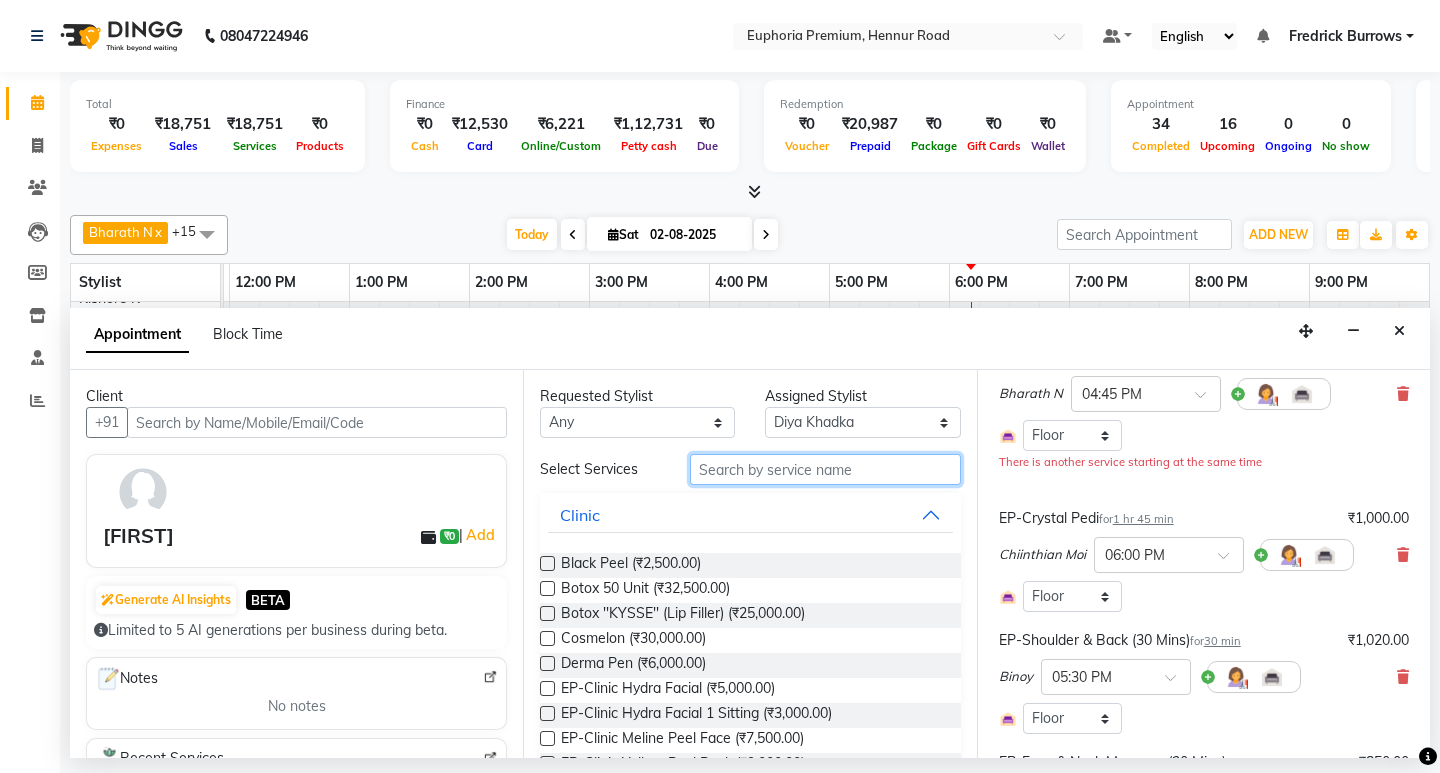 click at bounding box center [825, 469] 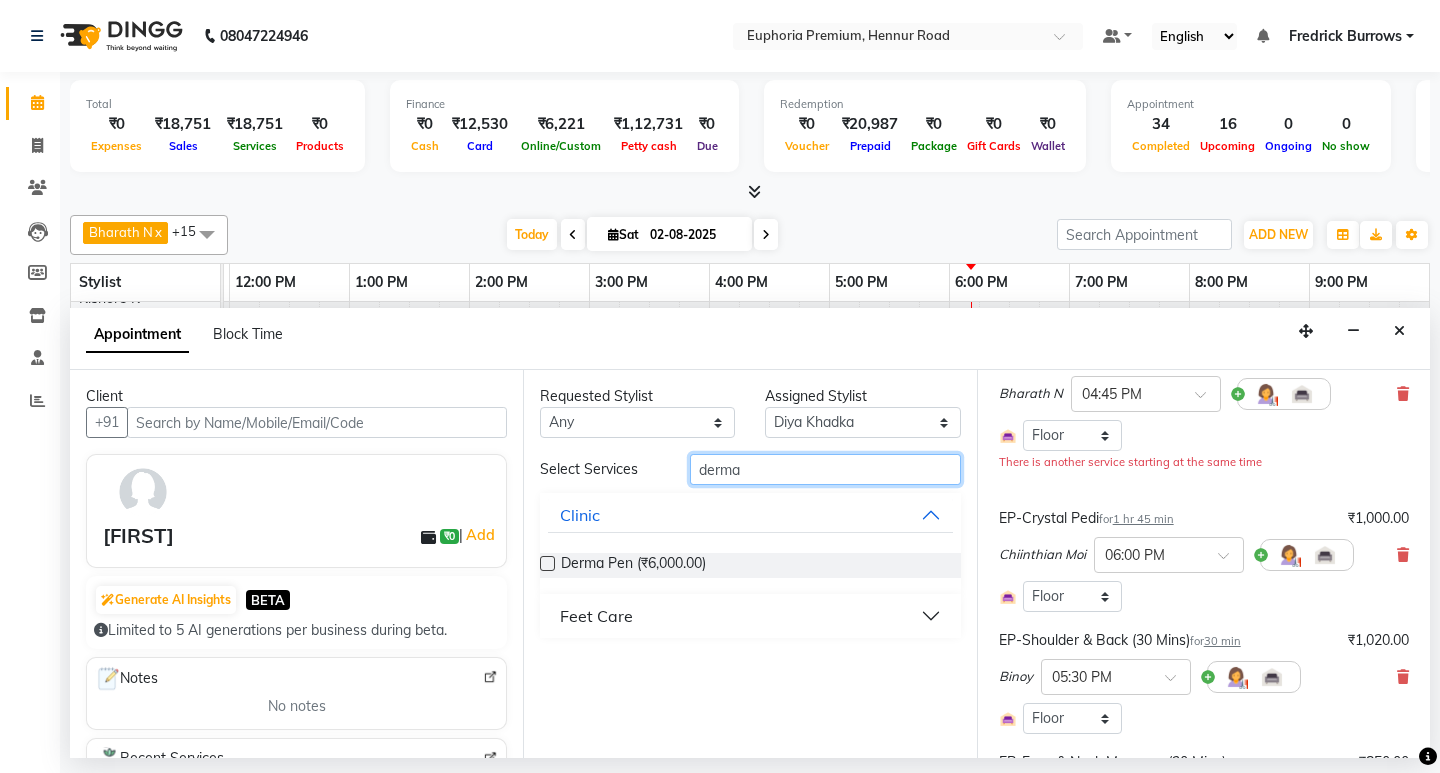type on "derma" 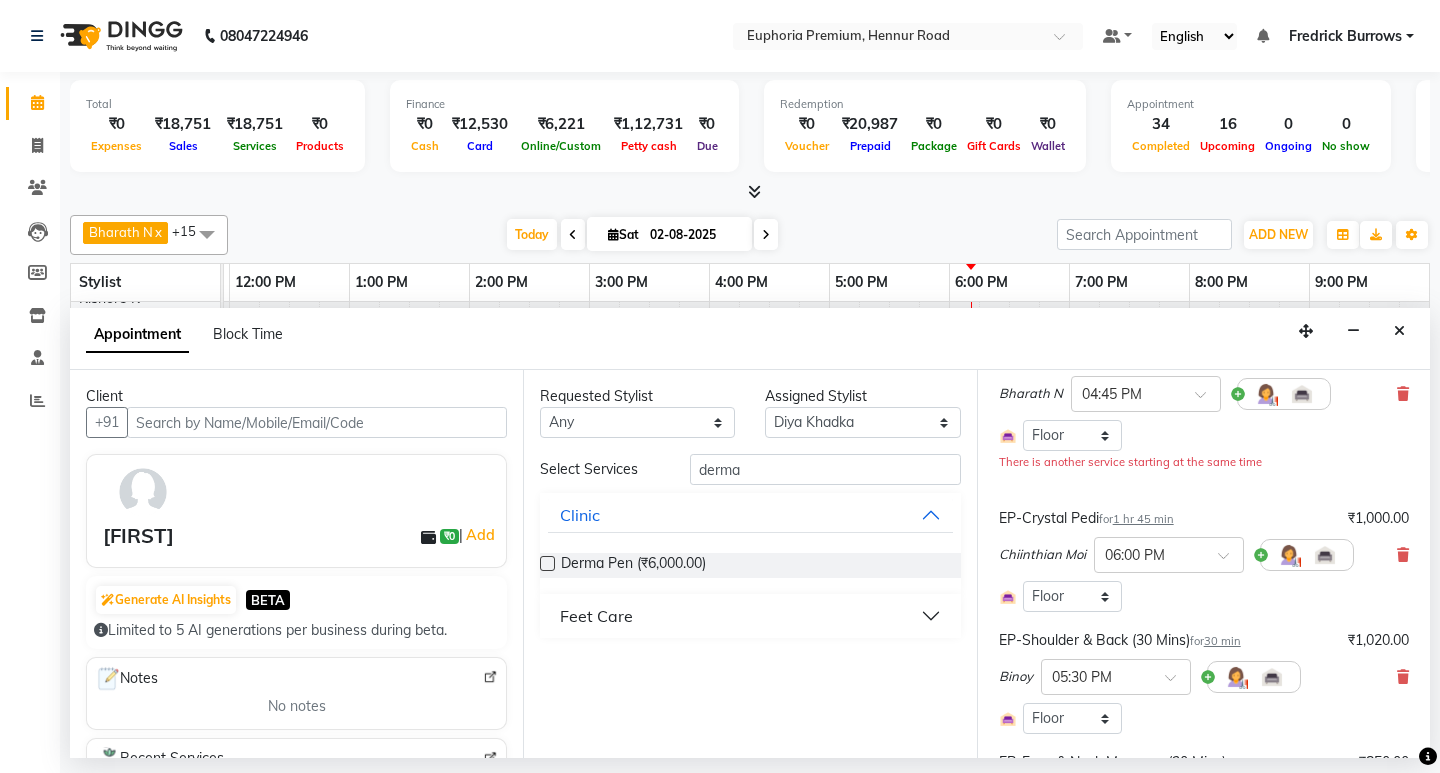 click on "Feet Care" at bounding box center [596, 616] 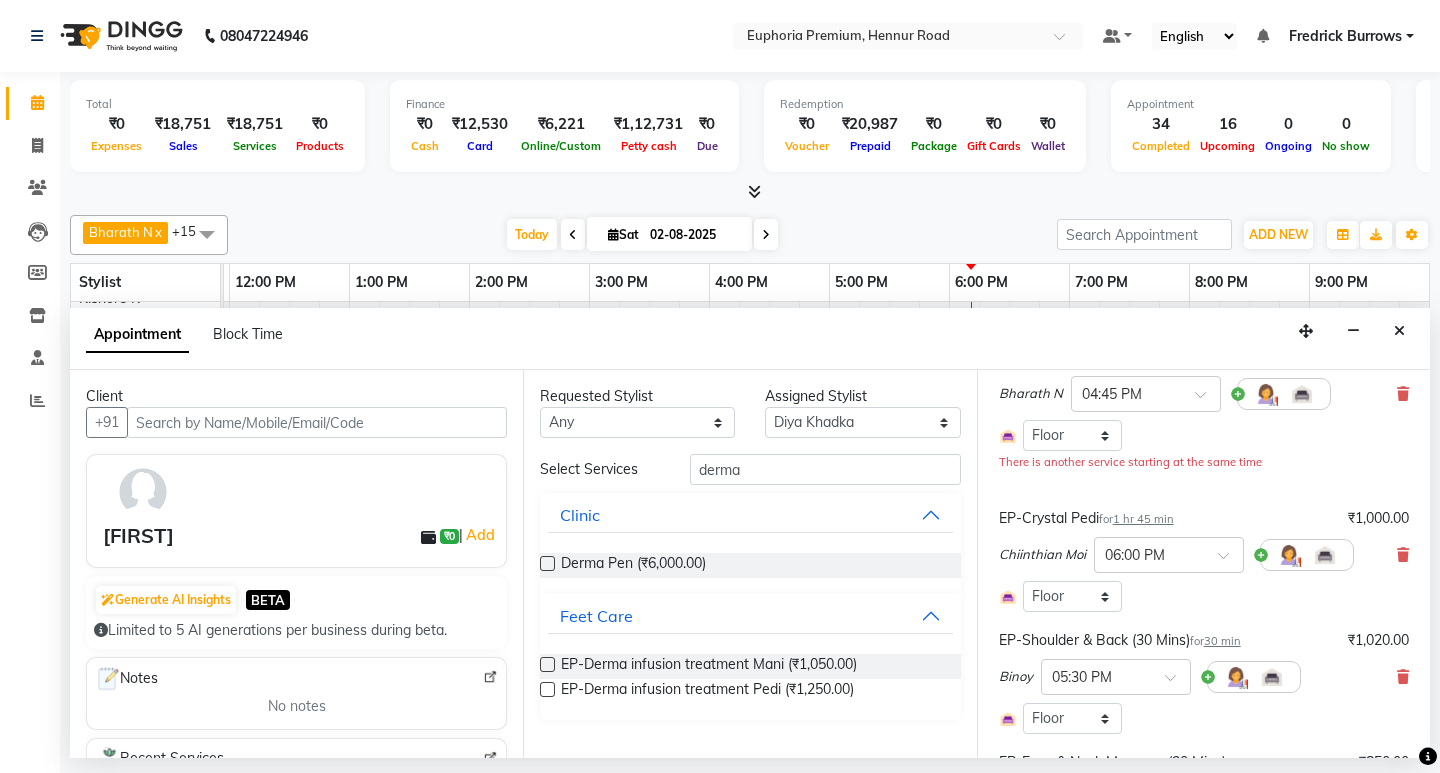 click at bounding box center [547, 689] 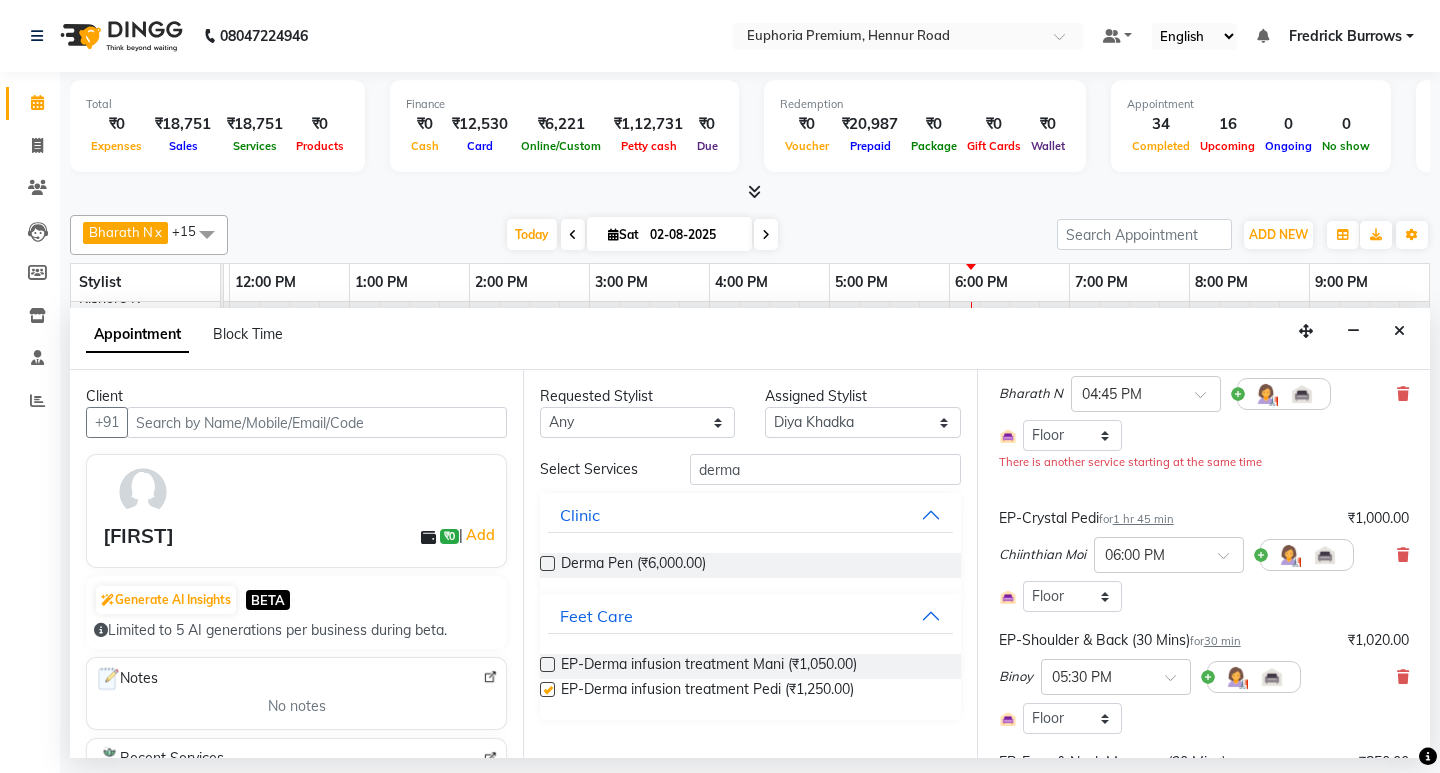 checkbox on "false" 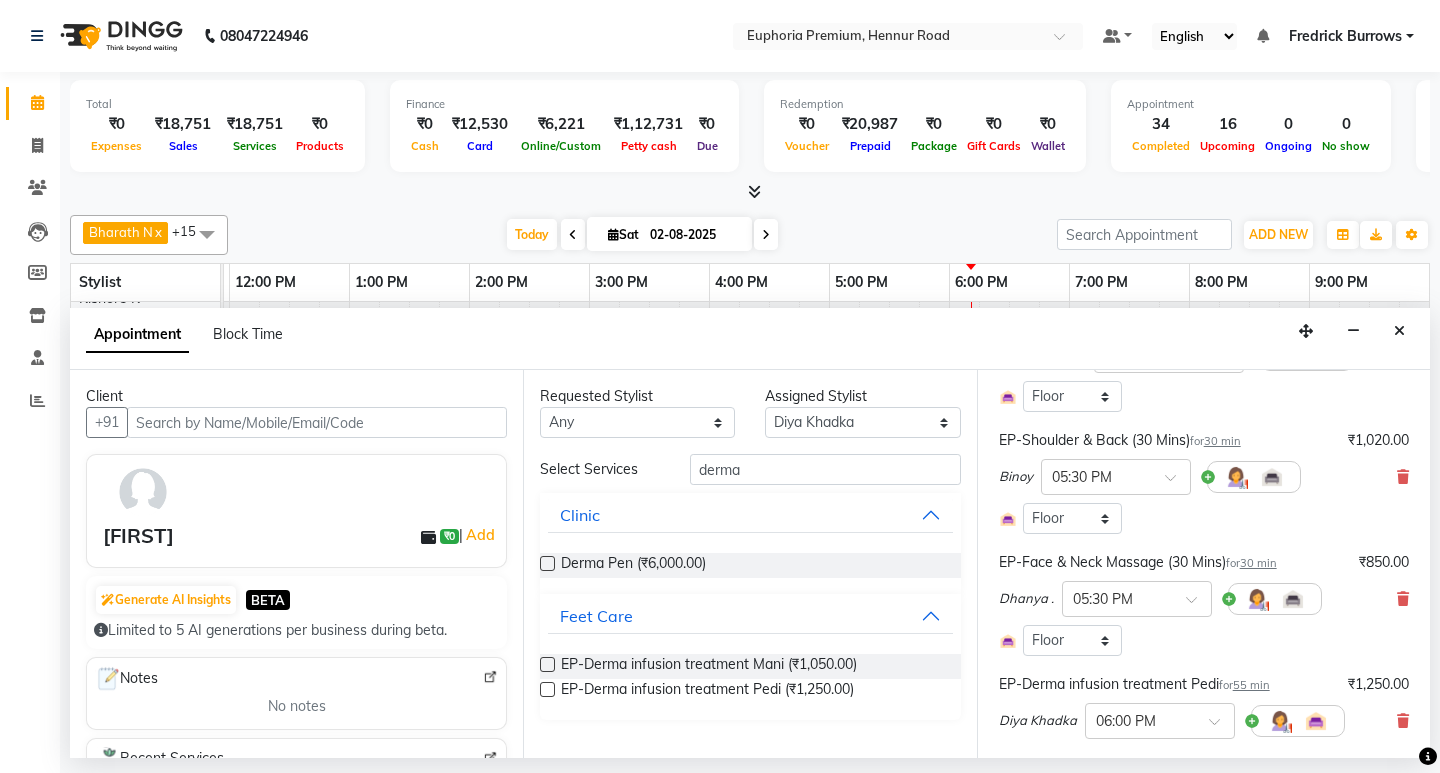scroll, scrollTop: 500, scrollLeft: 0, axis: vertical 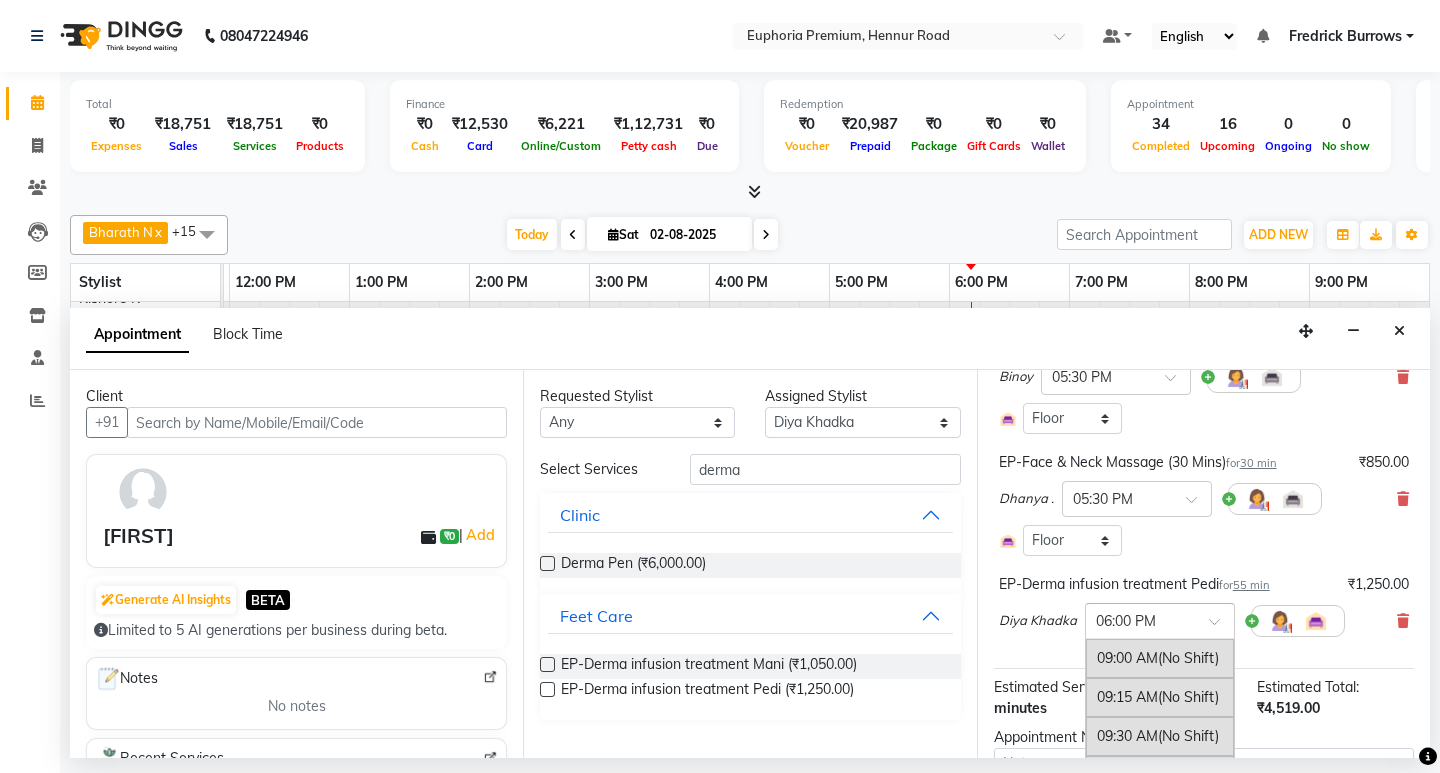 click at bounding box center [1221, 627] 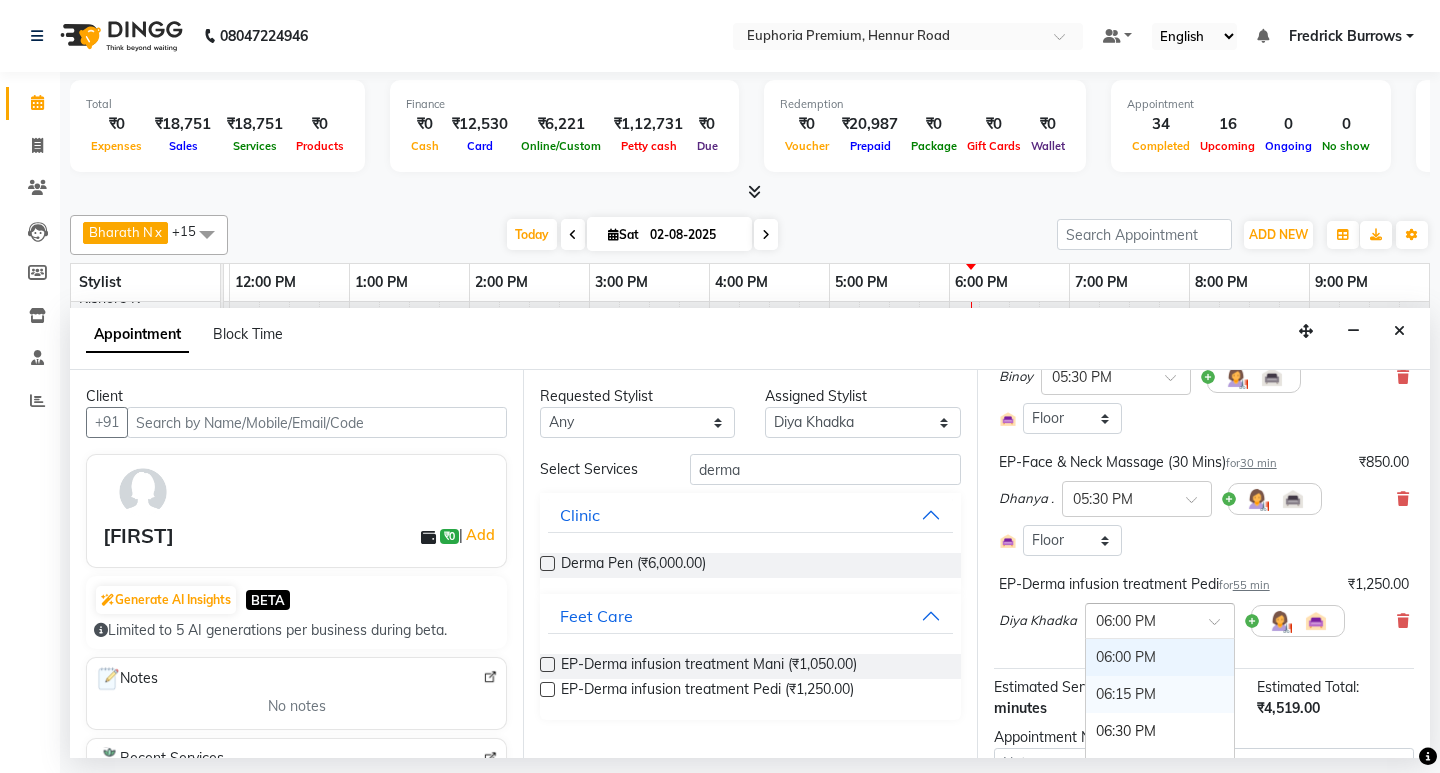 click on "06:15 PM" at bounding box center [1160, 694] 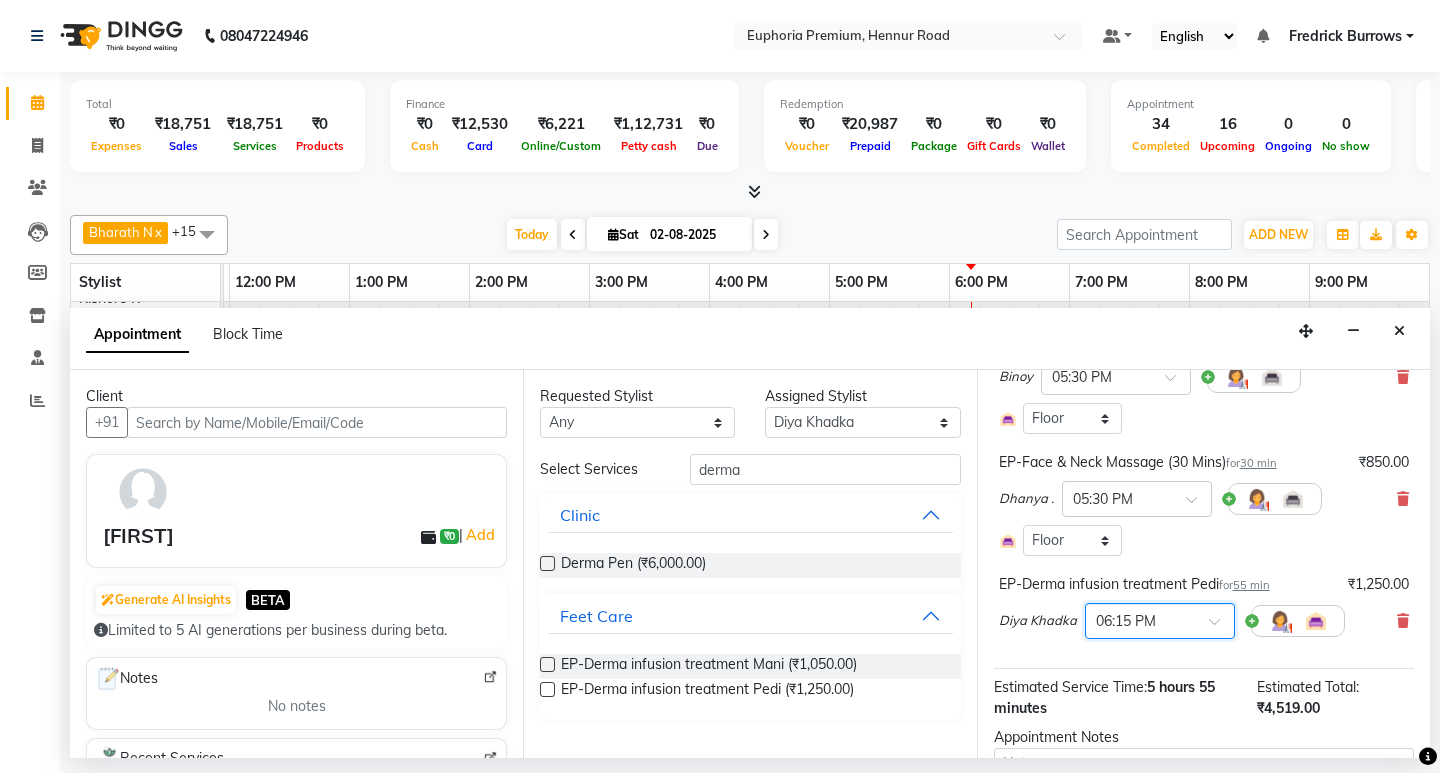 click on "55 min" at bounding box center [1251, 585] 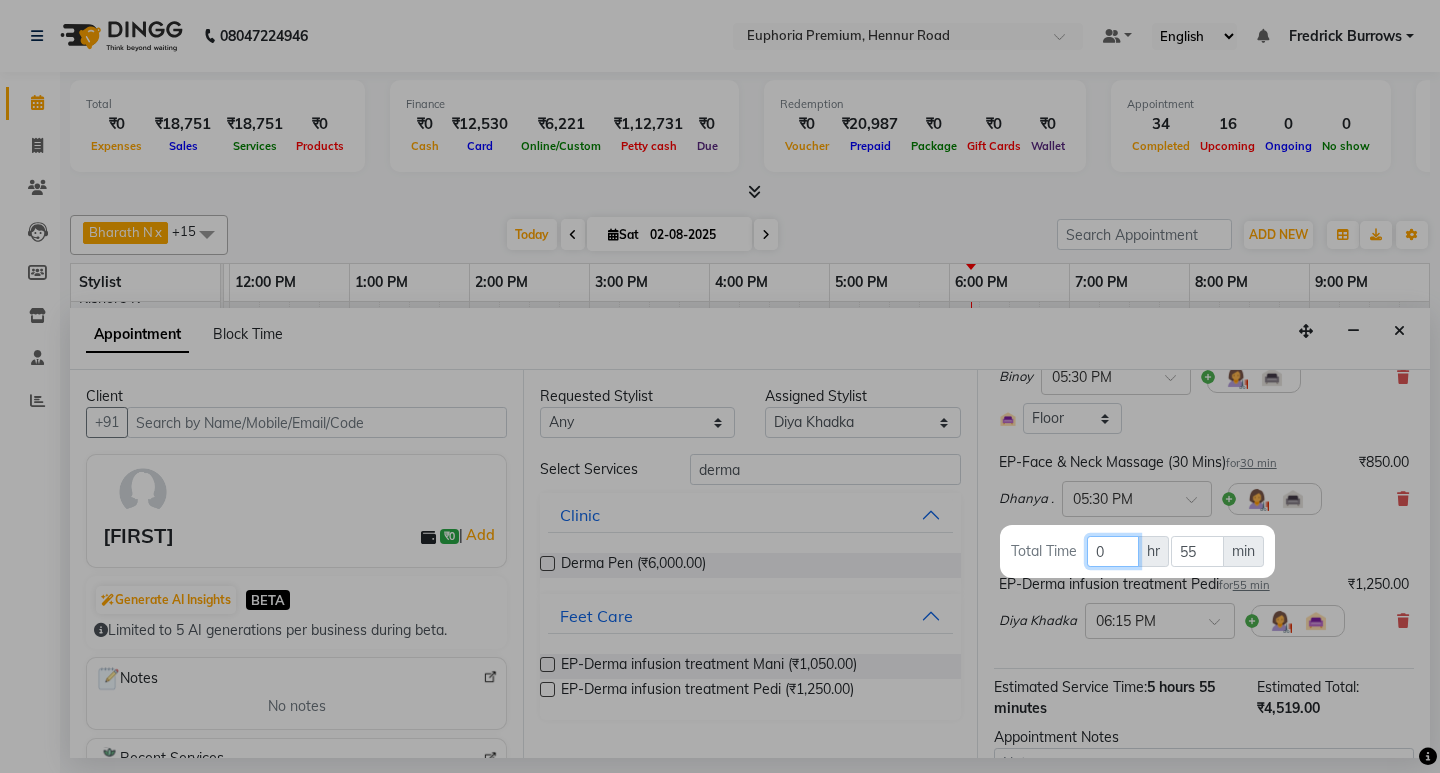 click on "0" at bounding box center [1113, 551] 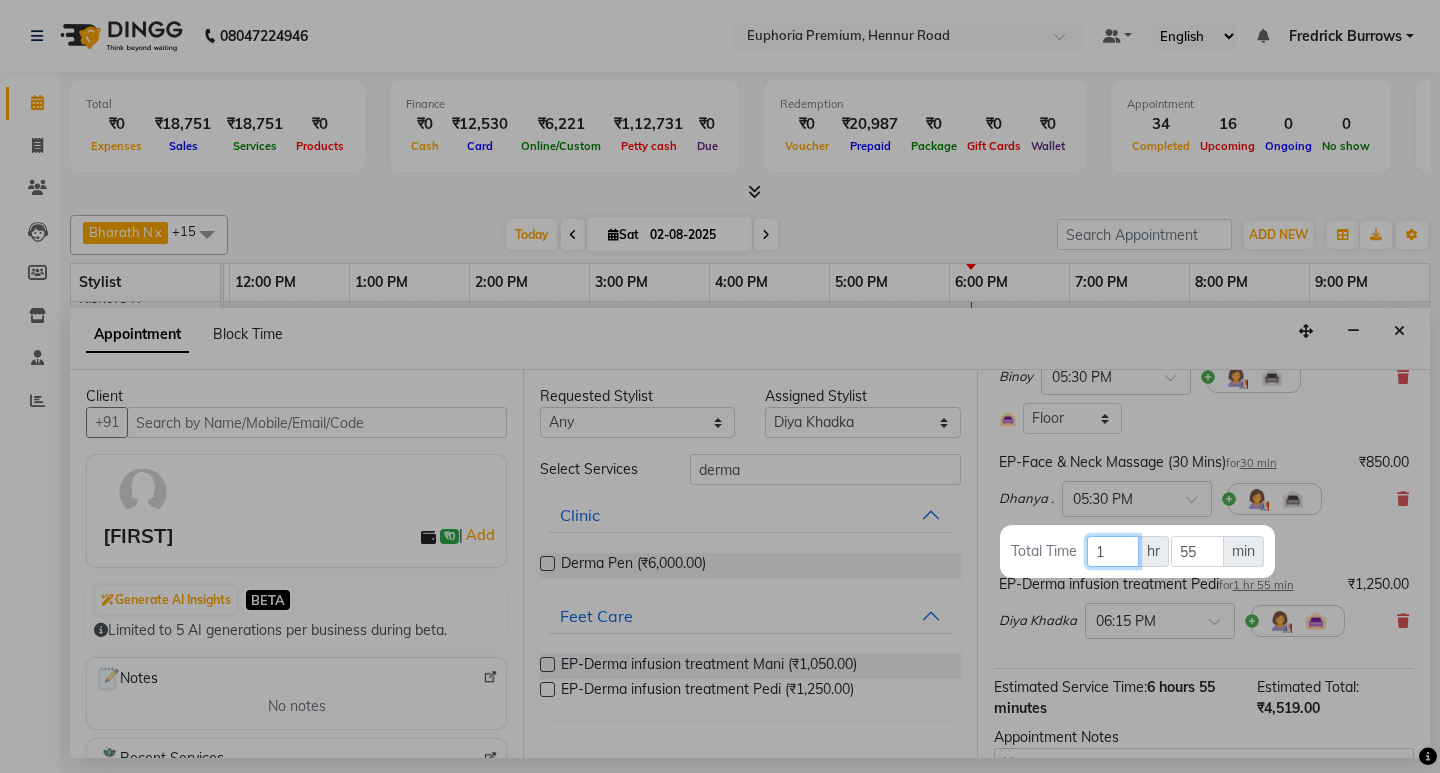 type on "1" 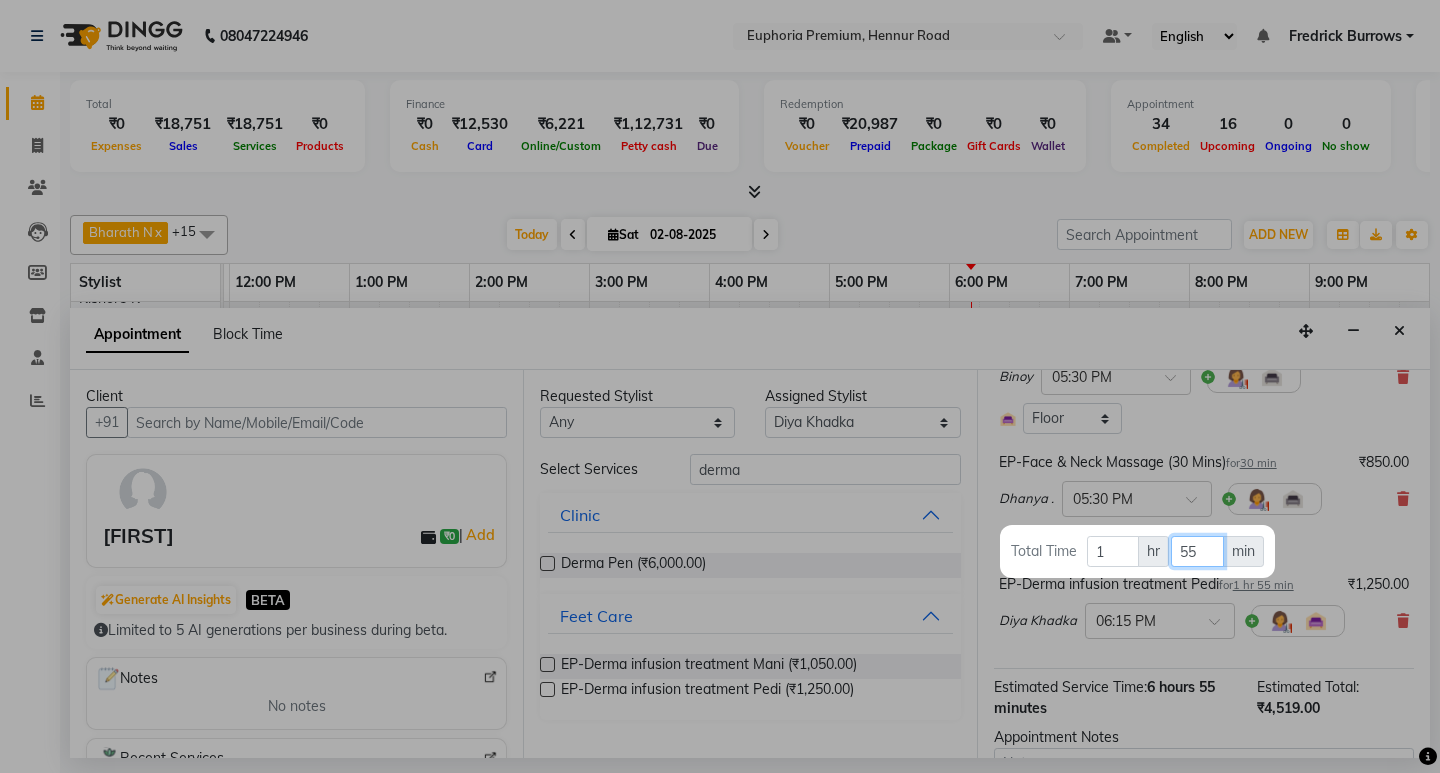 click on "55" at bounding box center [1197, 551] 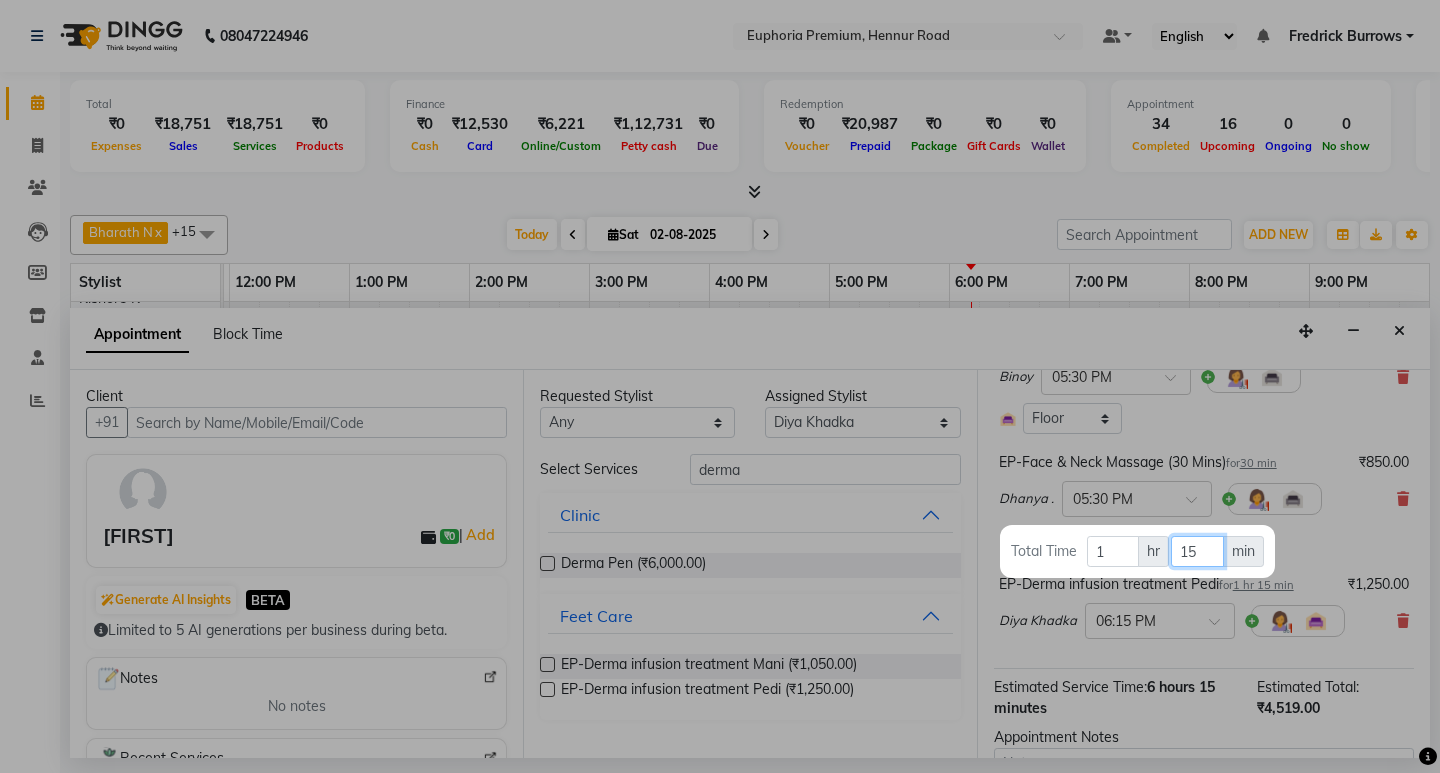 type on "15" 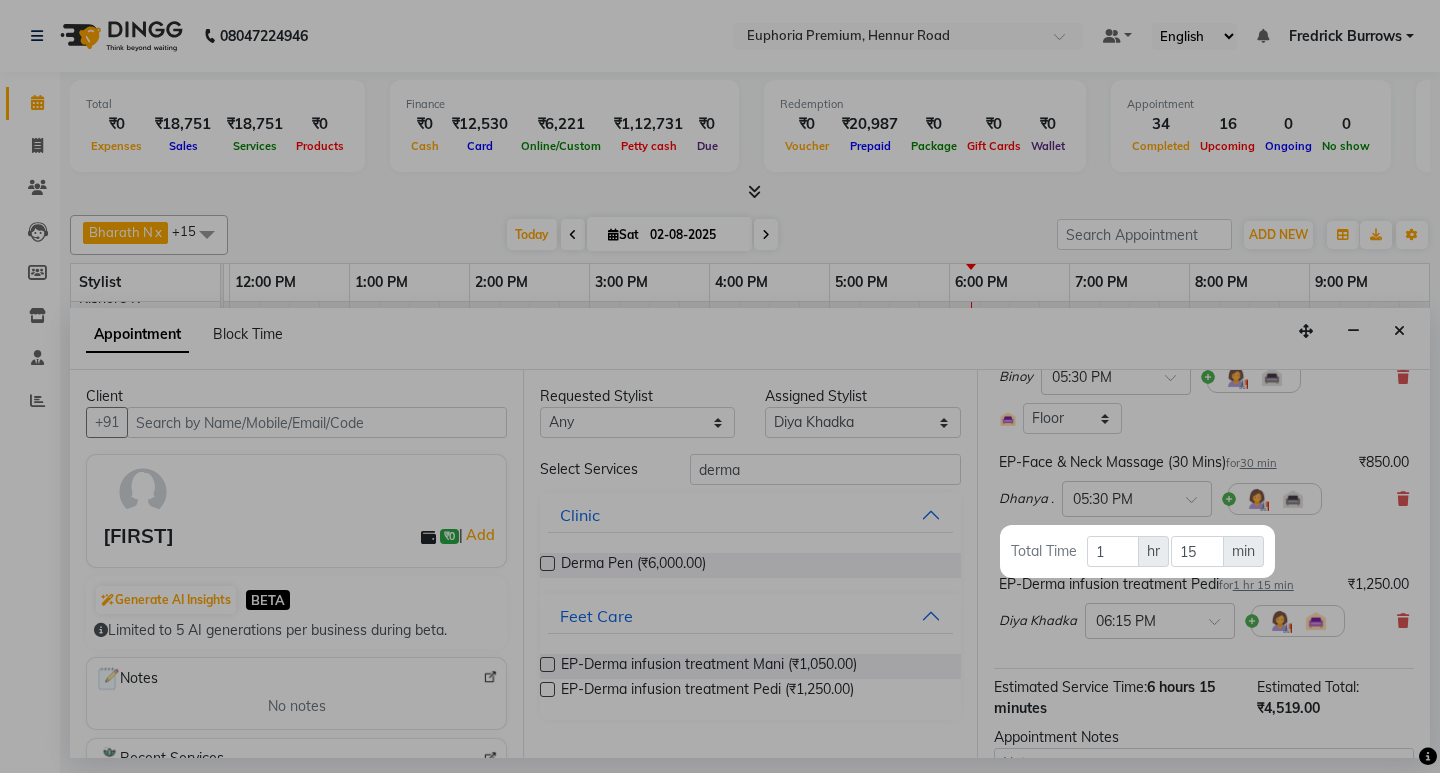 click at bounding box center (720, 386) 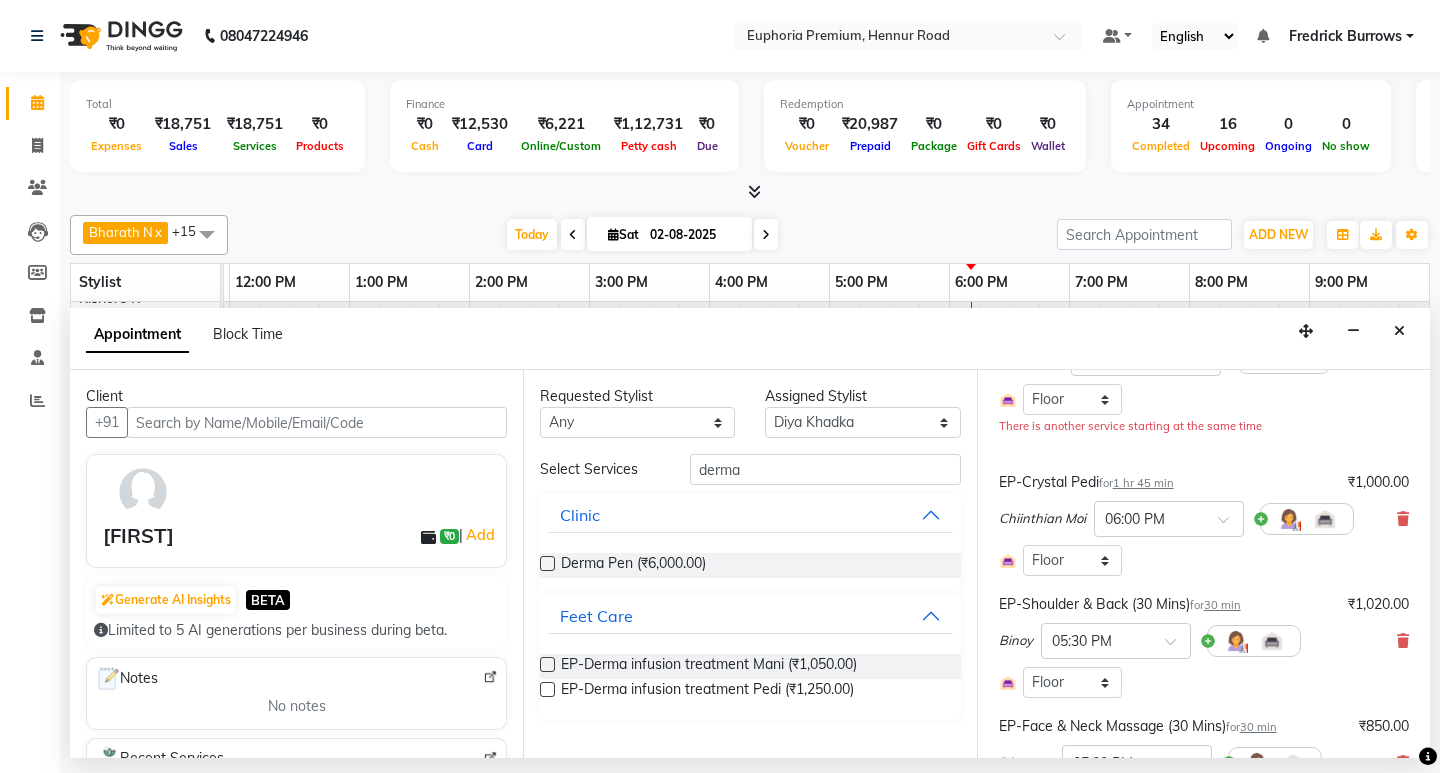 scroll, scrollTop: 200, scrollLeft: 0, axis: vertical 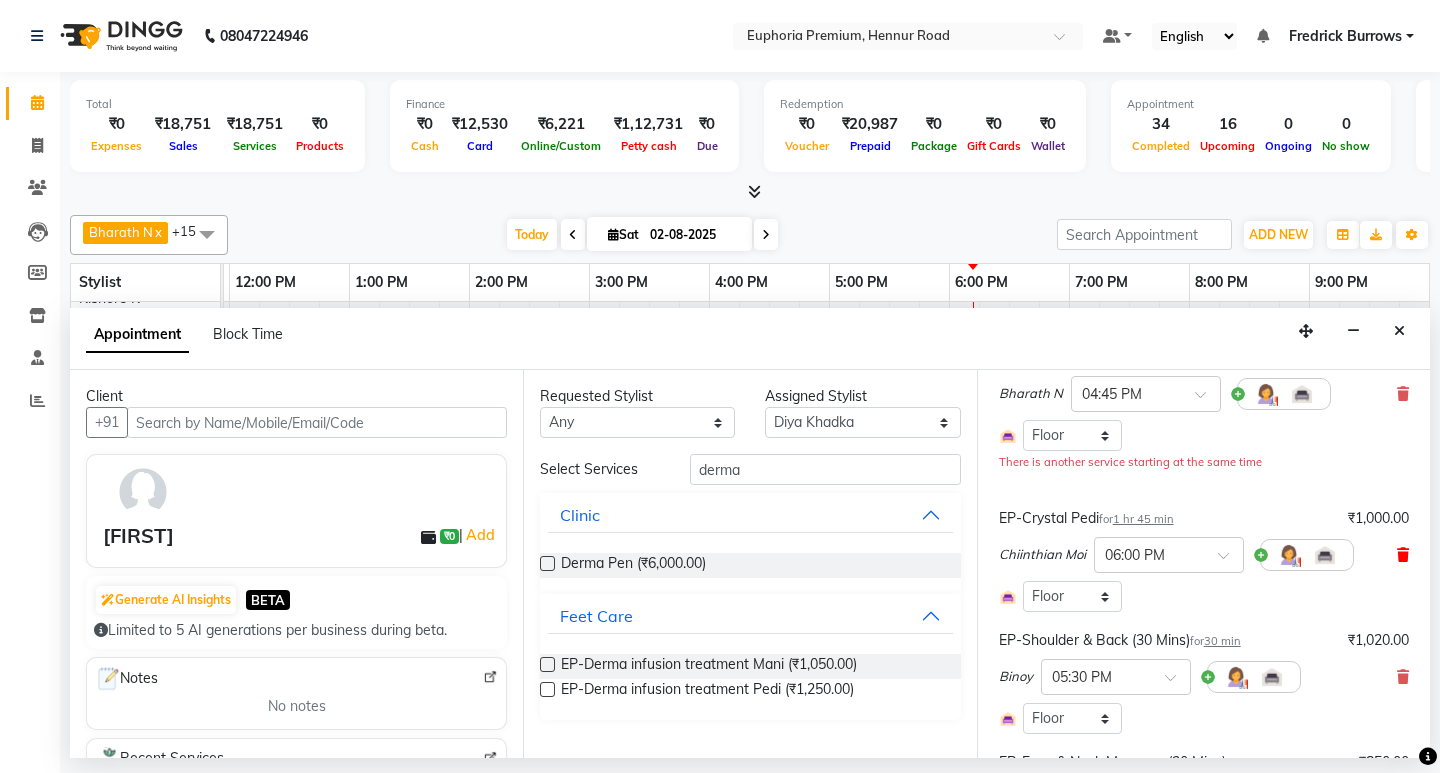 click at bounding box center (1403, 555) 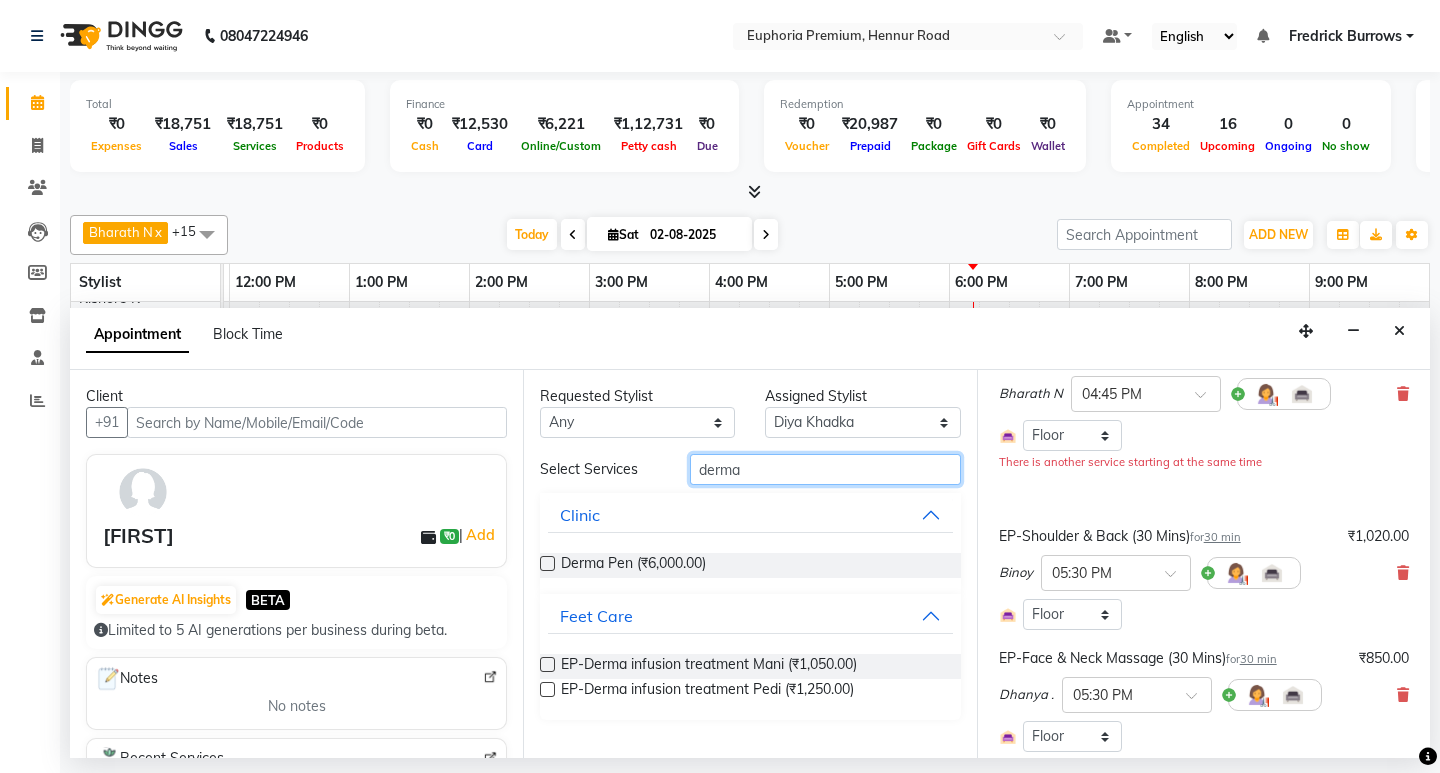 click on "derma" at bounding box center (825, 469) 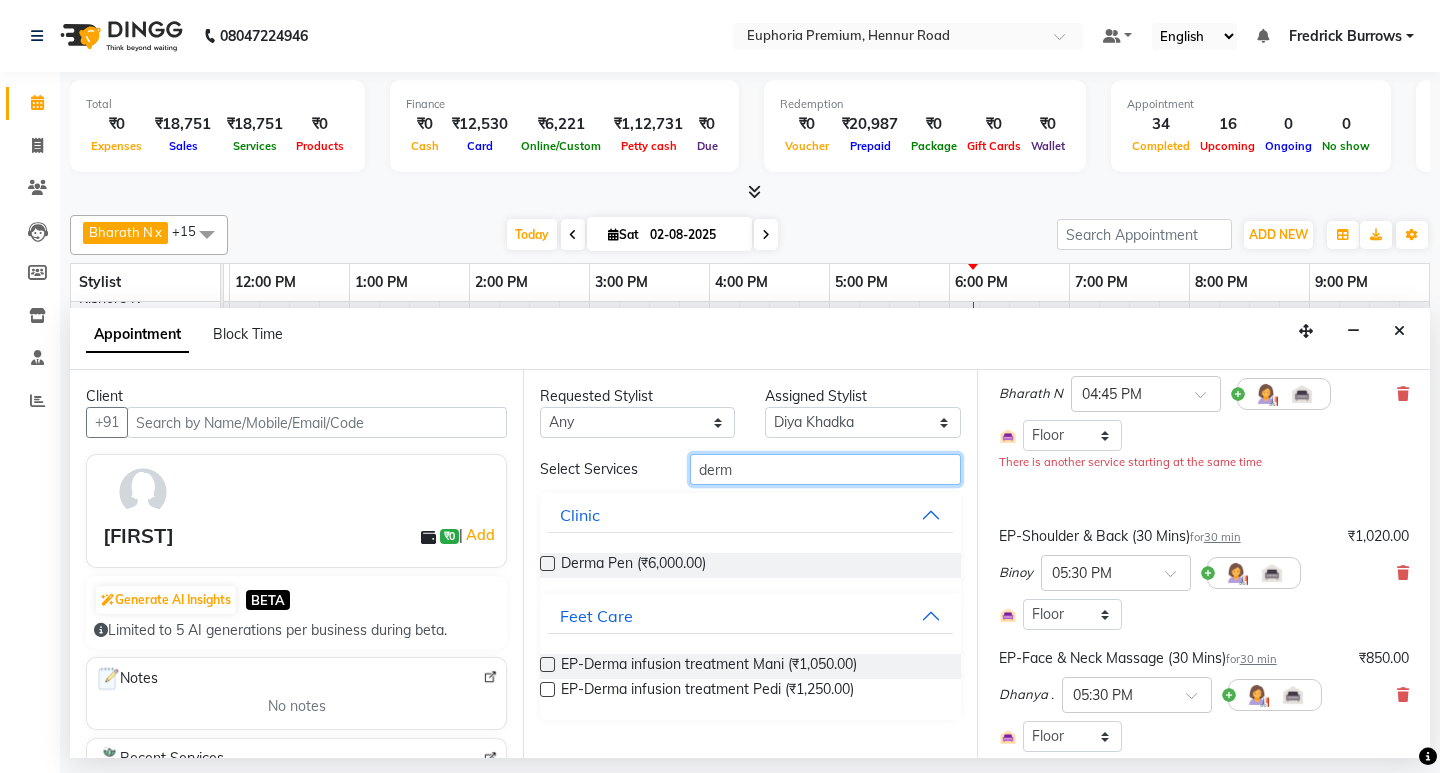 type on "derma" 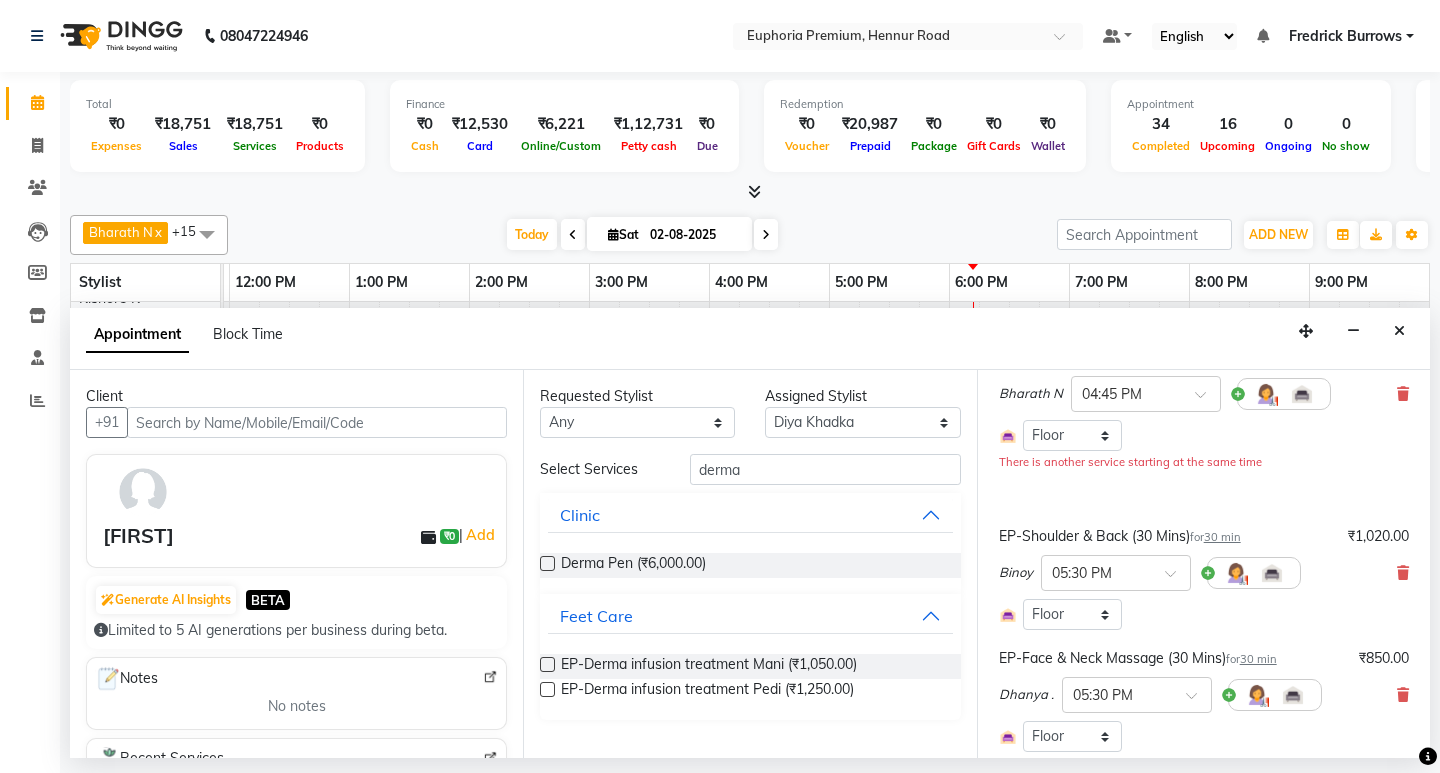 click at bounding box center [547, 689] 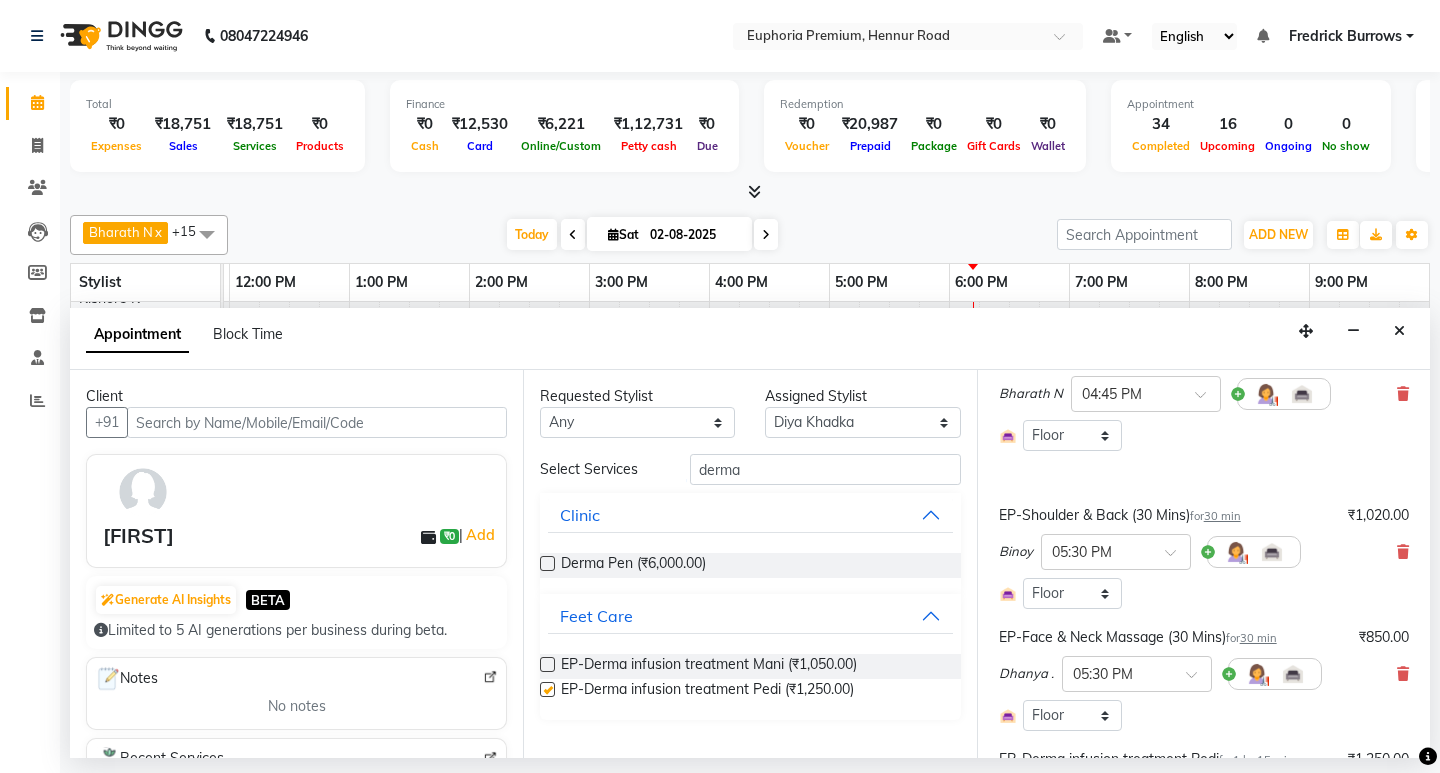 checkbox on "false" 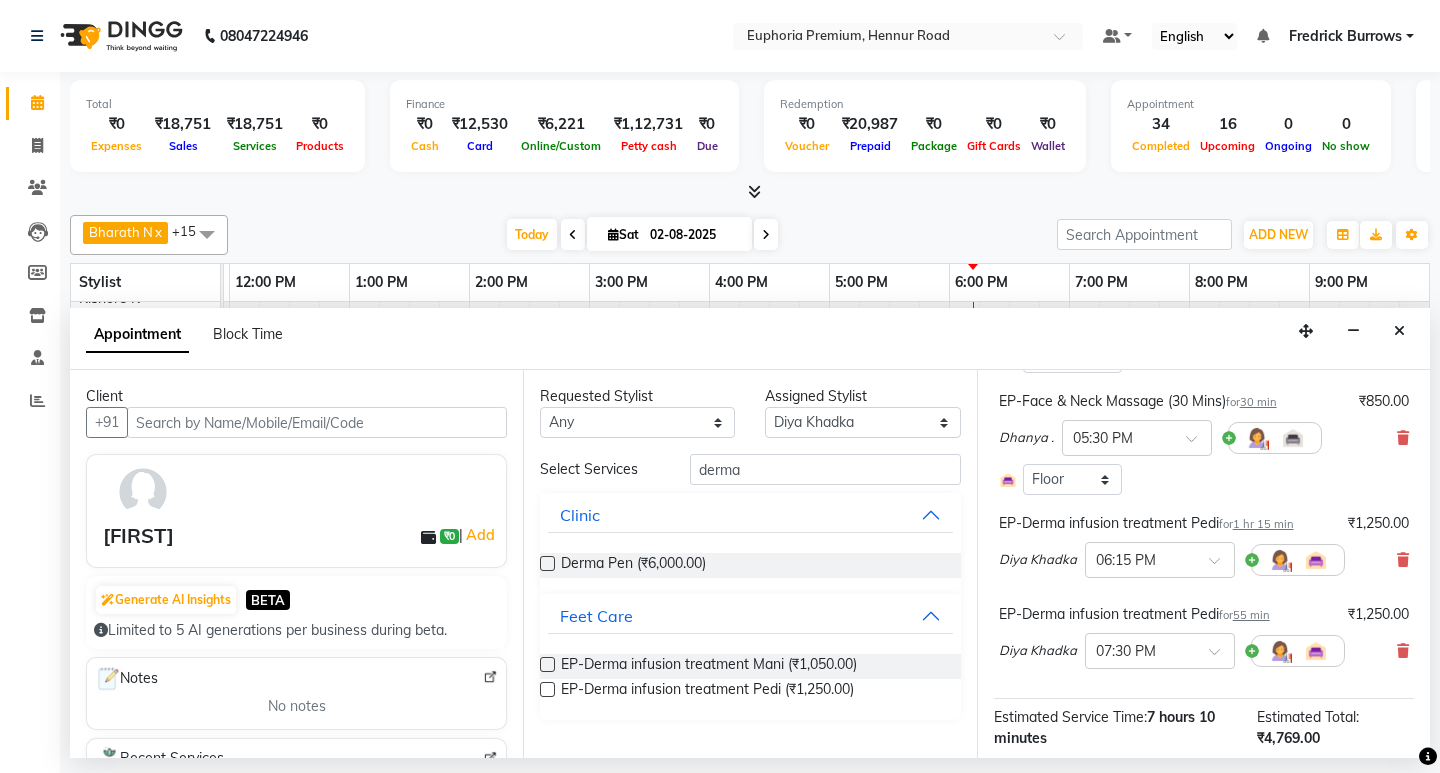 scroll, scrollTop: 400, scrollLeft: 0, axis: vertical 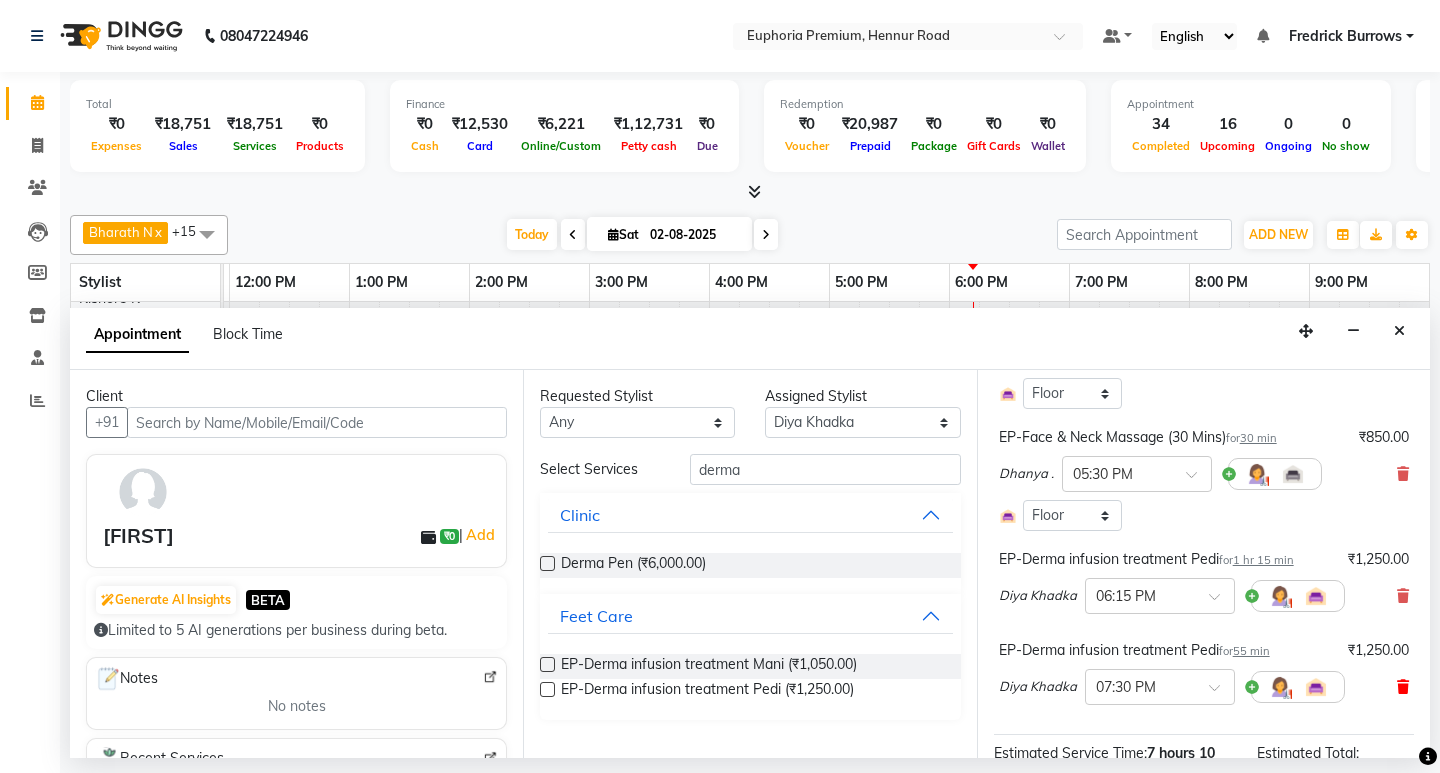 click at bounding box center [1403, 687] 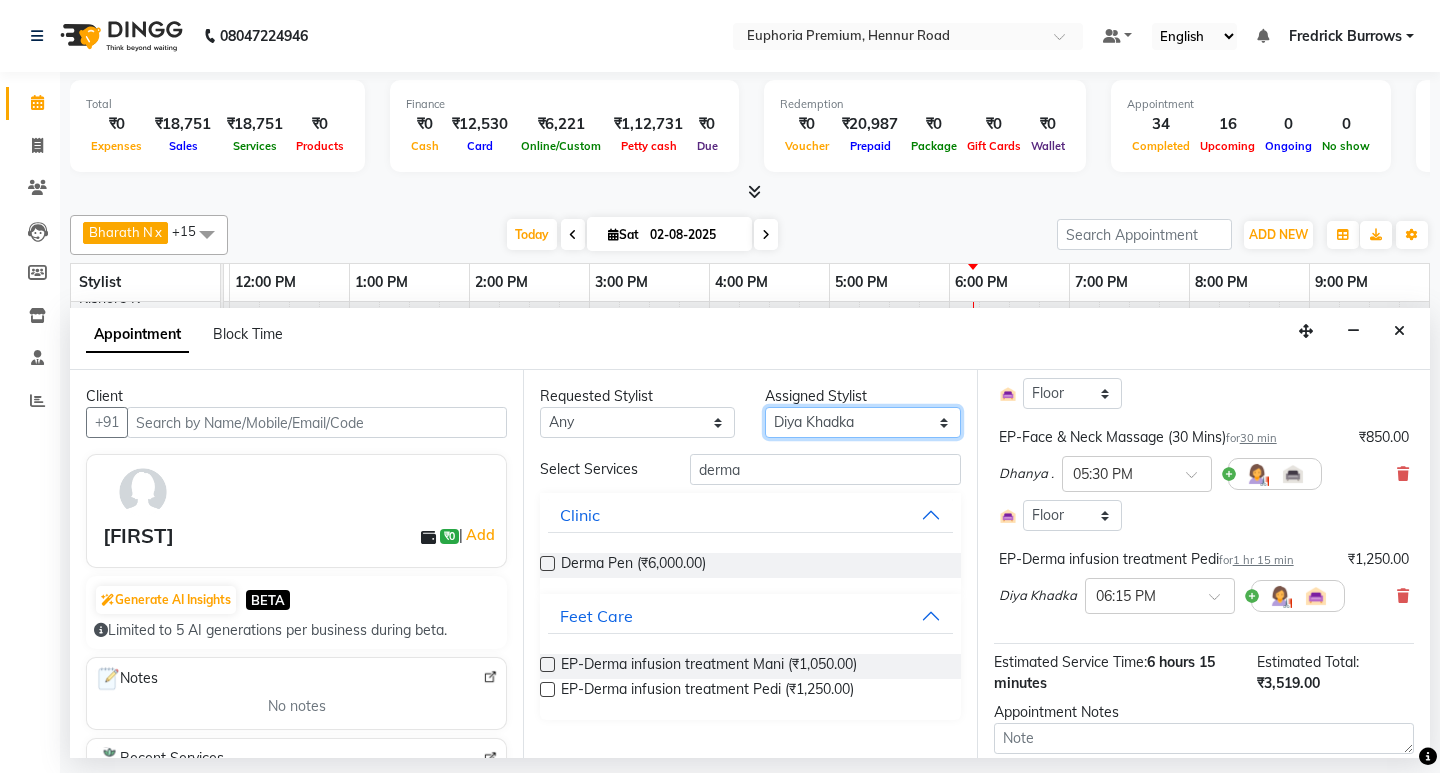 click on "Select Babu V Bharath N Binoy  Chandru Magar Chethan N  Chiinthian Moi ChonglianMoi MOI Daisy . Dhanya . Diya Khadka Fredrick Burrows Khushi Magarthapa Kishore K Maria Hamsa MRINALI MILI Pinky . Priya  K Rosy Sanate Savitha Vijayan Shalini Deivasigamani Shishi L Vijayalakshmi M VISHON BAIDYA" at bounding box center (862, 422) 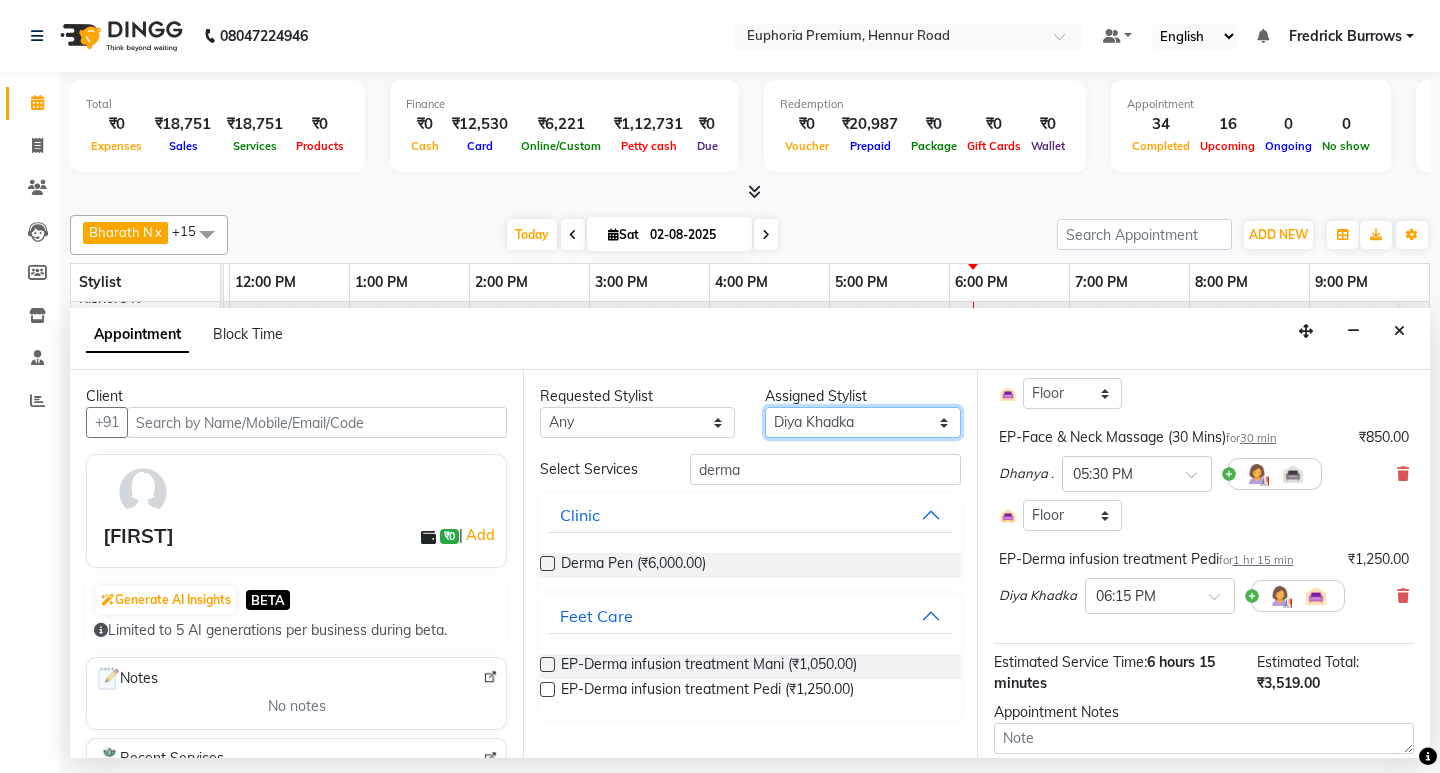 select on "71621" 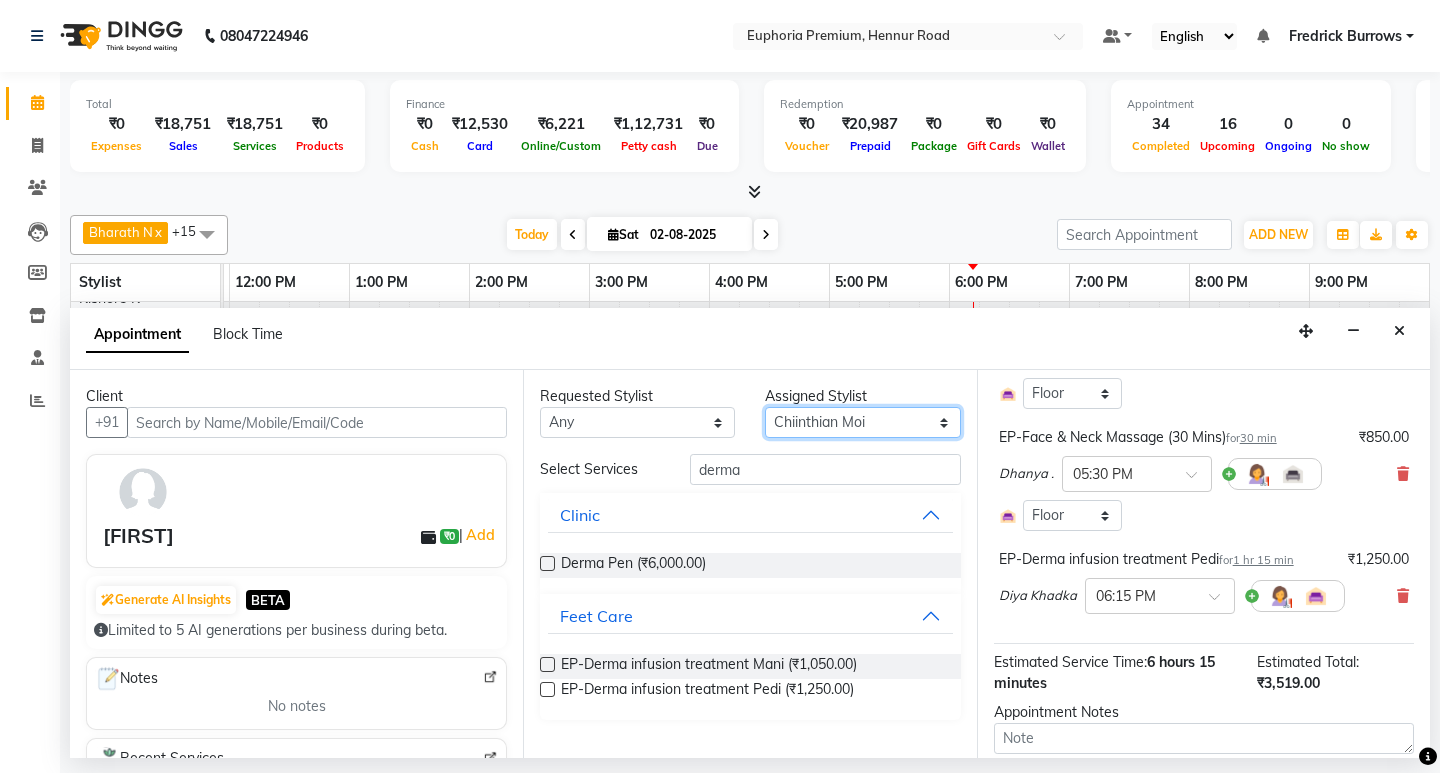 click on "Select Babu V Bharath N Binoy  Chandru Magar Chethan N  Chiinthian Moi ChonglianMoi MOI Daisy . Dhanya . Diya Khadka Fredrick Burrows Khushi Magarthapa Kishore K Maria Hamsa MRINALI MILI Pinky . Priya  K Rosy Sanate Savitha Vijayan Shalini Deivasigamani Shishi L Vijayalakshmi M VISHON BAIDYA" at bounding box center (862, 422) 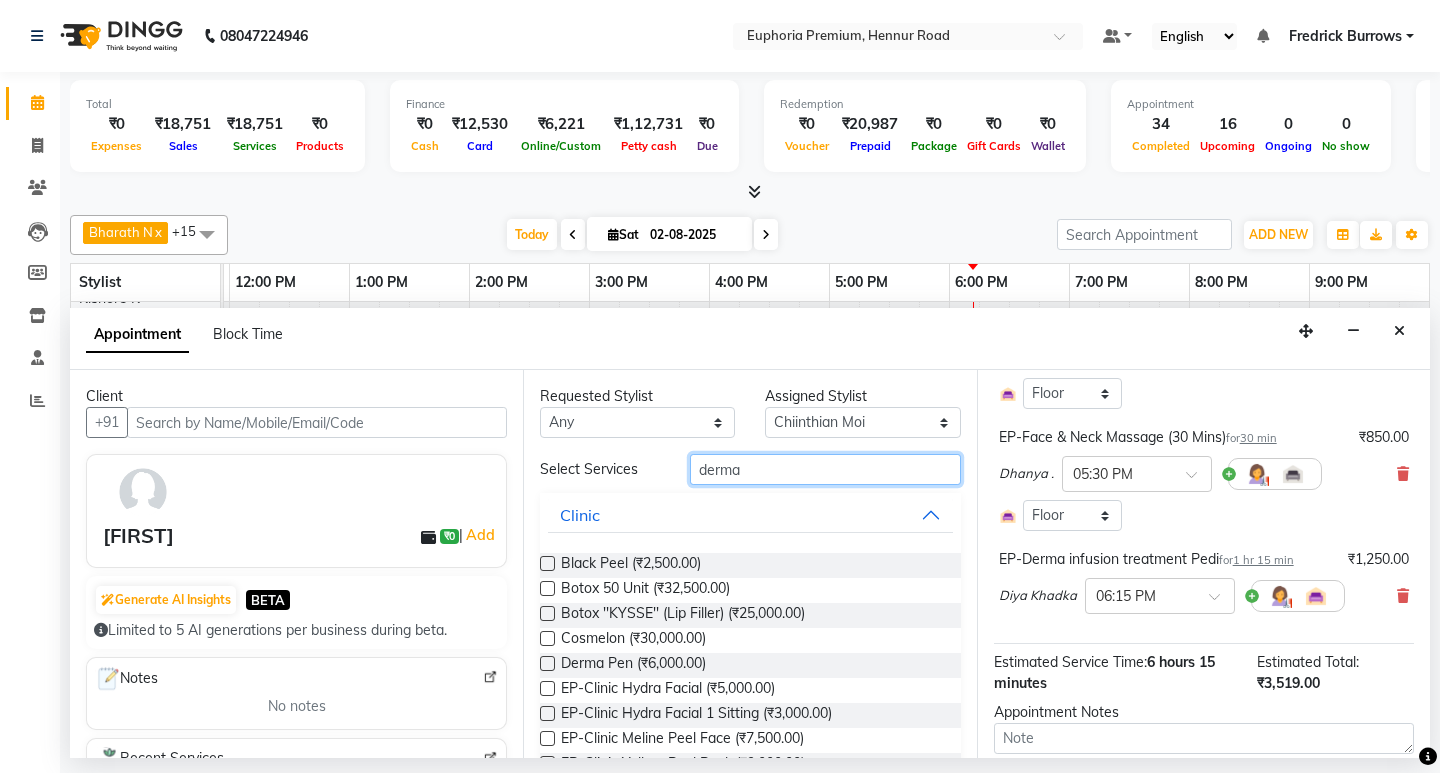 click on "derma" at bounding box center (825, 469) 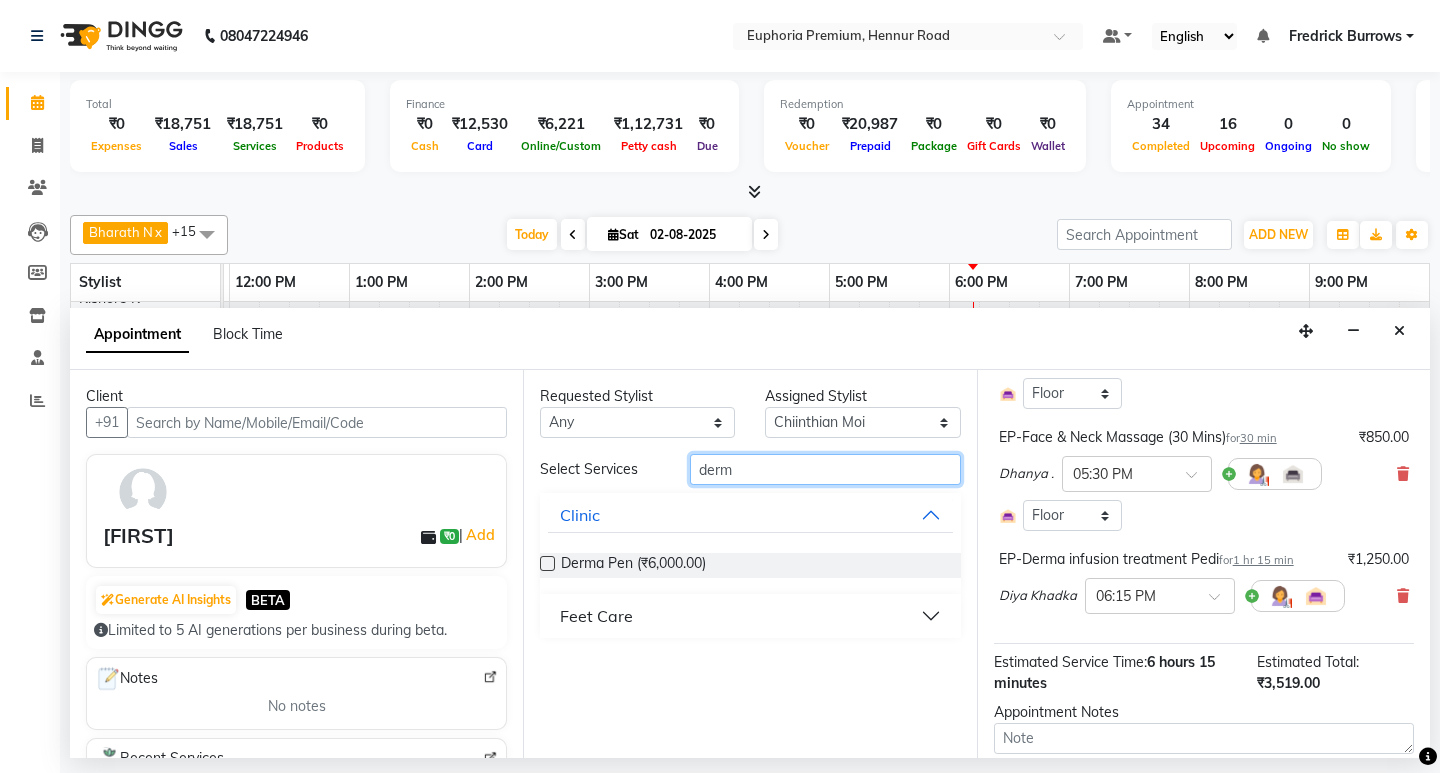 type on "derma" 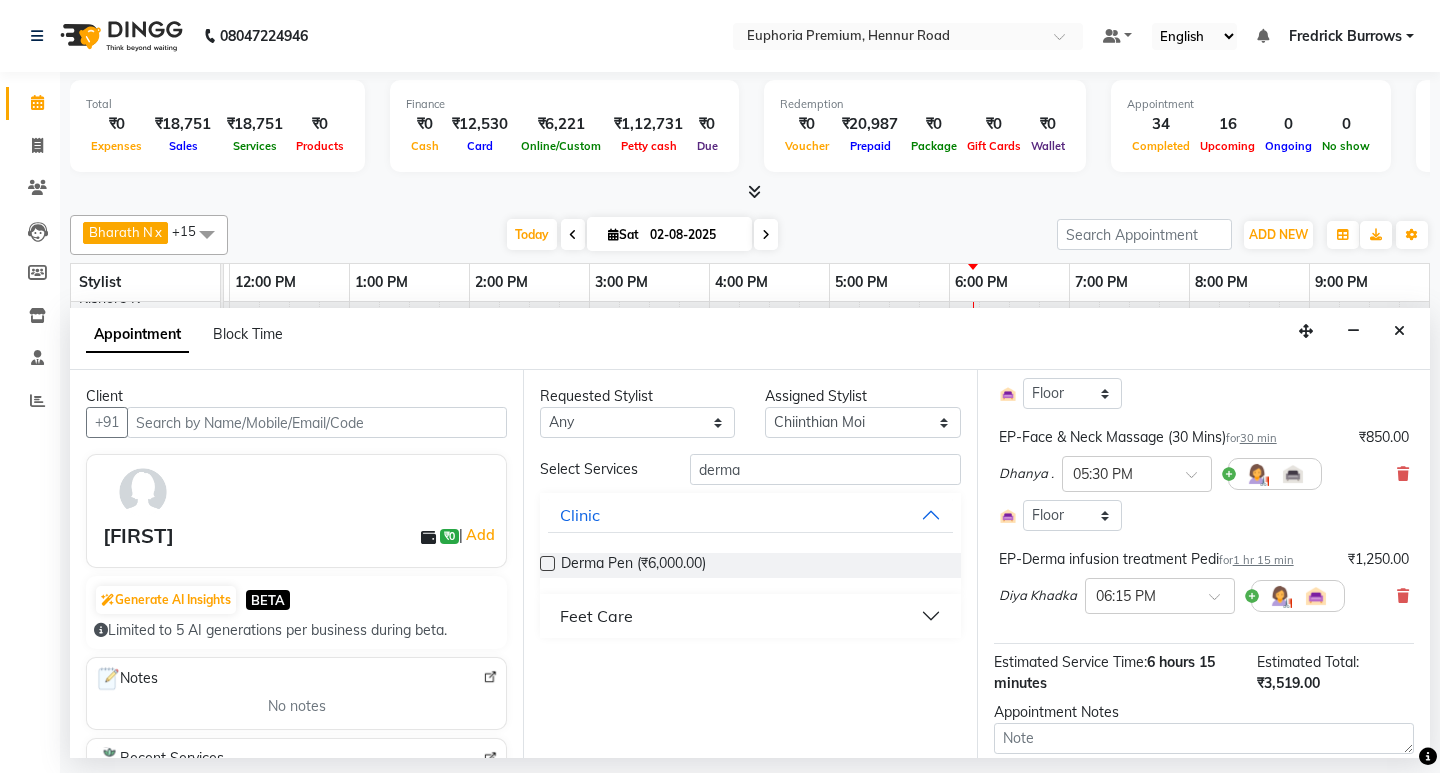 click on "Feet Care" at bounding box center [596, 616] 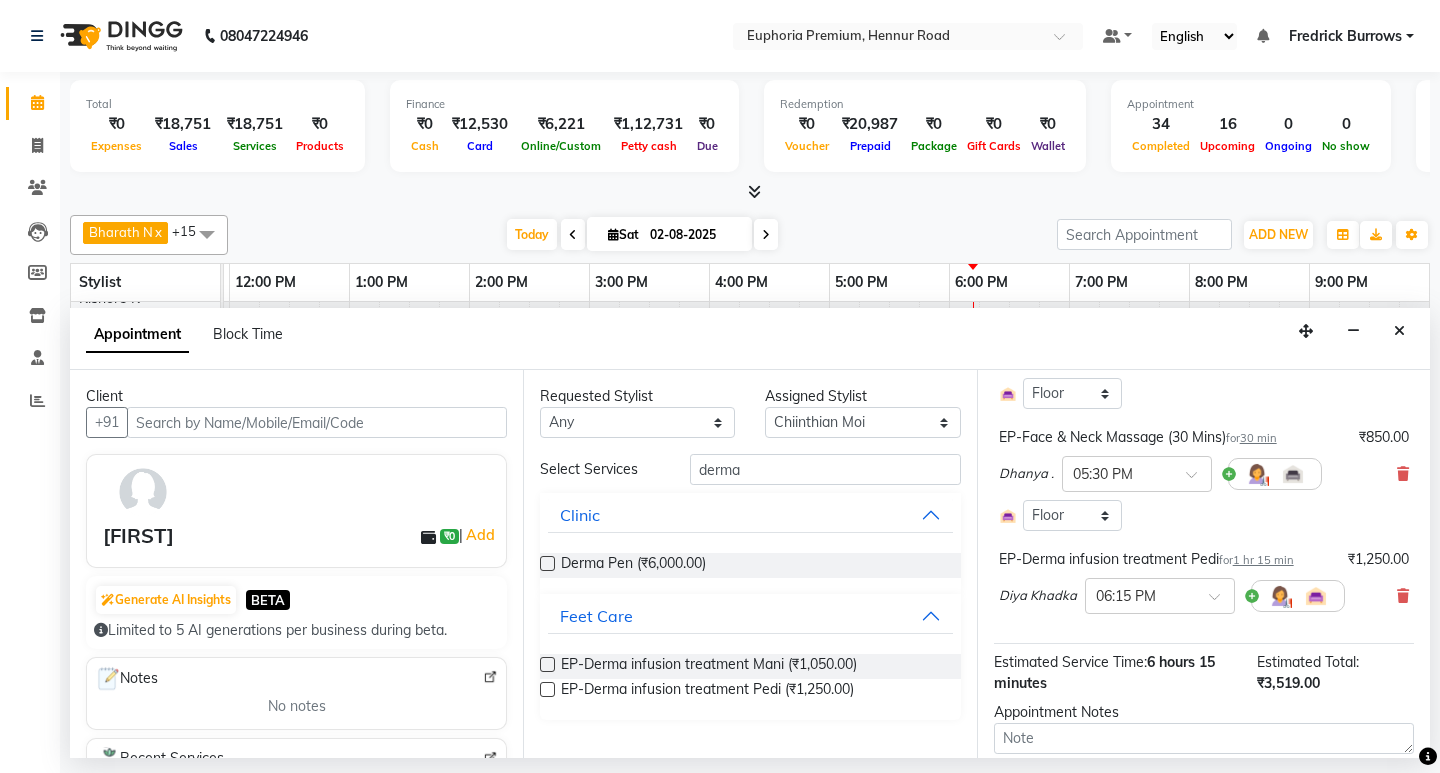 click at bounding box center [547, 689] 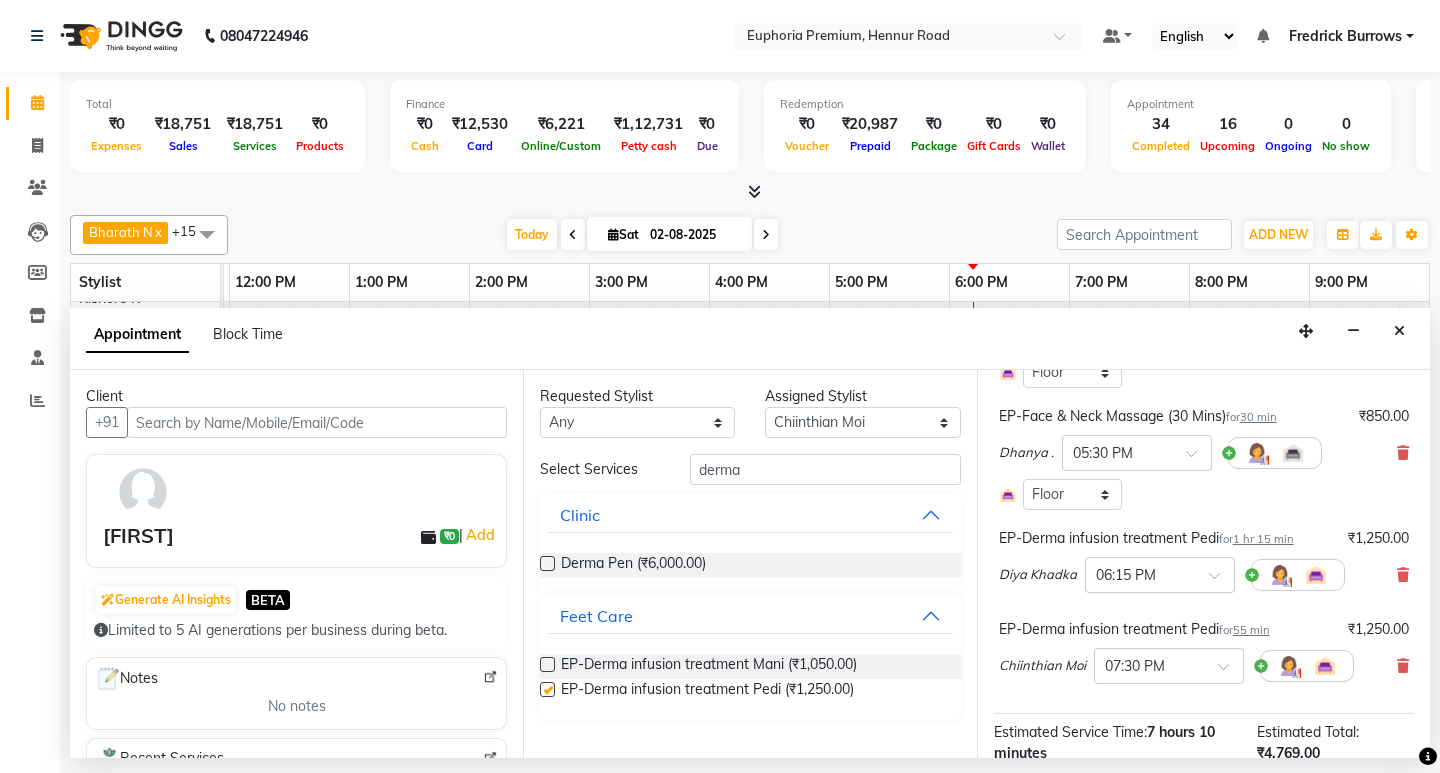 scroll, scrollTop: 400, scrollLeft: 0, axis: vertical 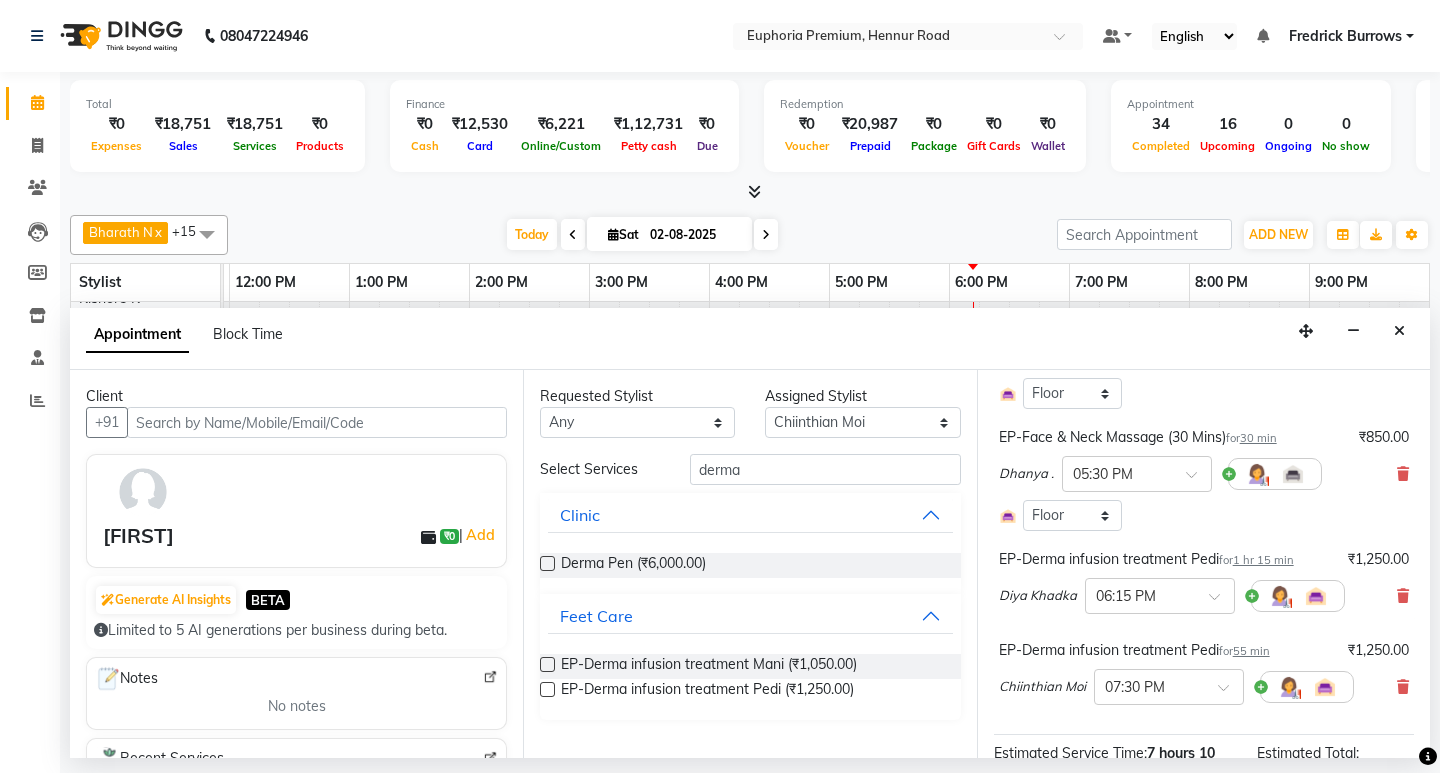 checkbox on "false" 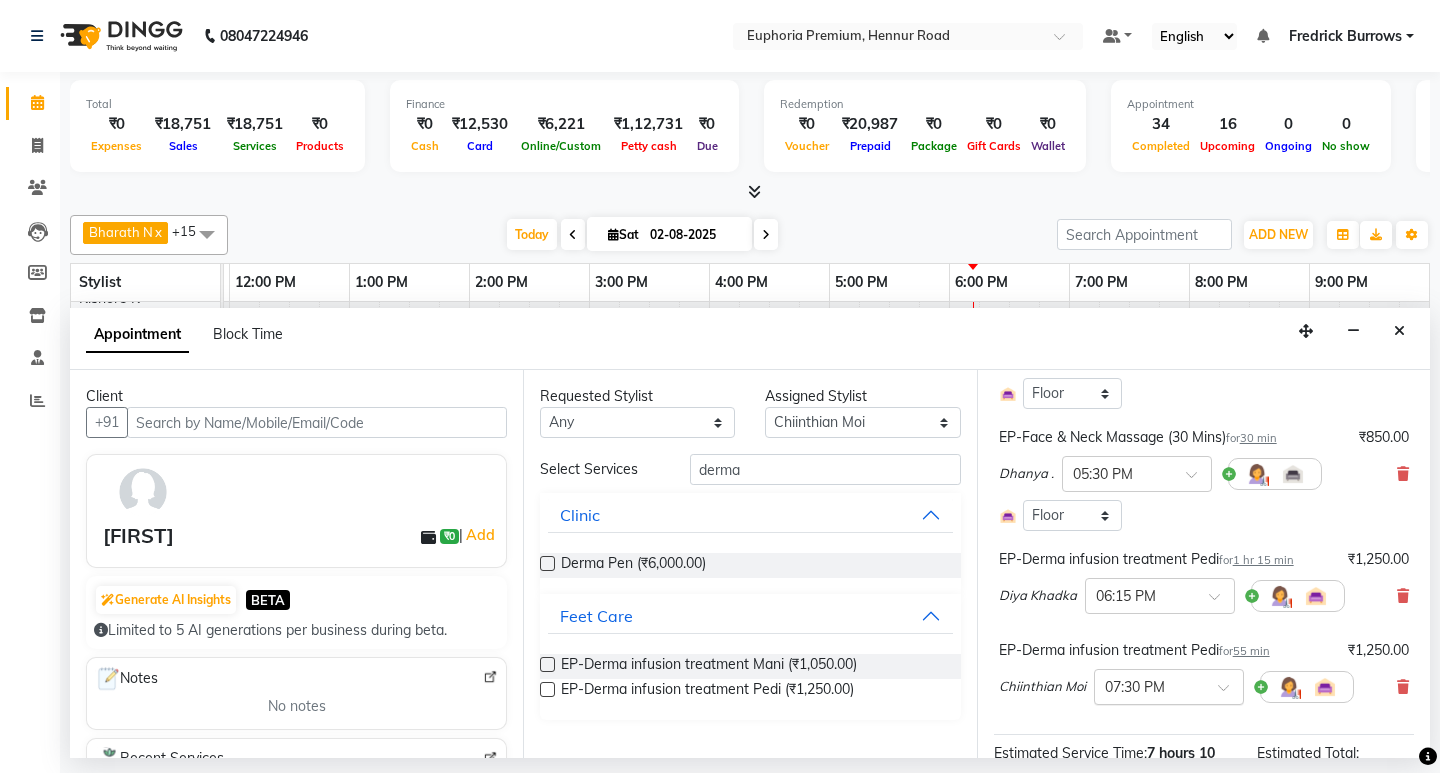 click at bounding box center [1230, 693] 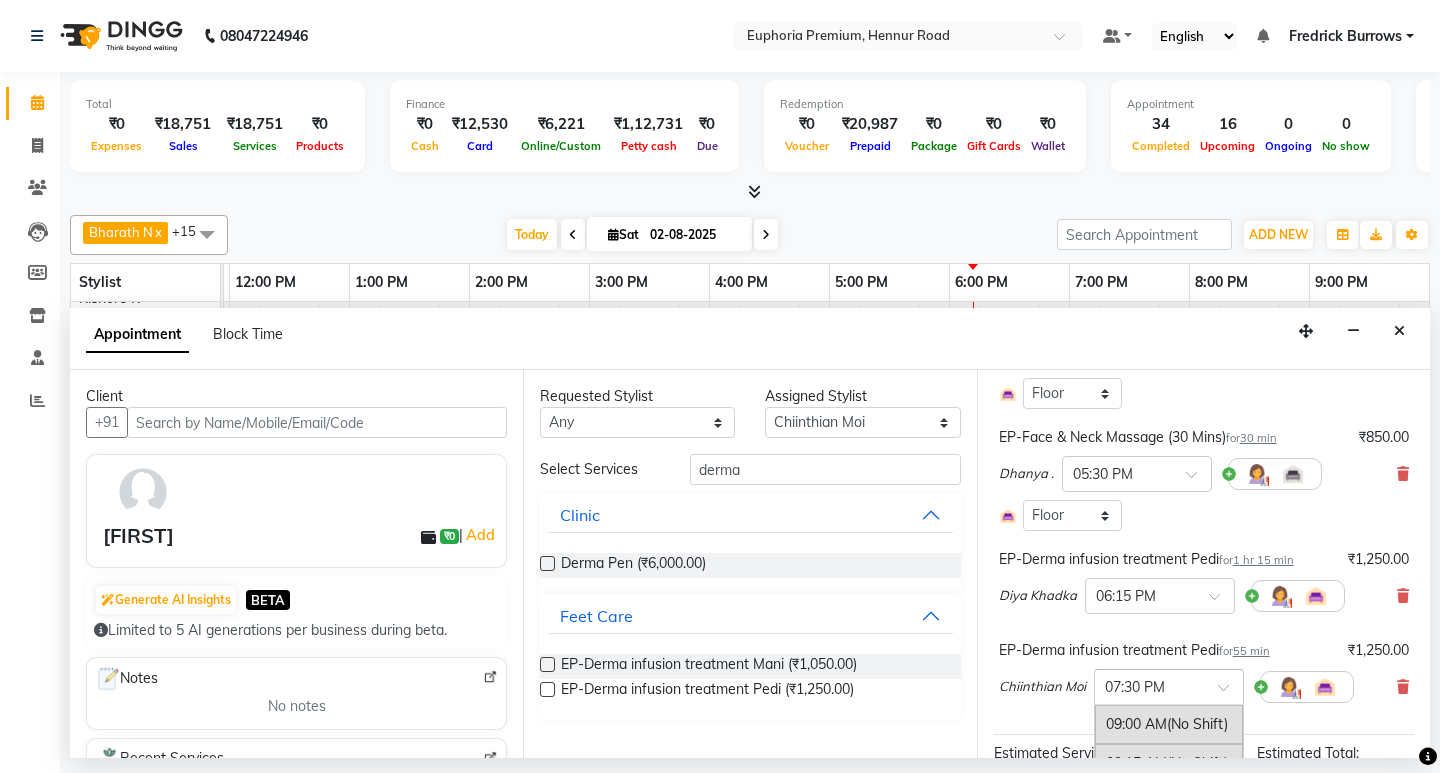 scroll, scrollTop: 1592, scrollLeft: 0, axis: vertical 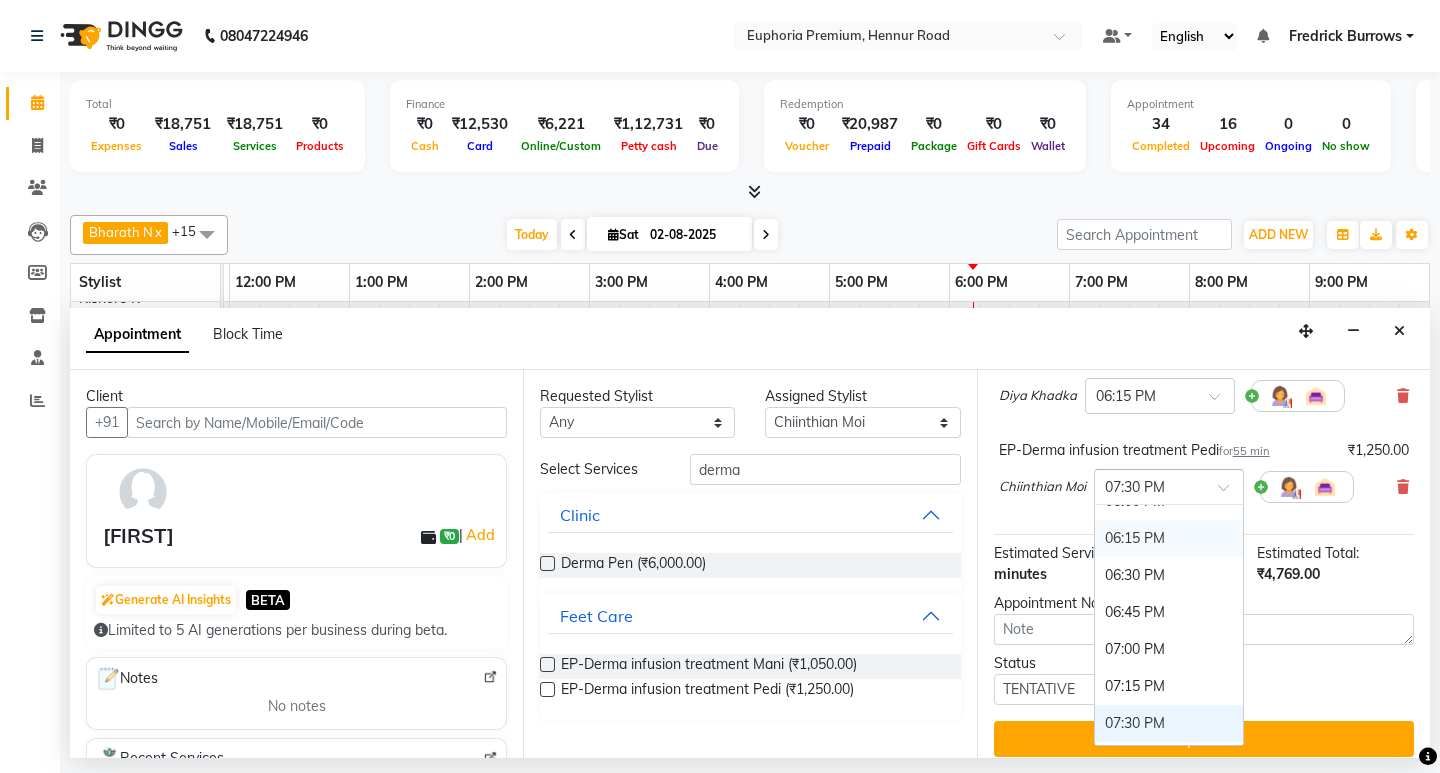click on "06:15 PM" at bounding box center [1169, 538] 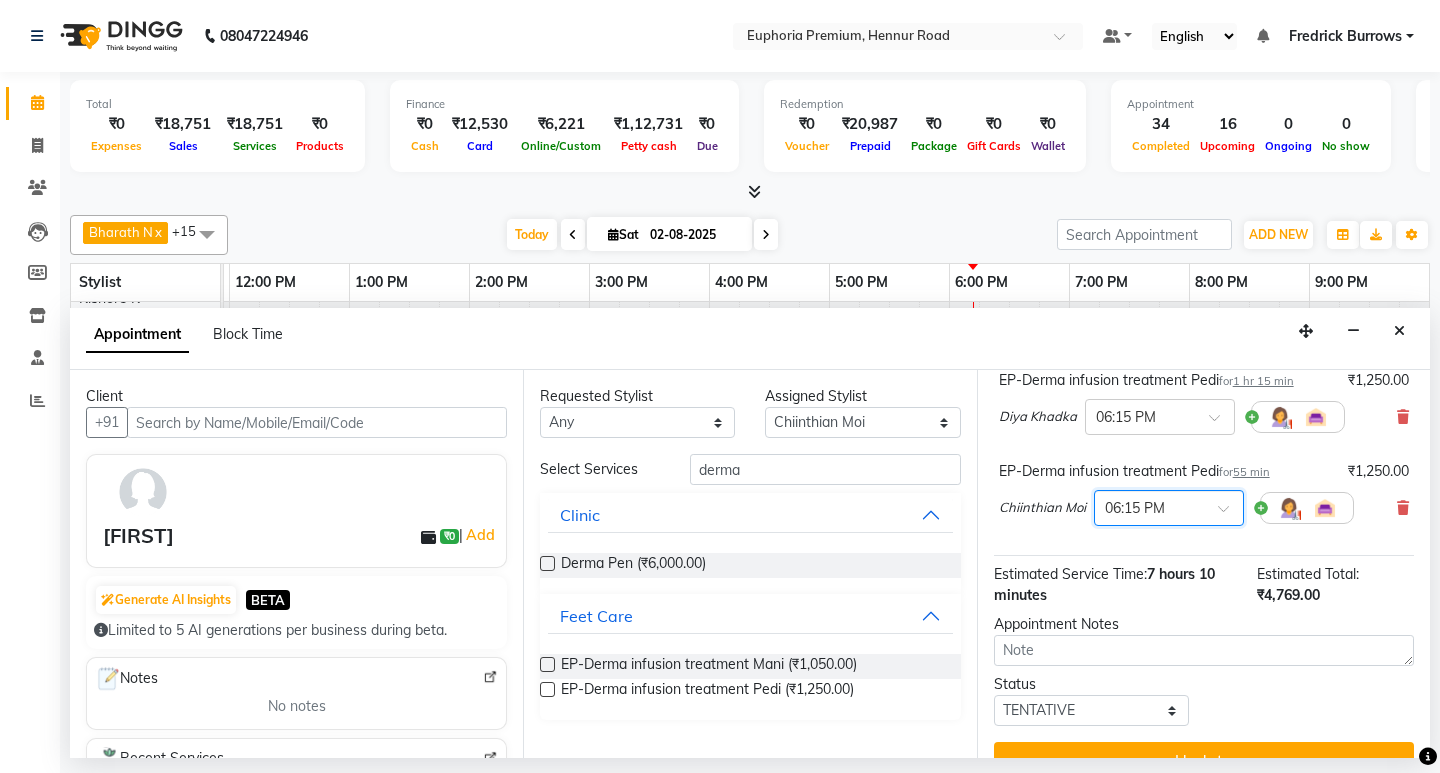 scroll, scrollTop: 621, scrollLeft: 0, axis: vertical 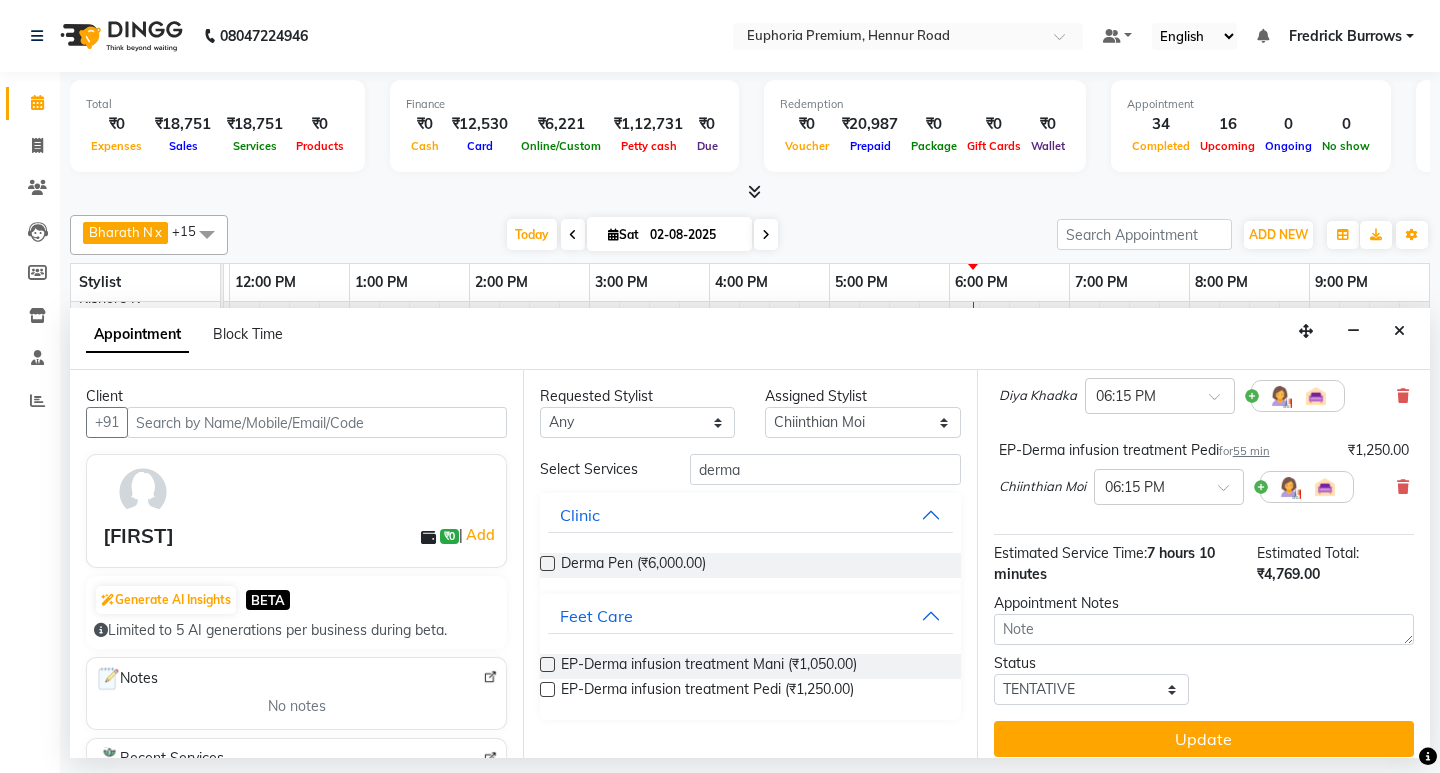 click on "55 min" at bounding box center (1251, 451) 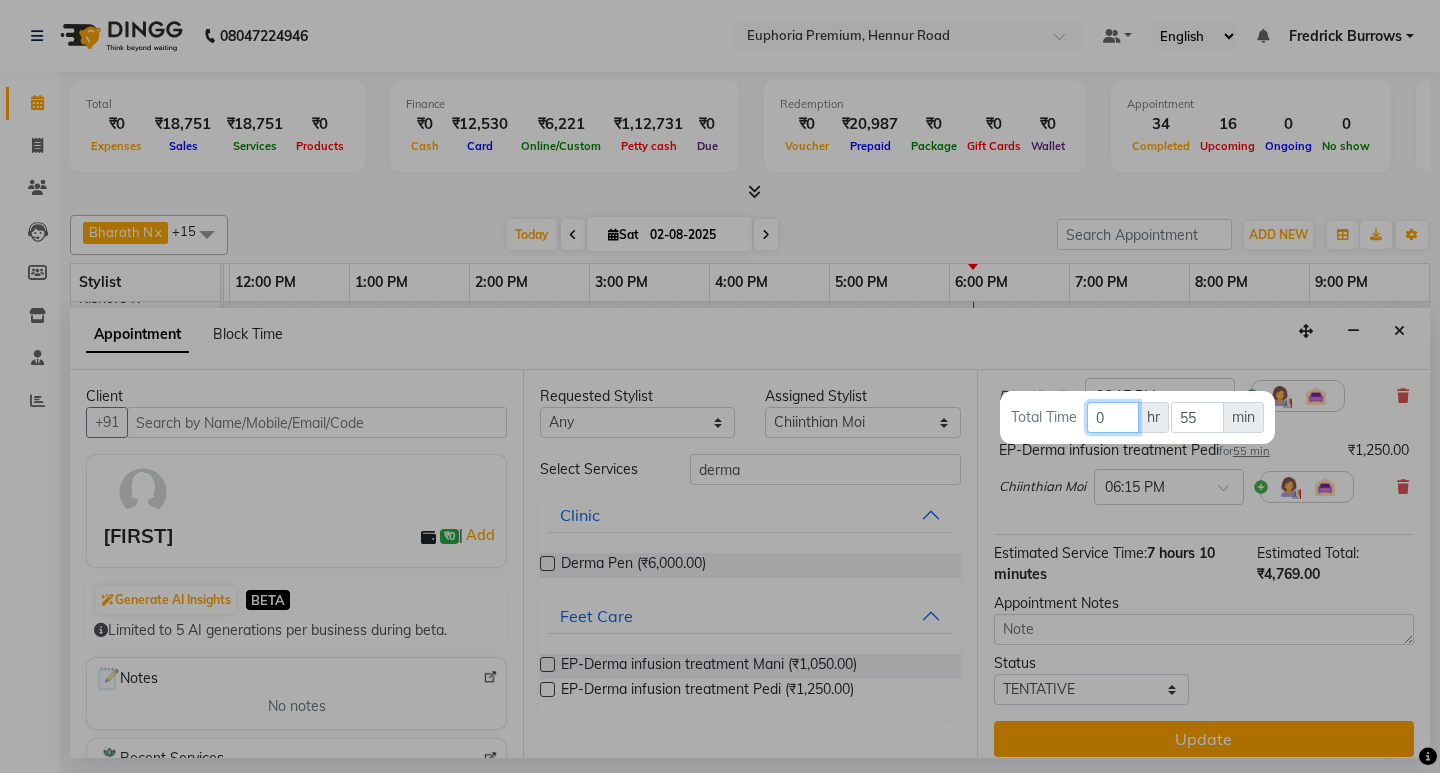 click on "0" at bounding box center [1113, 417] 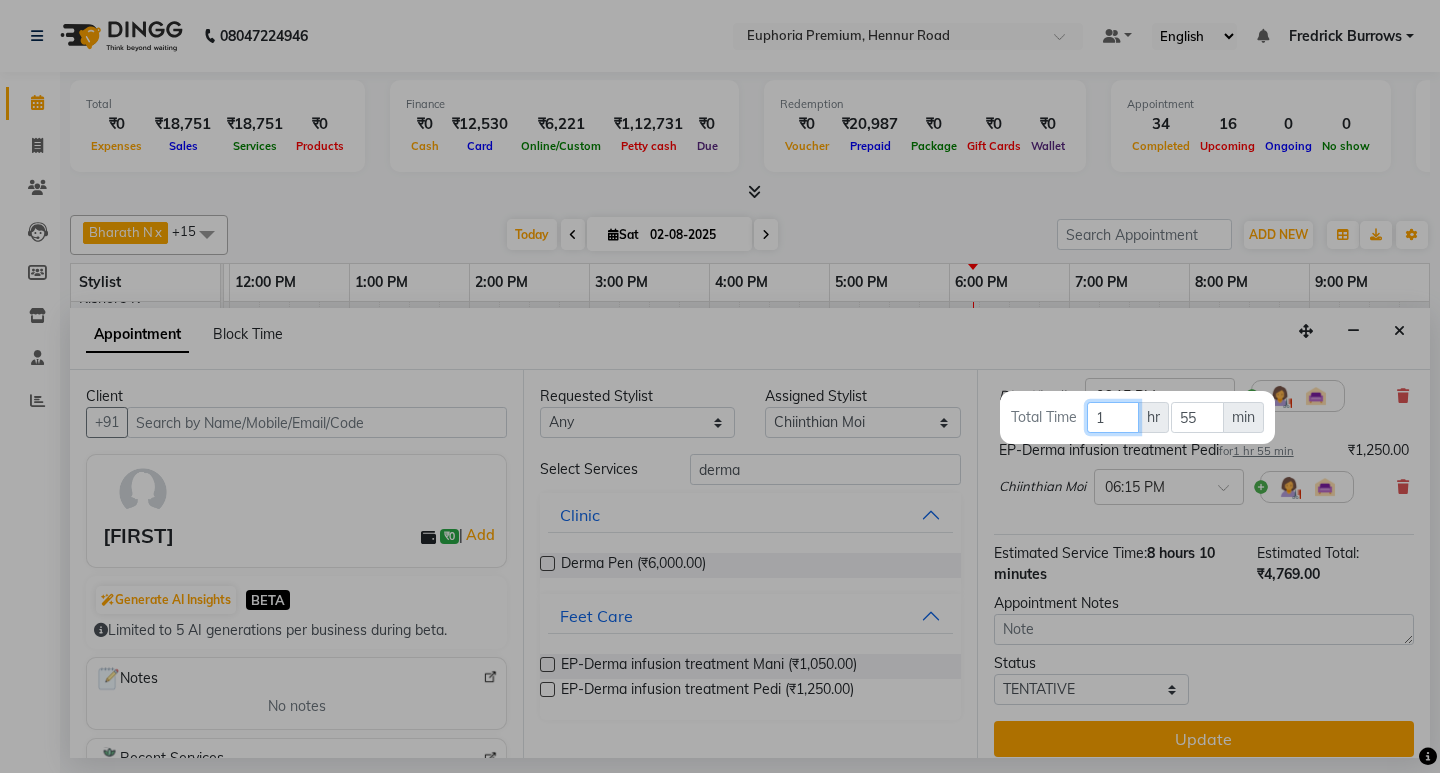 type on "1" 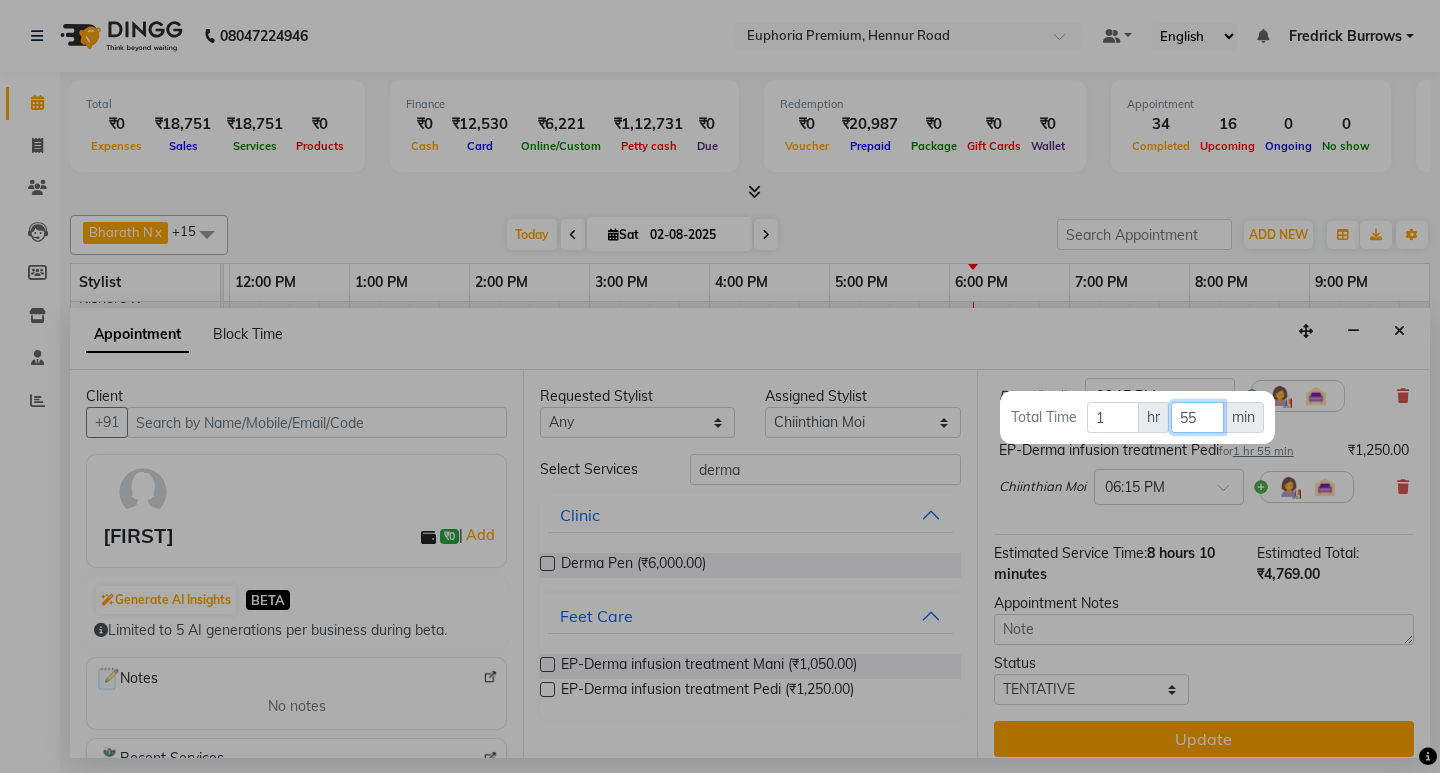 click on "55" at bounding box center [1197, 417] 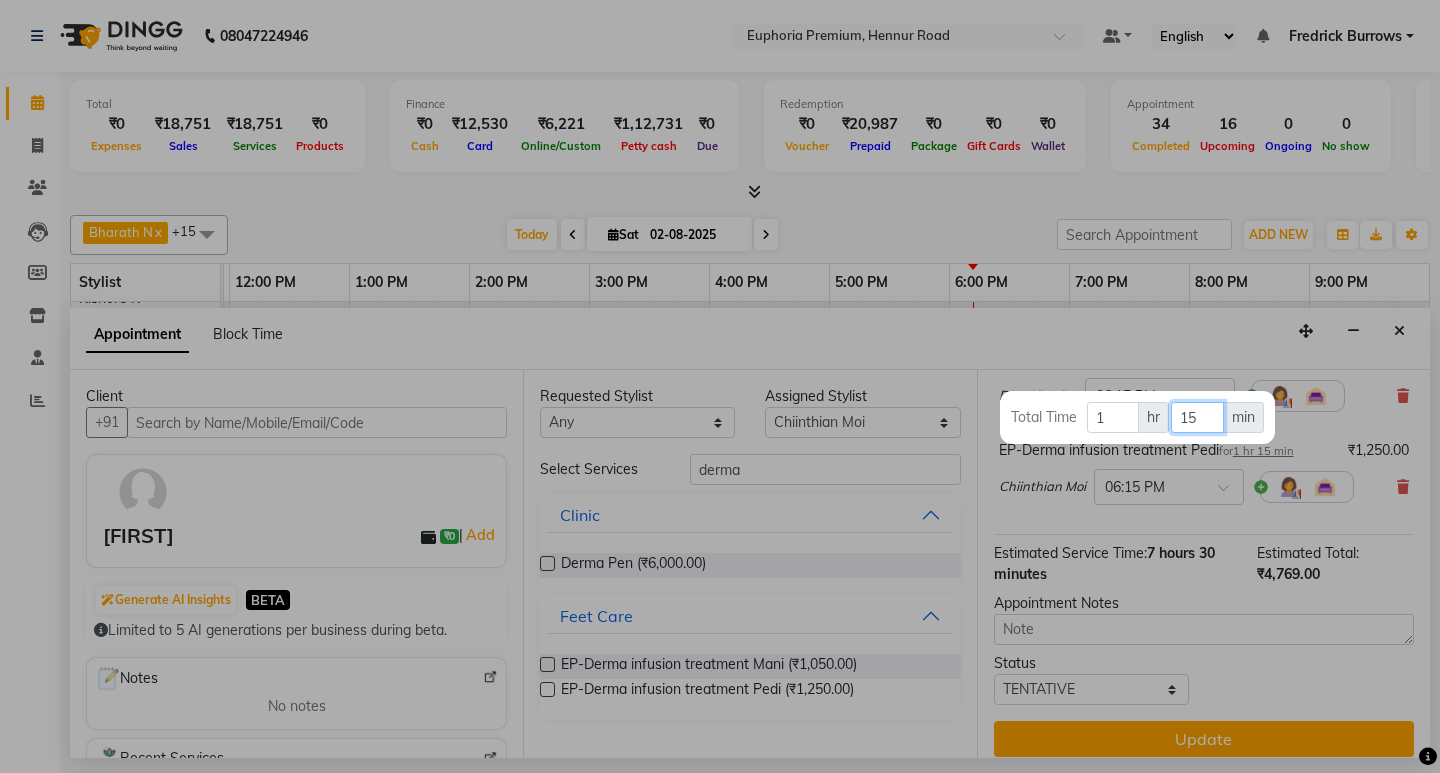 type on "15" 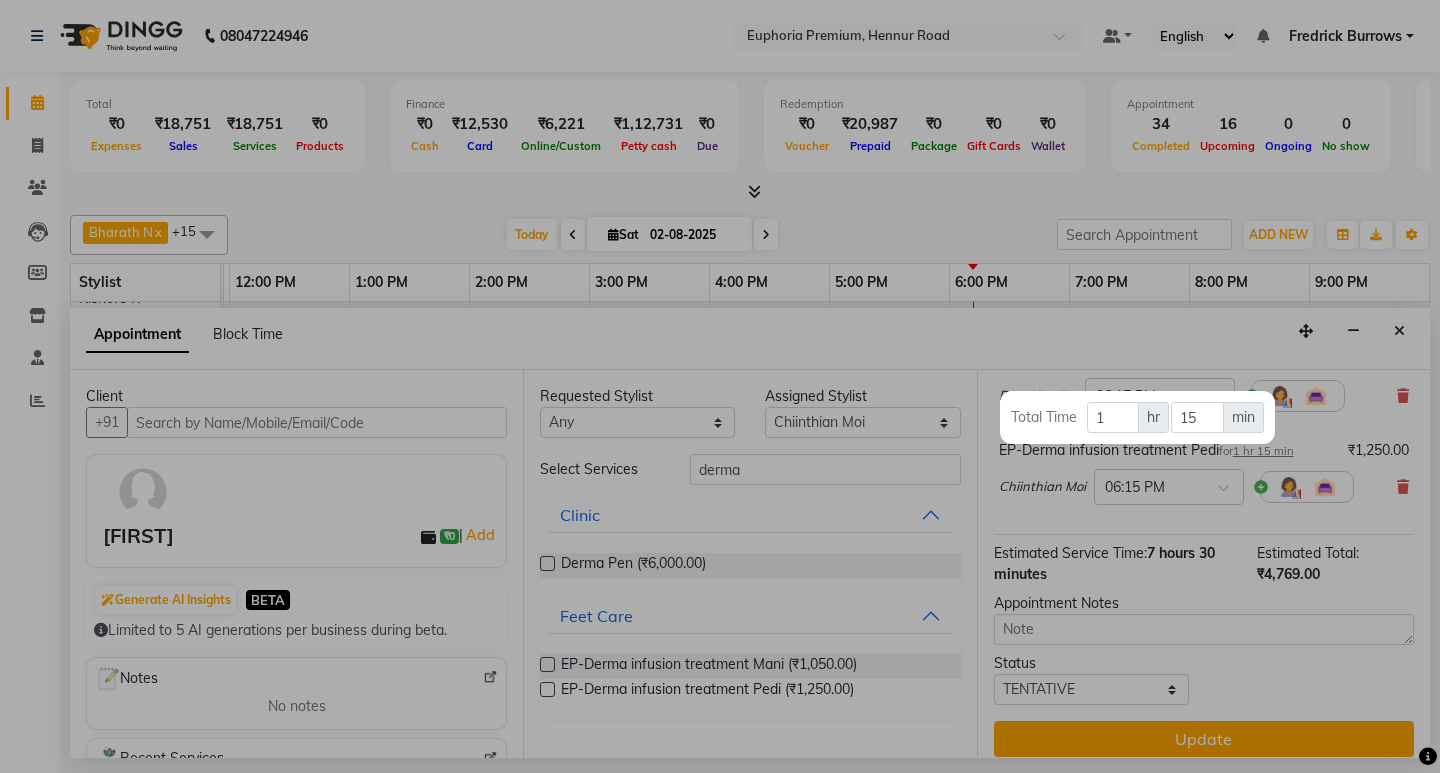 click at bounding box center (720, 386) 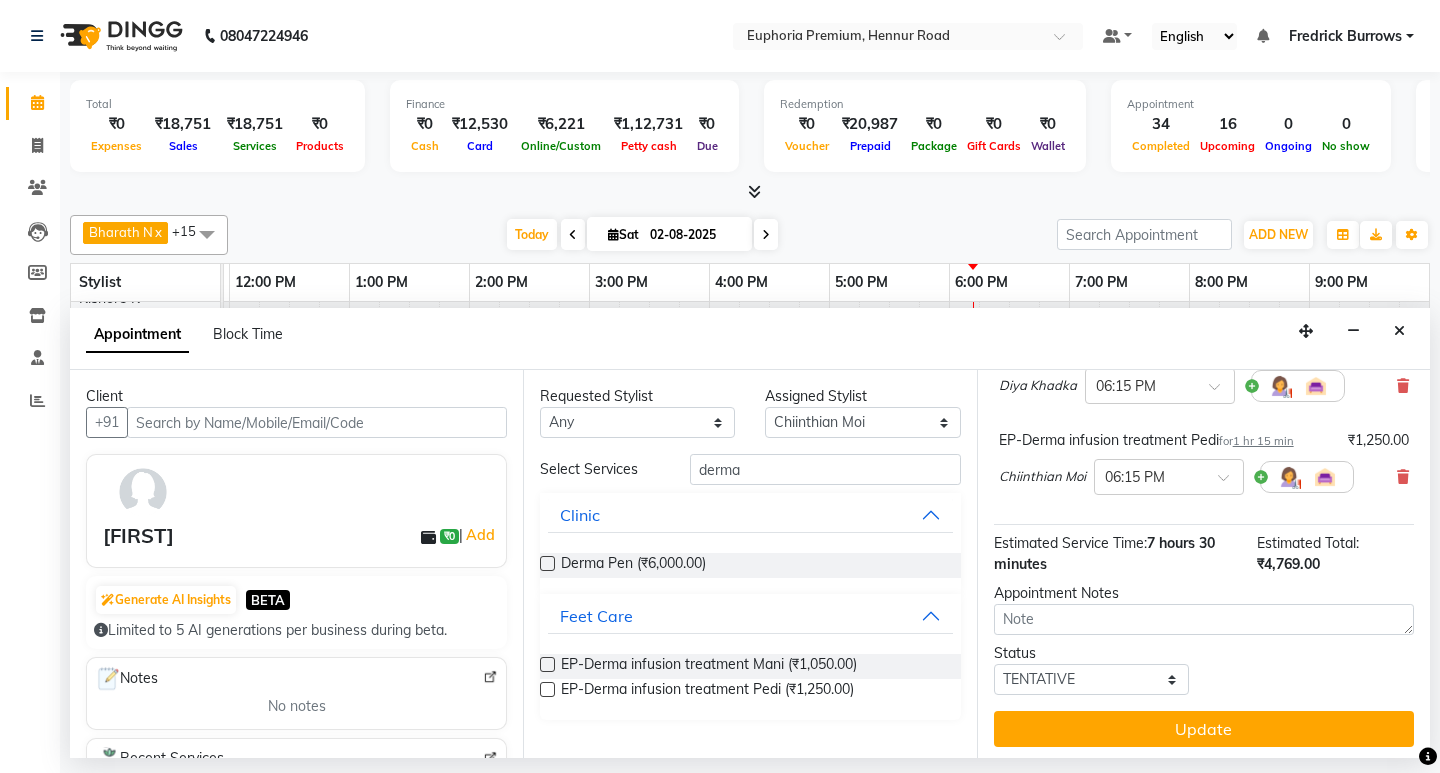 scroll, scrollTop: 636, scrollLeft: 0, axis: vertical 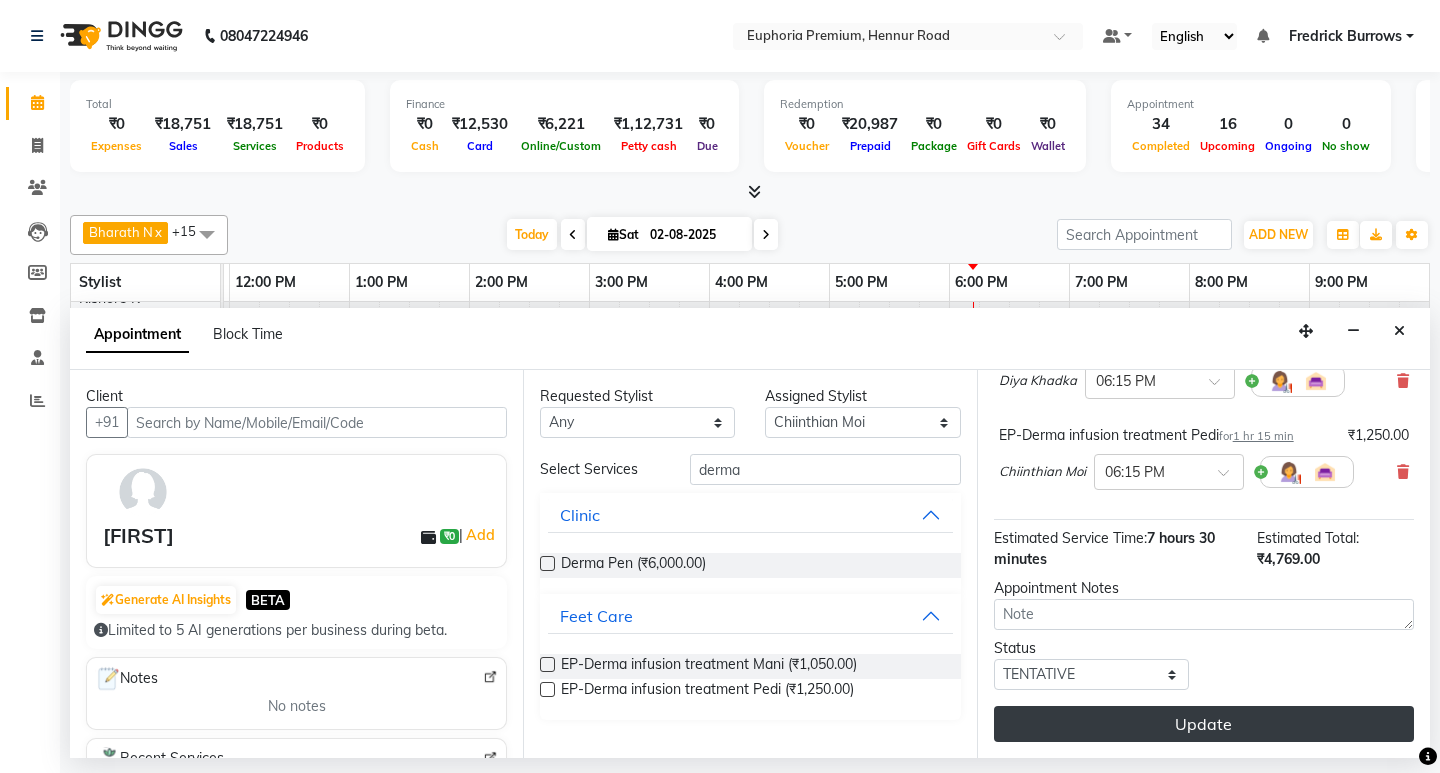 click on "Update" at bounding box center (1204, 724) 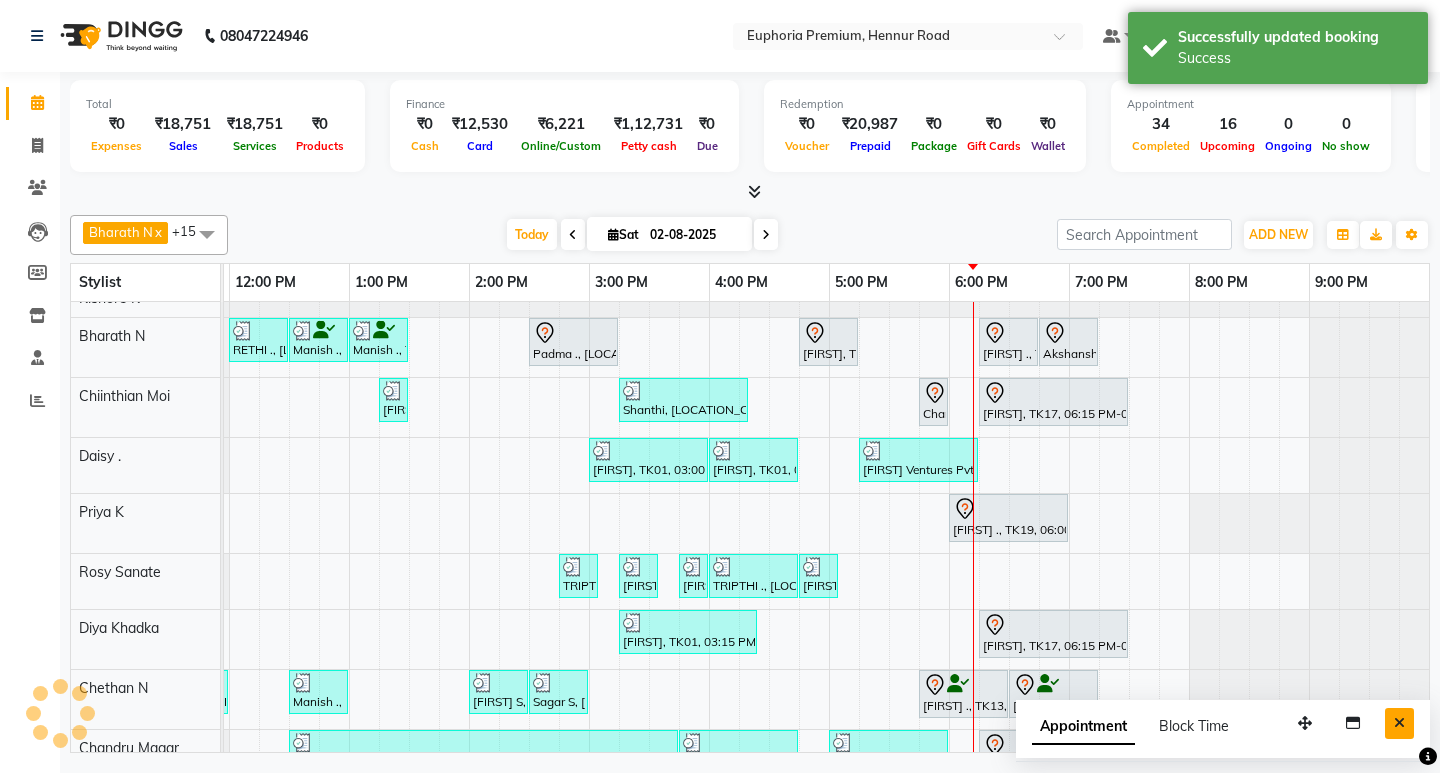 click at bounding box center [1399, 723] 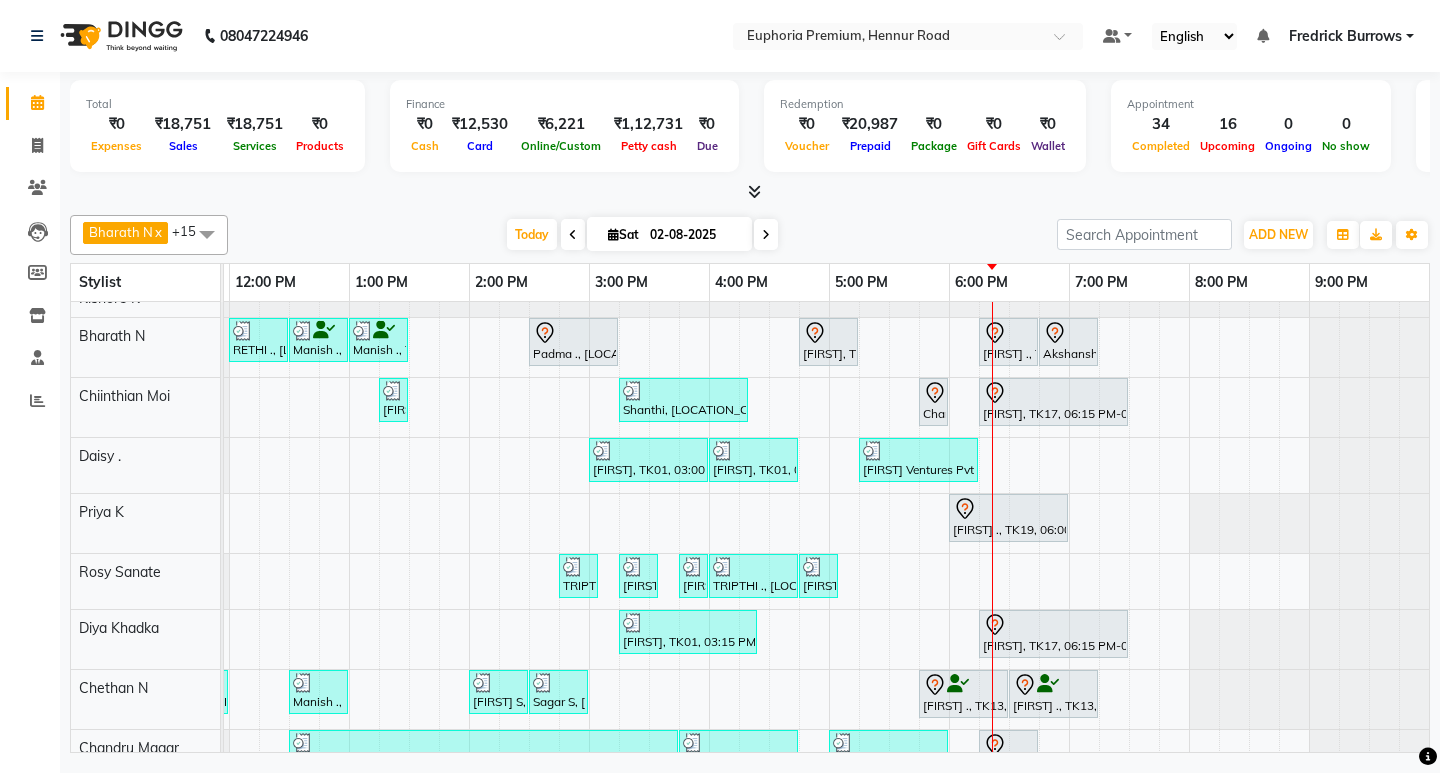 scroll, scrollTop: 381, scrollLeft: 475, axis: both 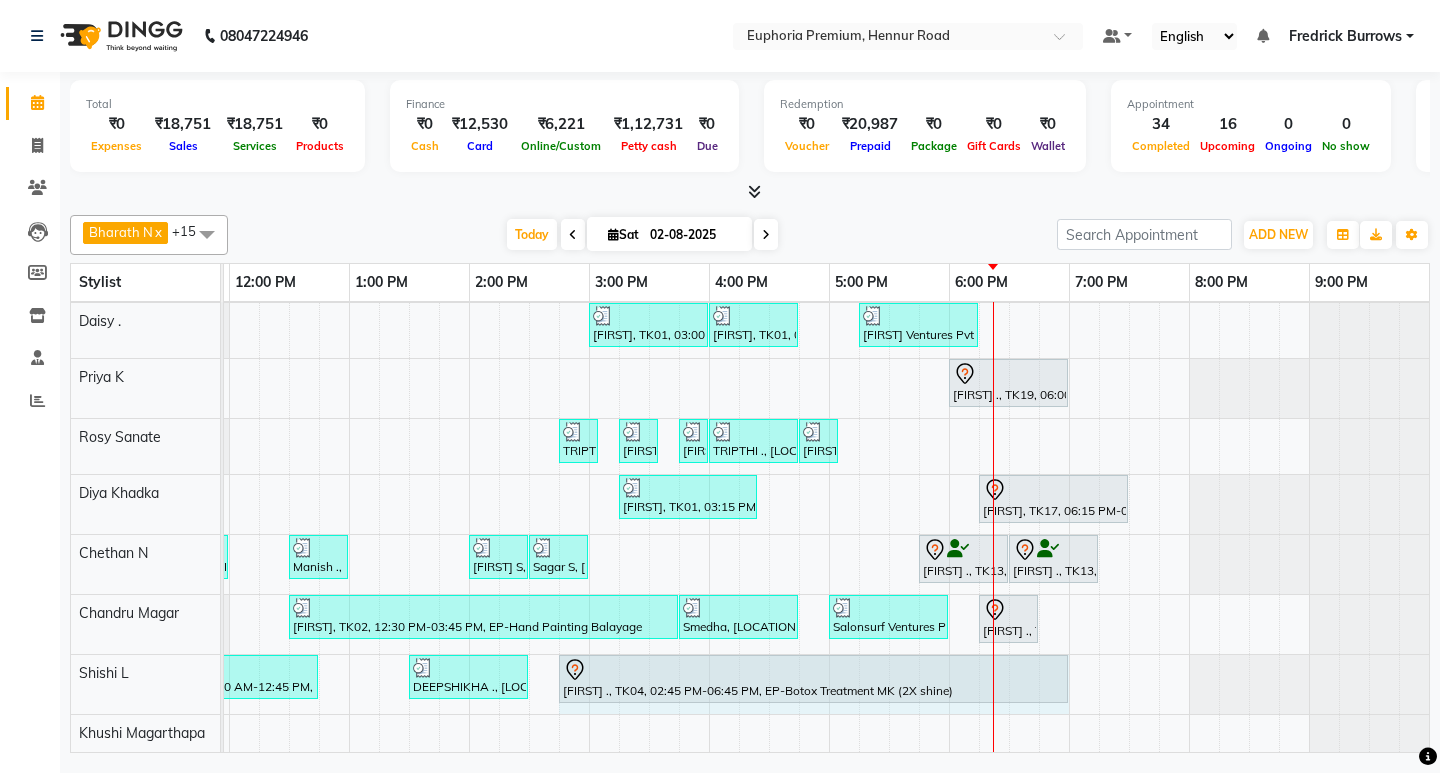drag, startPoint x: 1038, startPoint y: 671, endPoint x: 1062, endPoint y: 680, distance: 25.632011 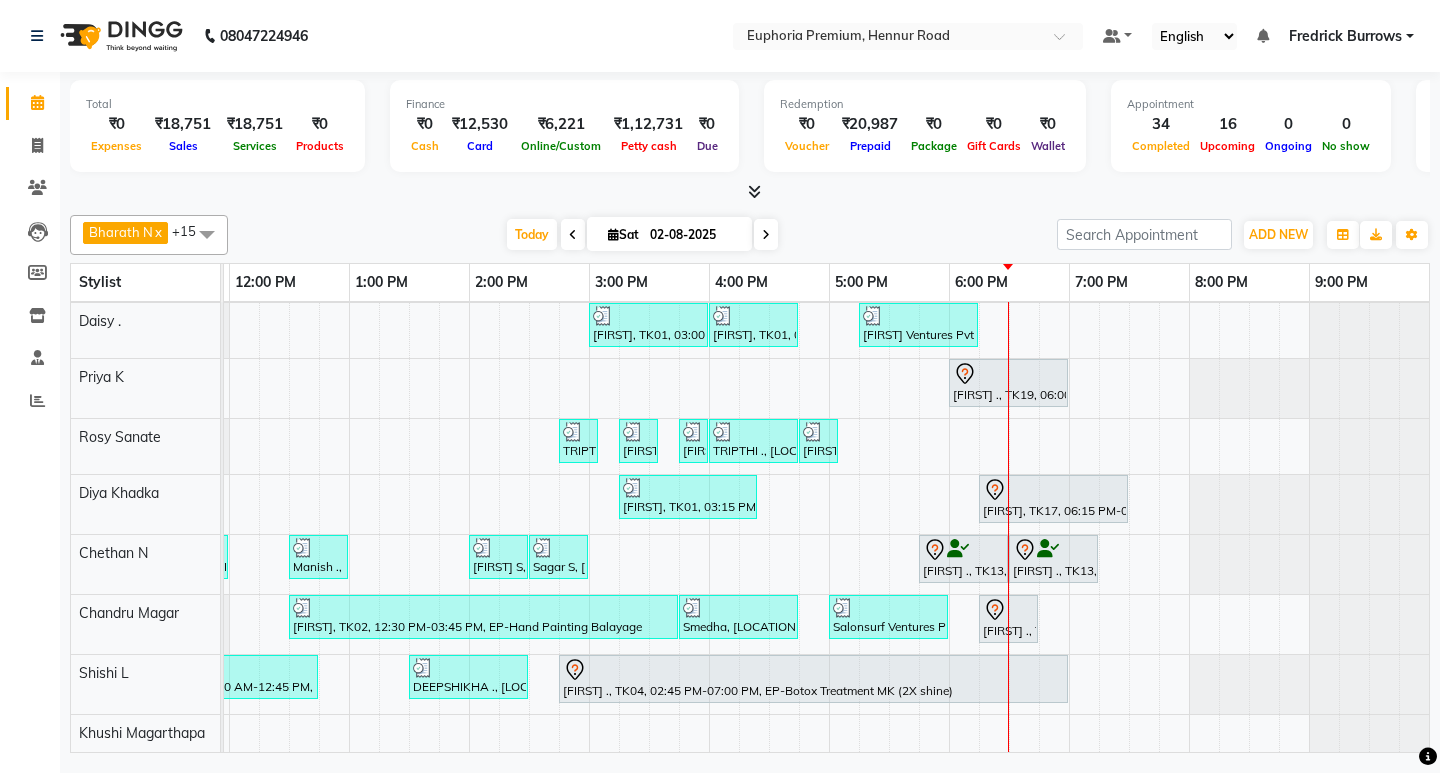 scroll, scrollTop: 350, scrollLeft: 475, axis: both 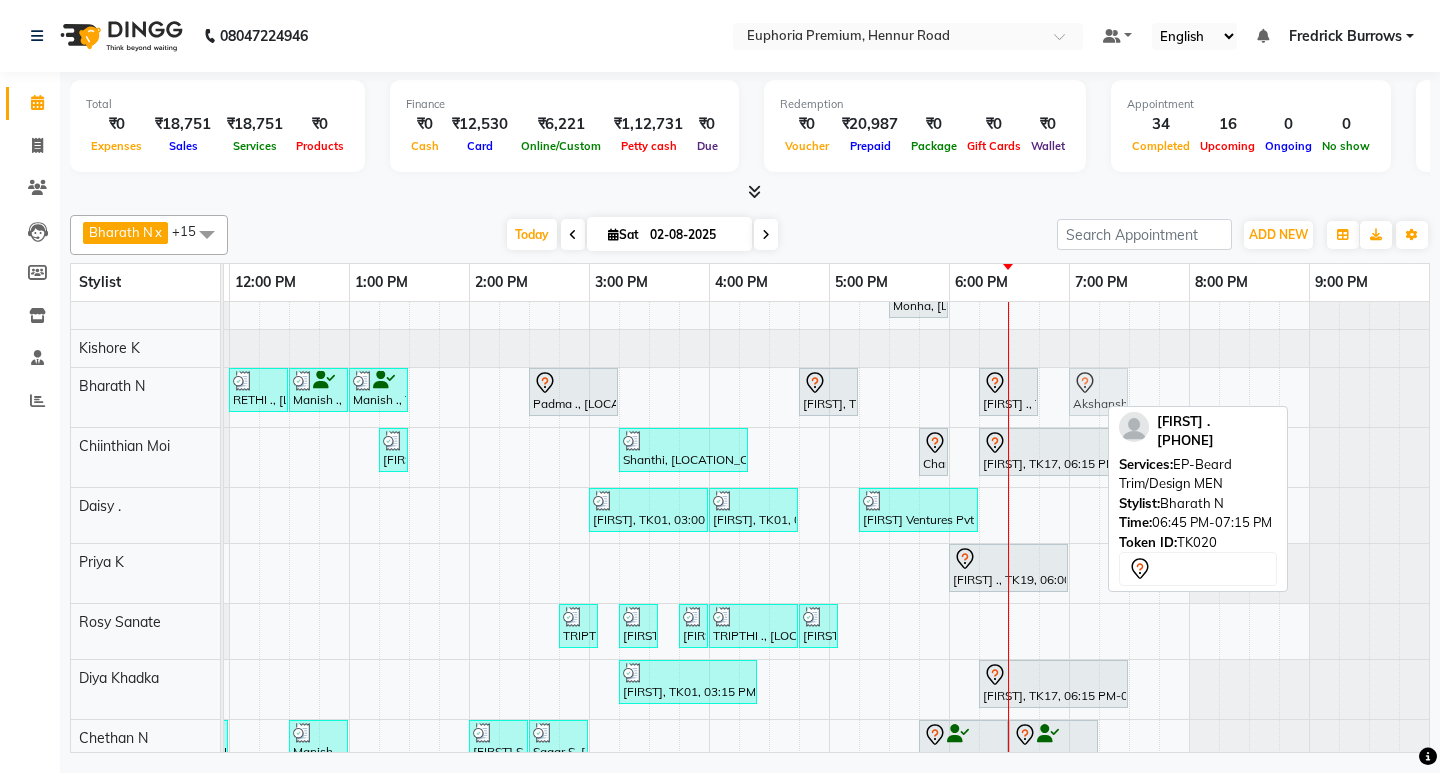 drag, startPoint x: 1065, startPoint y: 393, endPoint x: 1093, endPoint y: 392, distance: 28.01785 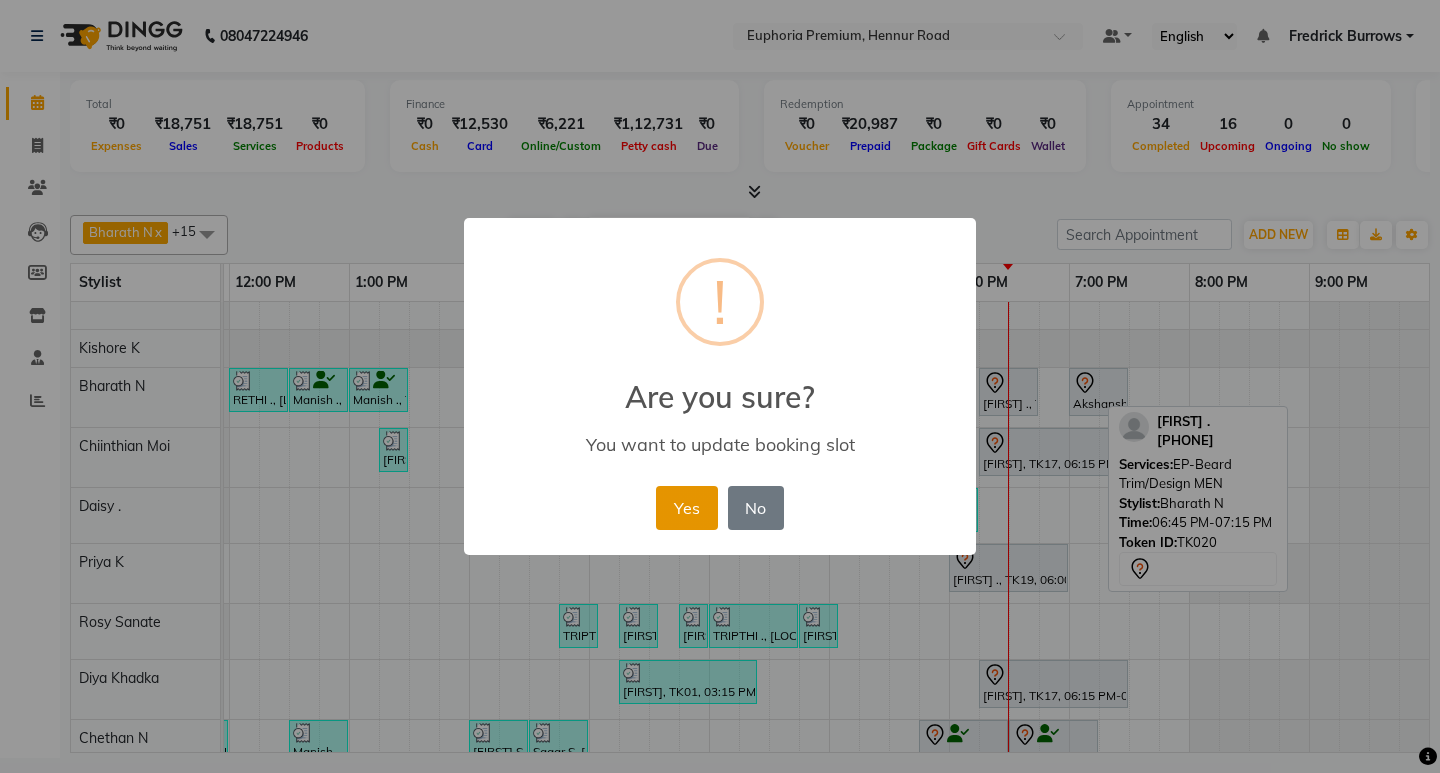 click on "Yes" at bounding box center (686, 508) 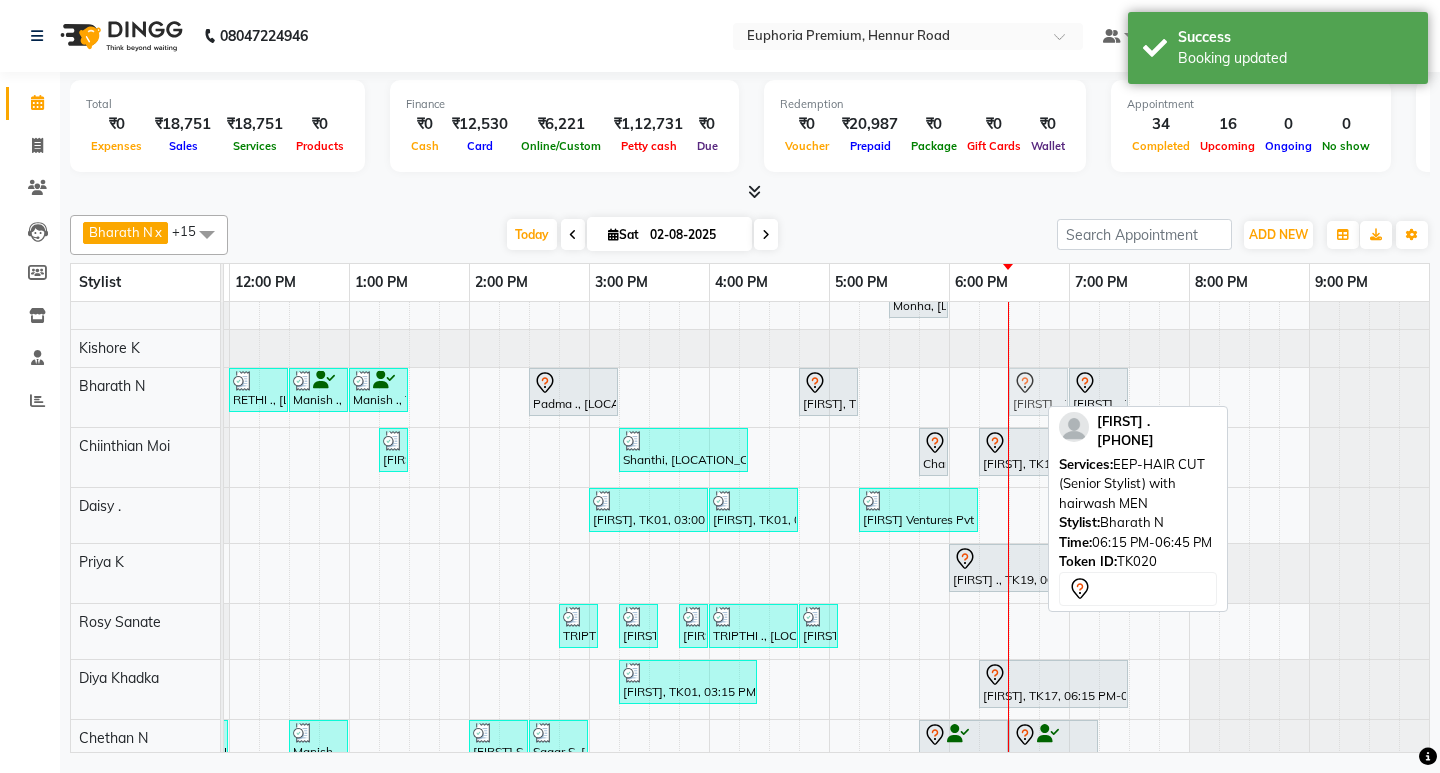 click on "[FIRST] ., TK07, 12:00 PM-12:30 PM, EEP-HAIR CUT (Senior Stylist) with hairwash MEN     Manish ., TK09, 12:30 PM-01:00 PM, EEP-HAIR CUT (Senior Stylist) with hairwash MEN     Manish ., TK09, 01:00 PM-01:30 PM, EP-Beard Trim/Design MEN             Padma ., TK04, 02:30 PM-03:15 PM, EP-HAIR CUT (Creative Stylist) with hairwash MEN             Monha, TK17, 04:45 PM-05:15 PM, EEP-HAIR CUT (Senior Stylist) with hairwash MEN             Akshansh ., TK20, 06:15 PM-06:45 PM, EEP-HAIR CUT (Senior Stylist) with hairwash MEN             Akshansh ., TK20, 07:00 PM-07:30 PM, EP-Beard Trim/Design MEN             Akshansh ., TK20, 06:15 PM-06:45 PM, EEP-HAIR CUT (Senior Stylist) with hairwash MEN" at bounding box center (-251, 397) 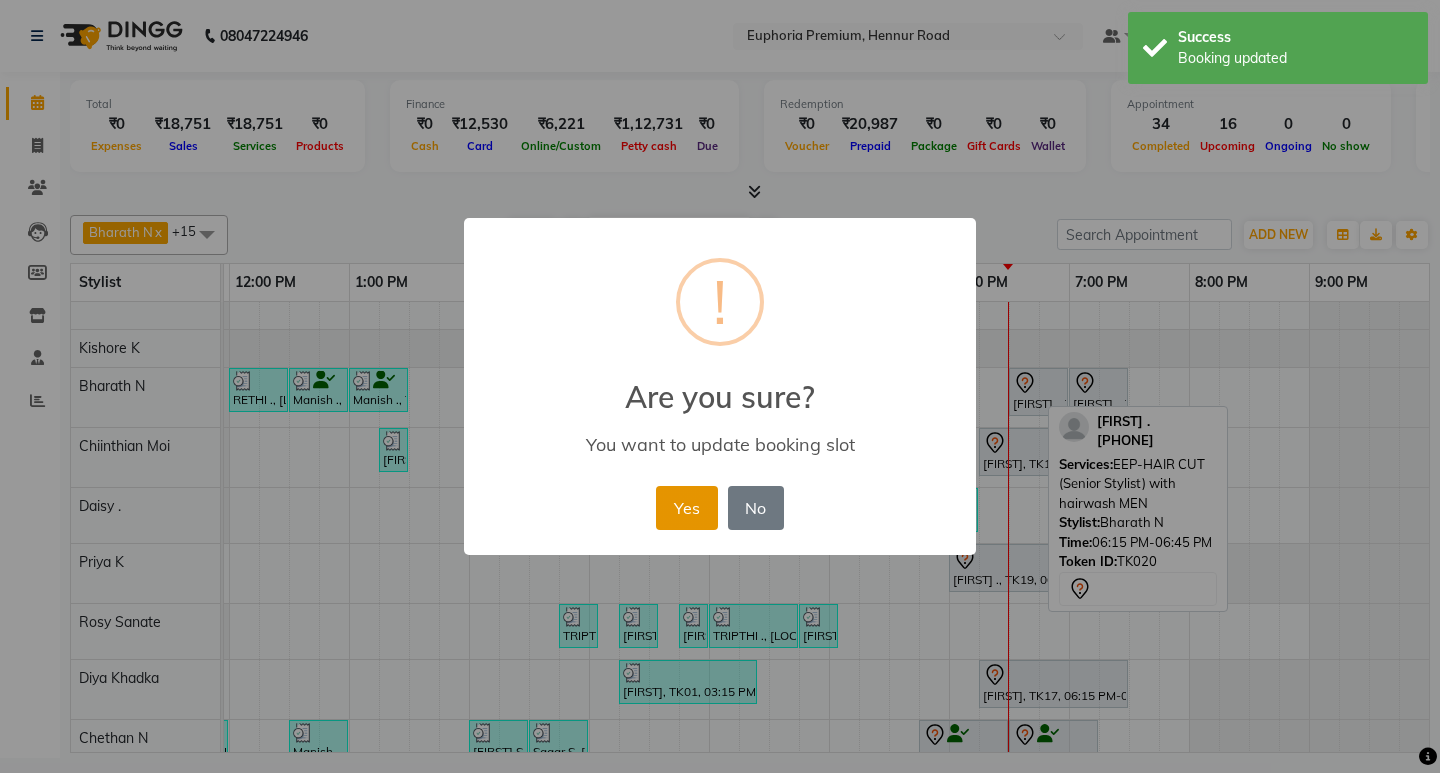 click on "Yes" at bounding box center [686, 508] 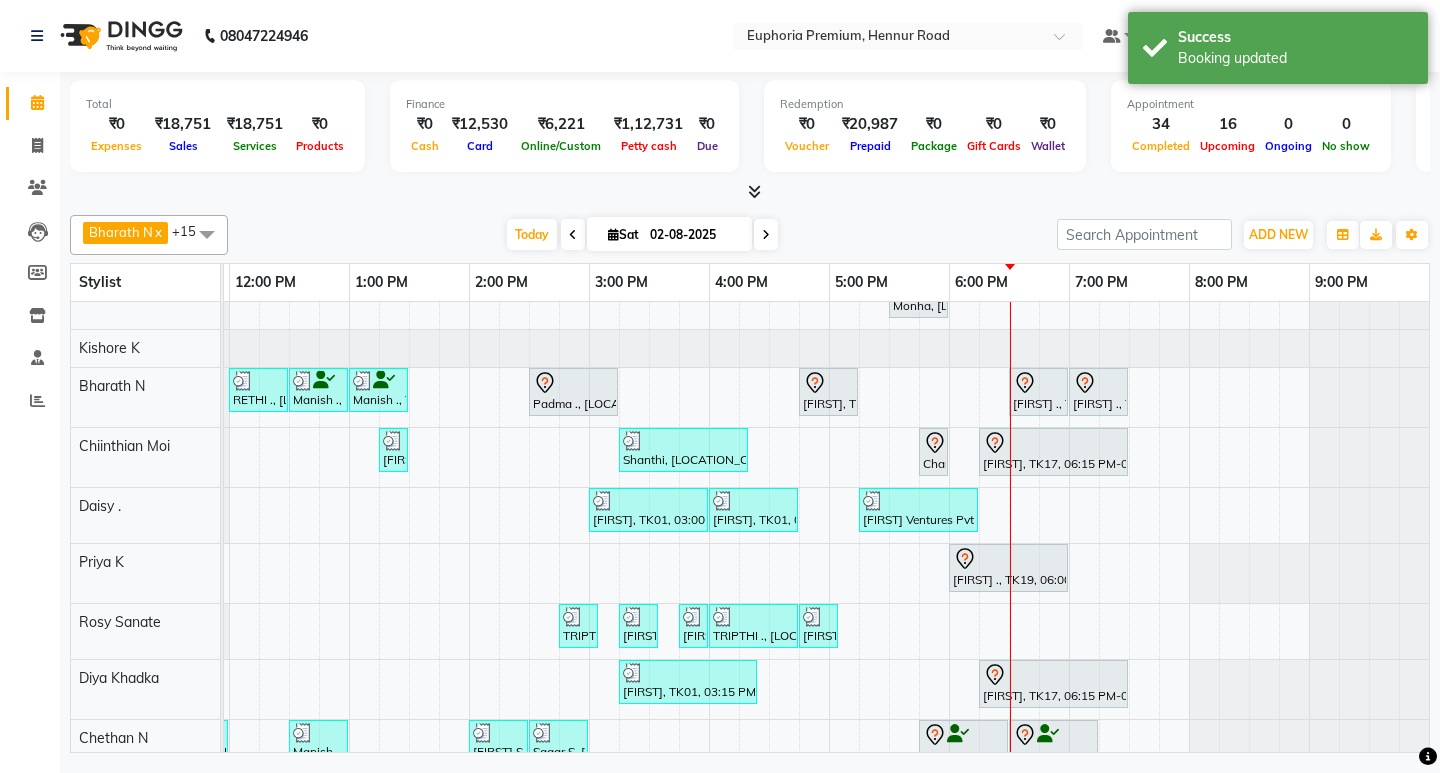 scroll, scrollTop: 401, scrollLeft: 475, axis: both 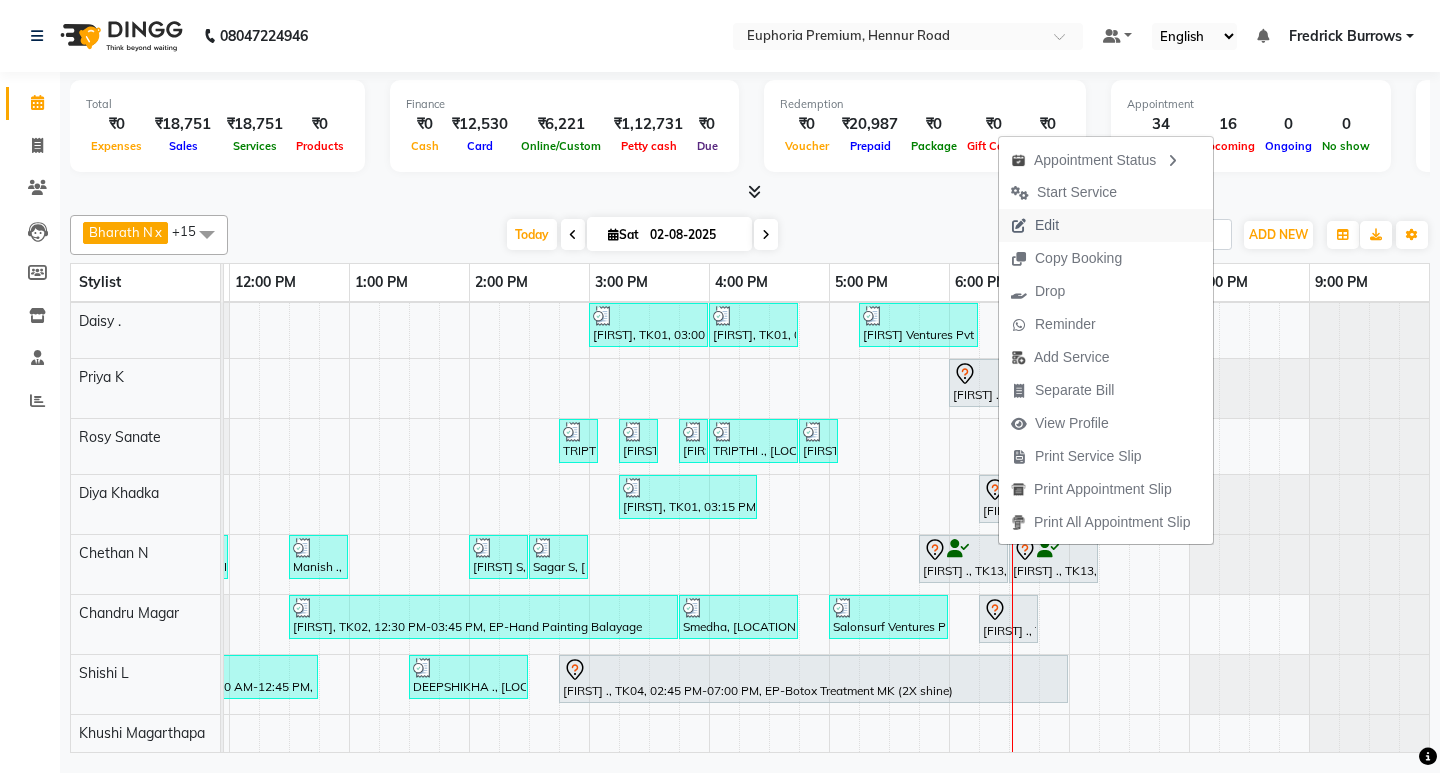 click on "Edit" at bounding box center [1035, 225] 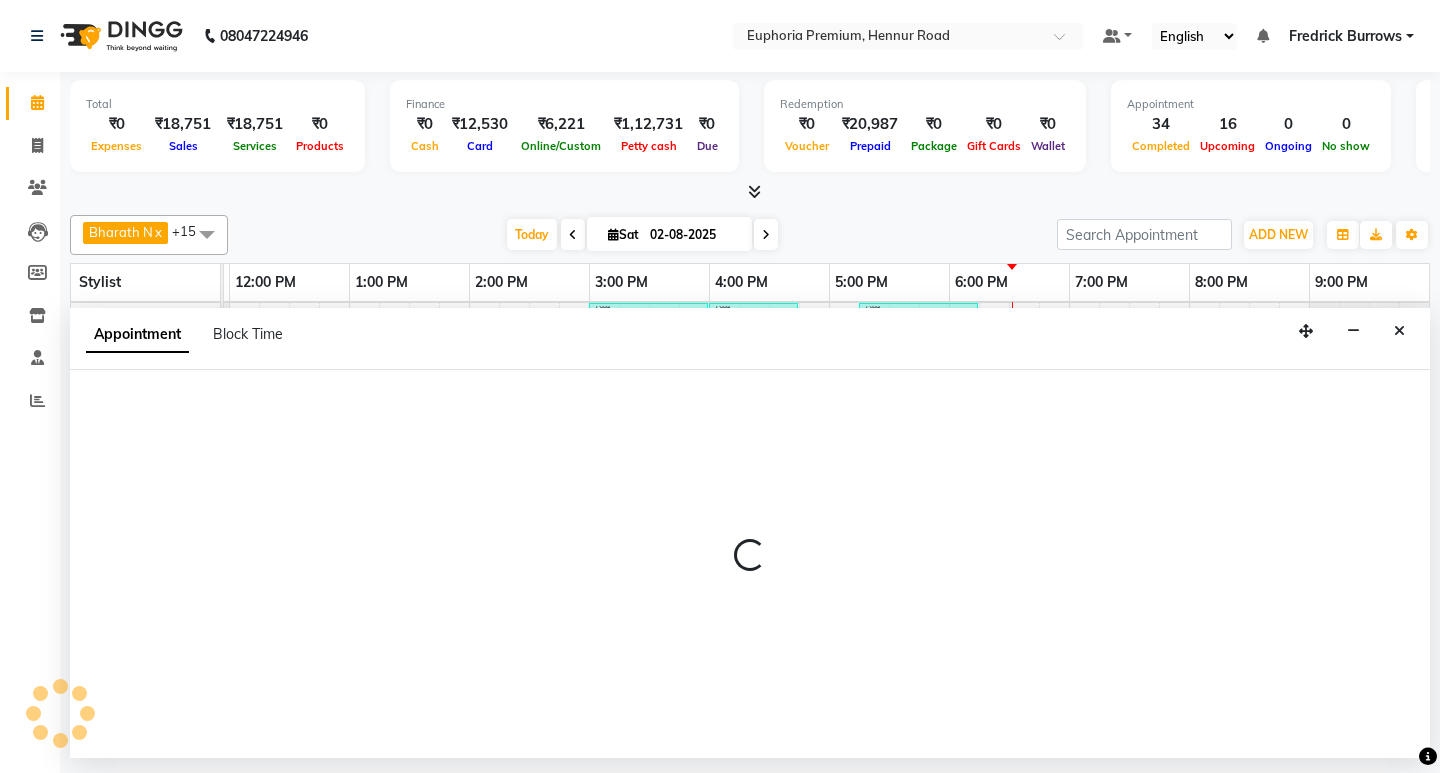 select on "tentative" 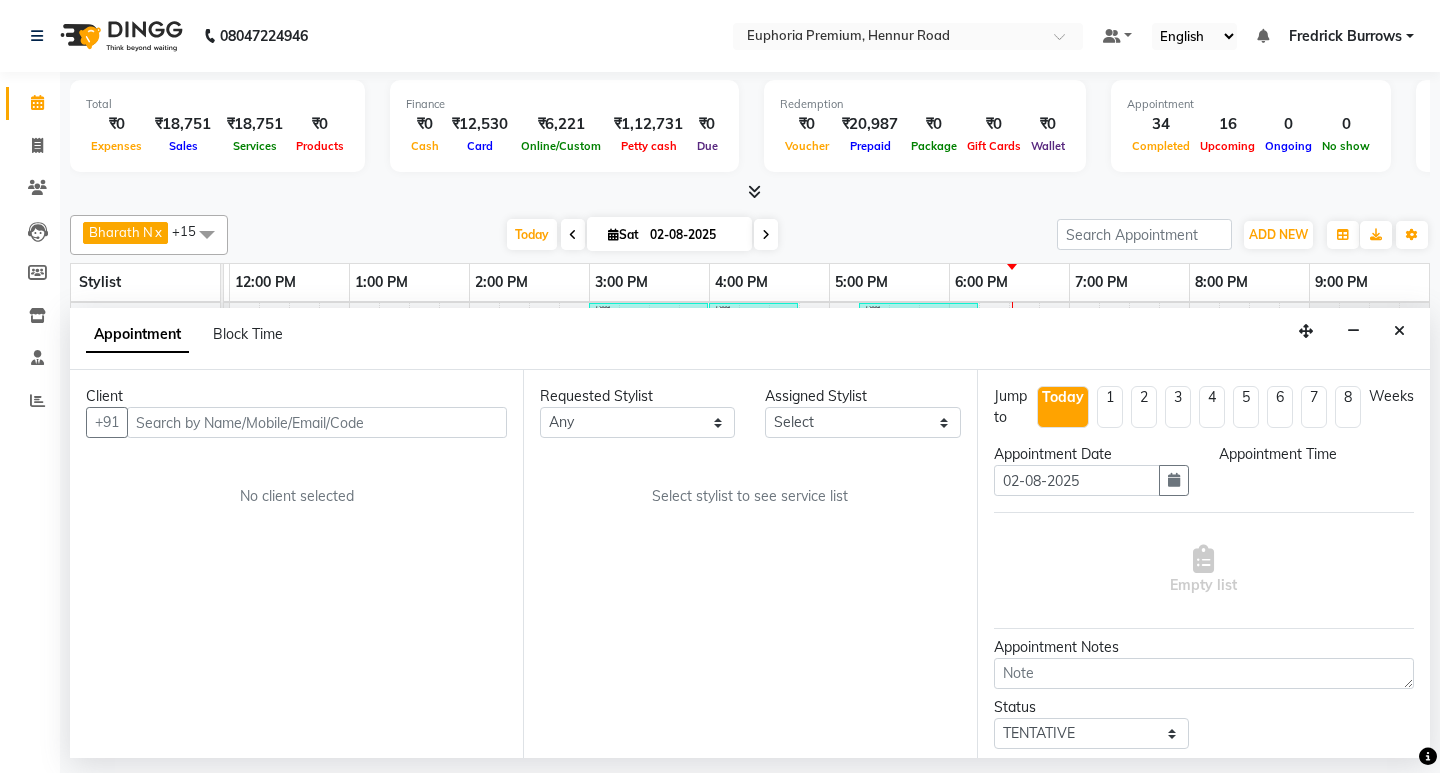 select on "1065" 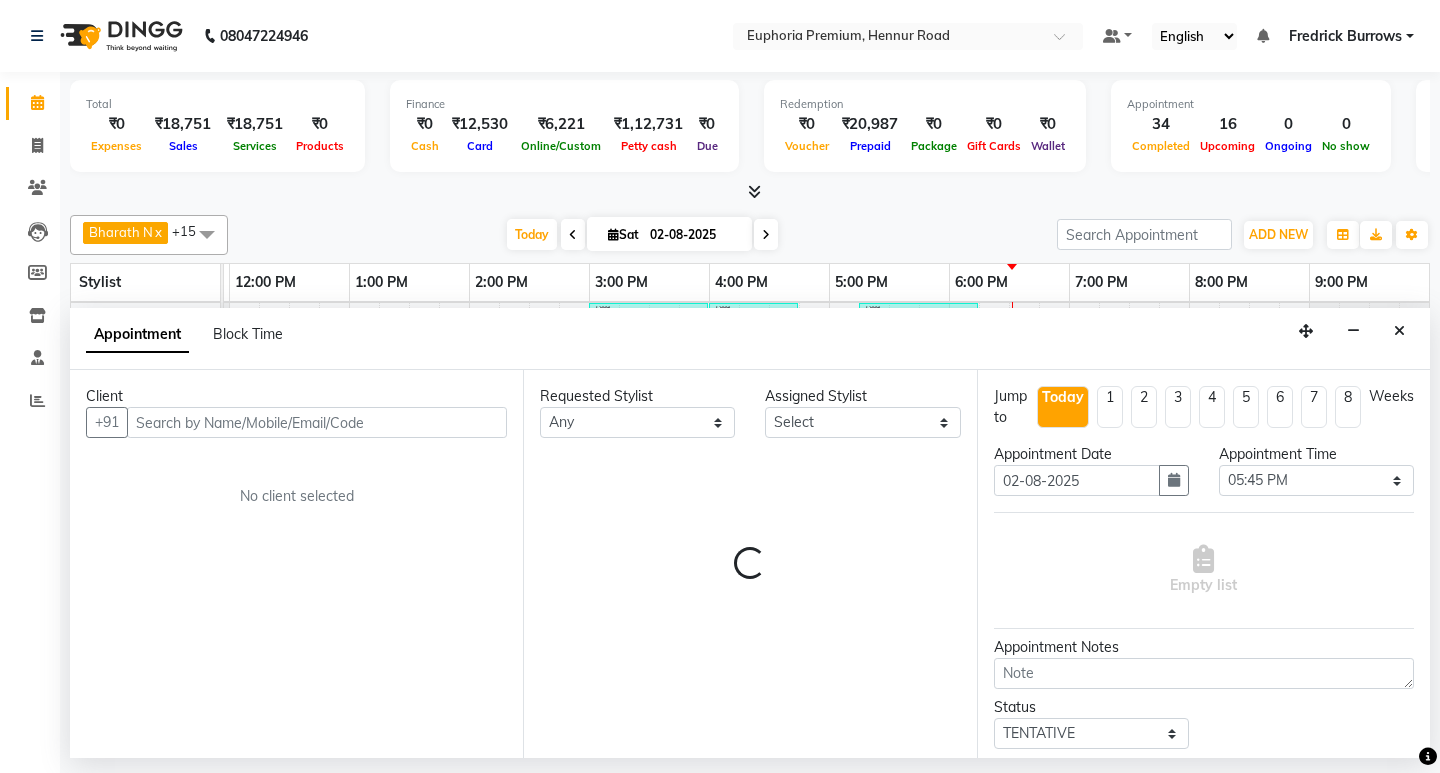 select on "71597" 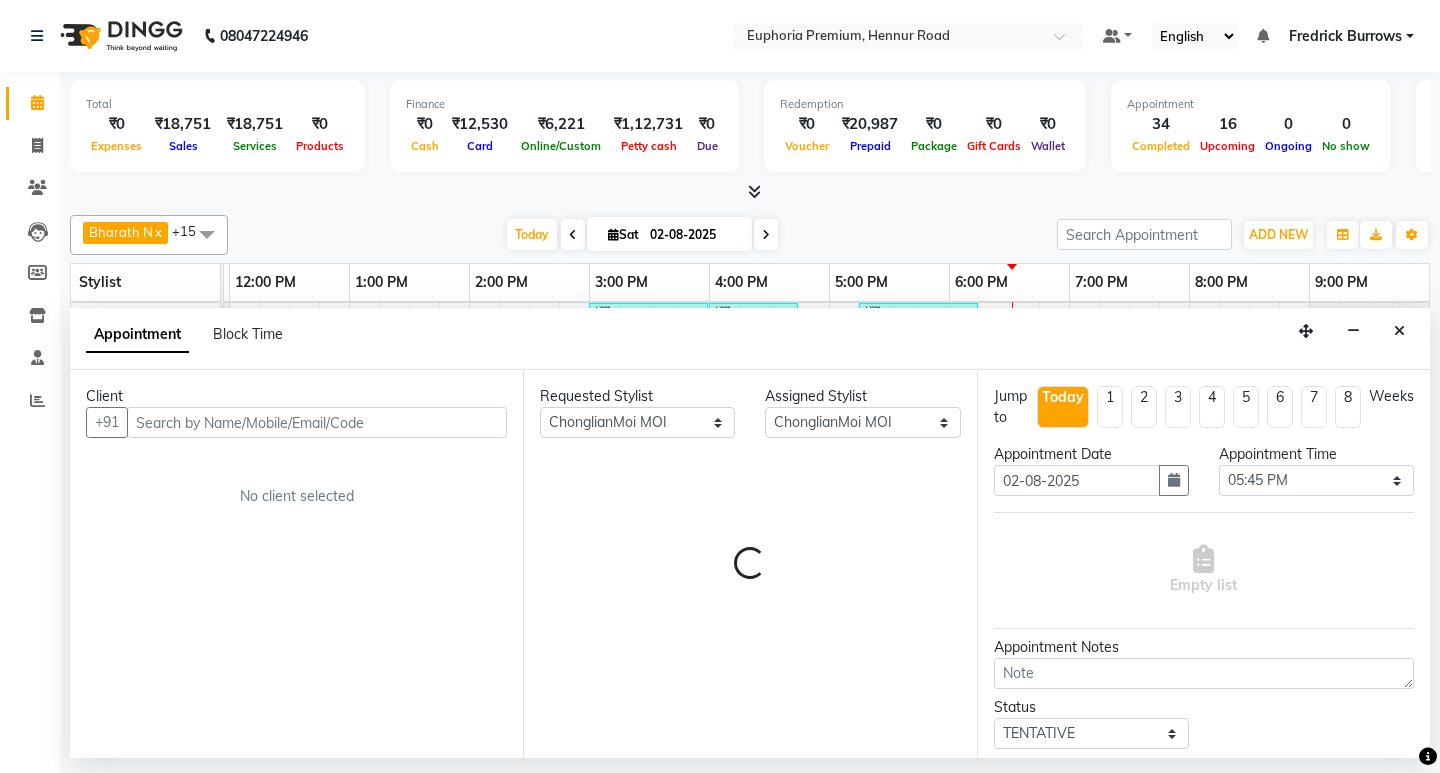 scroll, scrollTop: 0, scrollLeft: 475, axis: horizontal 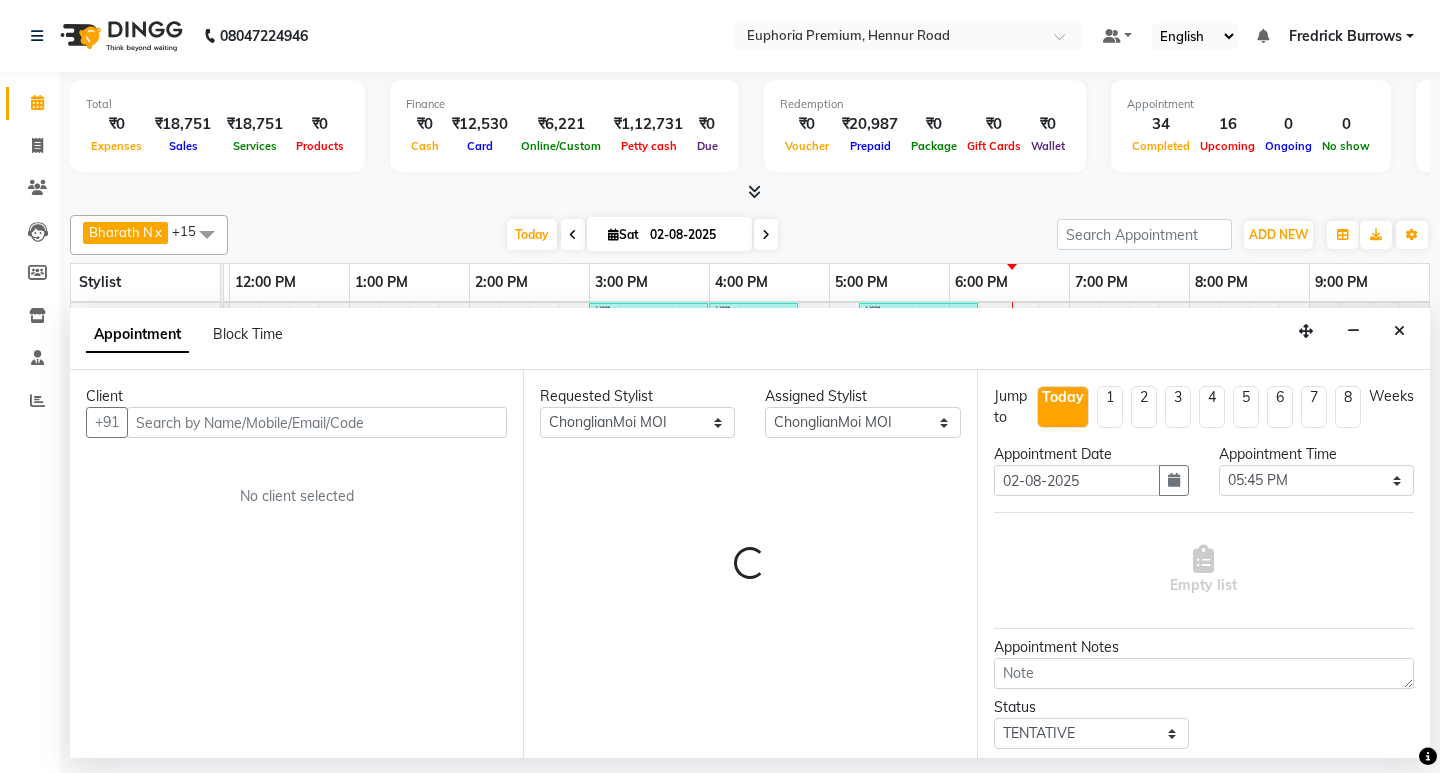 select on "4006" 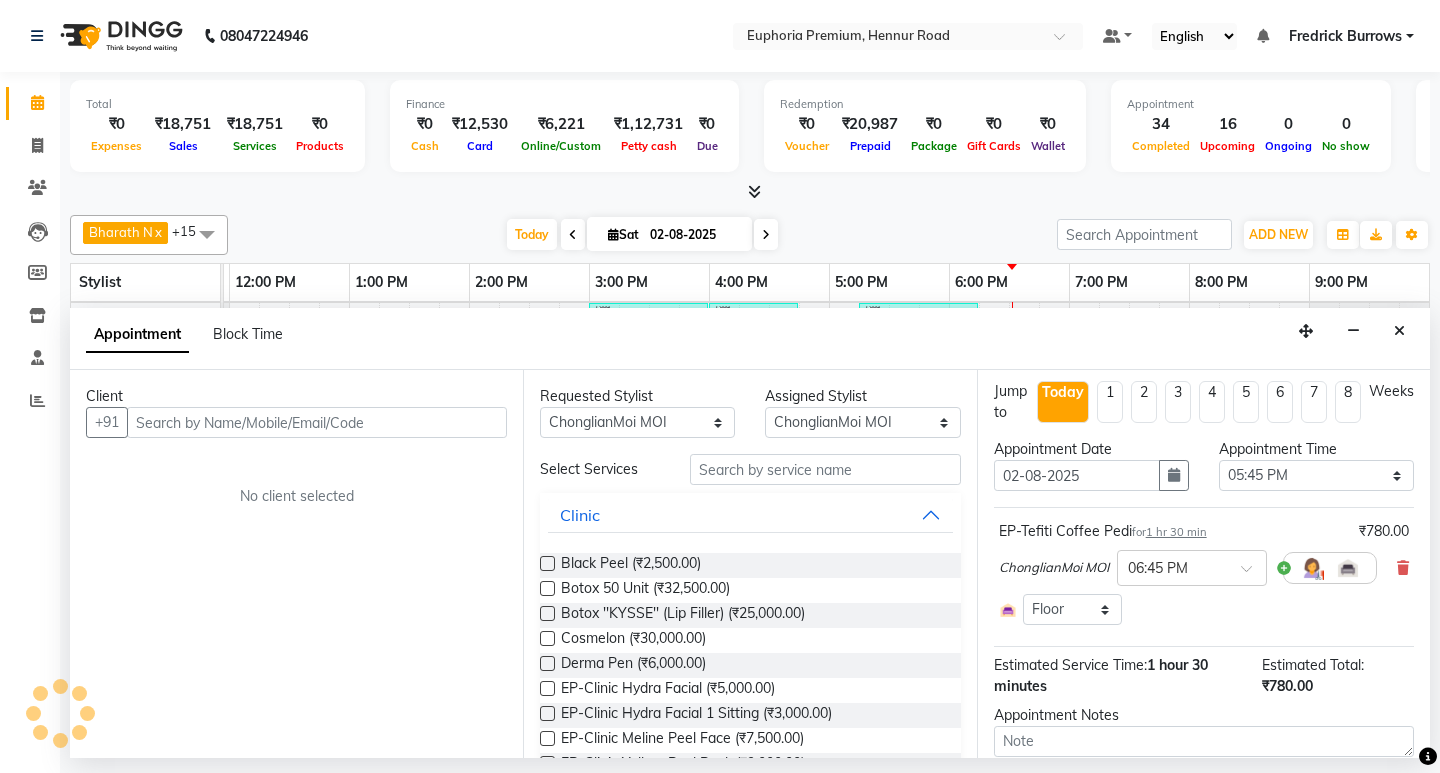 scroll, scrollTop: 0, scrollLeft: 0, axis: both 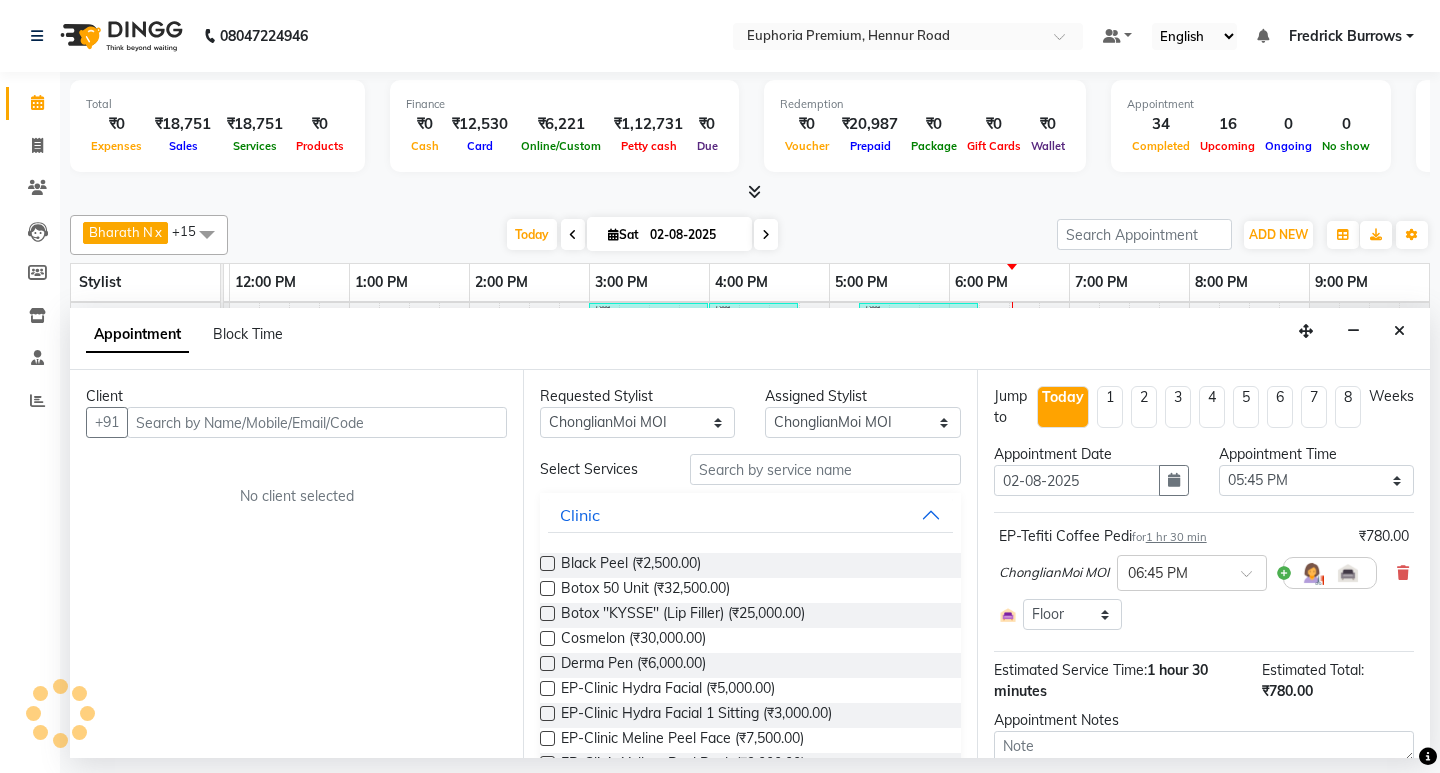 select on "4006" 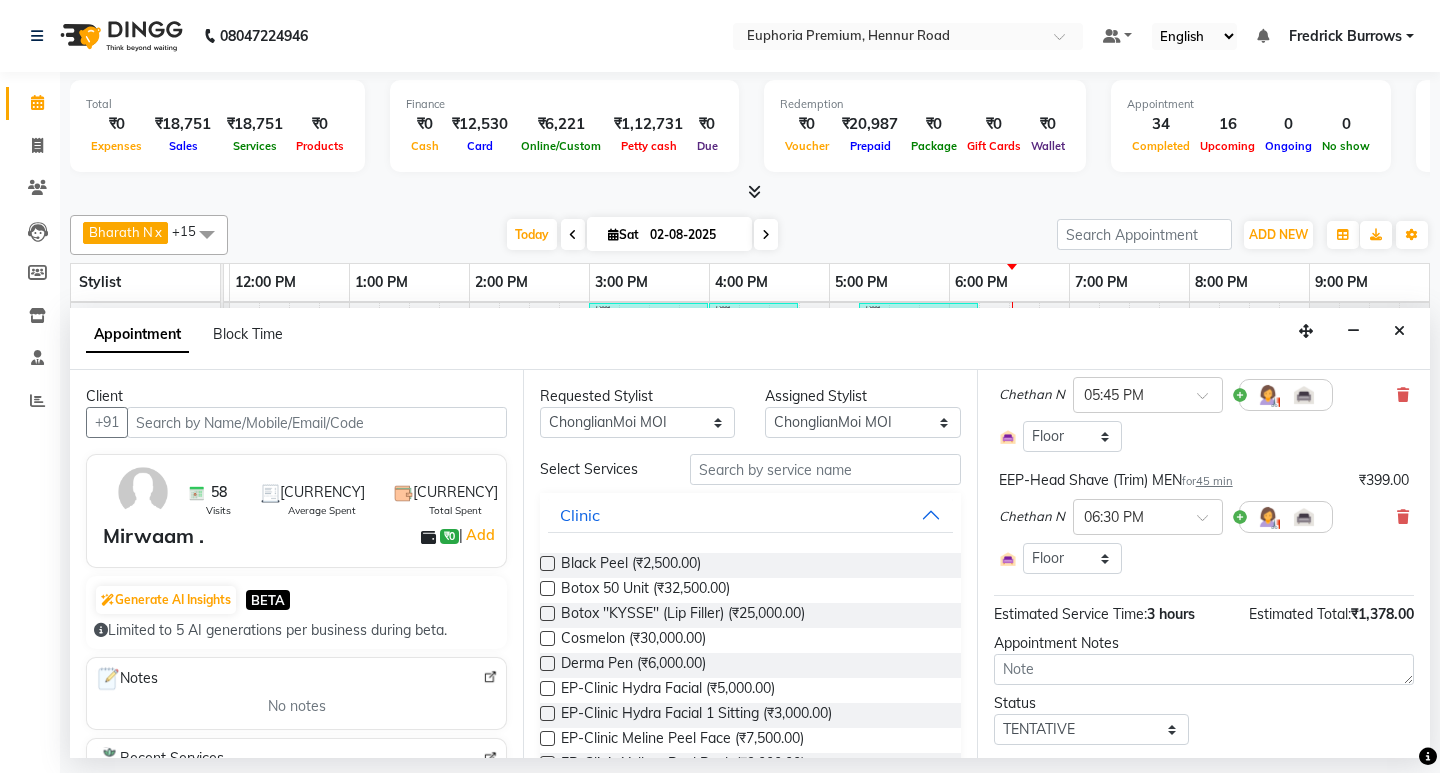 scroll, scrollTop: 200, scrollLeft: 0, axis: vertical 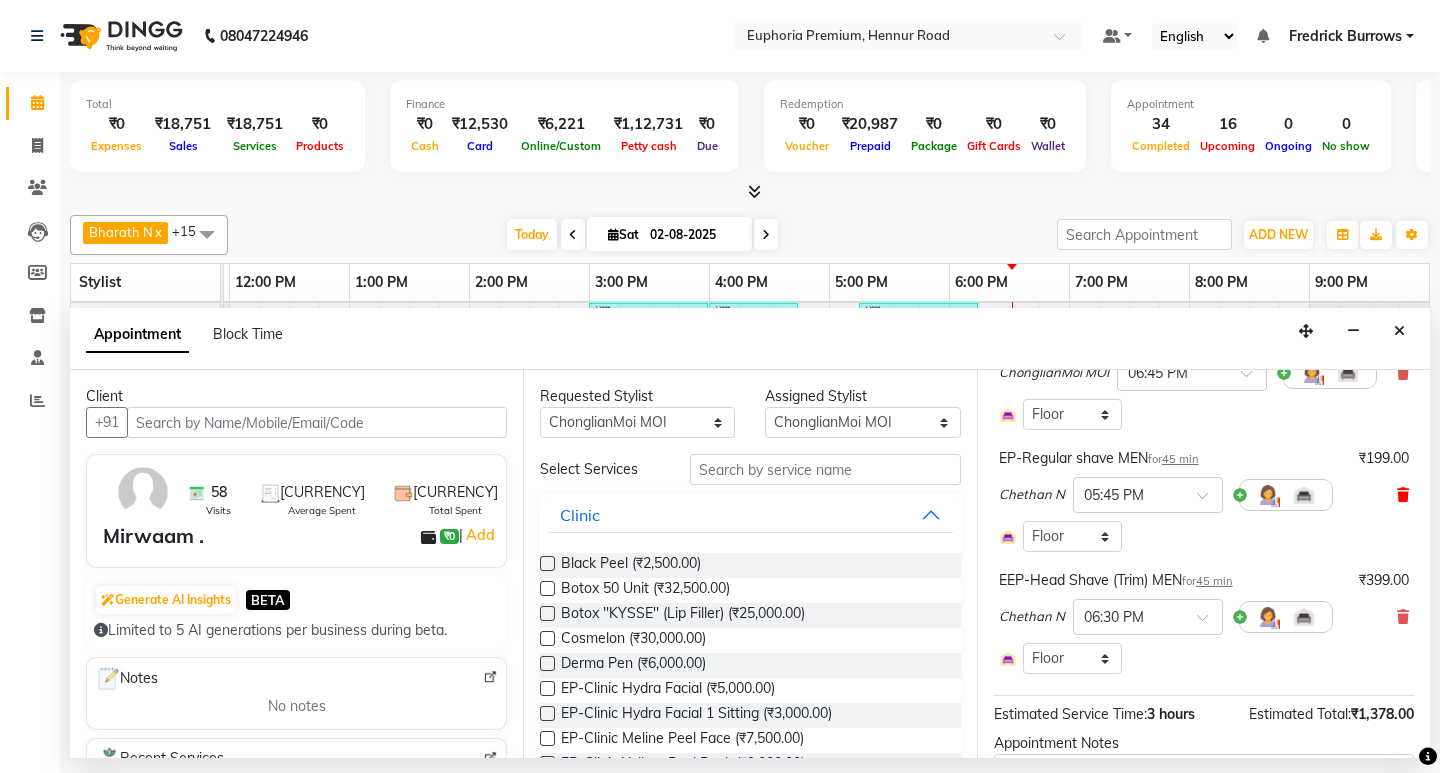 click at bounding box center (1403, 495) 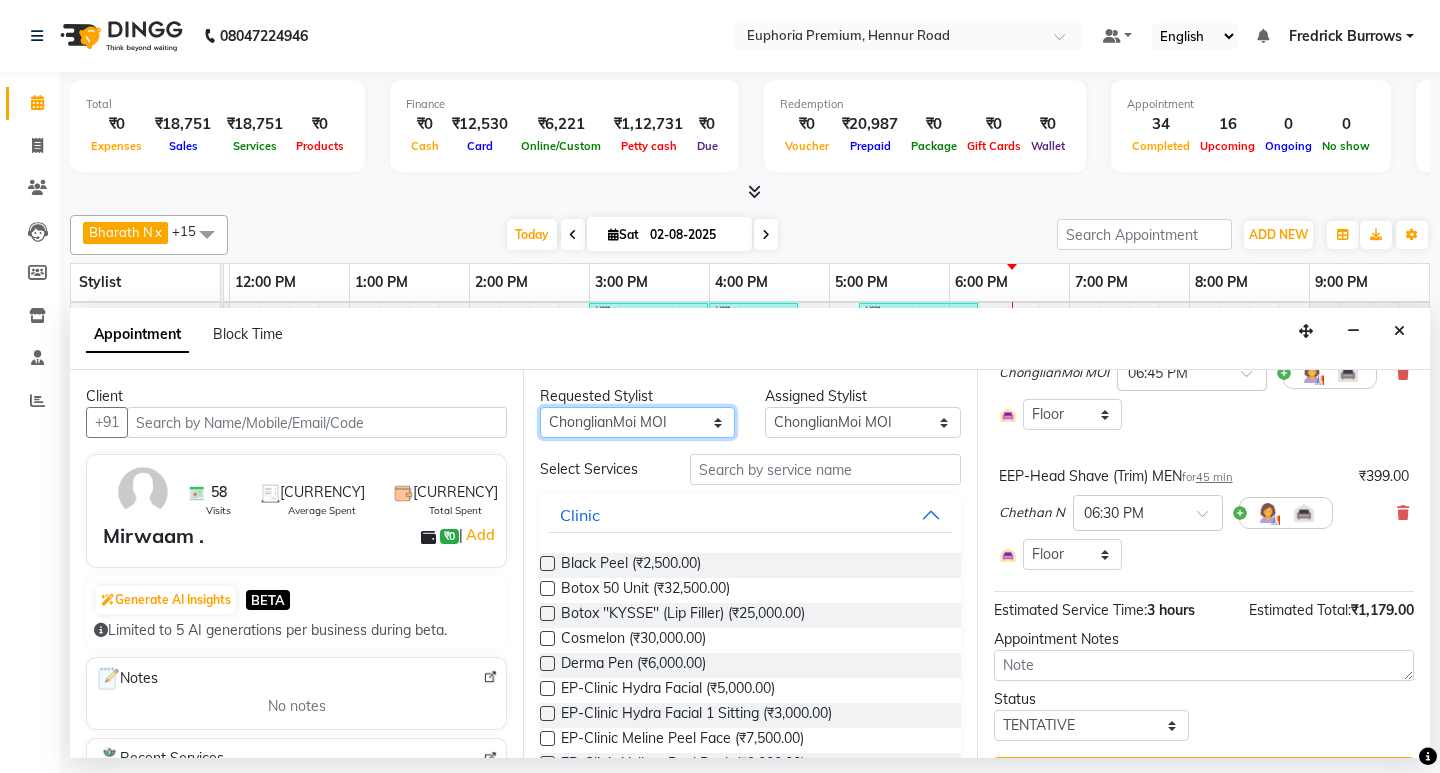 click on "Any Babu V Bharath N Binoy Chiinthian Moi ChonglianMoi MOI Daisy . Dhanya . Diya Khadka Fredrick Burrows Khushi Magarthapa Kishore K Maria Hamsa MRINALI MILI Pinky . Priya K Rosy Sanate Savitha Vijayan Shalini Deivasigamani Shishi L Vijayalakshmi M VISHON BAIDYA" at bounding box center (637, 422) 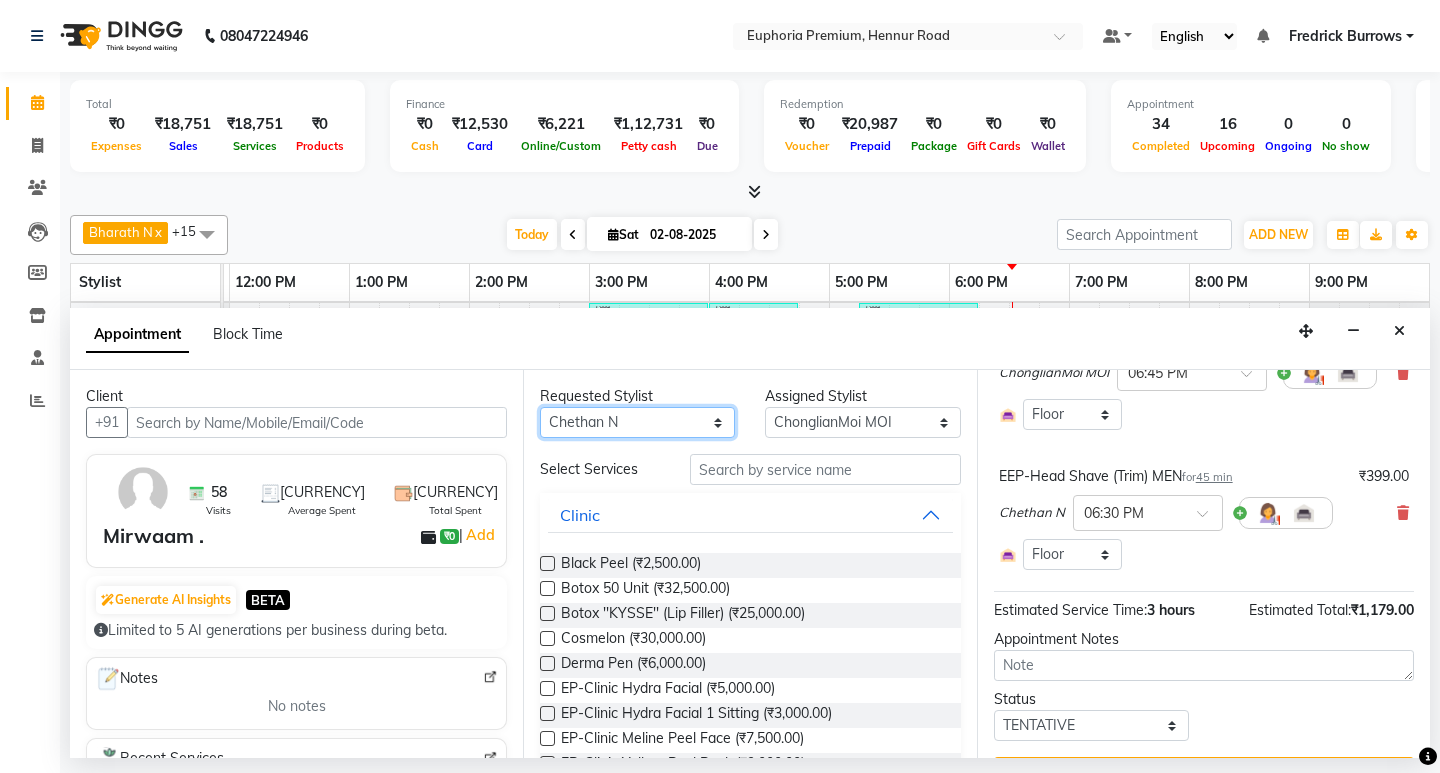 click on "Any Babu V Bharath N Binoy Chiinthian Moi ChonglianMoi MOI Daisy . Dhanya . Diya Khadka Fredrick Burrows Khushi Magarthapa Kishore K Maria Hamsa MRINALI MILI Pinky . Priya K Rosy Sanate Savitha Vijayan Shalini Deivasigamani Shishi L Vijayalakshmi M VISHON BAIDYA" at bounding box center (637, 422) 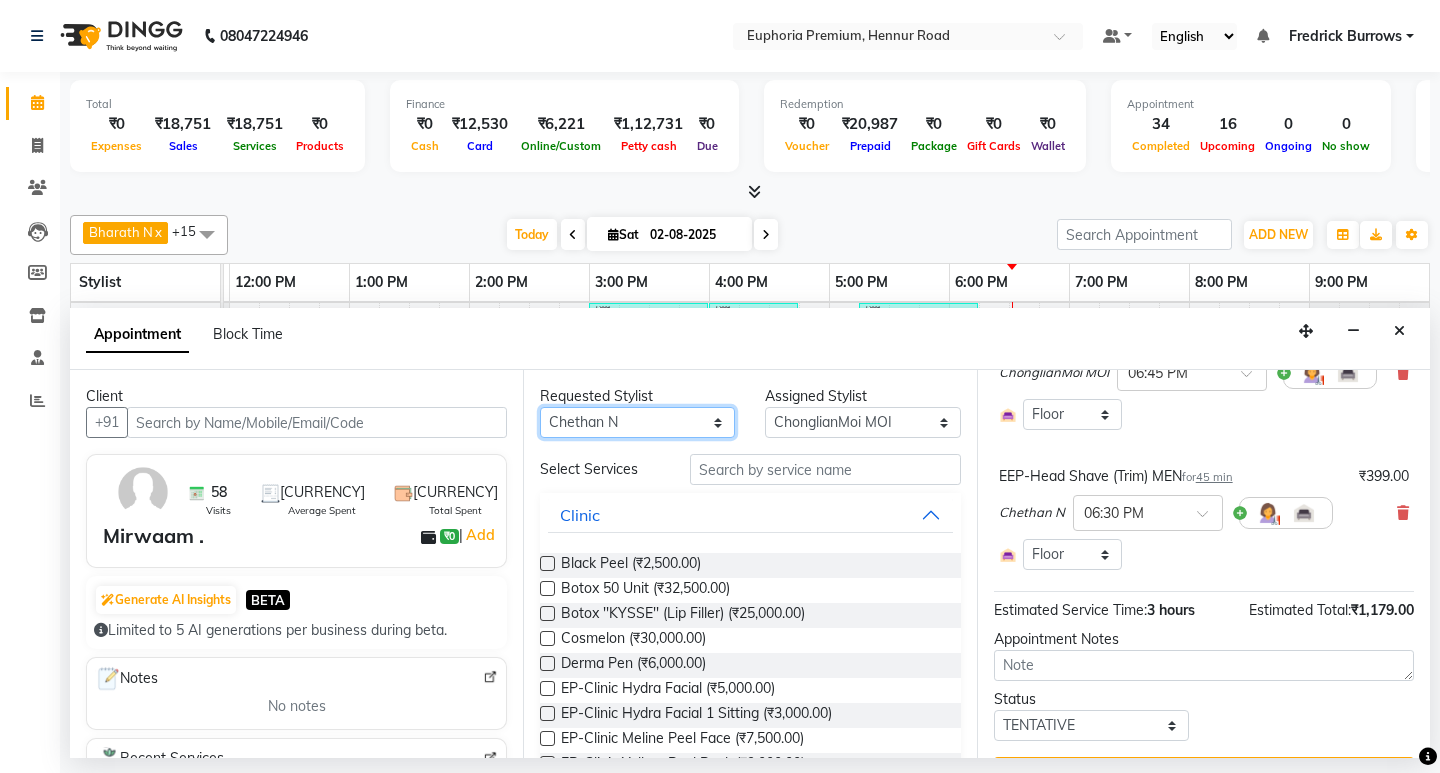 select on "74080" 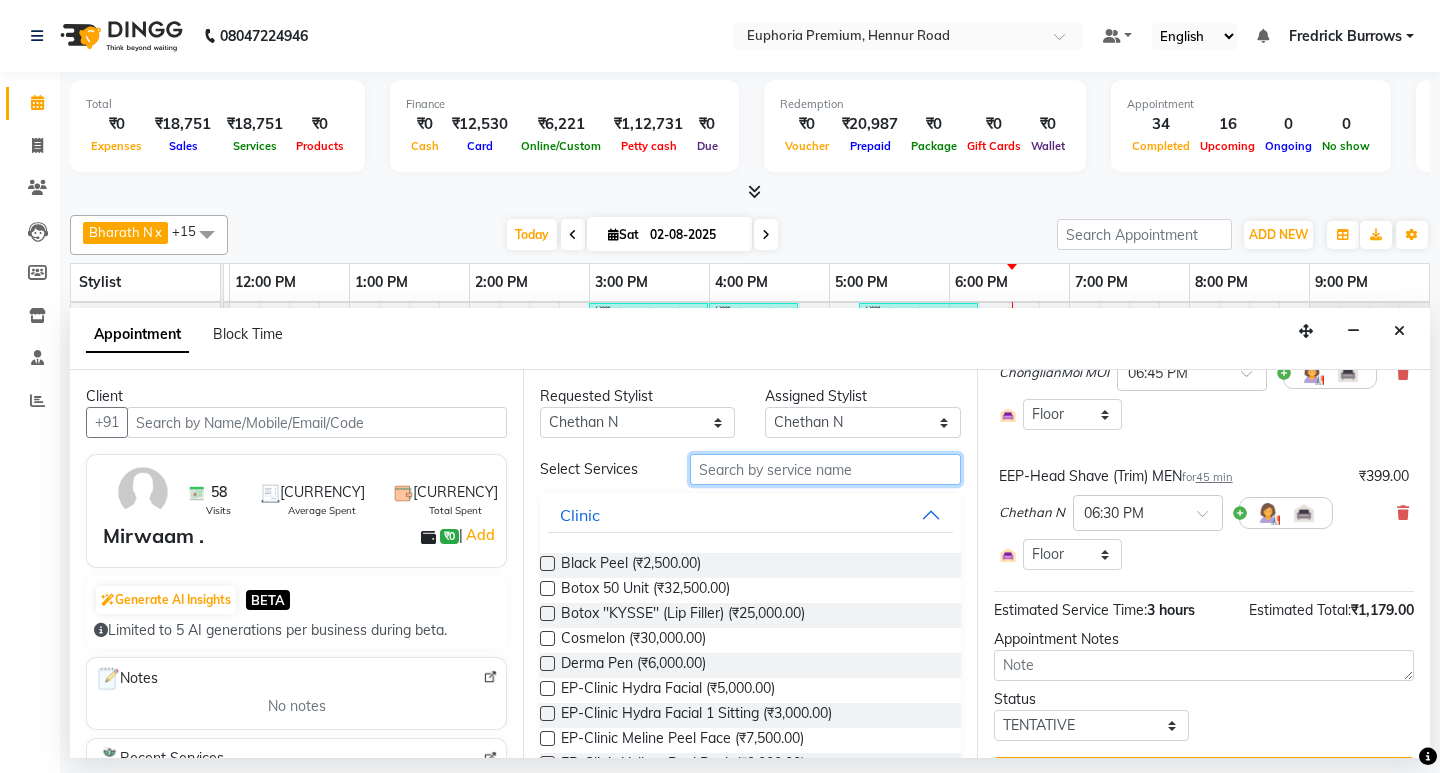 click at bounding box center (825, 469) 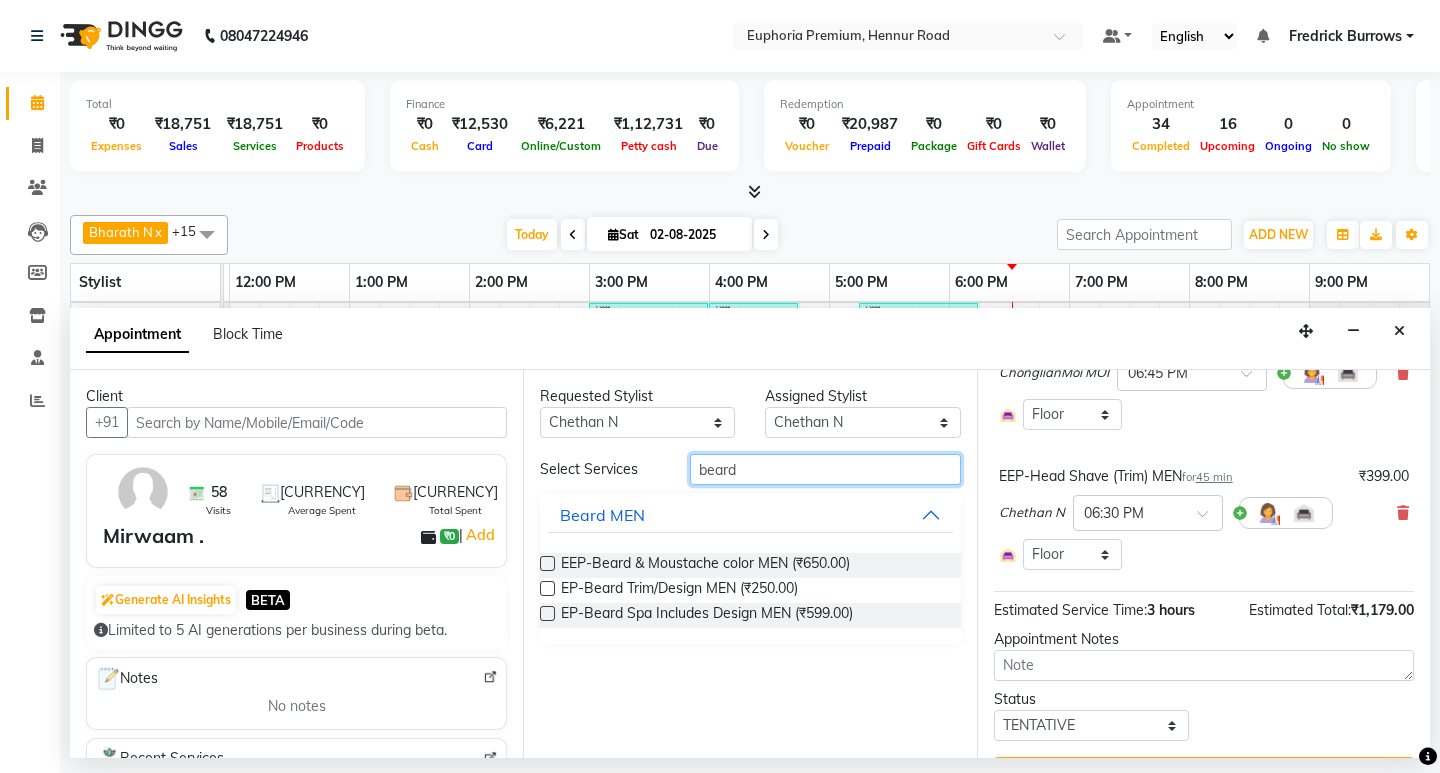 type on "beard" 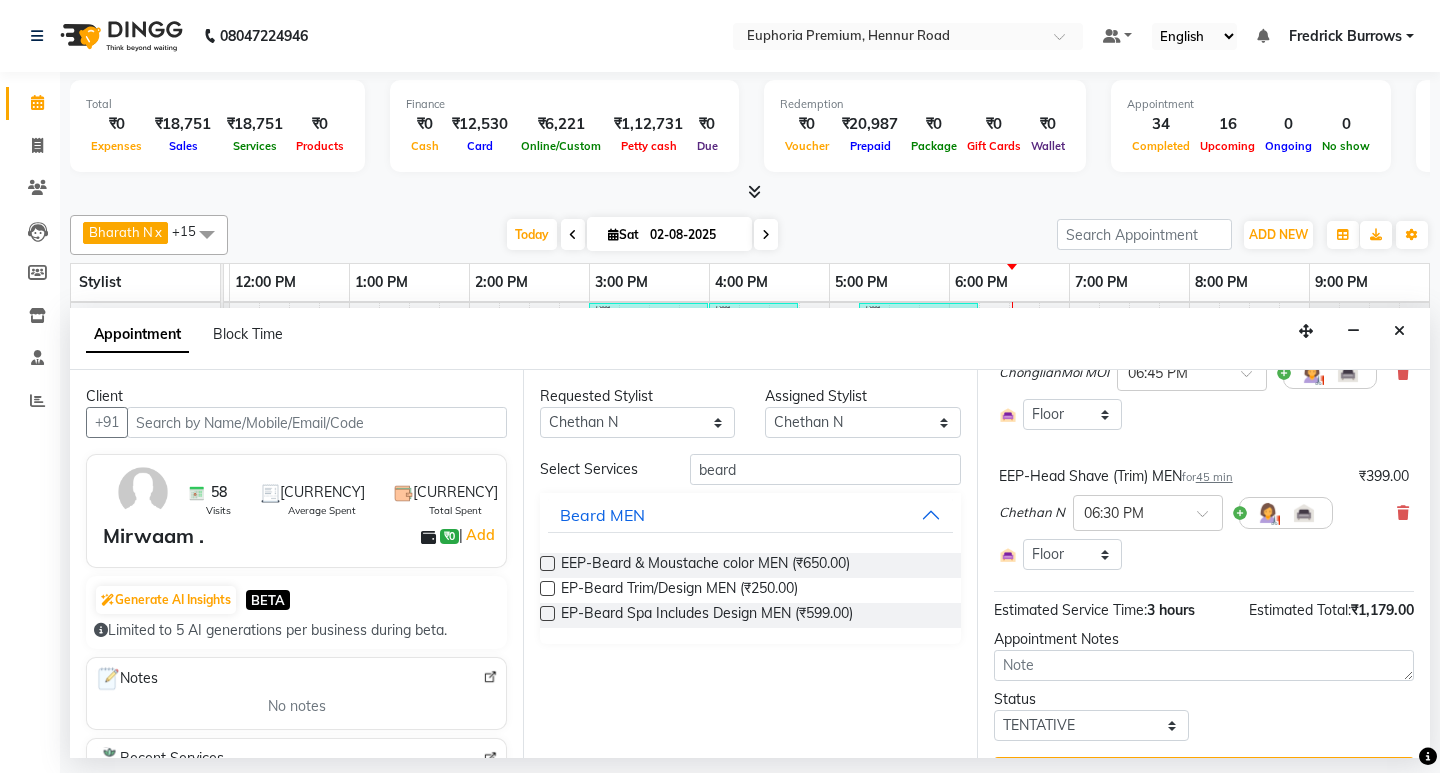 click at bounding box center [547, 588] 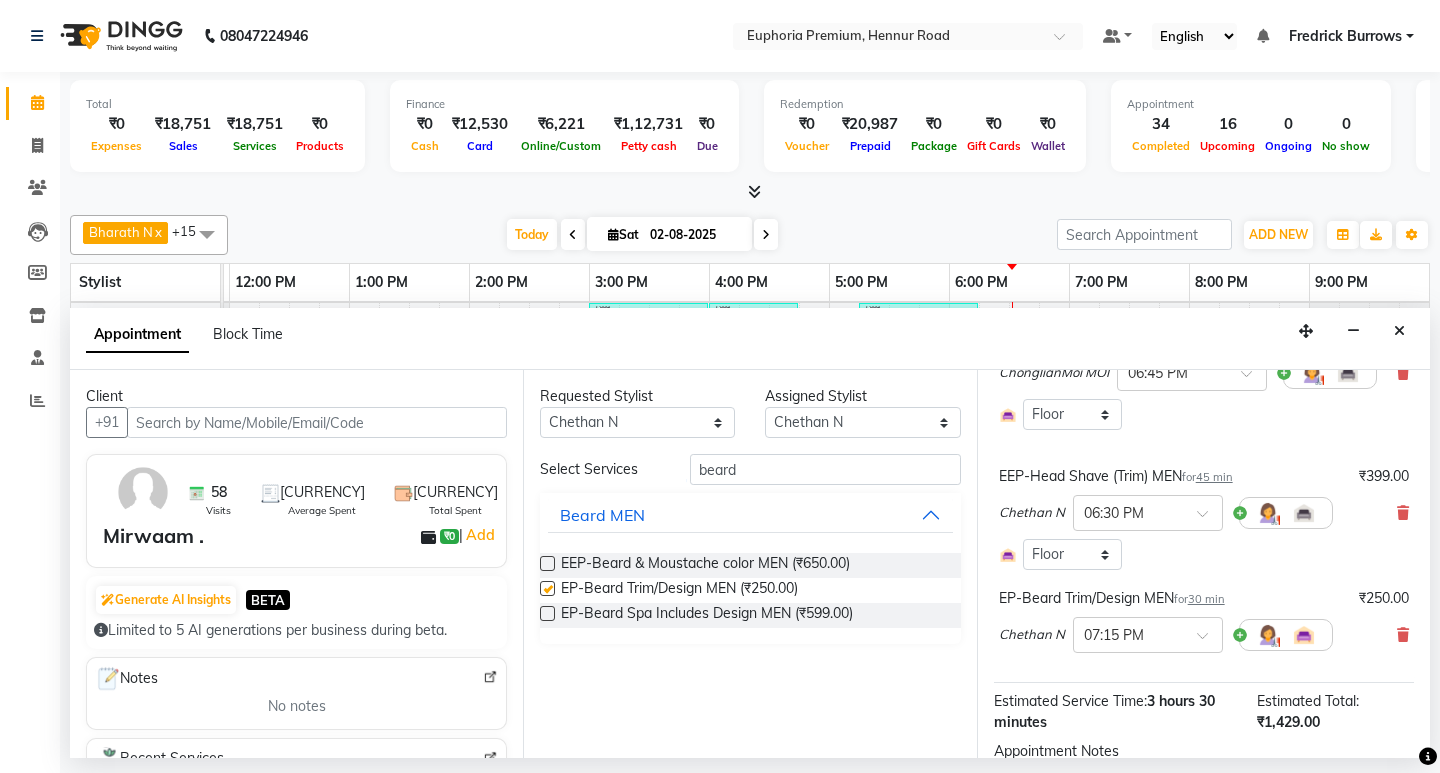 checkbox on "false" 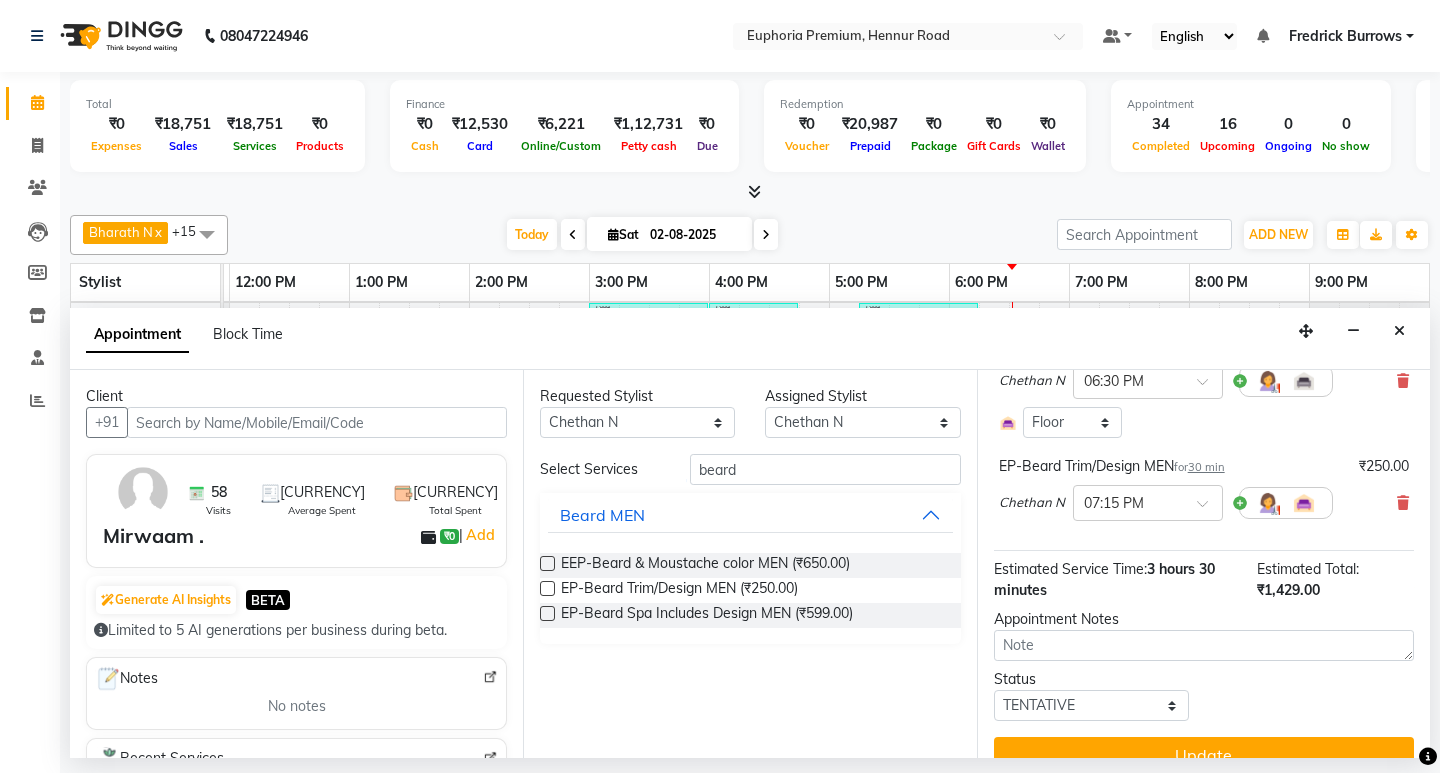 scroll, scrollTop: 366, scrollLeft: 0, axis: vertical 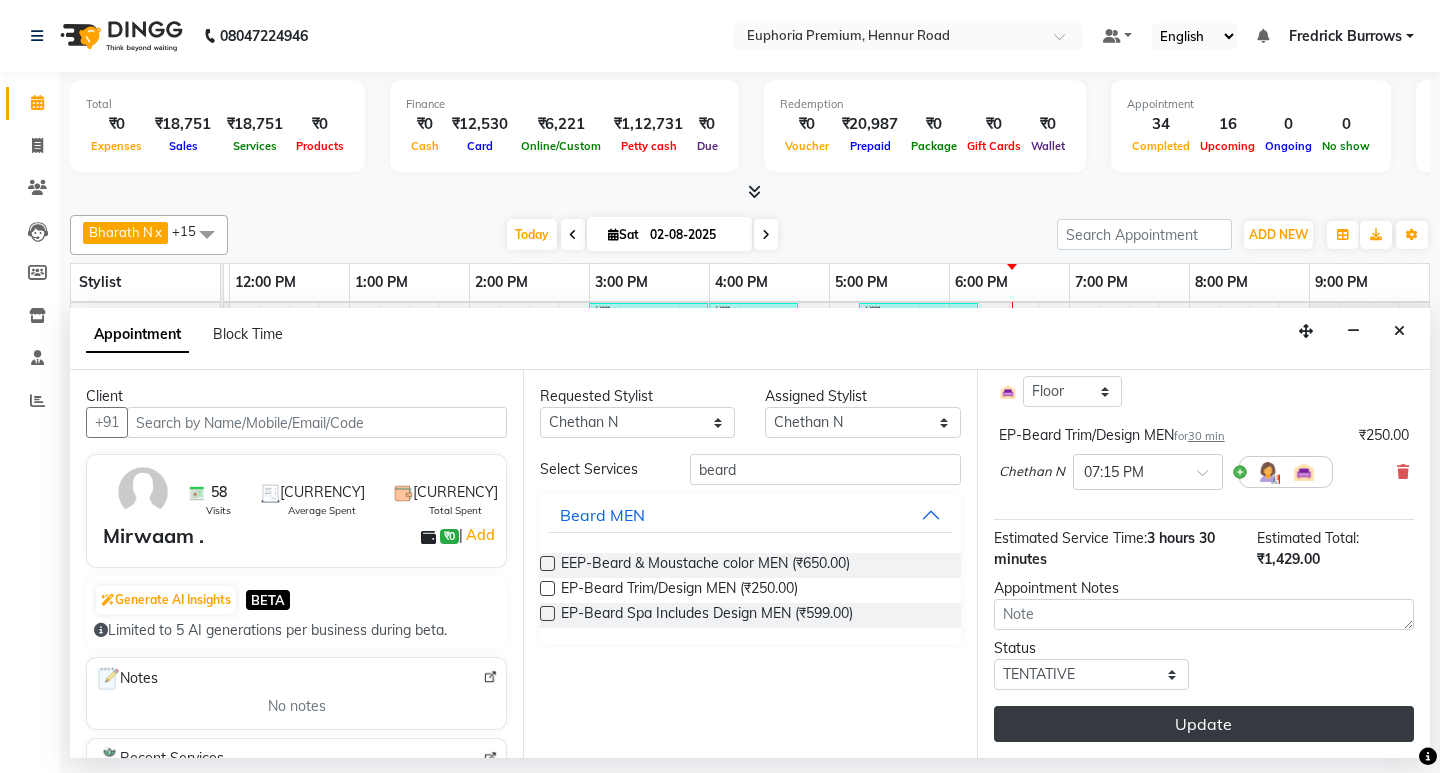 click on "Update" at bounding box center (1204, 724) 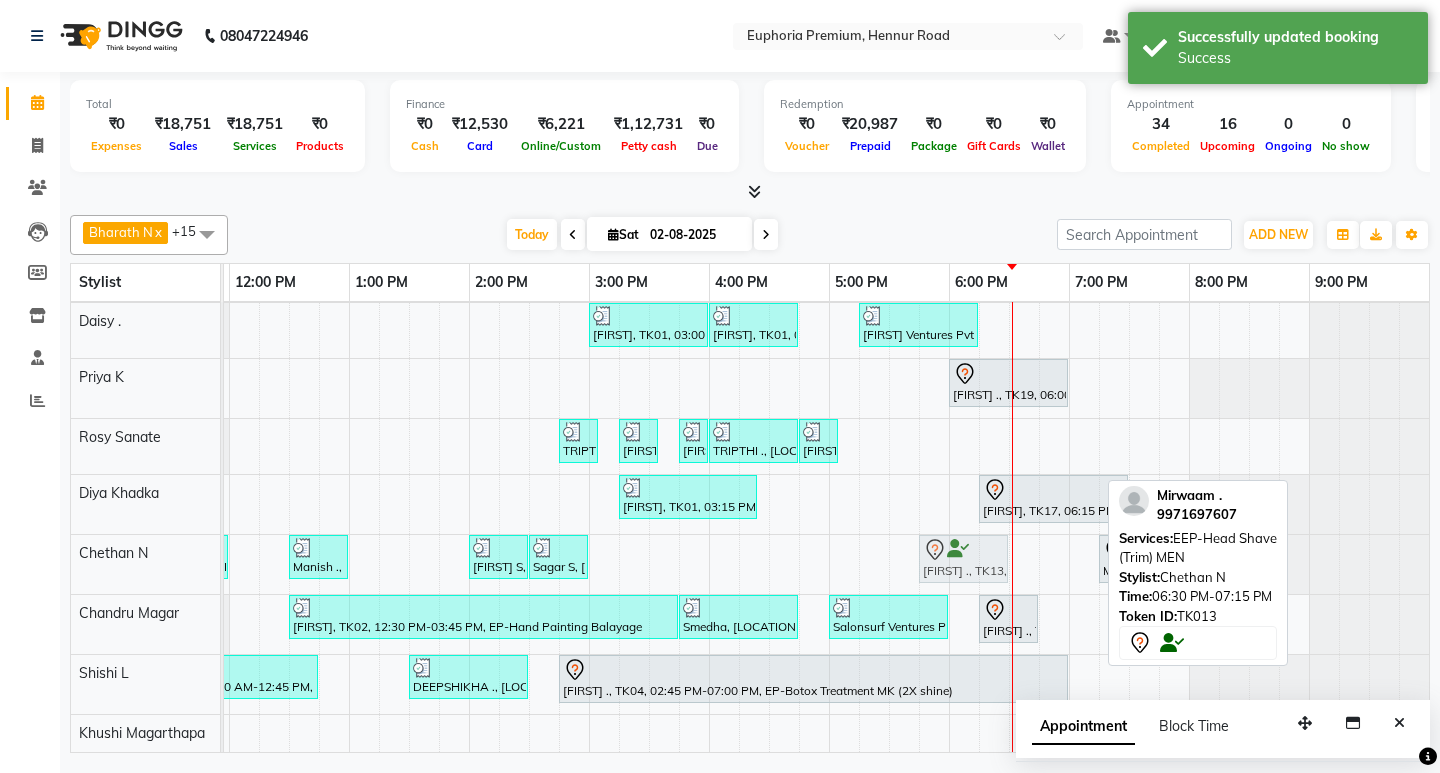 drag, startPoint x: 1064, startPoint y: 539, endPoint x: 968, endPoint y: 546, distance: 96.25487 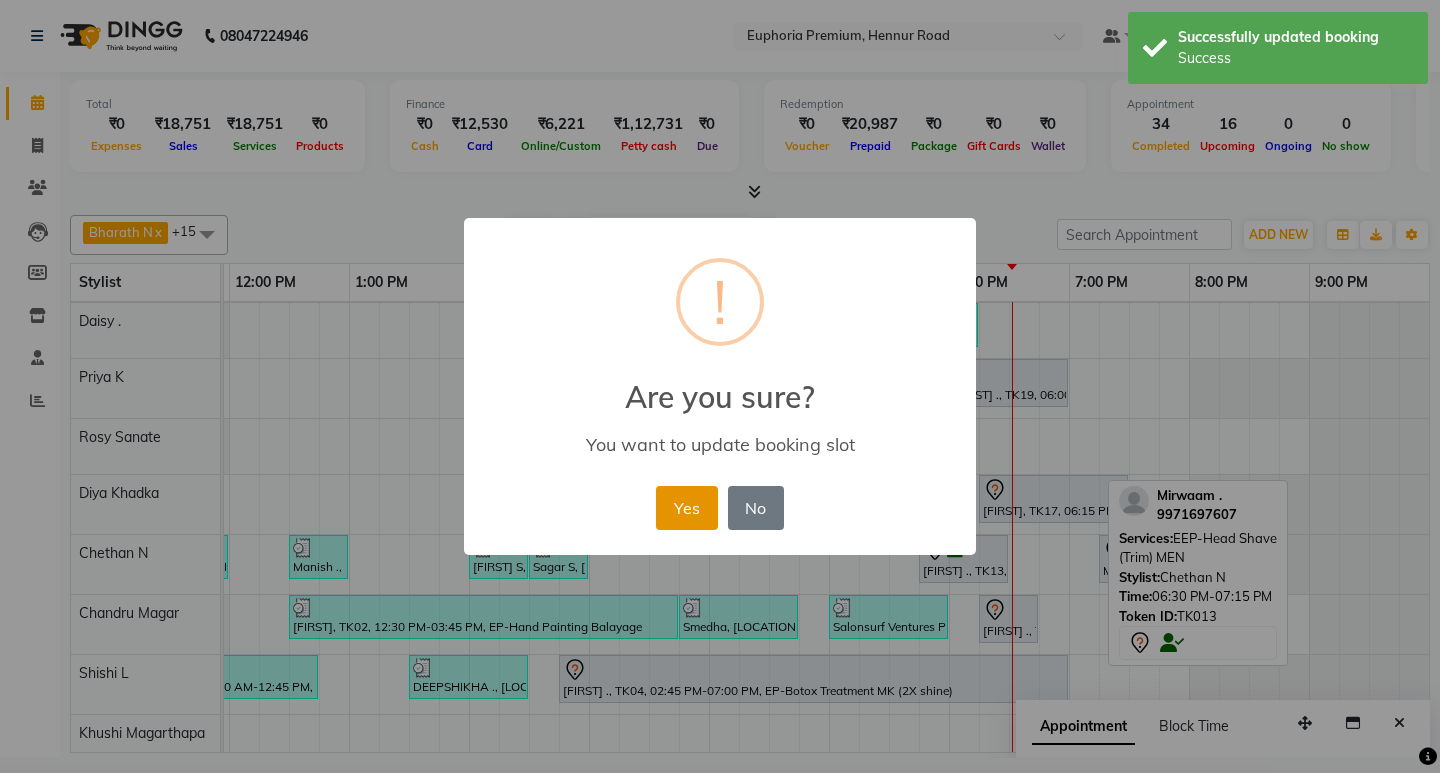 click on "Yes" at bounding box center [686, 508] 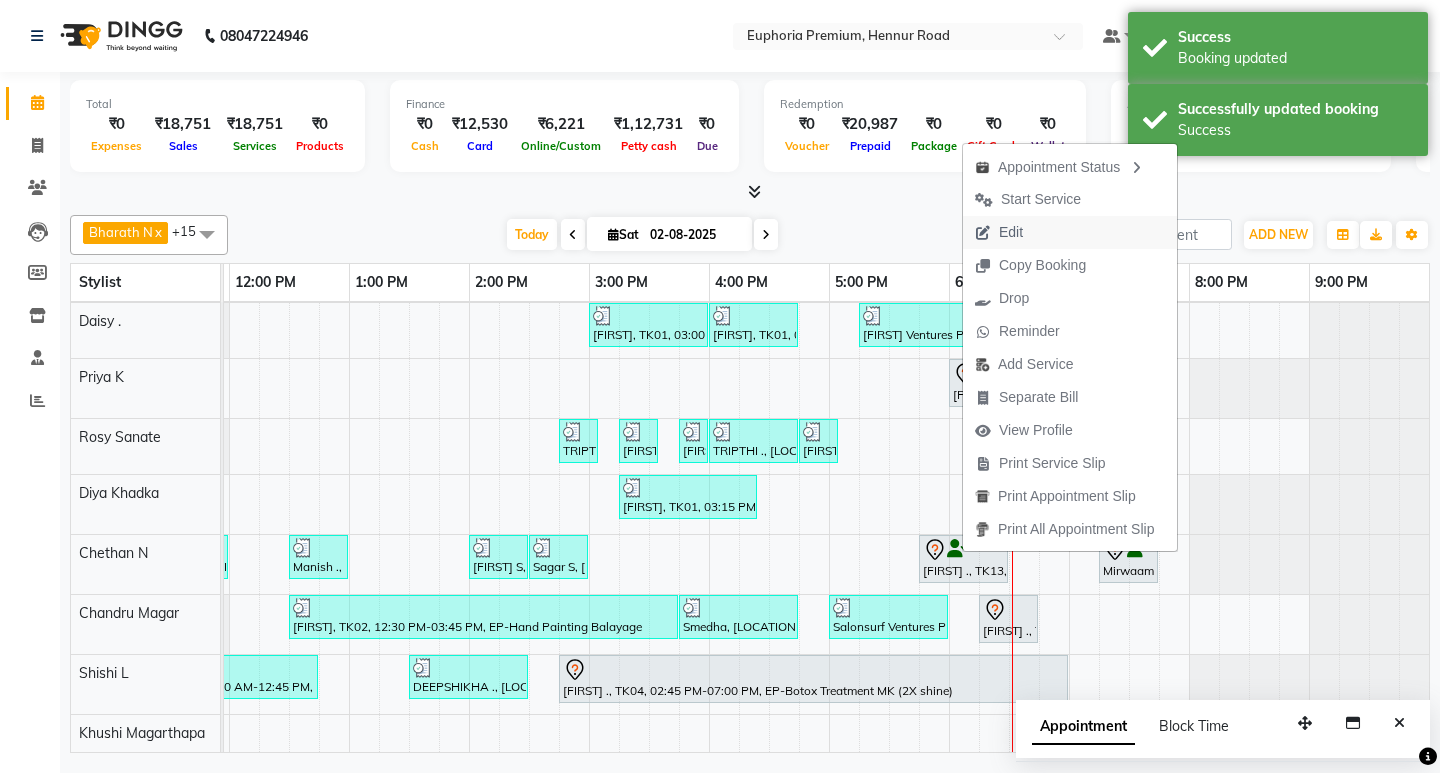 click on "Edit" at bounding box center (999, 232) 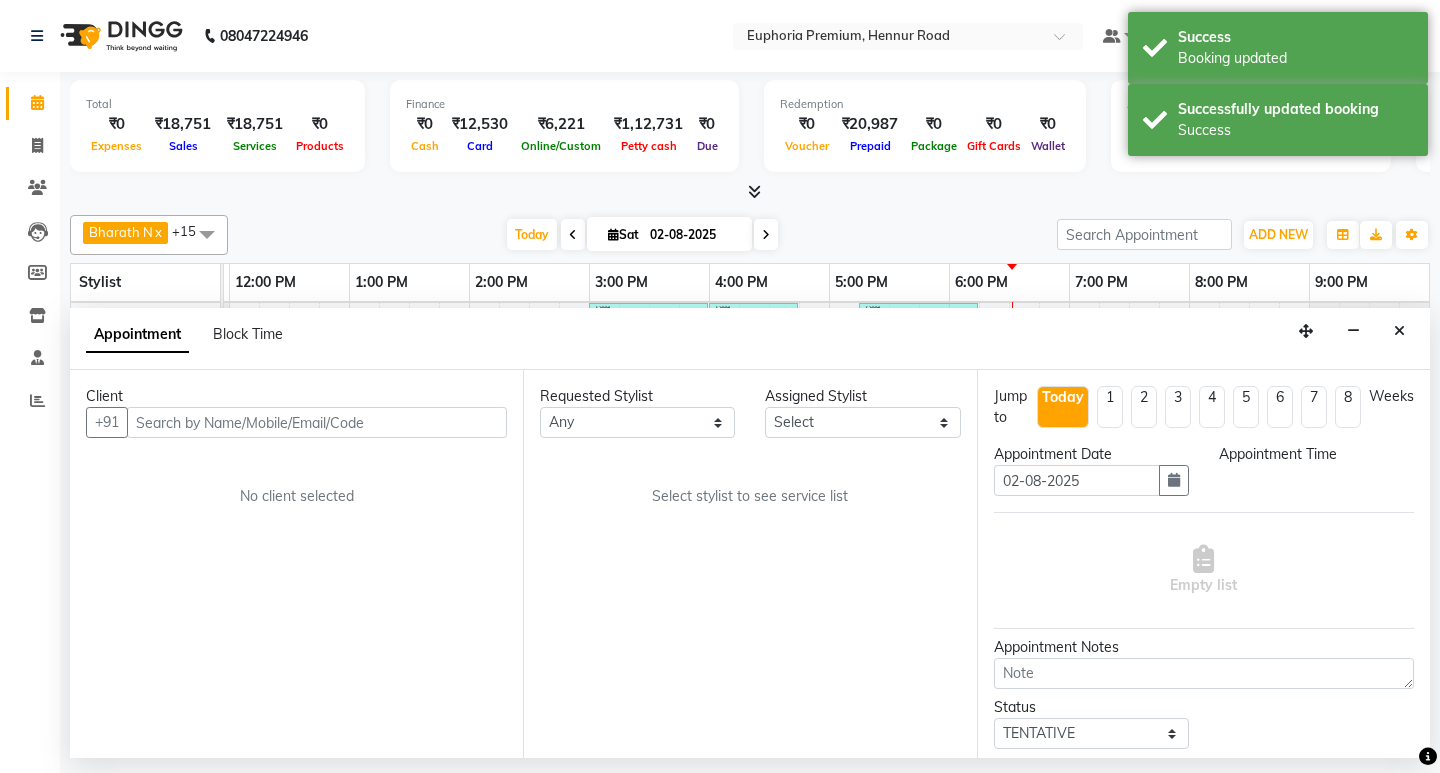 scroll, scrollTop: 0, scrollLeft: 0, axis: both 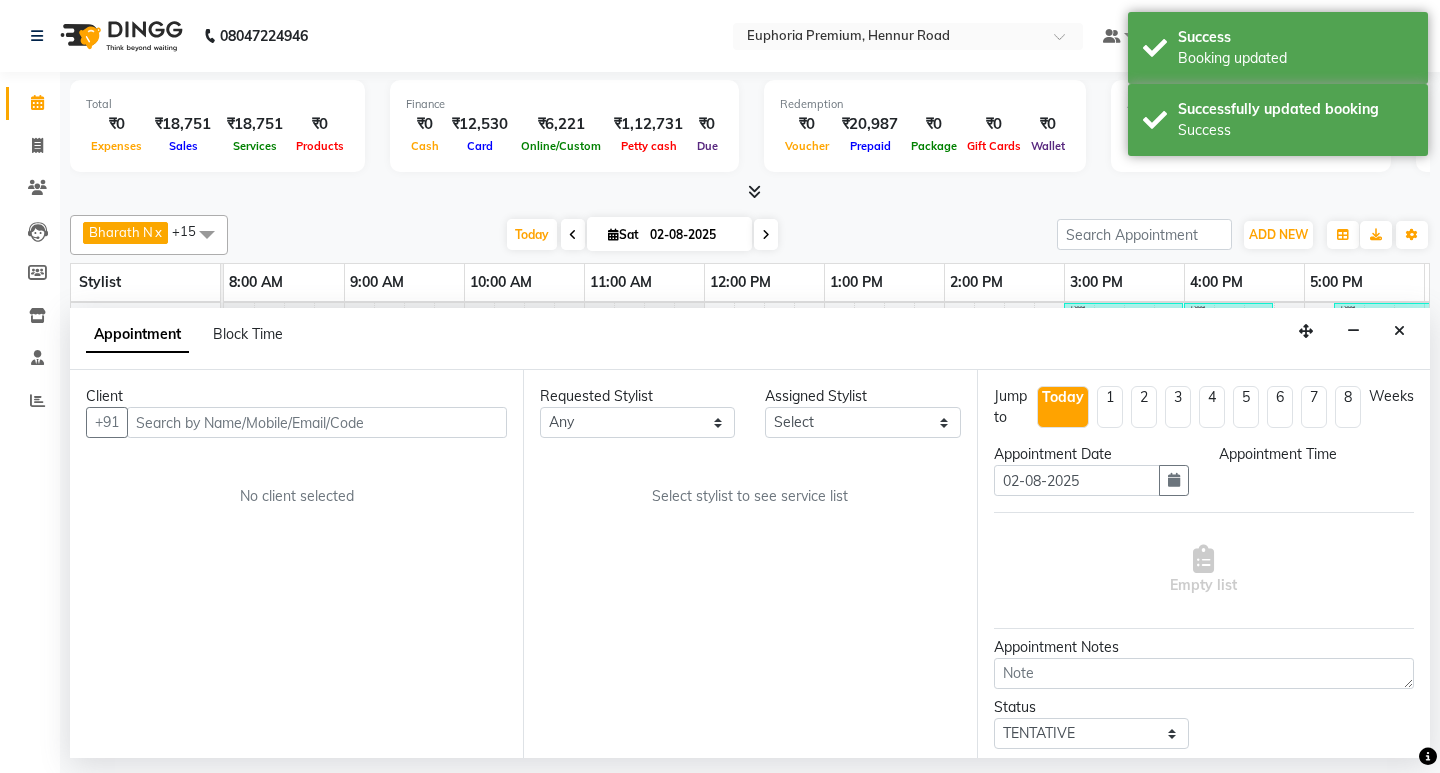select on "74080" 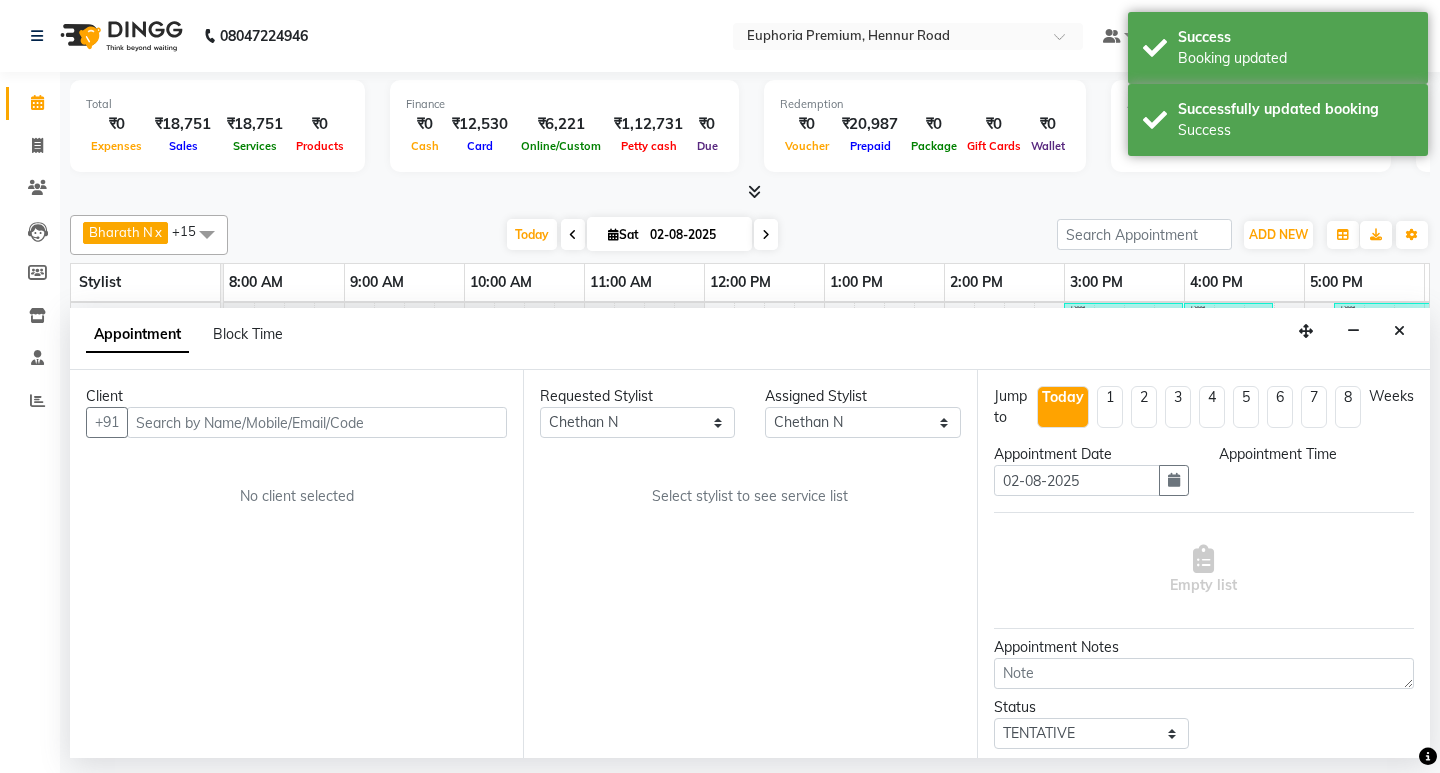 select on "1065" 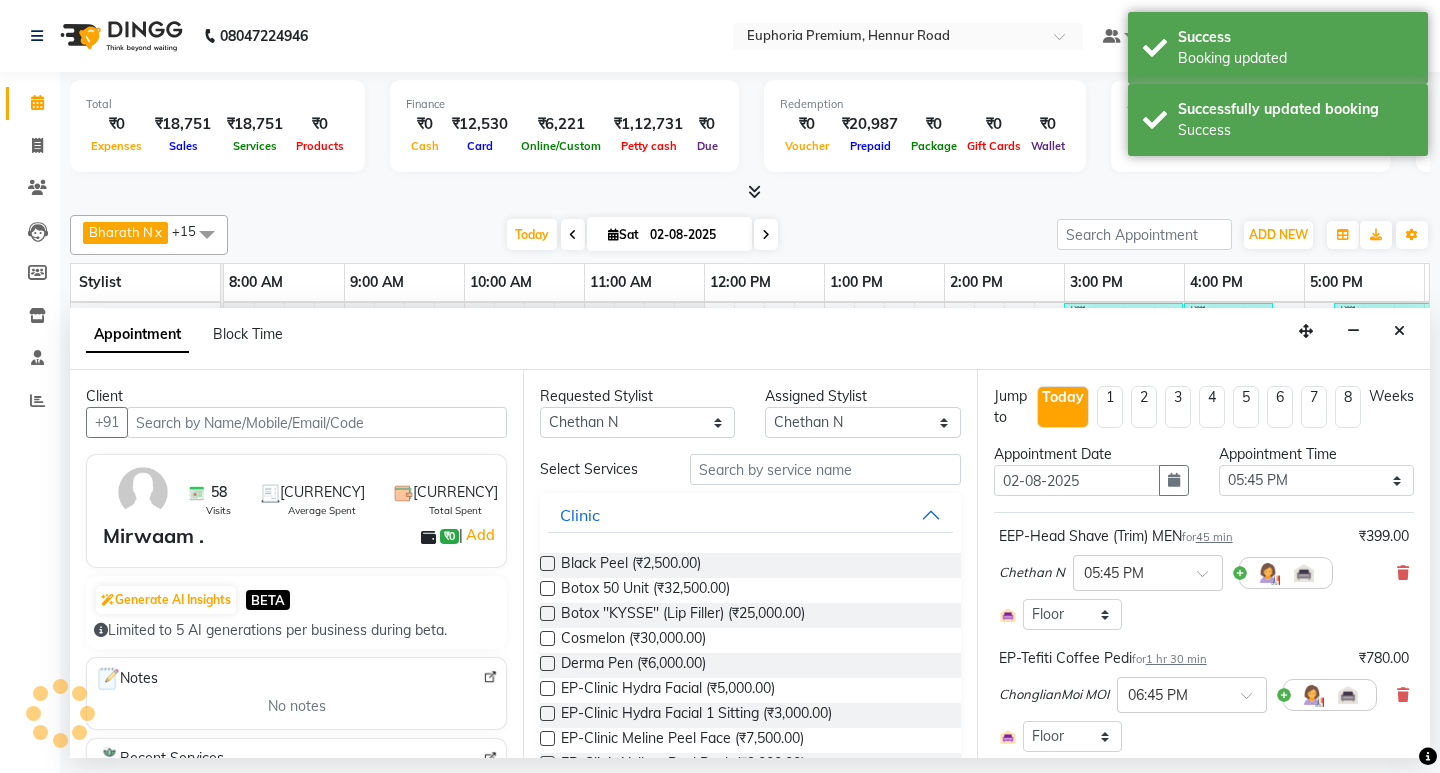 scroll, scrollTop: 0, scrollLeft: 475, axis: horizontal 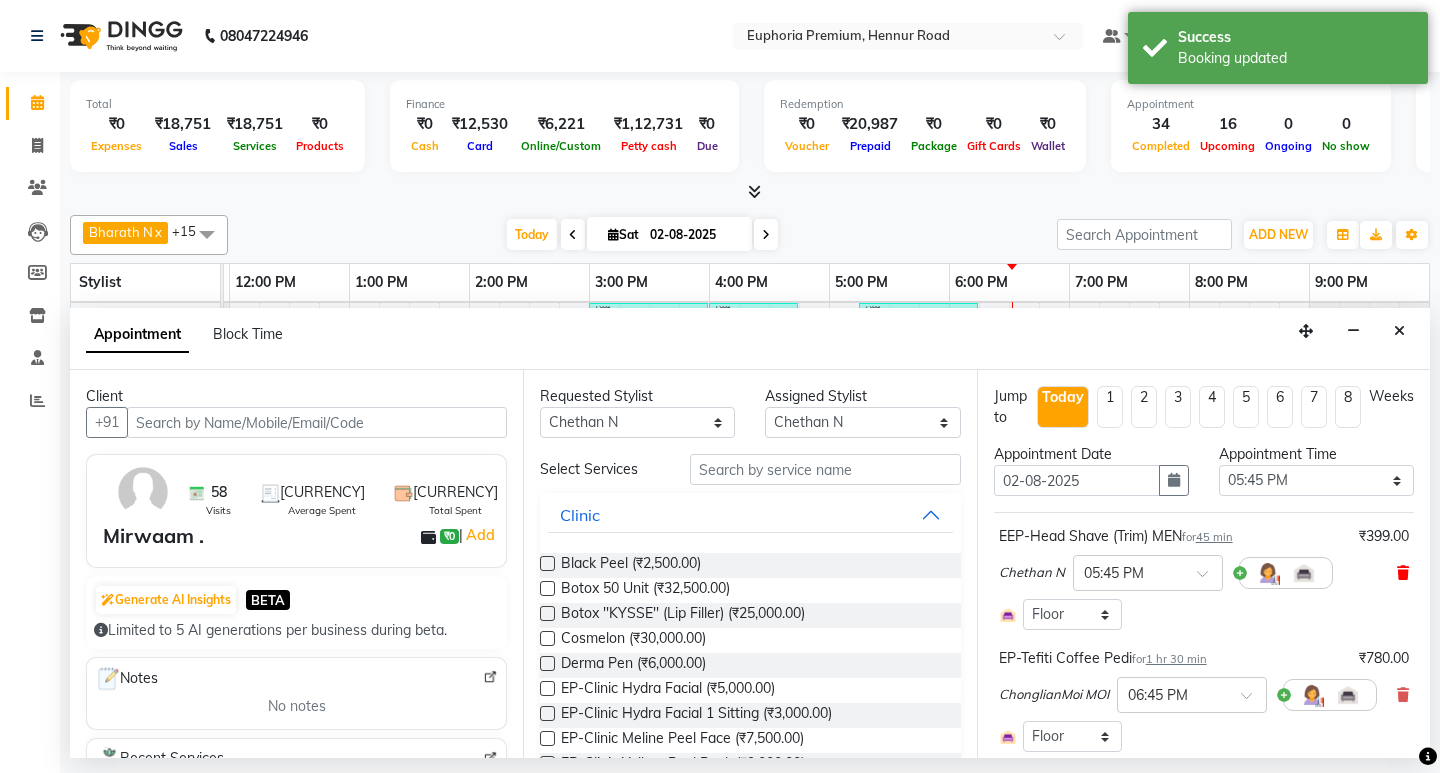 click at bounding box center [1403, 573] 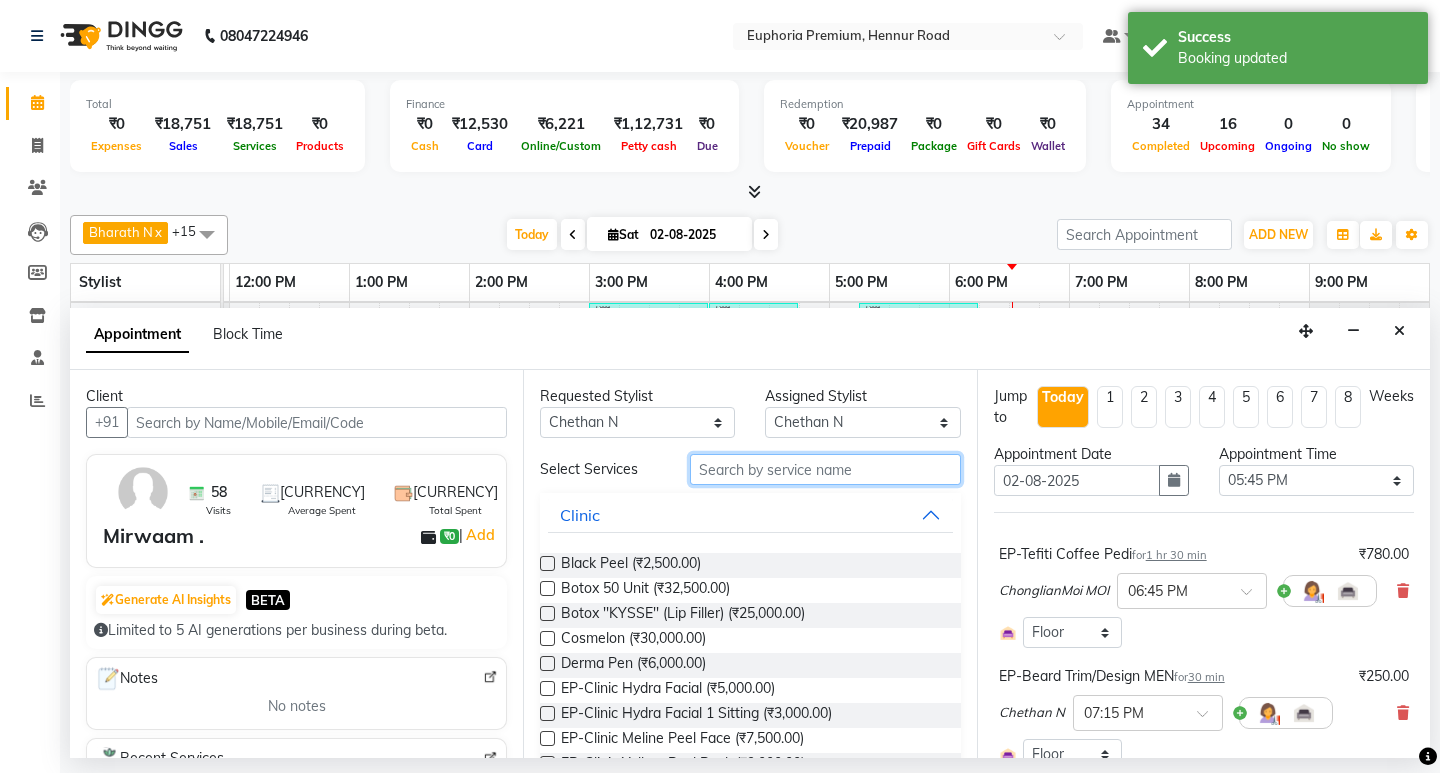 click at bounding box center (825, 469) 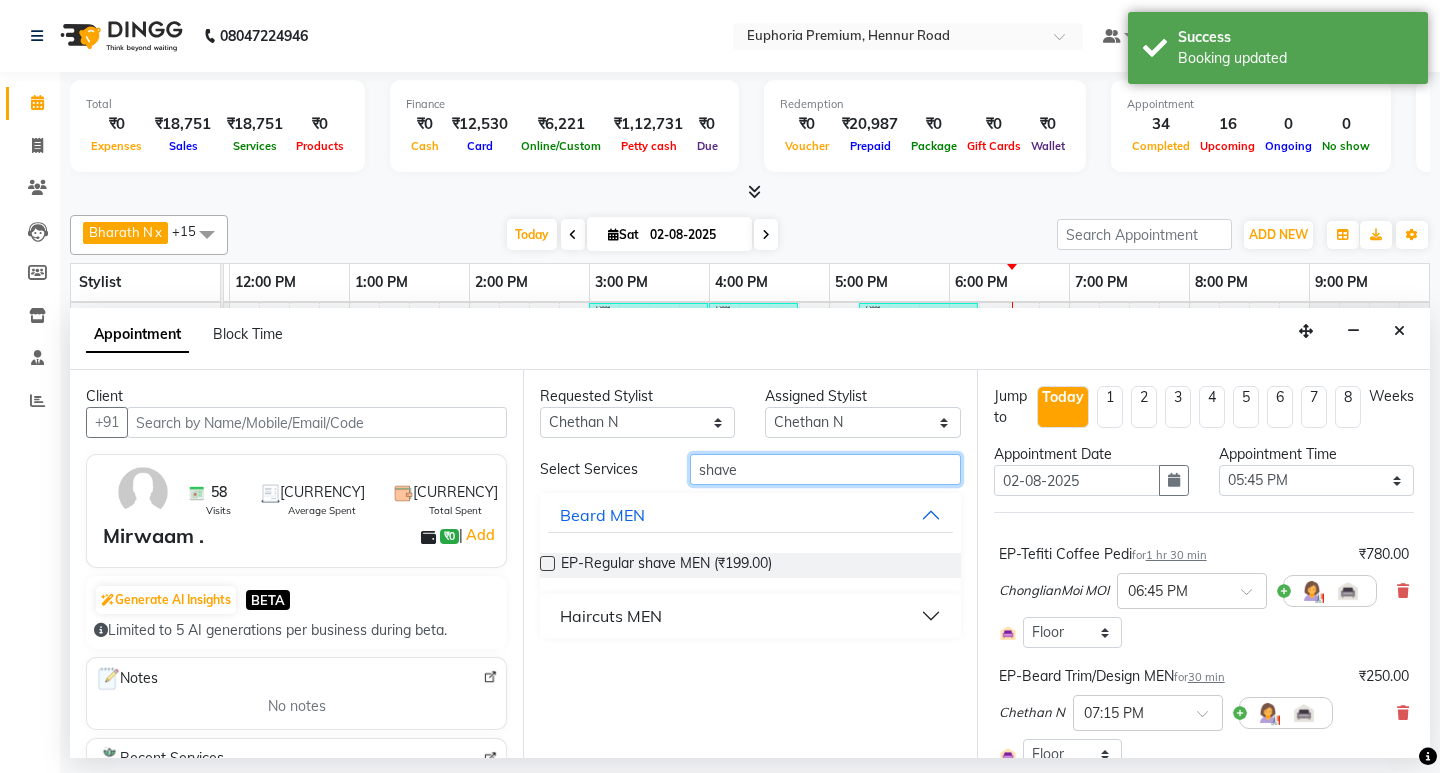 type on "shave" 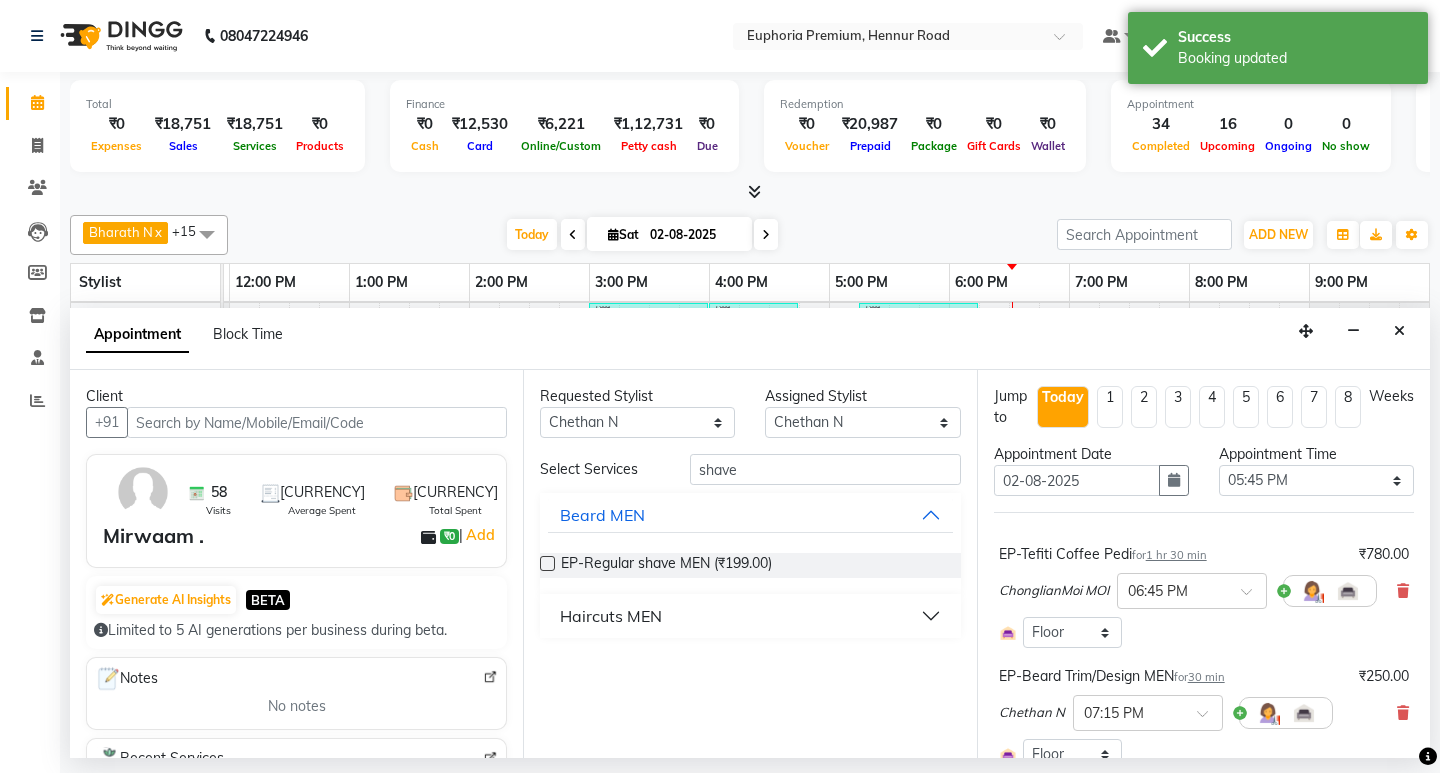 click at bounding box center [547, 563] 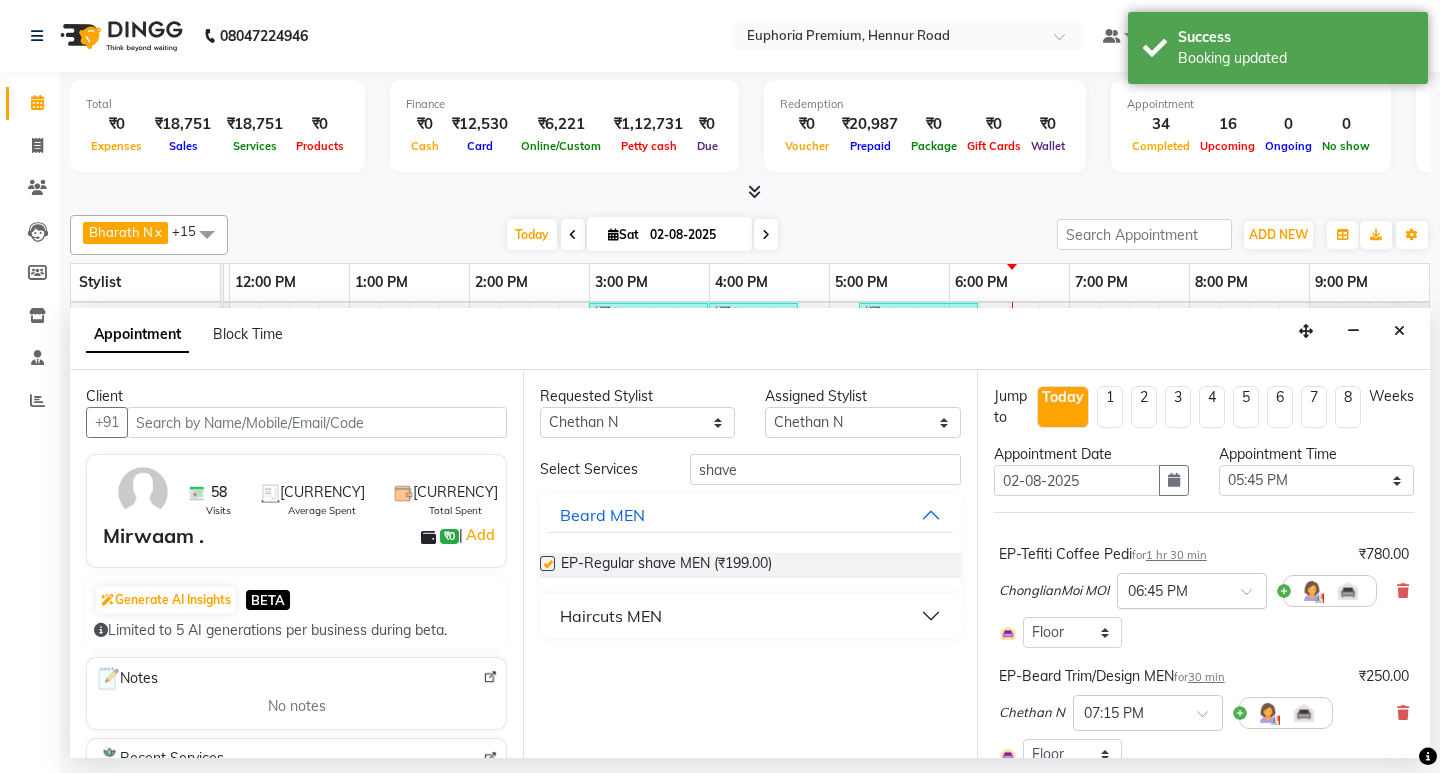 checkbox on "false" 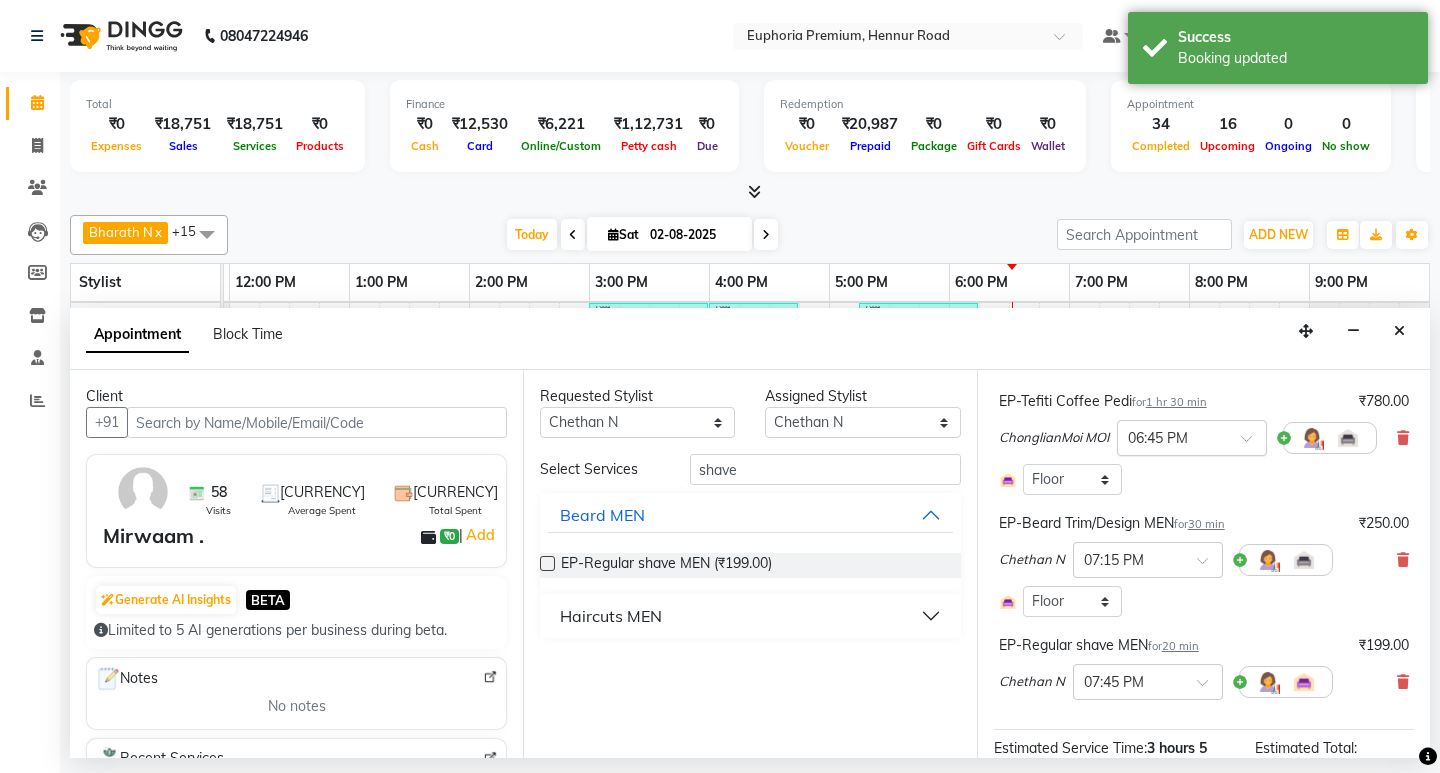 scroll, scrollTop: 366, scrollLeft: 0, axis: vertical 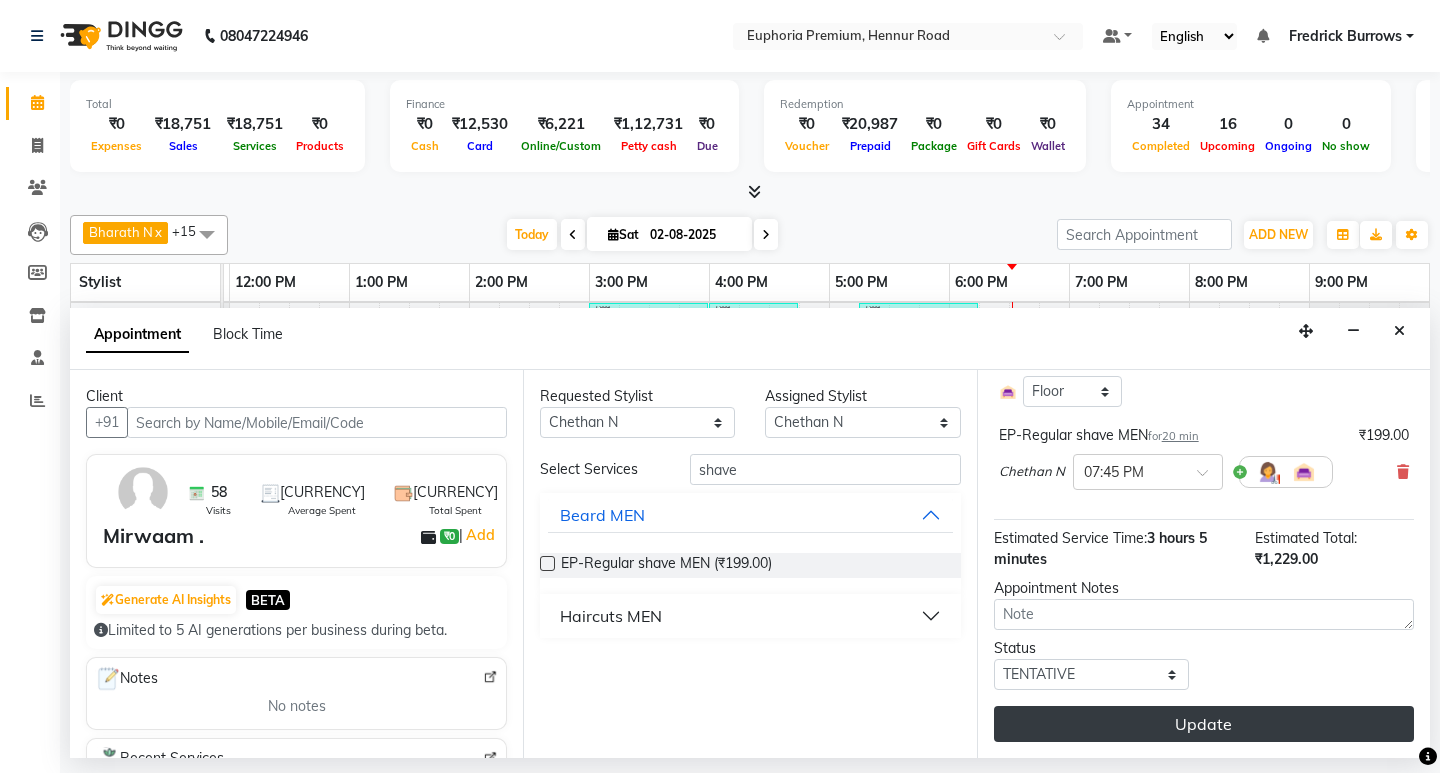 click on "Update" at bounding box center (1204, 724) 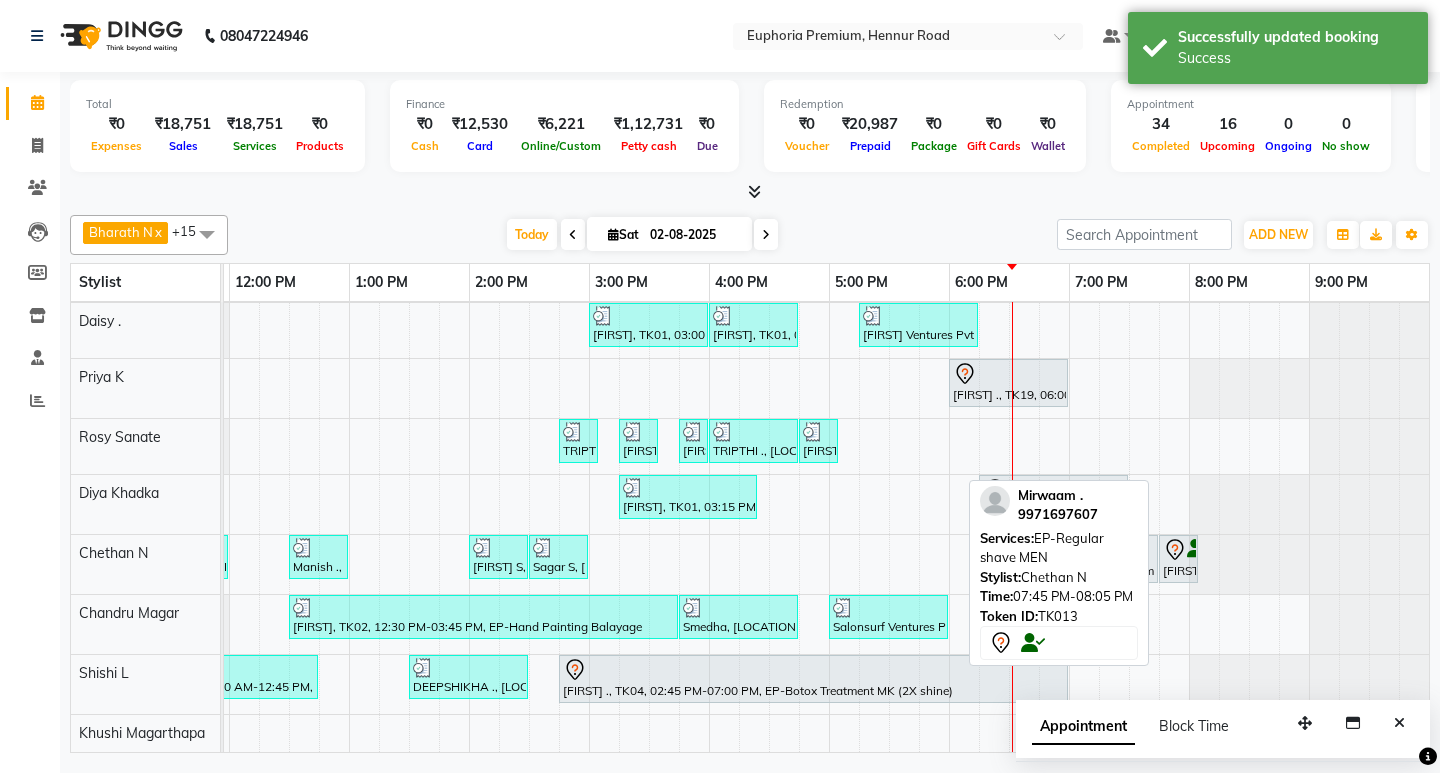 click 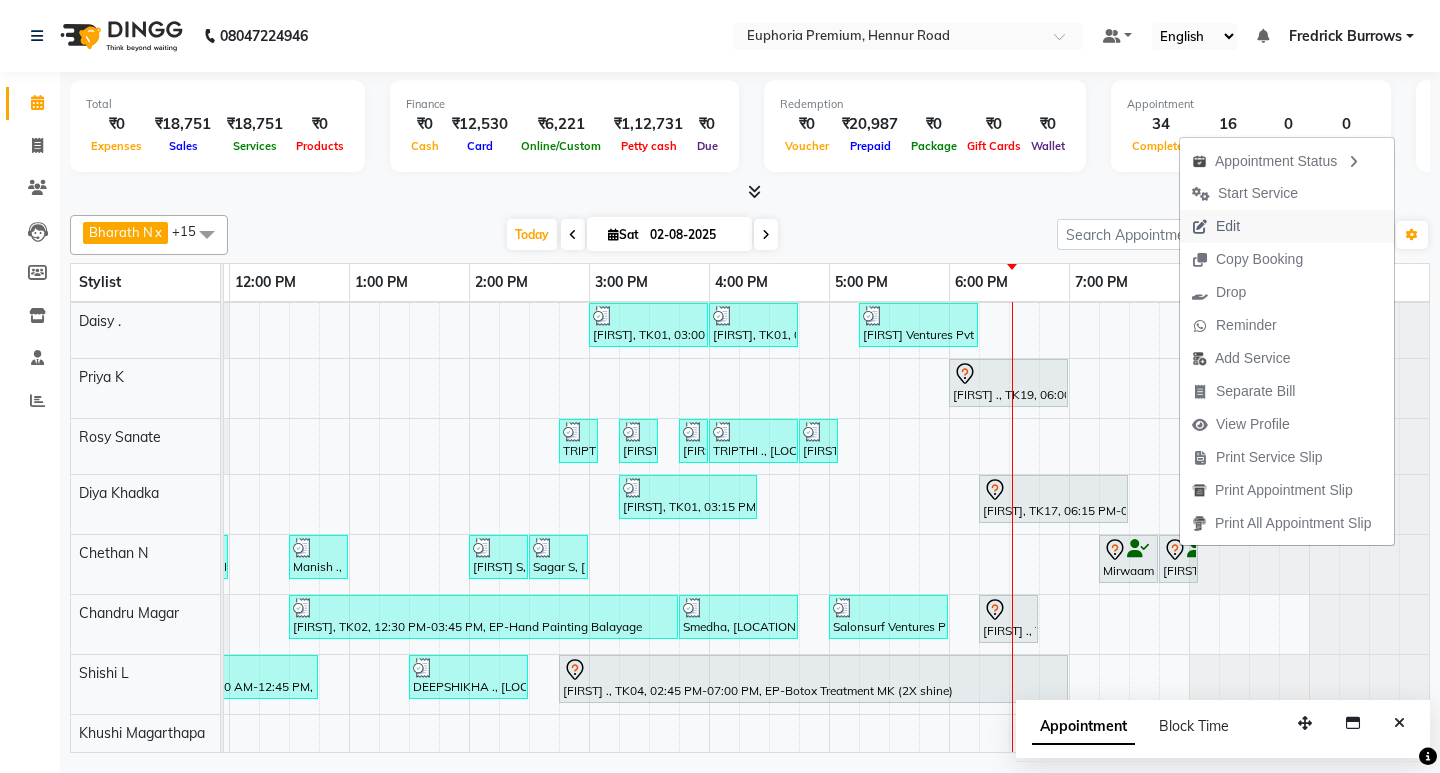 click on "Edit" at bounding box center [1228, 226] 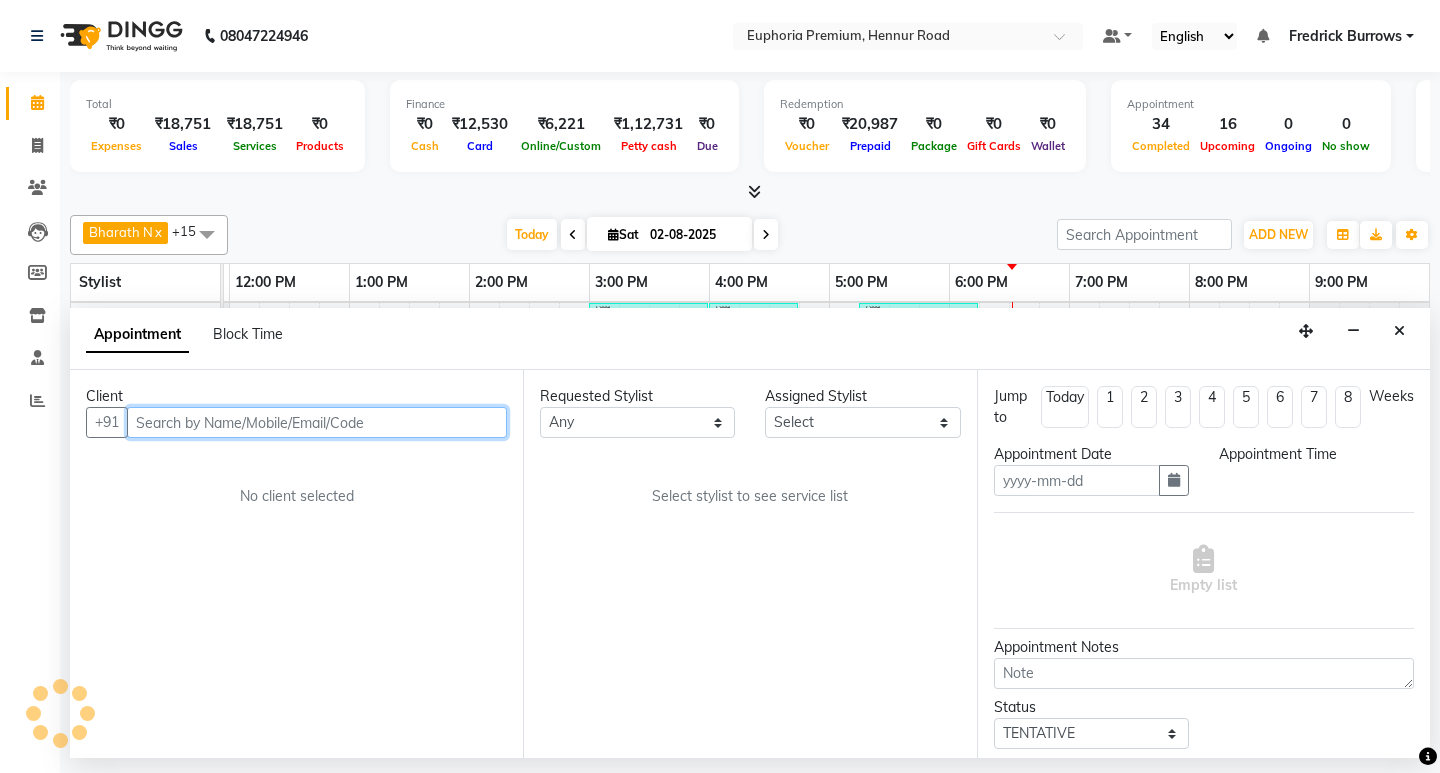type on "02-08-2025" 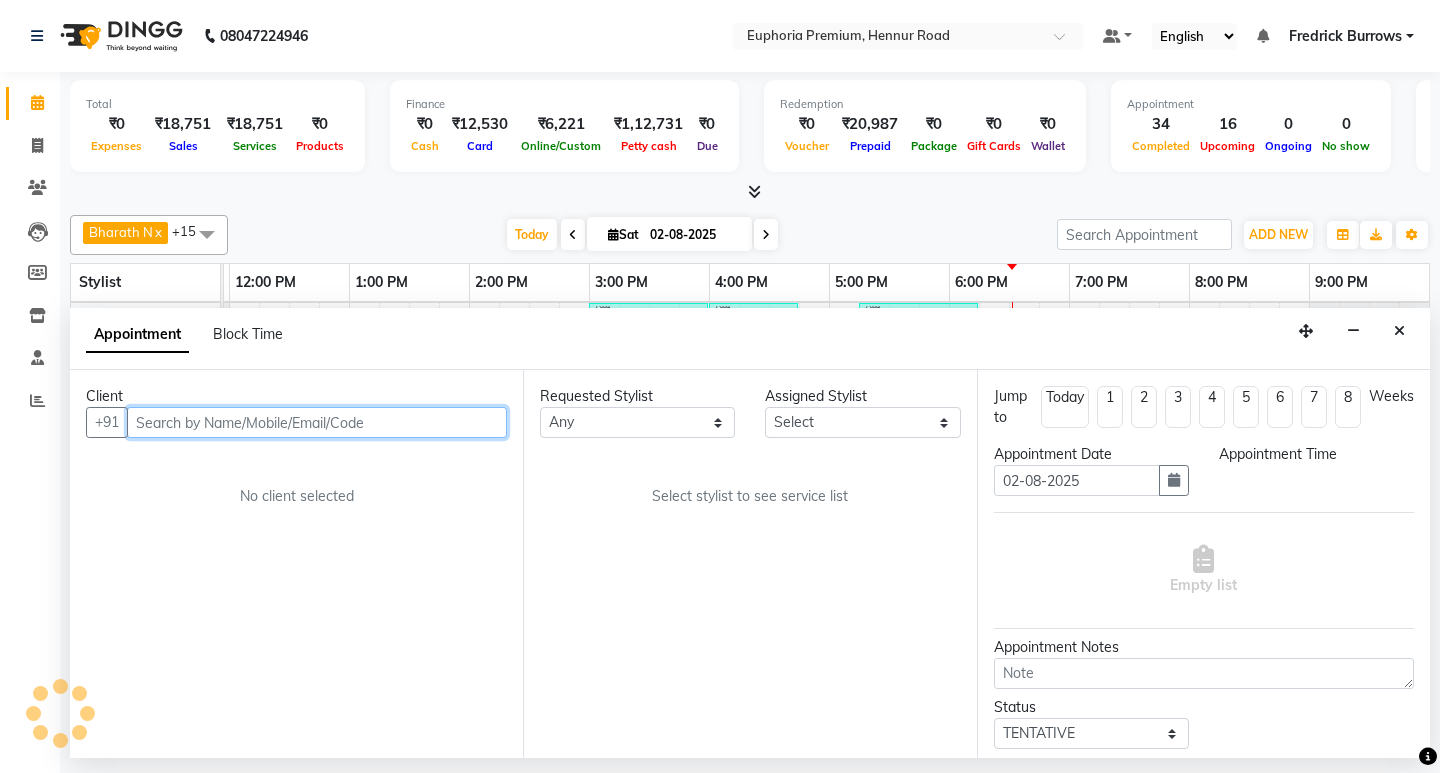 select on "1125" 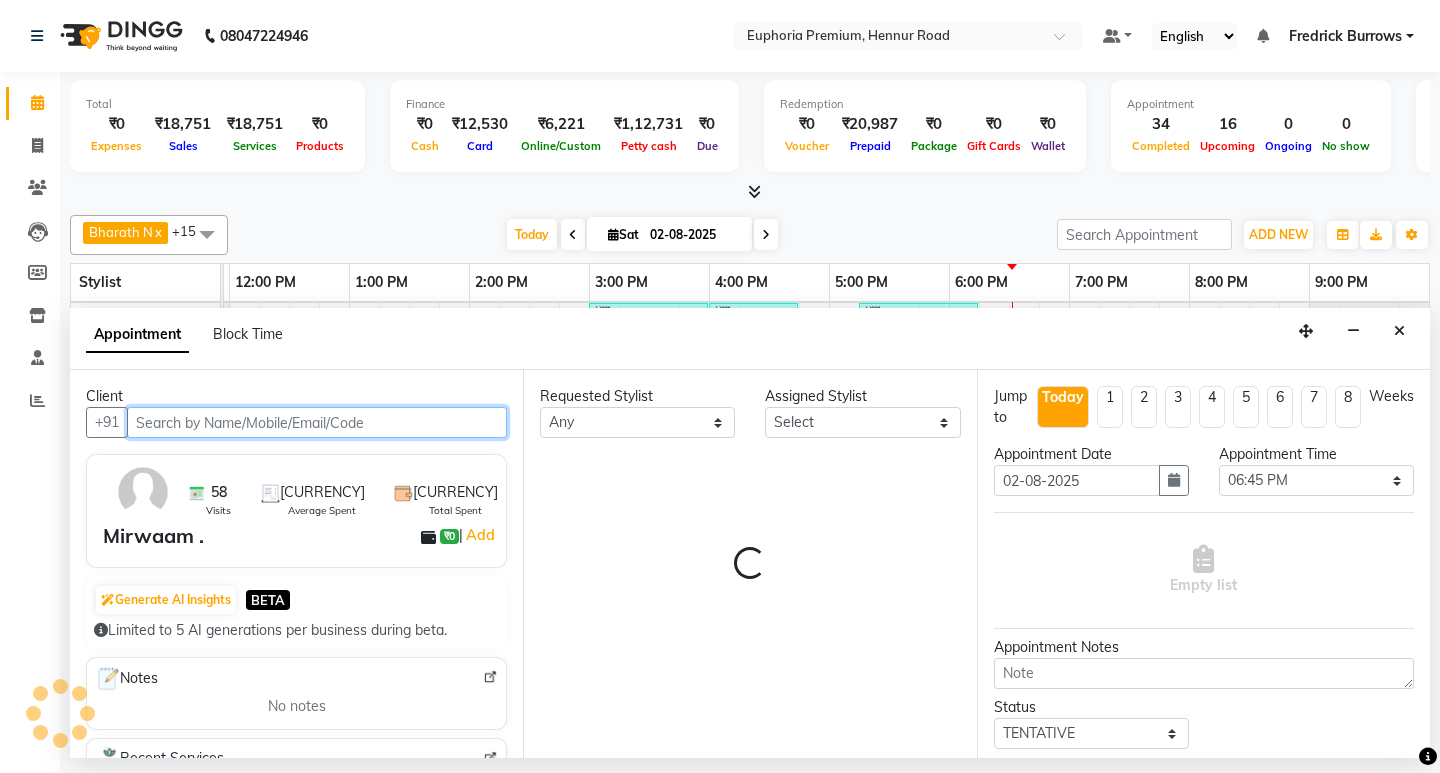 scroll, scrollTop: 0, scrollLeft: 475, axis: horizontal 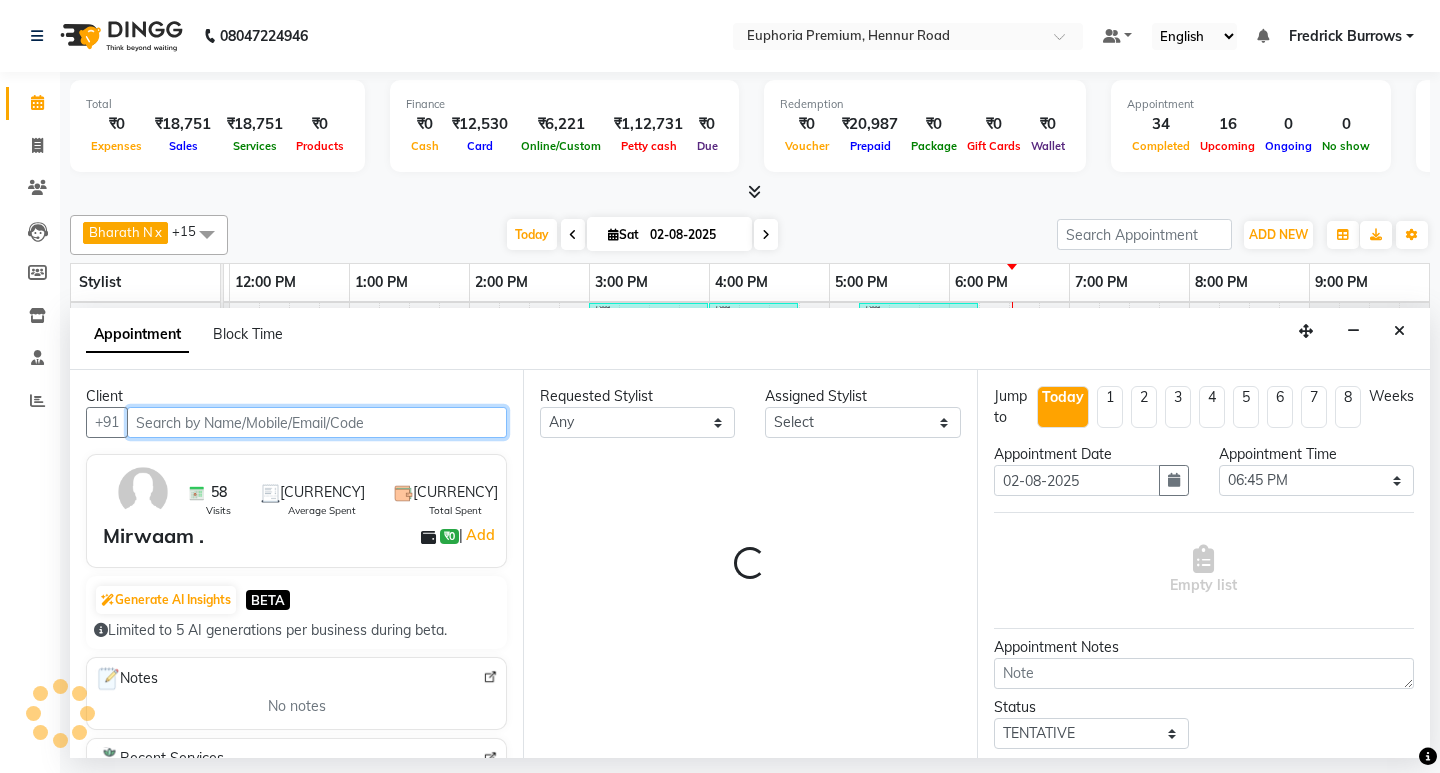 select on "74080" 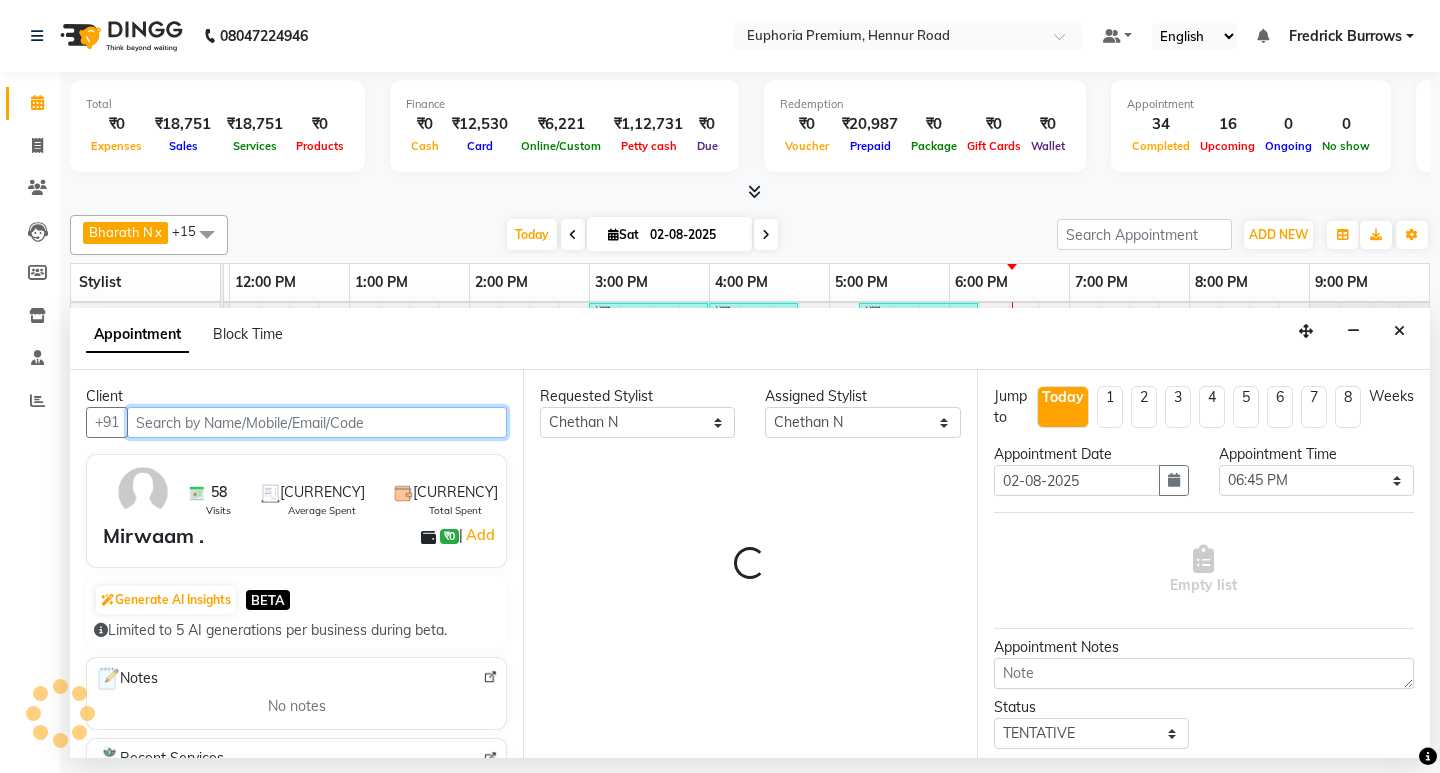 select on "4006" 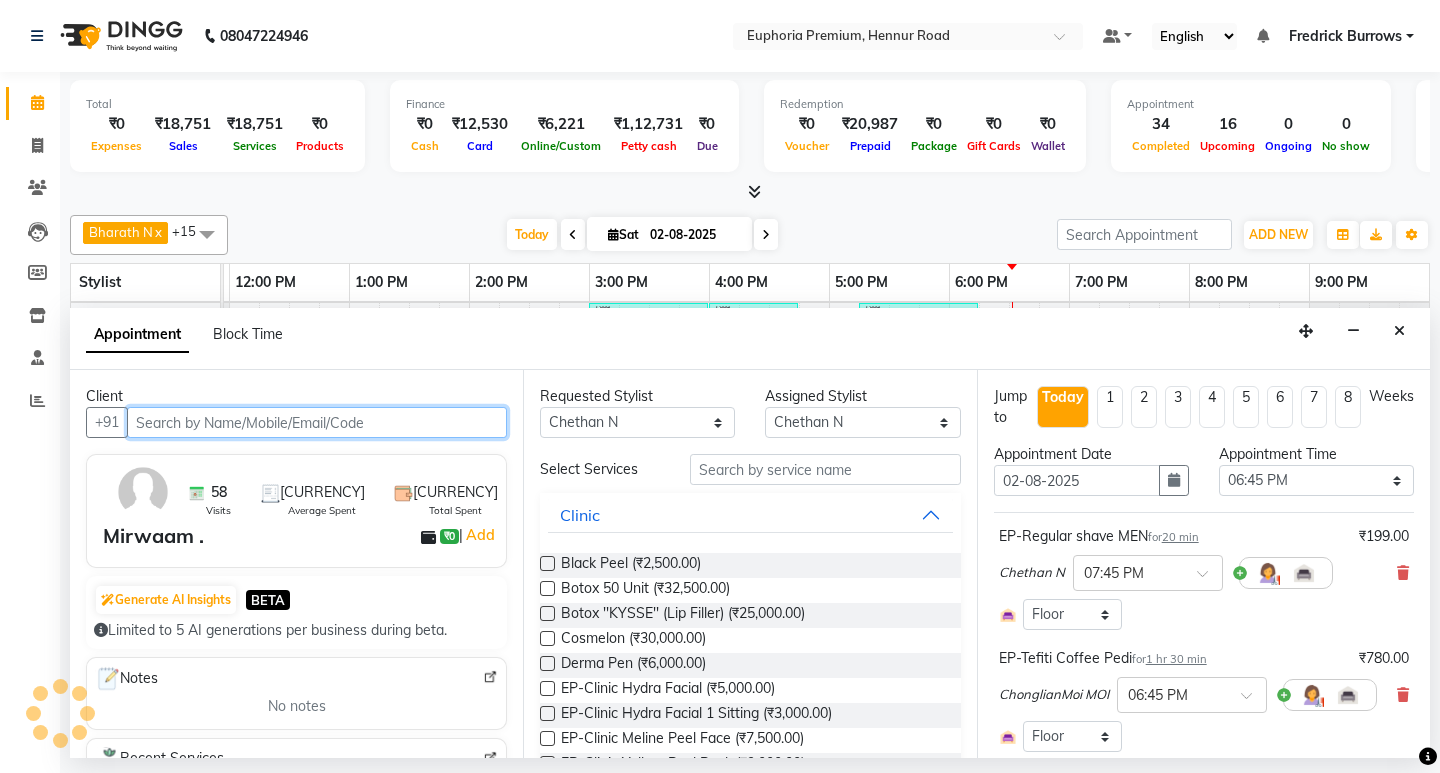 select on "4006" 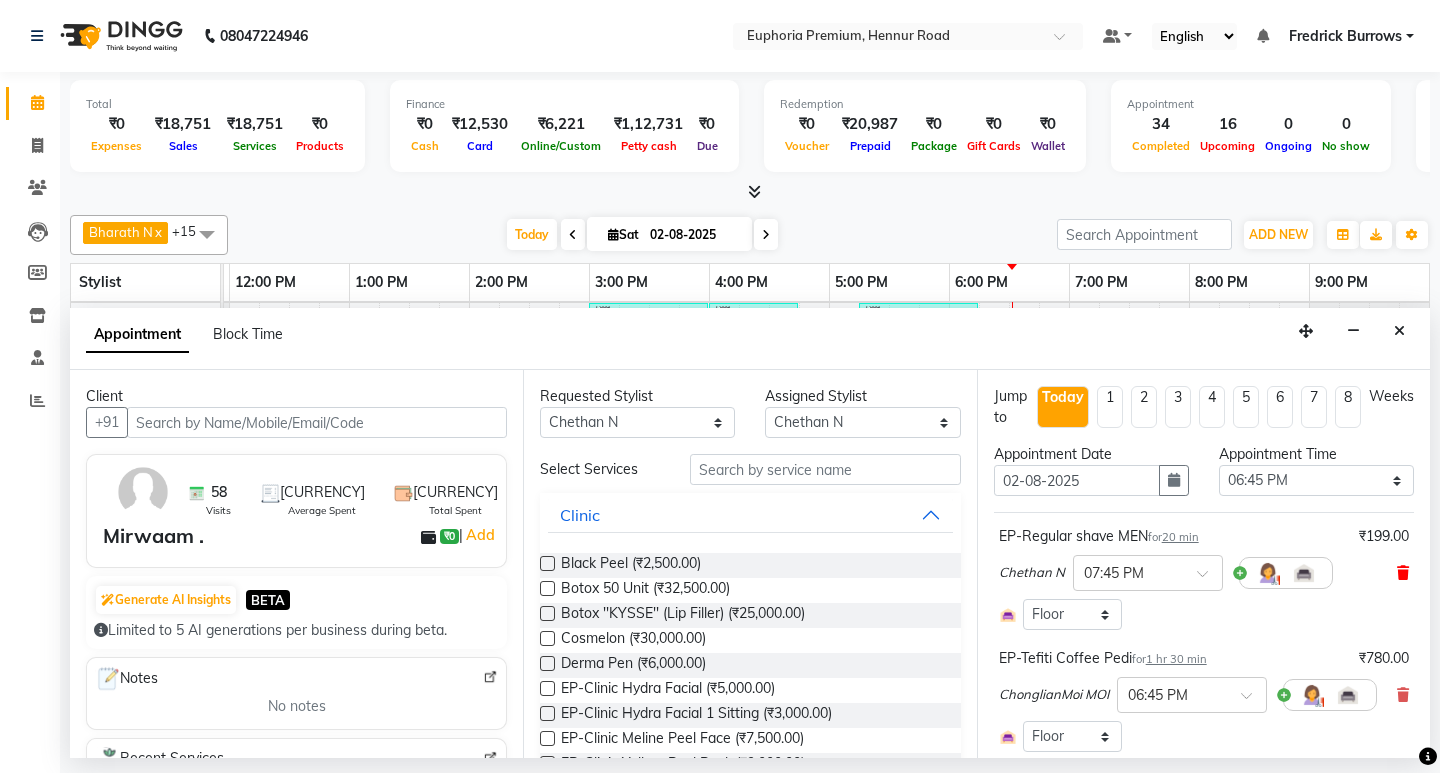 click at bounding box center (1403, 573) 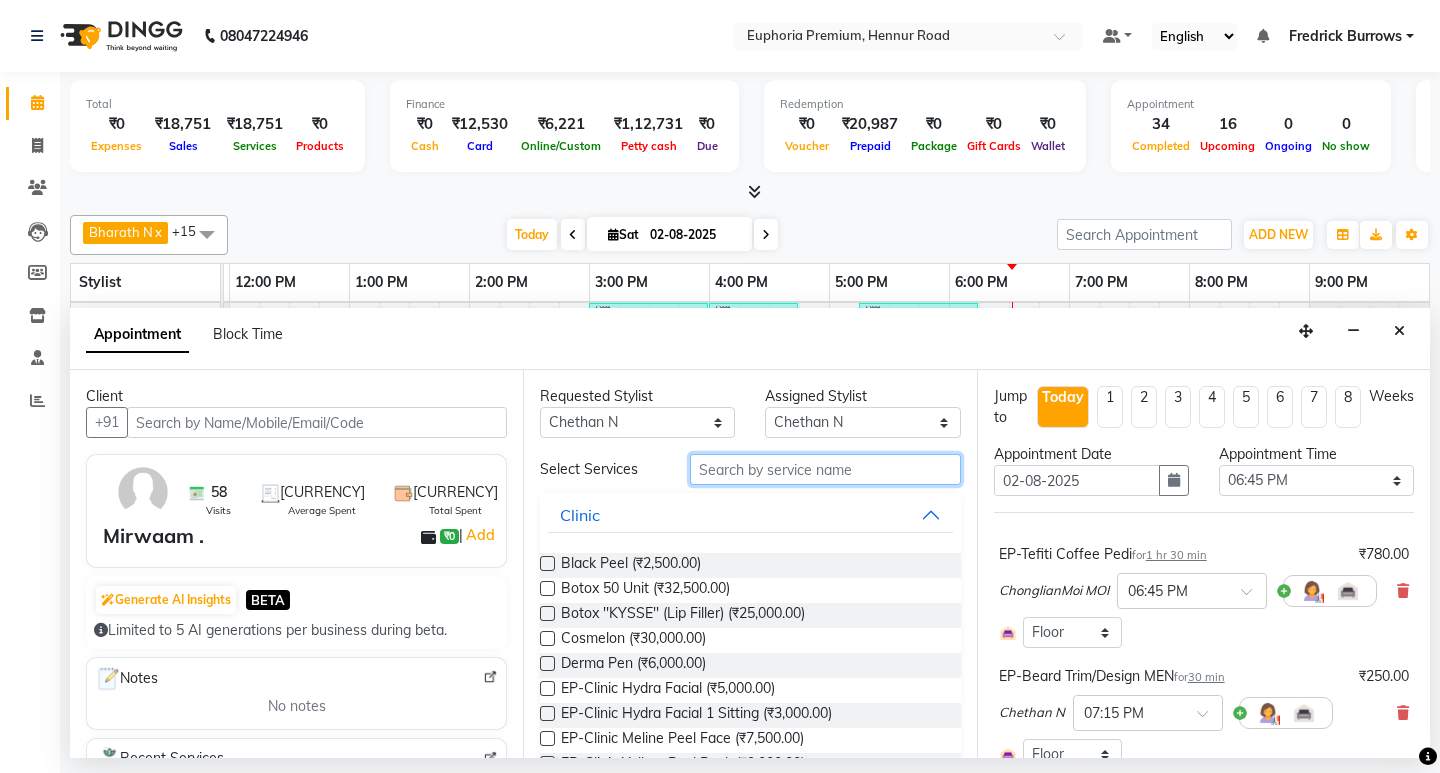 click at bounding box center (825, 469) 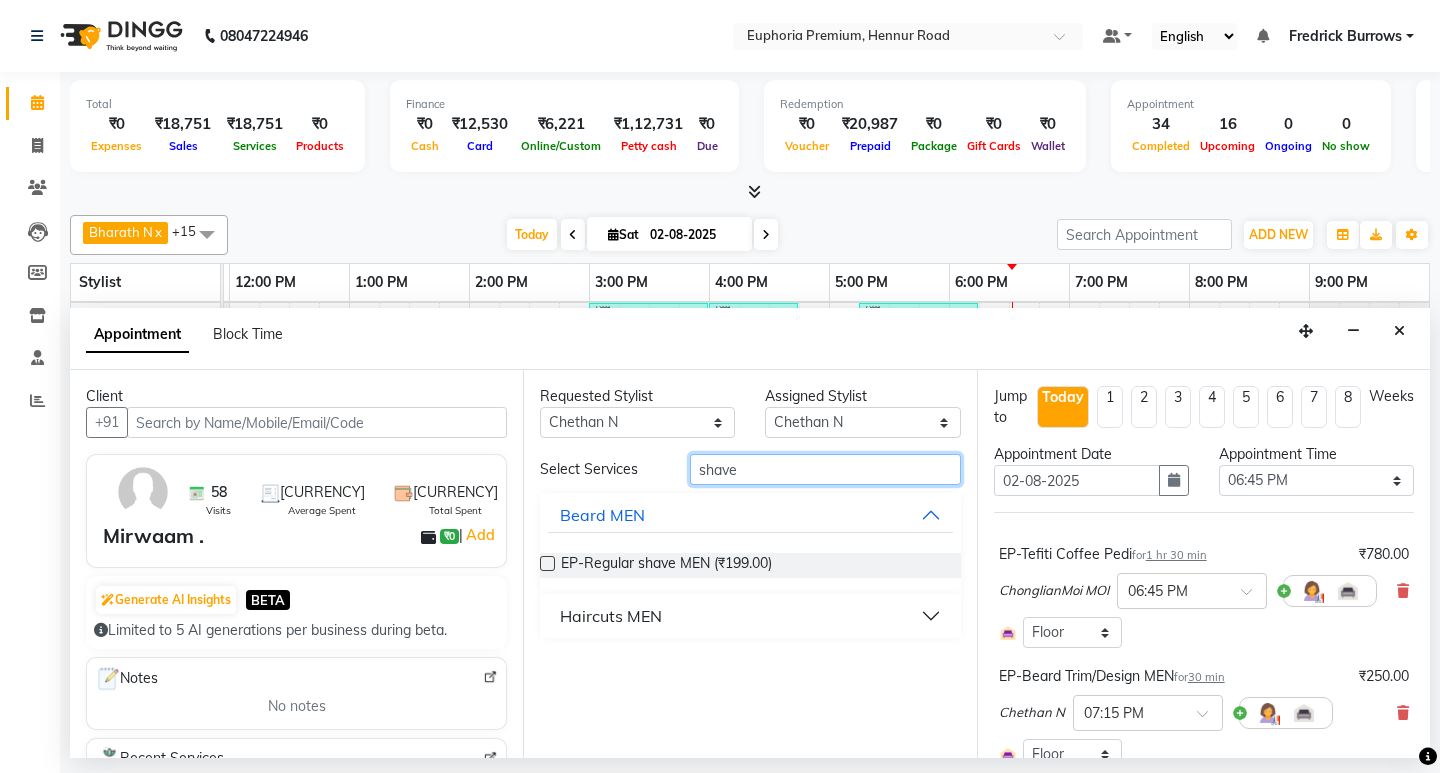 type on "shave" 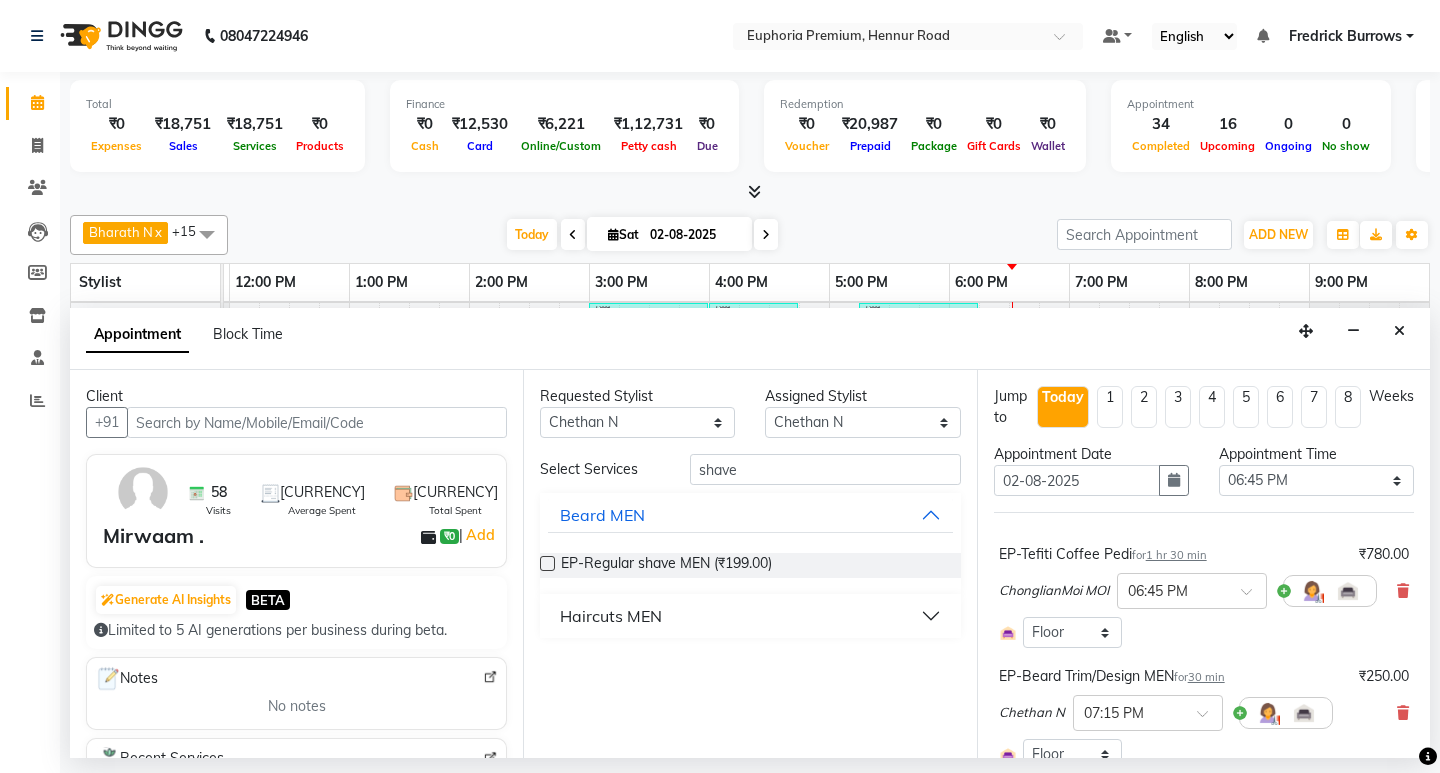 click on "Haircuts MEN" at bounding box center [611, 616] 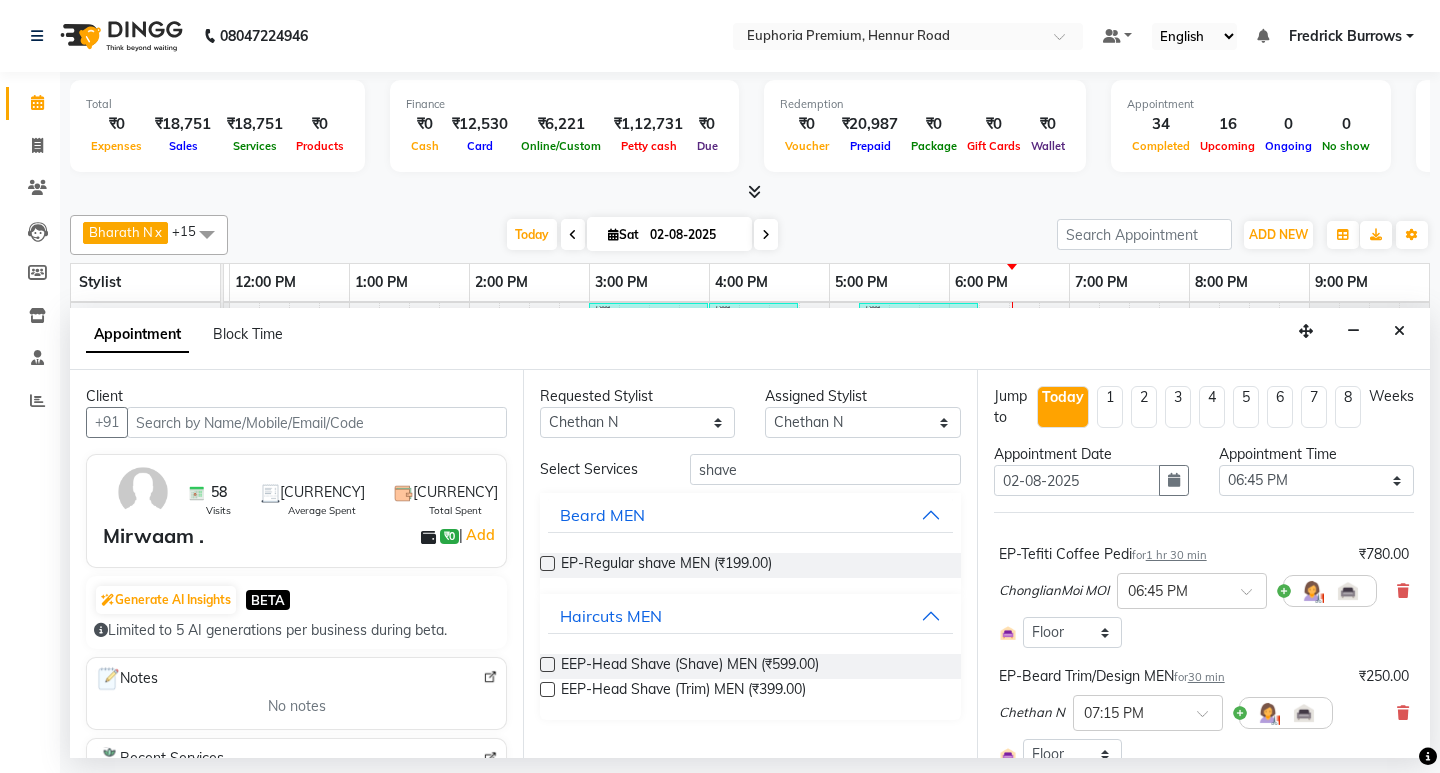 click at bounding box center (547, 664) 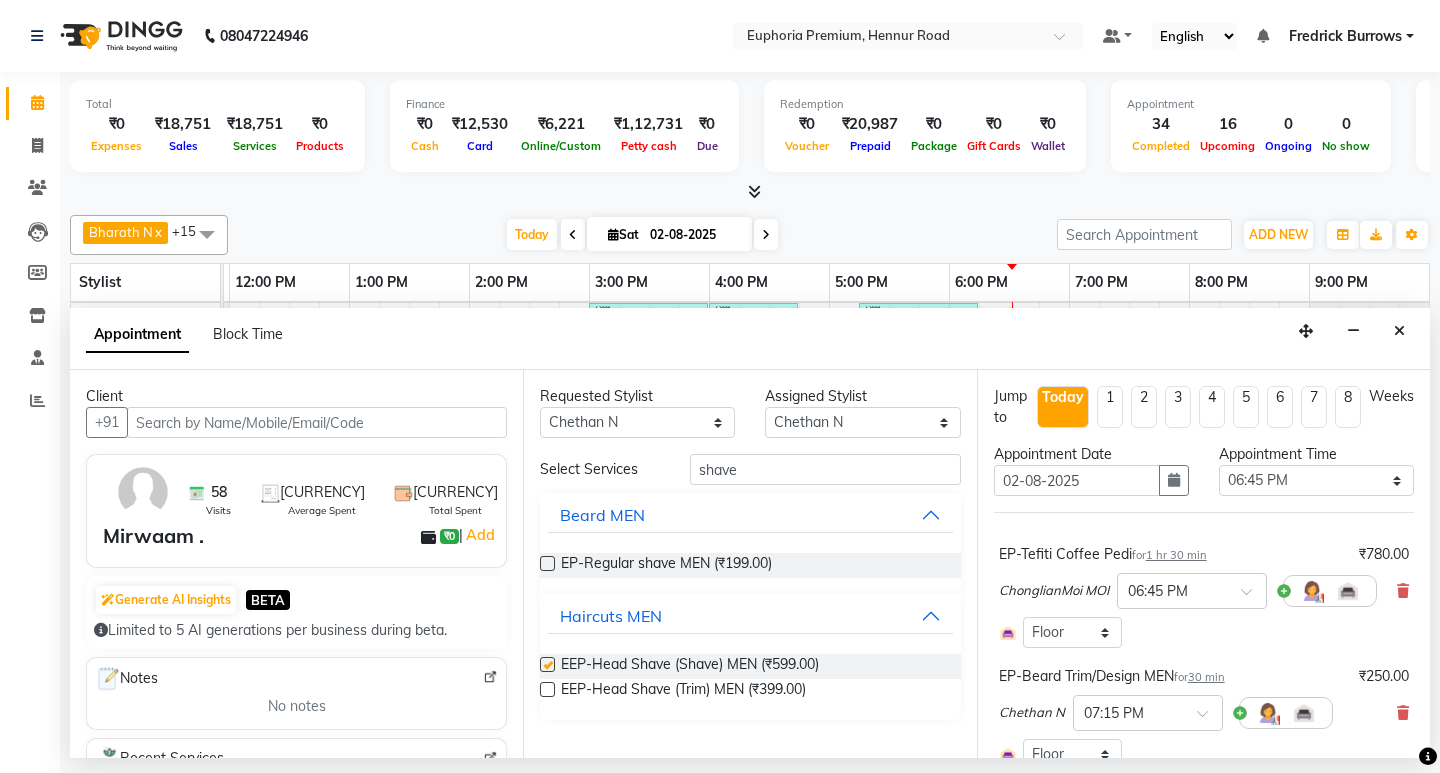 checkbox on "false" 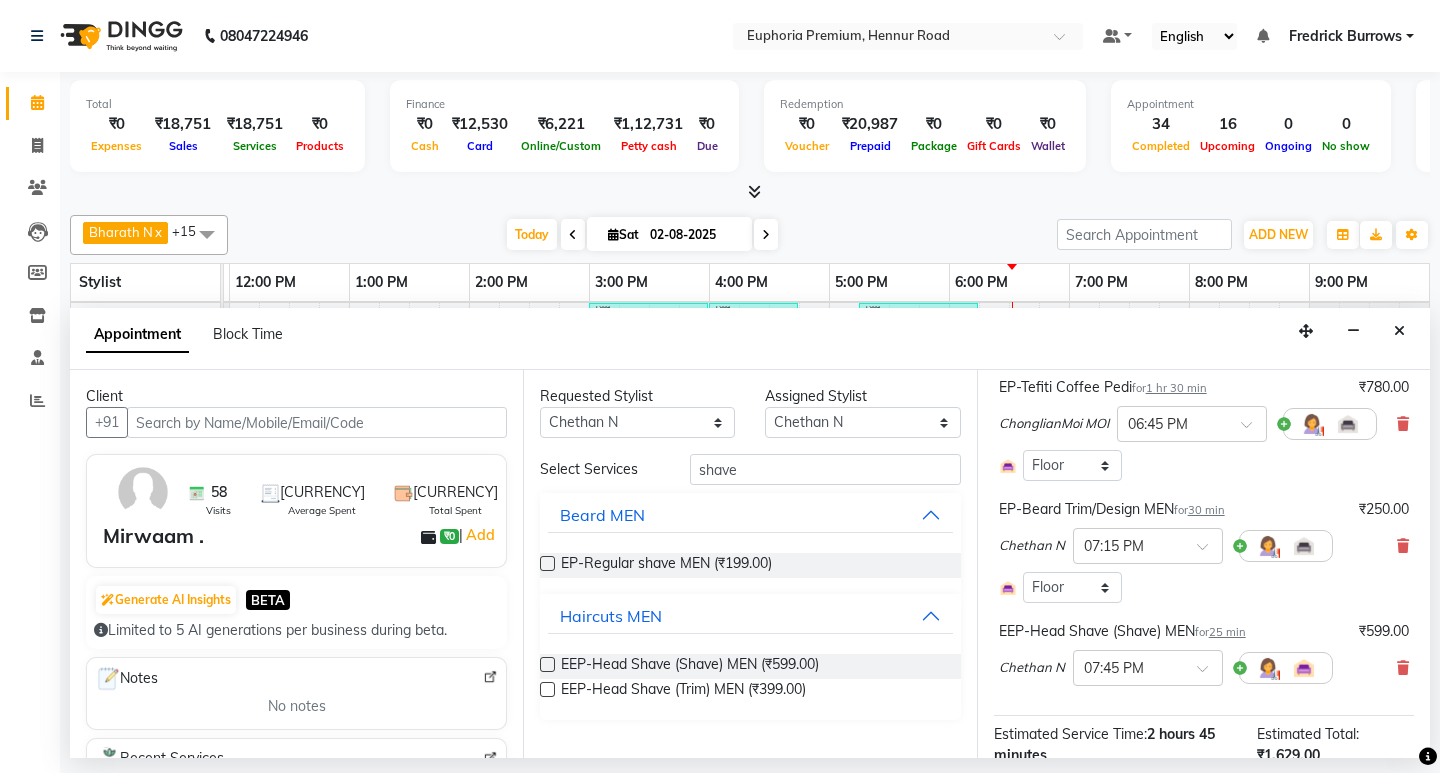 scroll, scrollTop: 366, scrollLeft: 0, axis: vertical 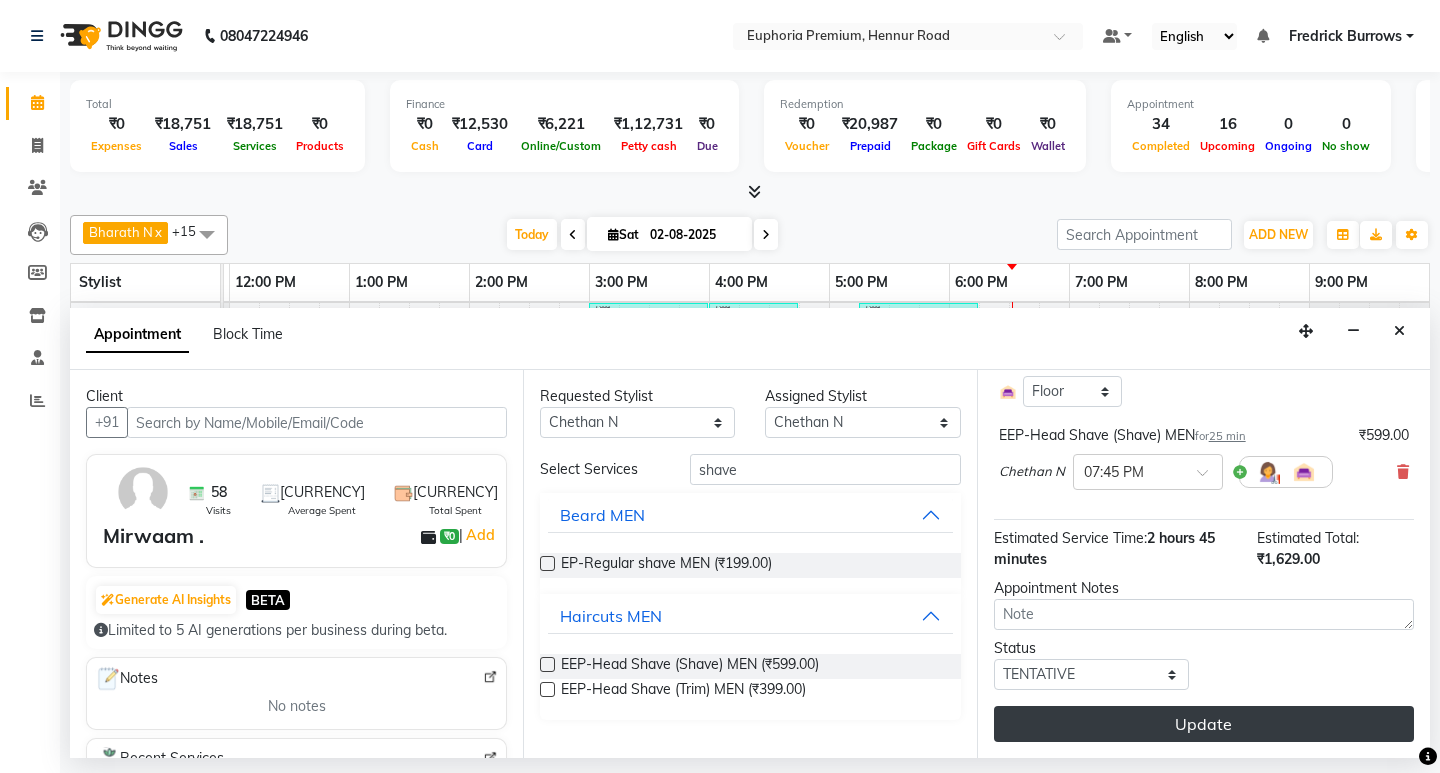 click on "Update" at bounding box center (1204, 724) 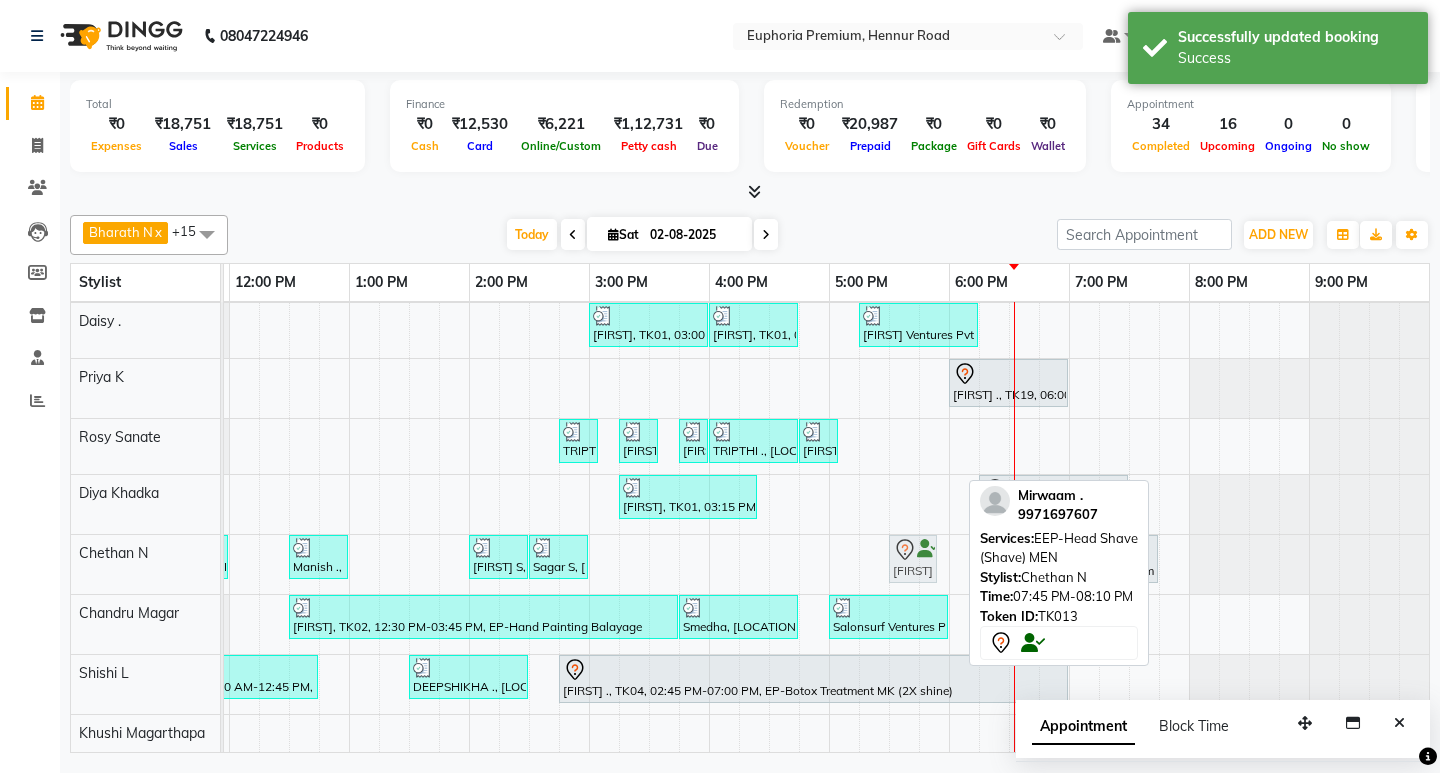 drag, startPoint x: 1186, startPoint y: 542, endPoint x: 928, endPoint y: 543, distance: 258.00195 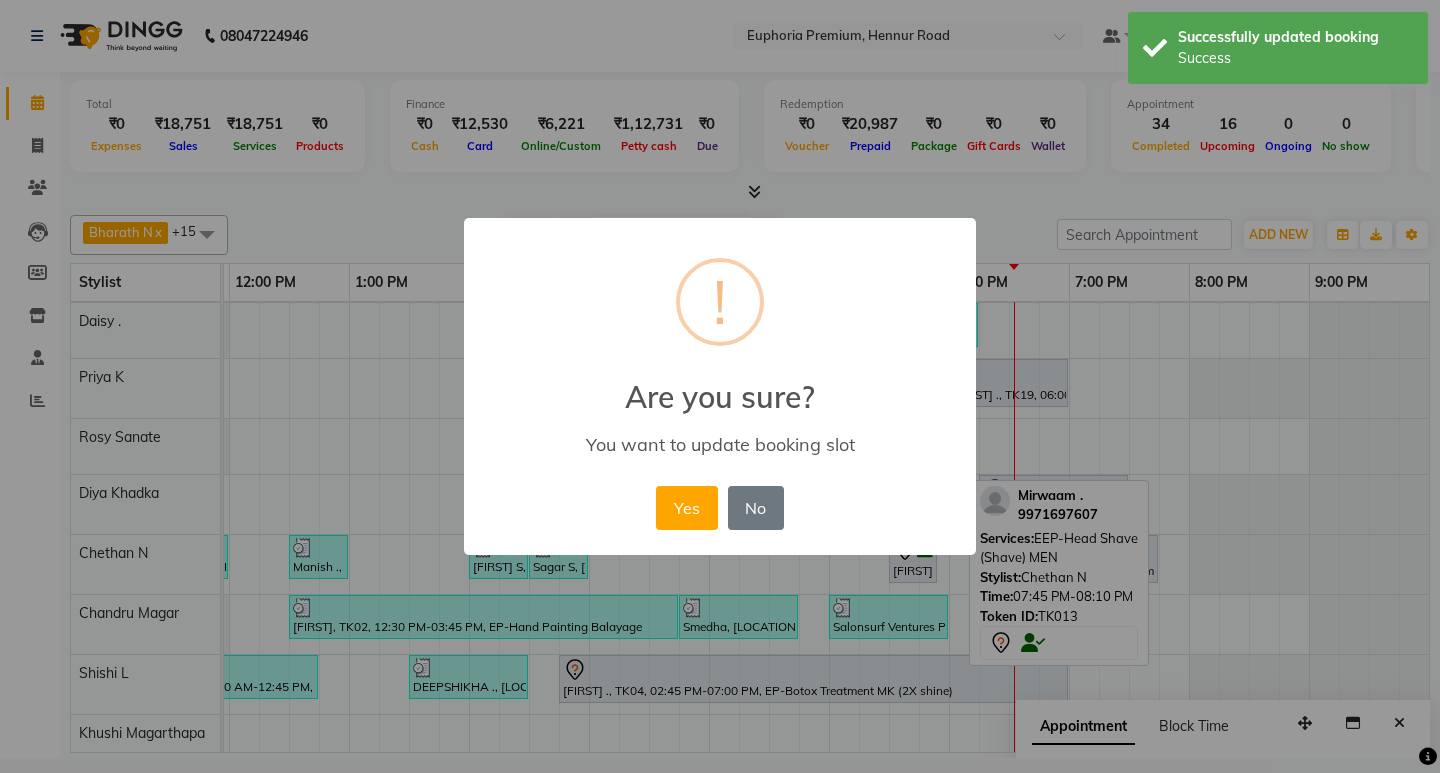 click on "× ! Are you sure? You want to update booking slot Yes No No" at bounding box center [720, 387] 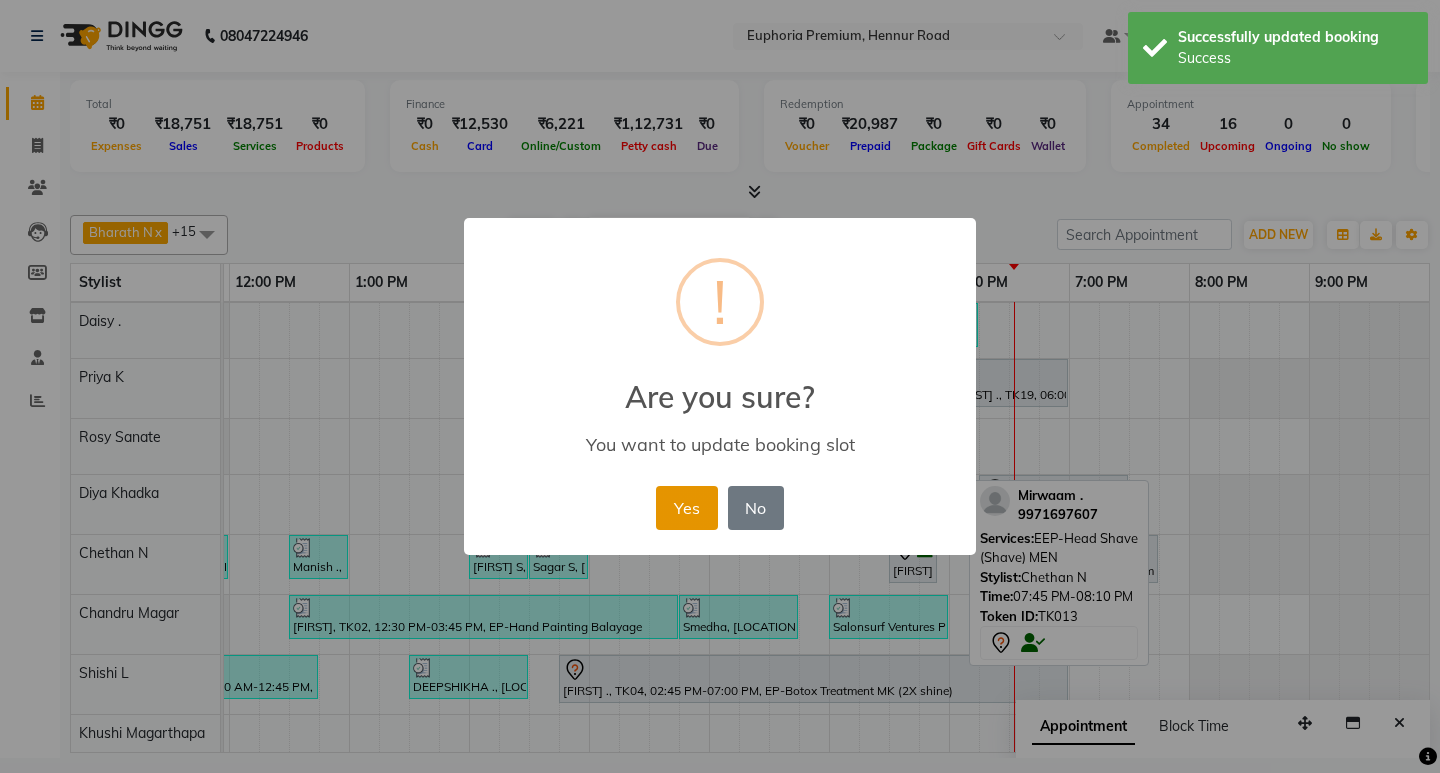 click on "Yes" at bounding box center [686, 508] 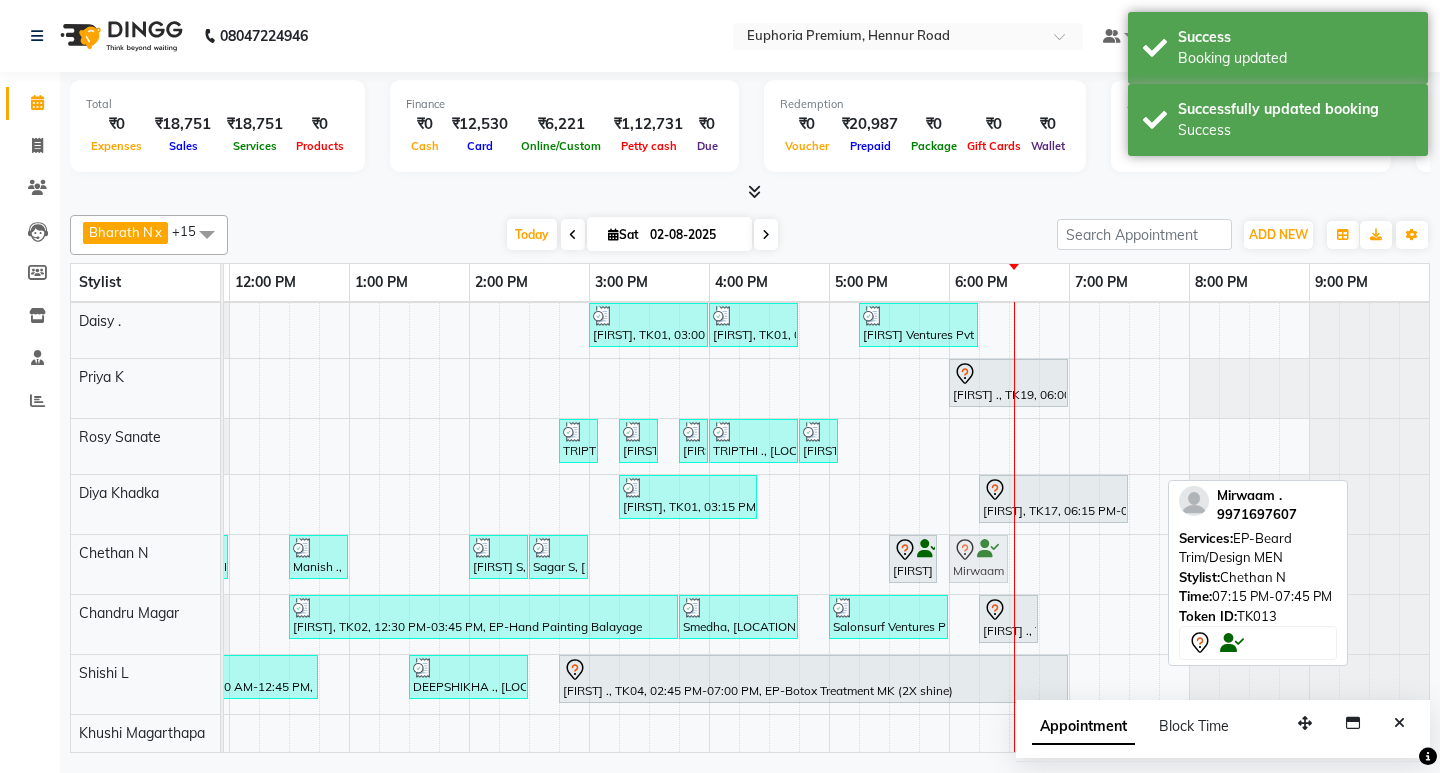 drag, startPoint x: 1119, startPoint y: 545, endPoint x: 975, endPoint y: 555, distance: 144.3468 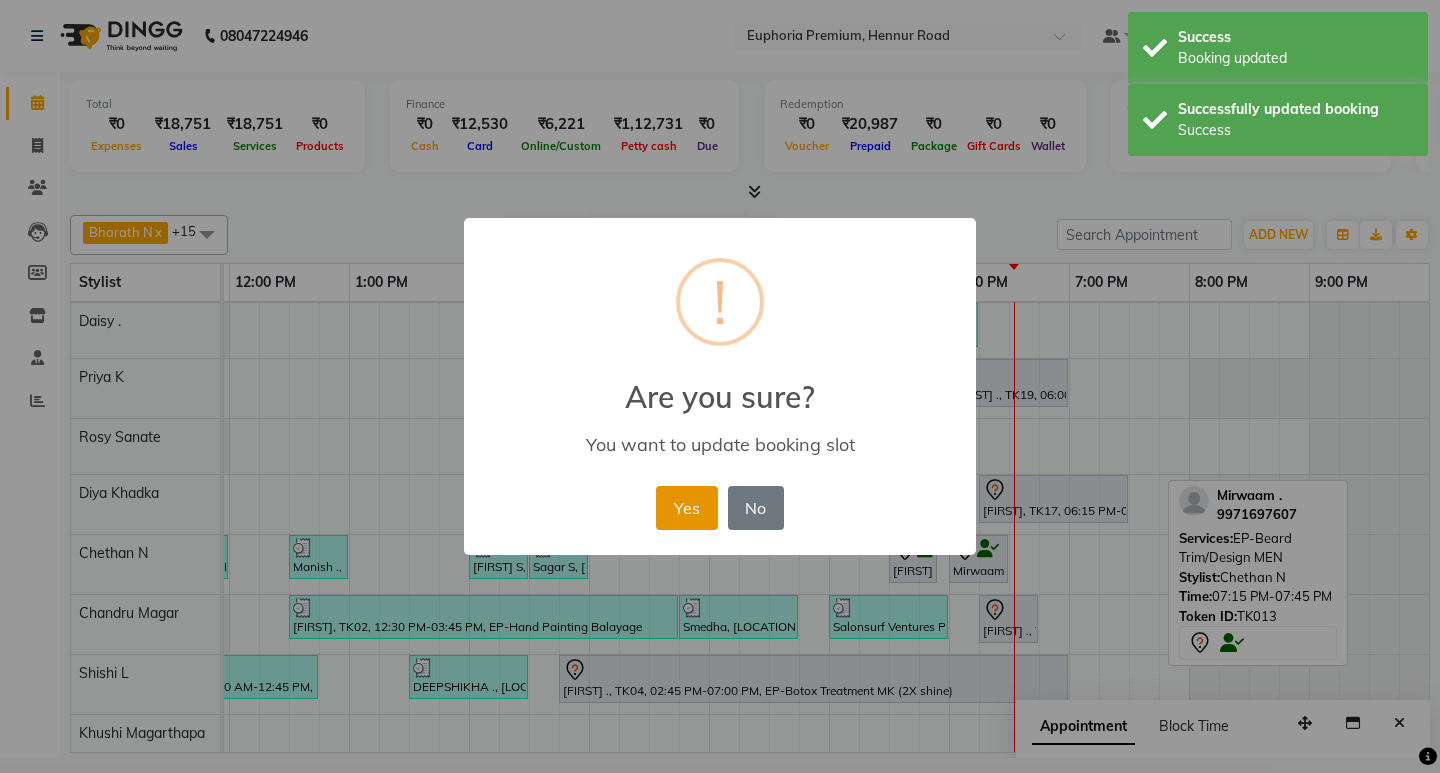 click on "Yes" at bounding box center (686, 508) 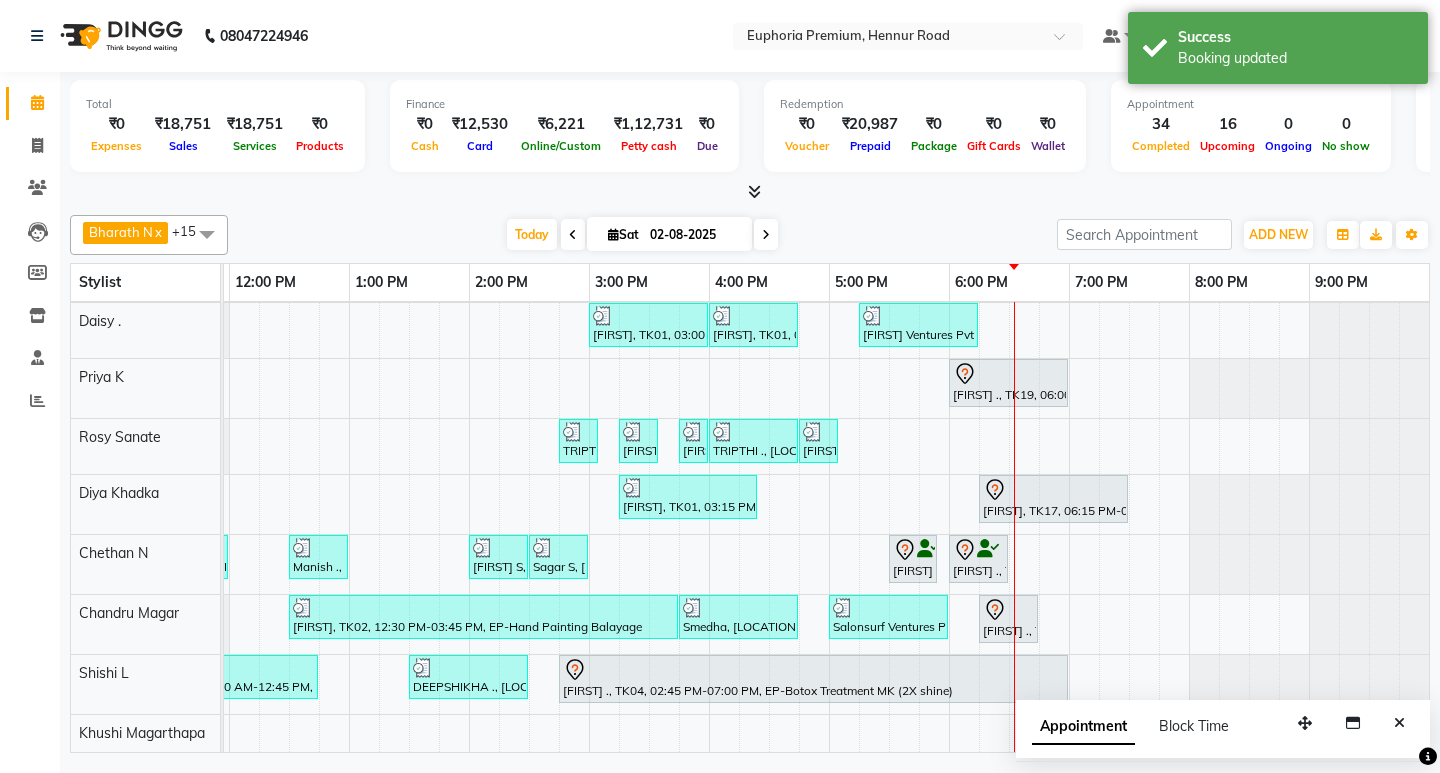 scroll, scrollTop: 346, scrollLeft: 475, axis: both 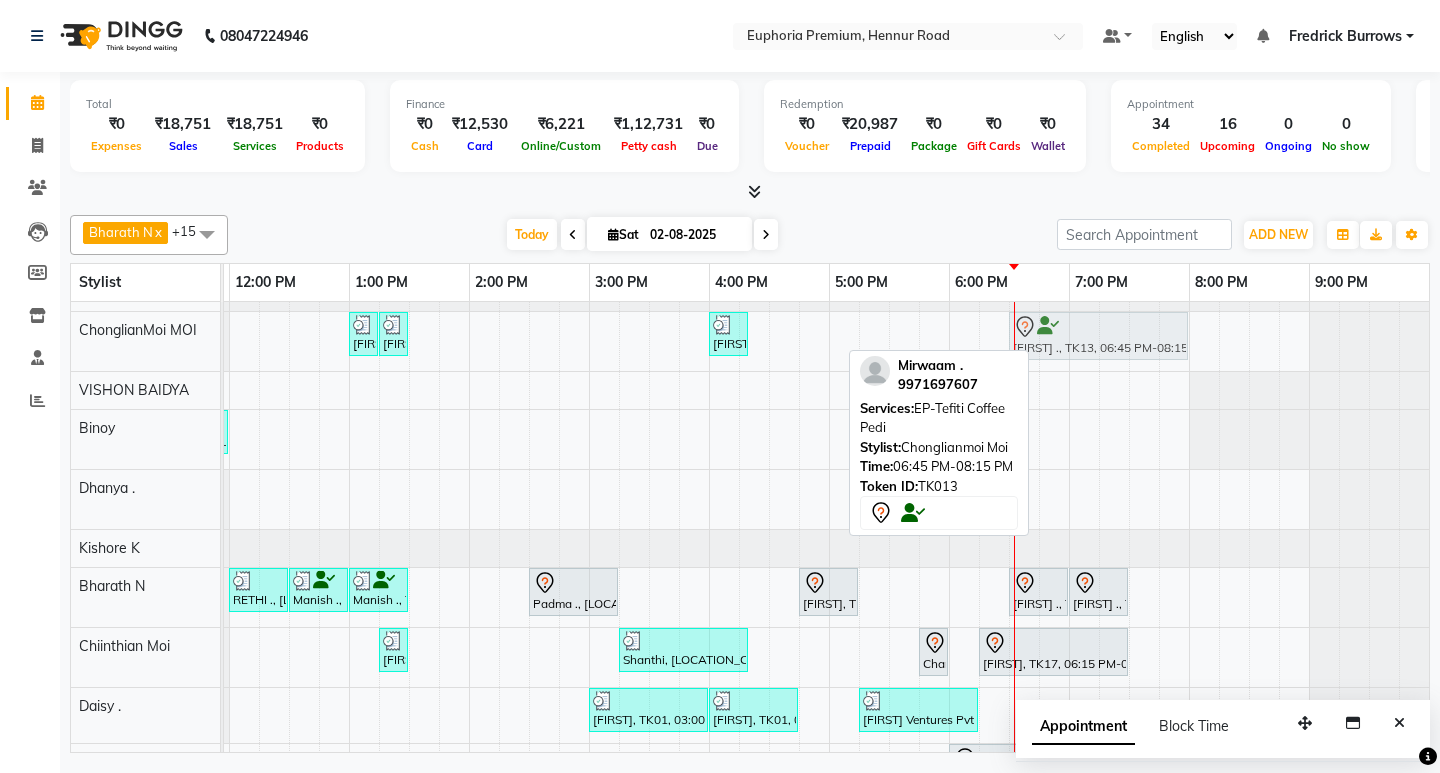 drag, startPoint x: 1079, startPoint y: 335, endPoint x: 1060, endPoint y: 335, distance: 19 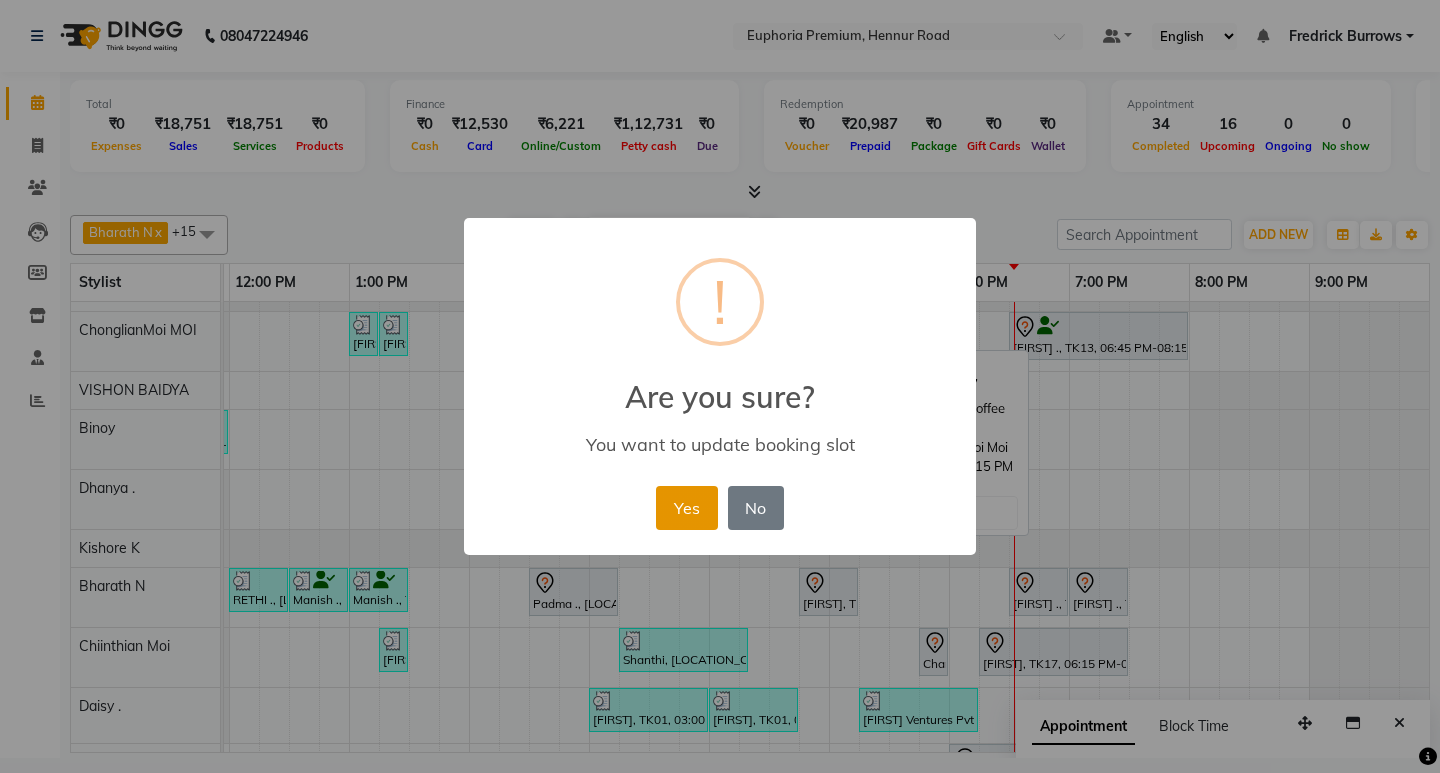 click on "Yes" at bounding box center [686, 508] 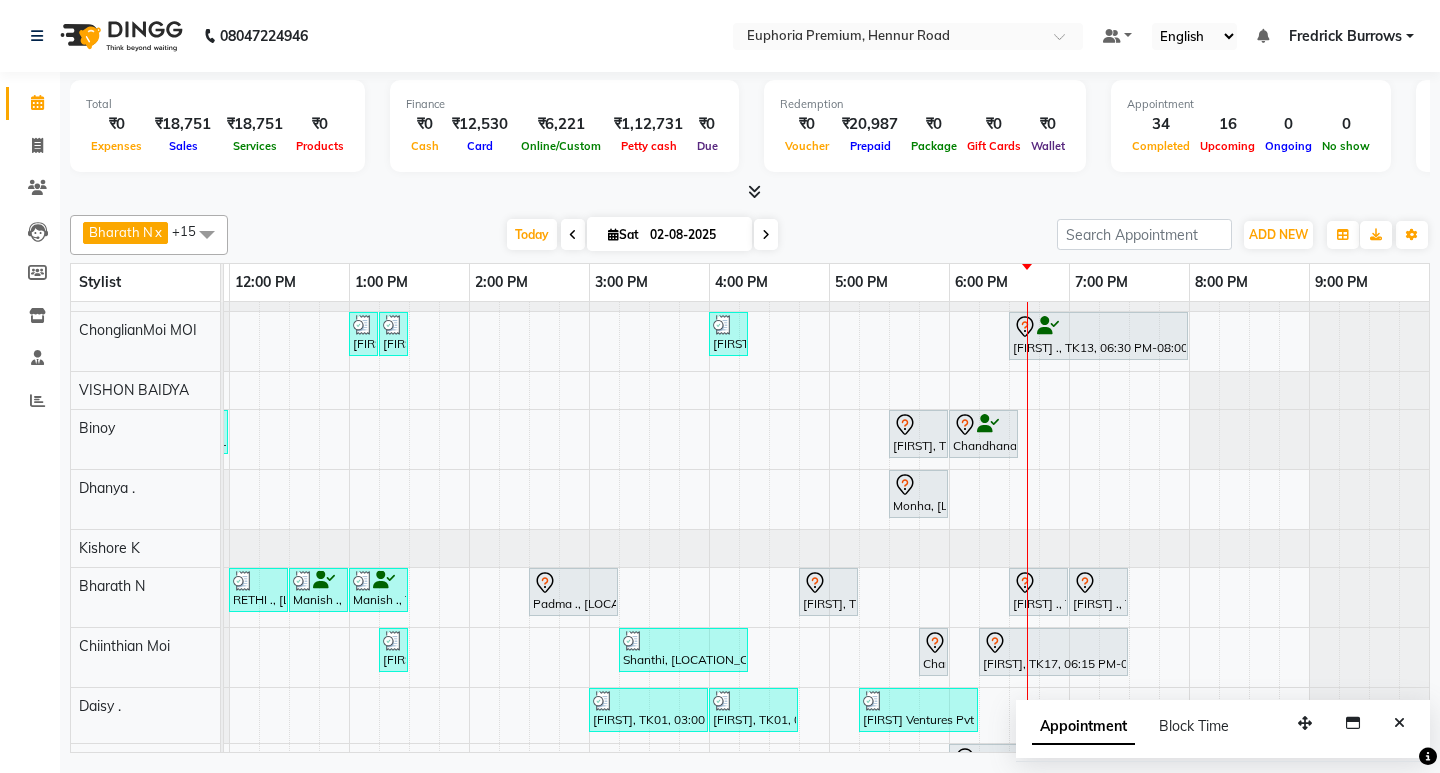 scroll, scrollTop: 21, scrollLeft: 475, axis: both 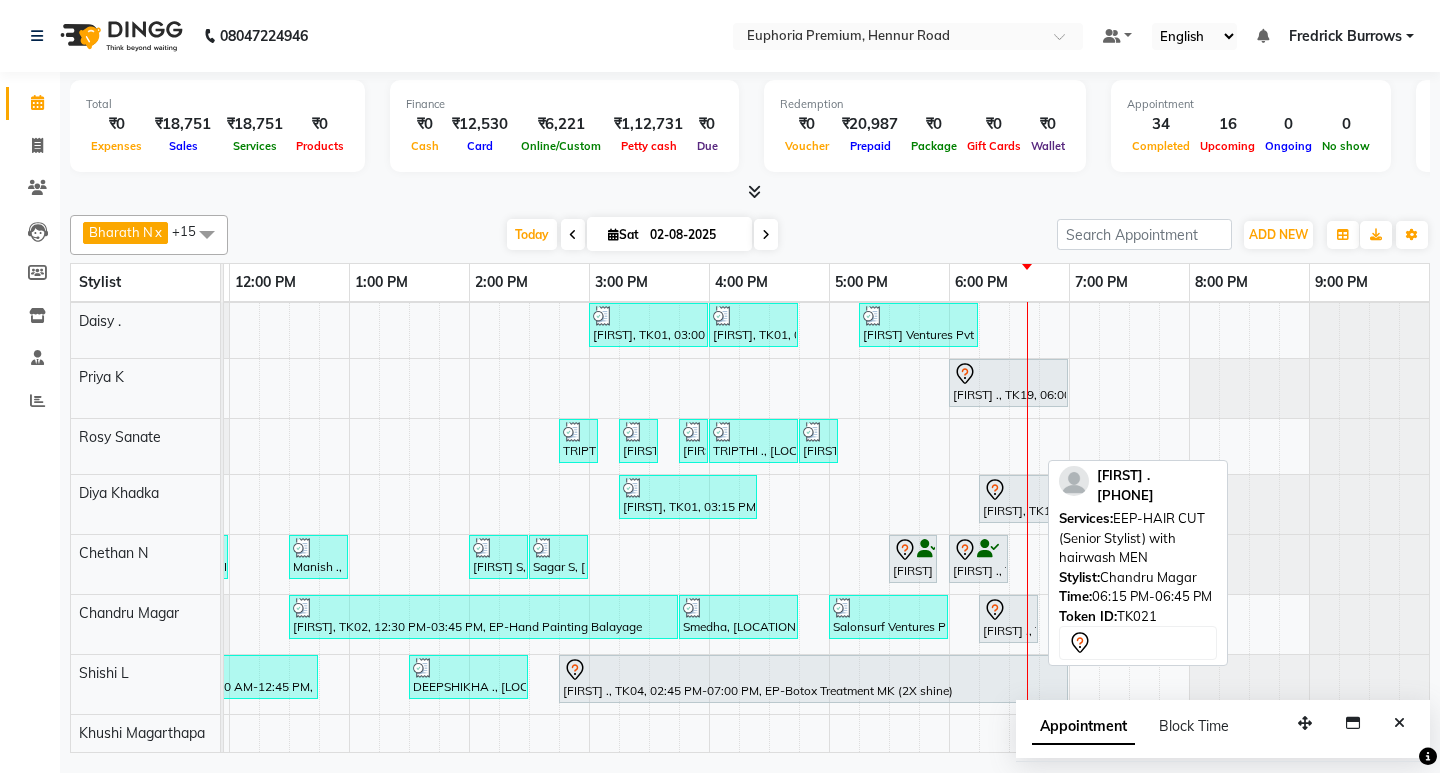click at bounding box center [1008, 610] 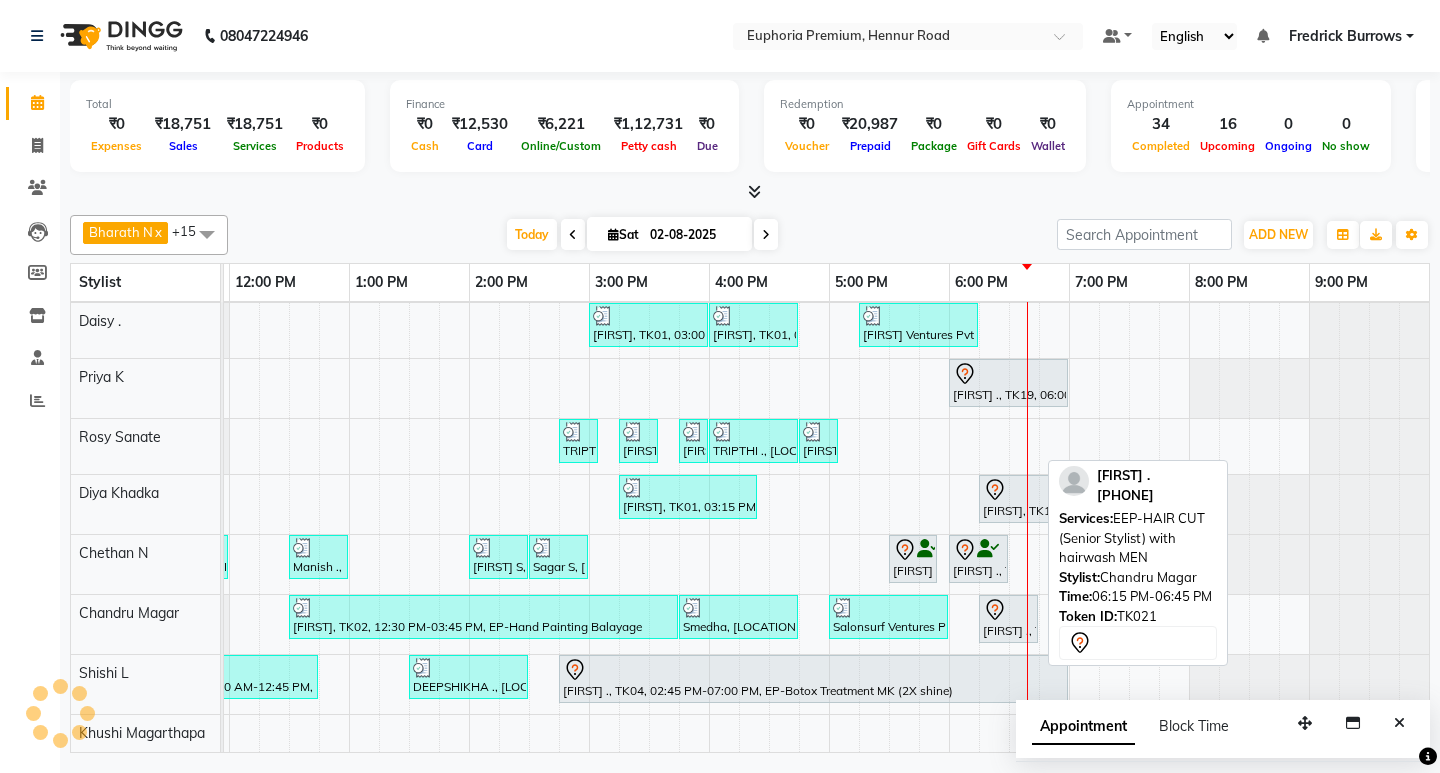 click at bounding box center (1008, 610) 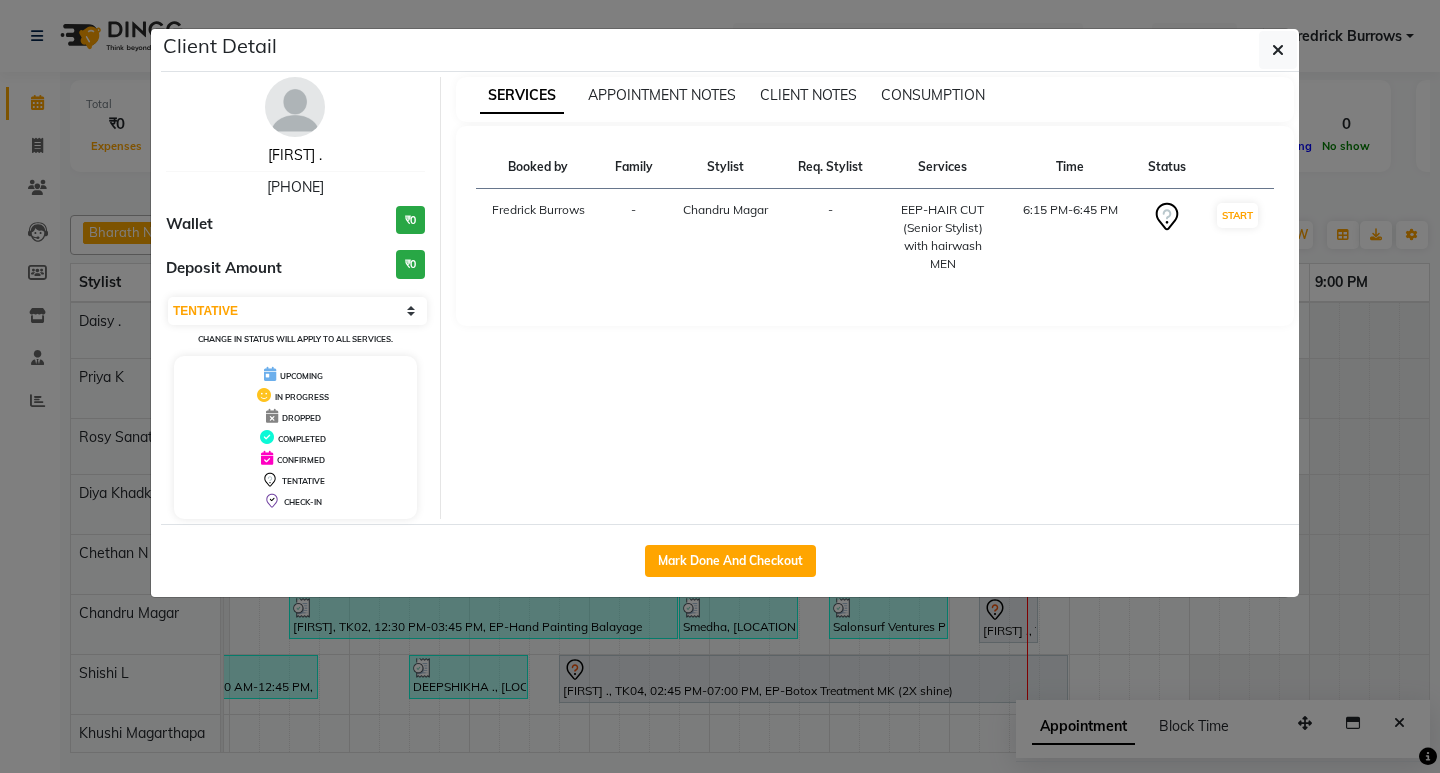 click on "[FIRST] ." at bounding box center [295, 155] 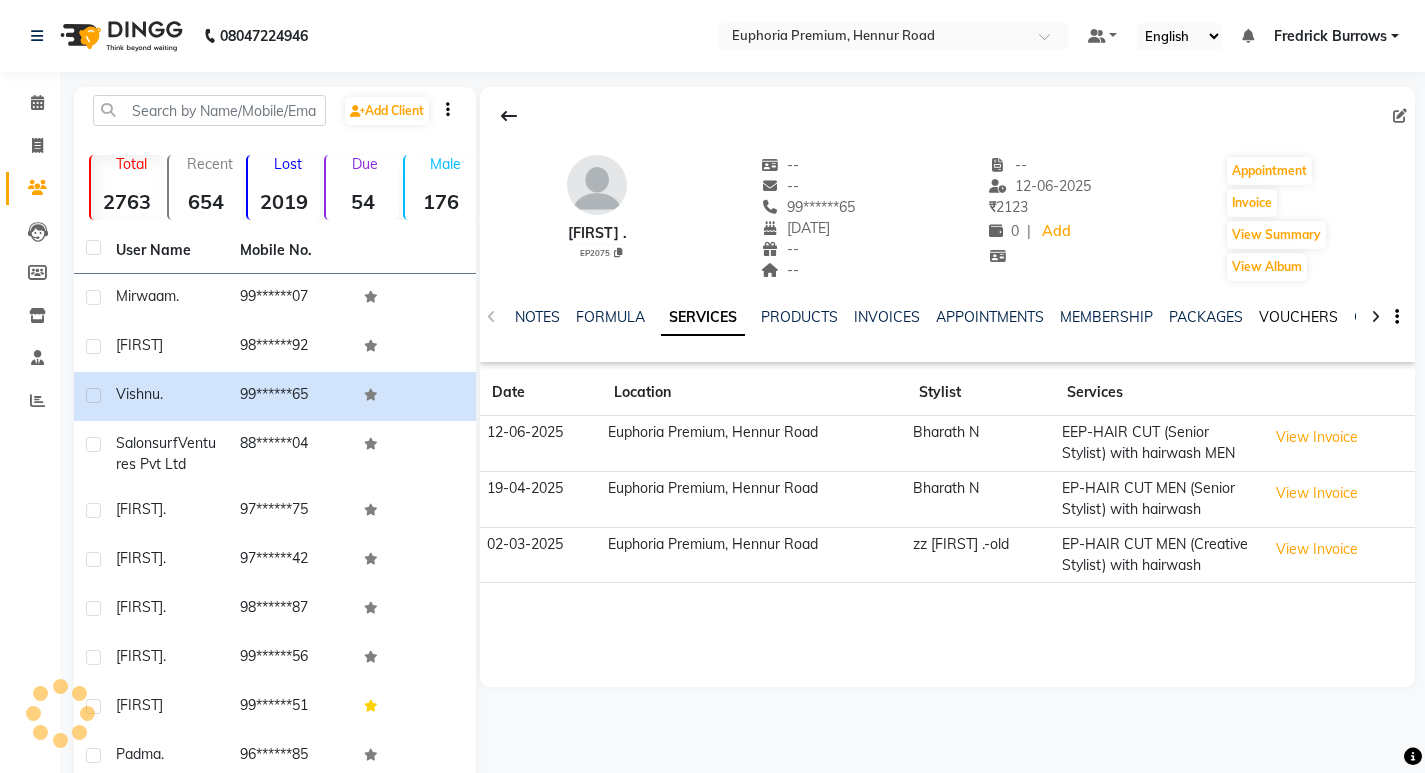 click on "VOUCHERS" 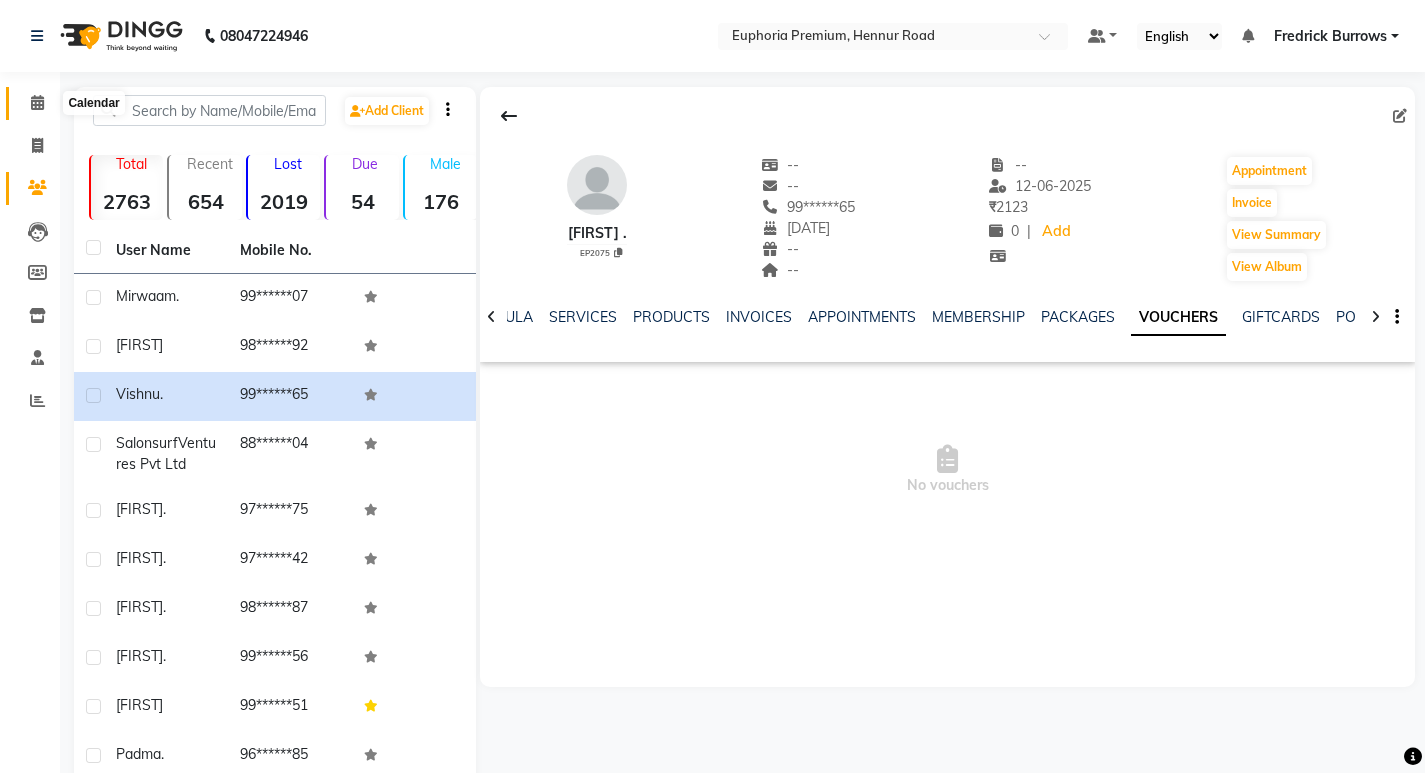 click 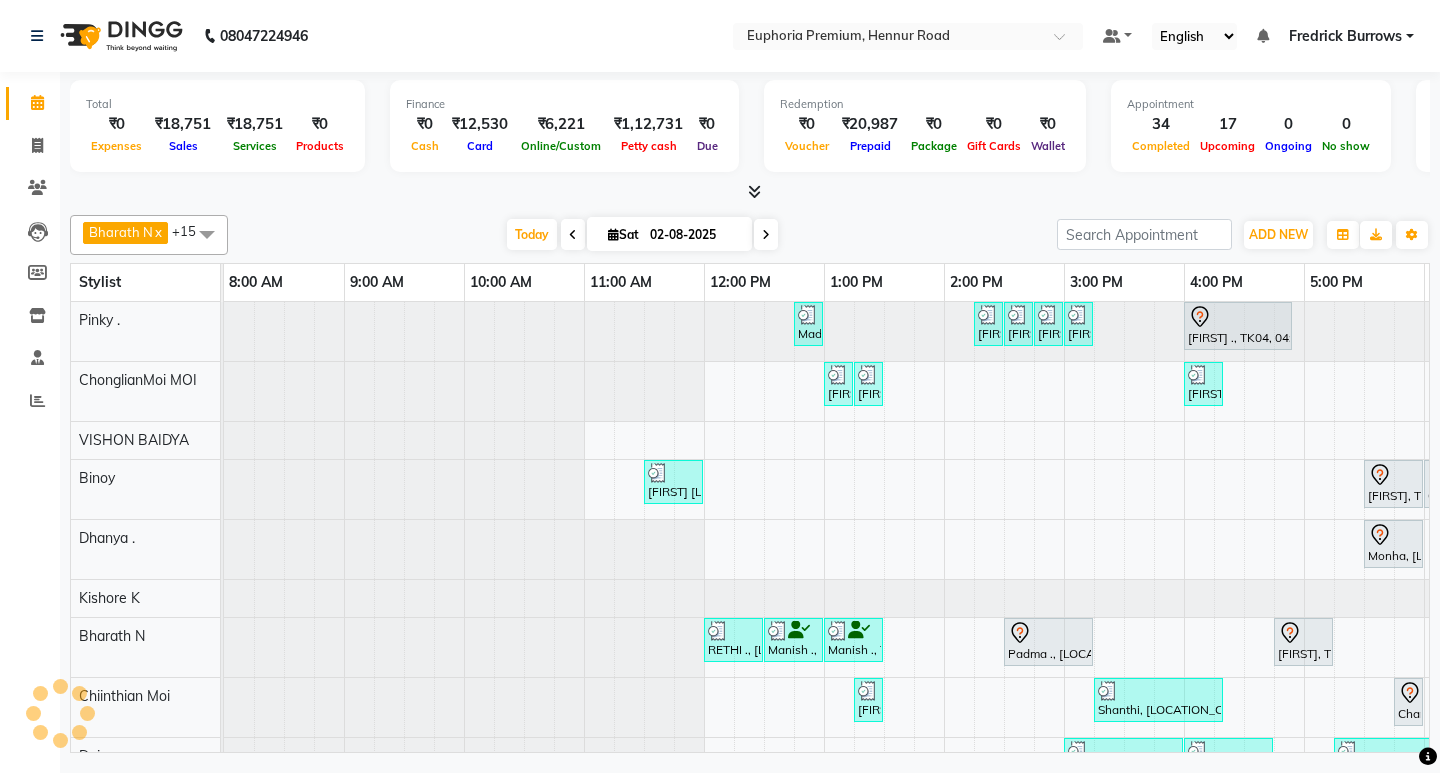 scroll, scrollTop: 0, scrollLeft: 0, axis: both 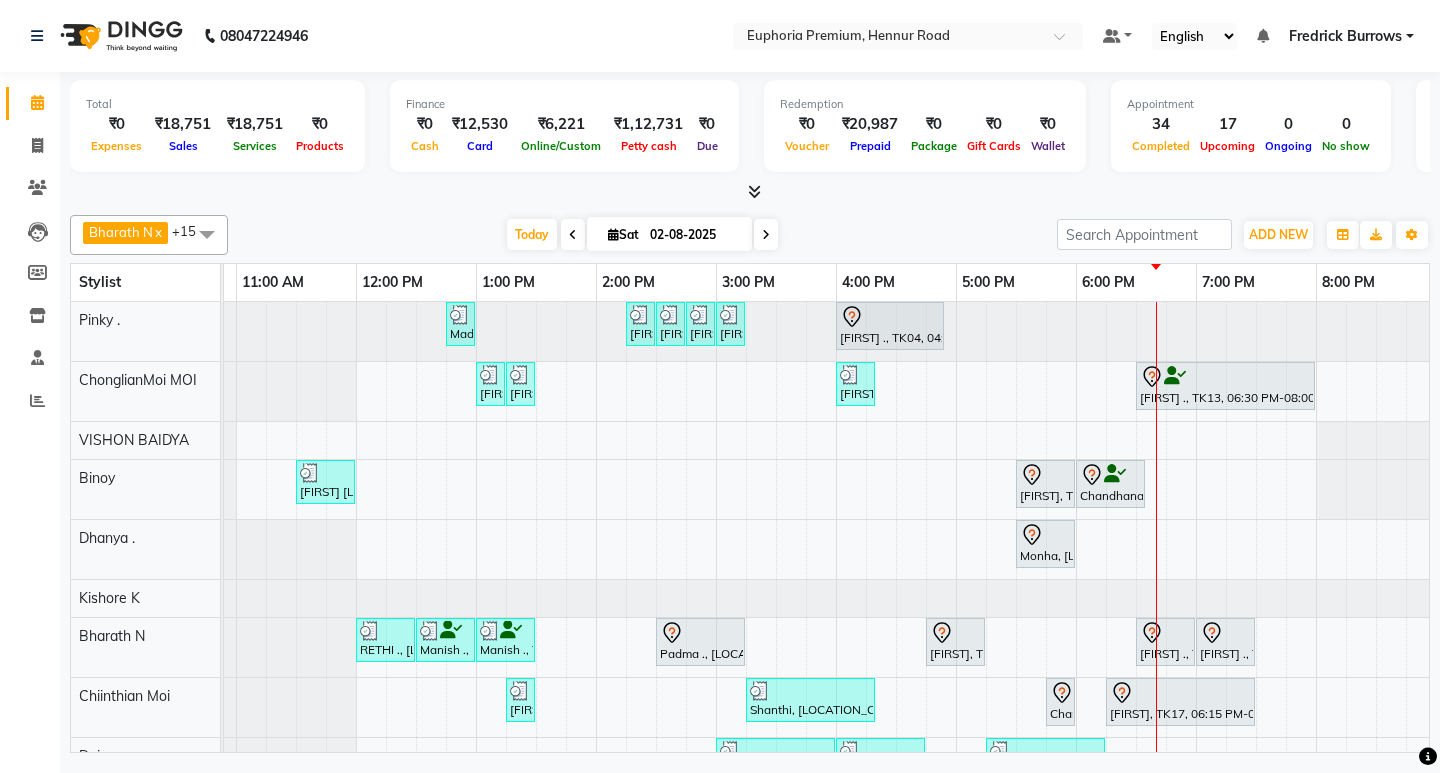 click on "[FIRST] ., TK08, 12:45 PM-01:00 PM, EP-Eyebrows Threading     [FIRST] ., TK10, 02:15 PM-02:30 PM, EP-Eyebrows Threading     [FIRST] ., TK10, 02:30 PM-02:45 PM, EP-Full Arms Catridge Wax     [FIRST] ., TK10, 02:45 PM-03:00 PM, EP-Half Legs Catridge Wax     [FIRST] ., TK10, 03:00 PM-03:15 PM, EP-Under Arms Intimate             Padma ., TK04, 04:00 PM-04:55 PM, EP-Derma infusion treatment Pedi     [FIRST] ., TK11, 01:00 PM-01:15 PM, EP-Full Arms Catridge Wax     [FIRST] ., TK11, 01:15 PM-01:30 PM, EP-Half Legs Cream Wax     [FIRST], TK02, 04:00 PM-04:20 PM, EP-Eyebrows Threading             [FIRST] ., TK13, 06:30 PM-08:00 PM, EP-Tefiti Coffee Pedi     [FIRST] [LAST], TK05, 11:30 AM-12:00 PM, EP-Head Massage (30 Mins) w/o Hairwash             [FIRST], TK17, 05:30 PM-06:00 PM, EP-Shoulder & Back (30 Mins)             [FIRST] ., TK18, 06:00 PM-06:35 PM, EP-Feet Reflexology (30 Mins)             [FIRST], TK17, 05:30 PM-06:00 PM, EP-Face & Neck Massage (30 Mins)" at bounding box center [716, 744] 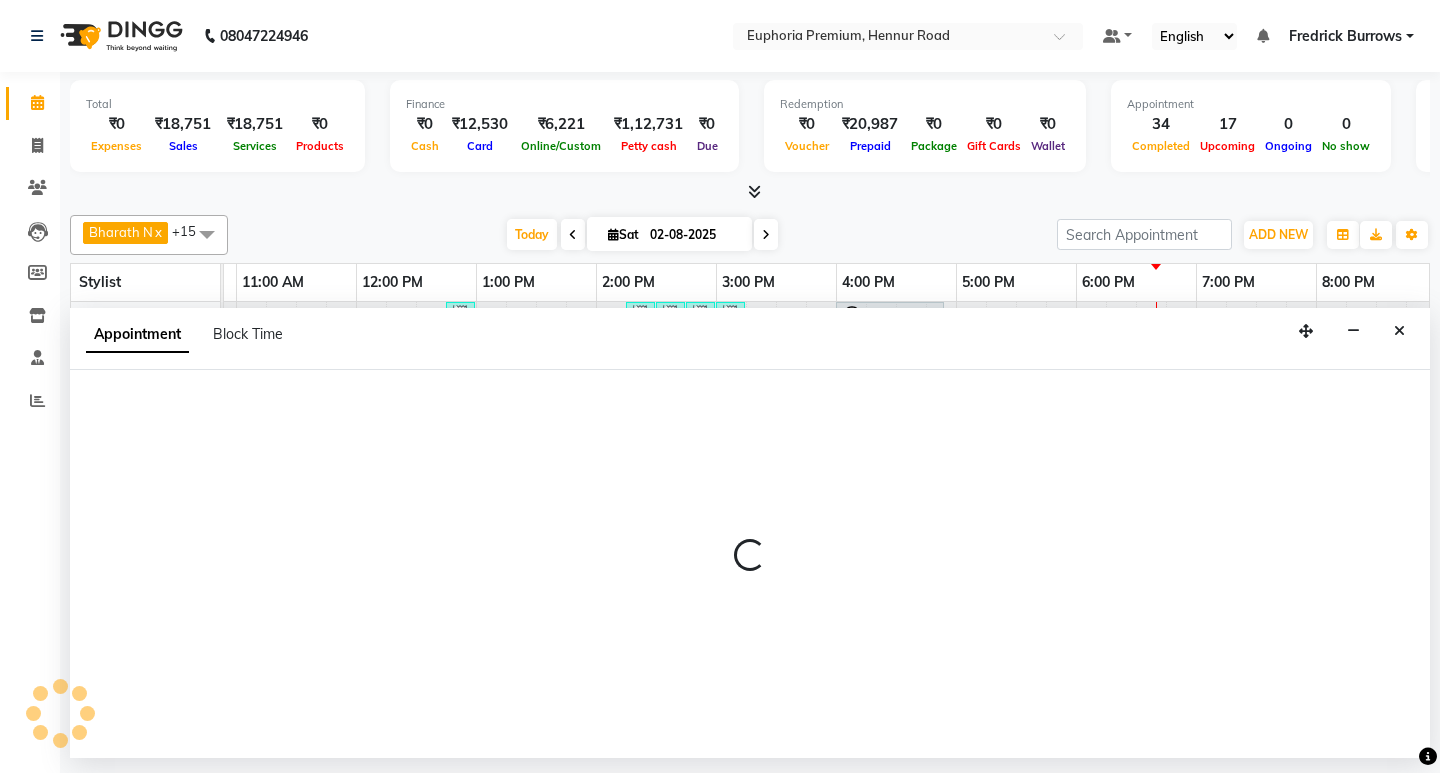 select on "71607" 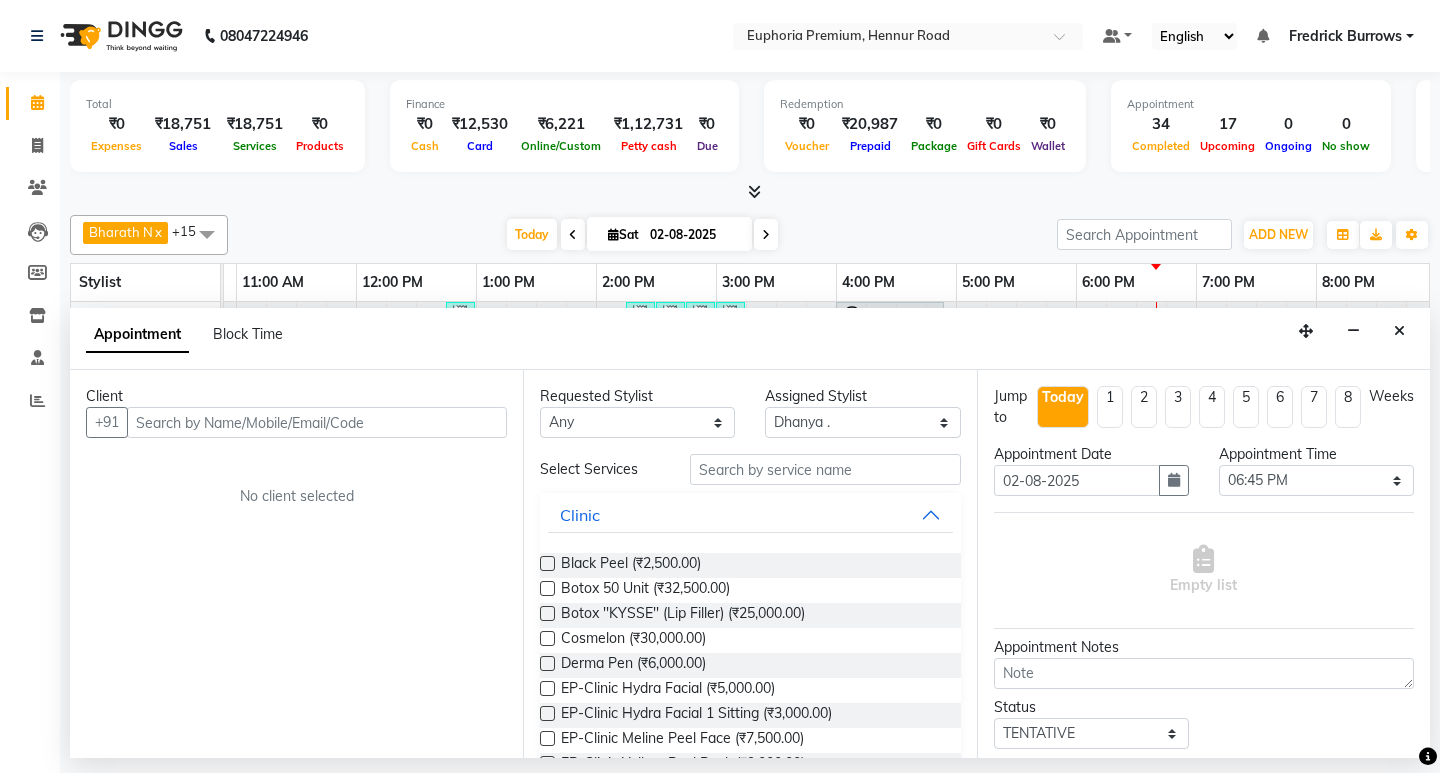 click at bounding box center [317, 422] 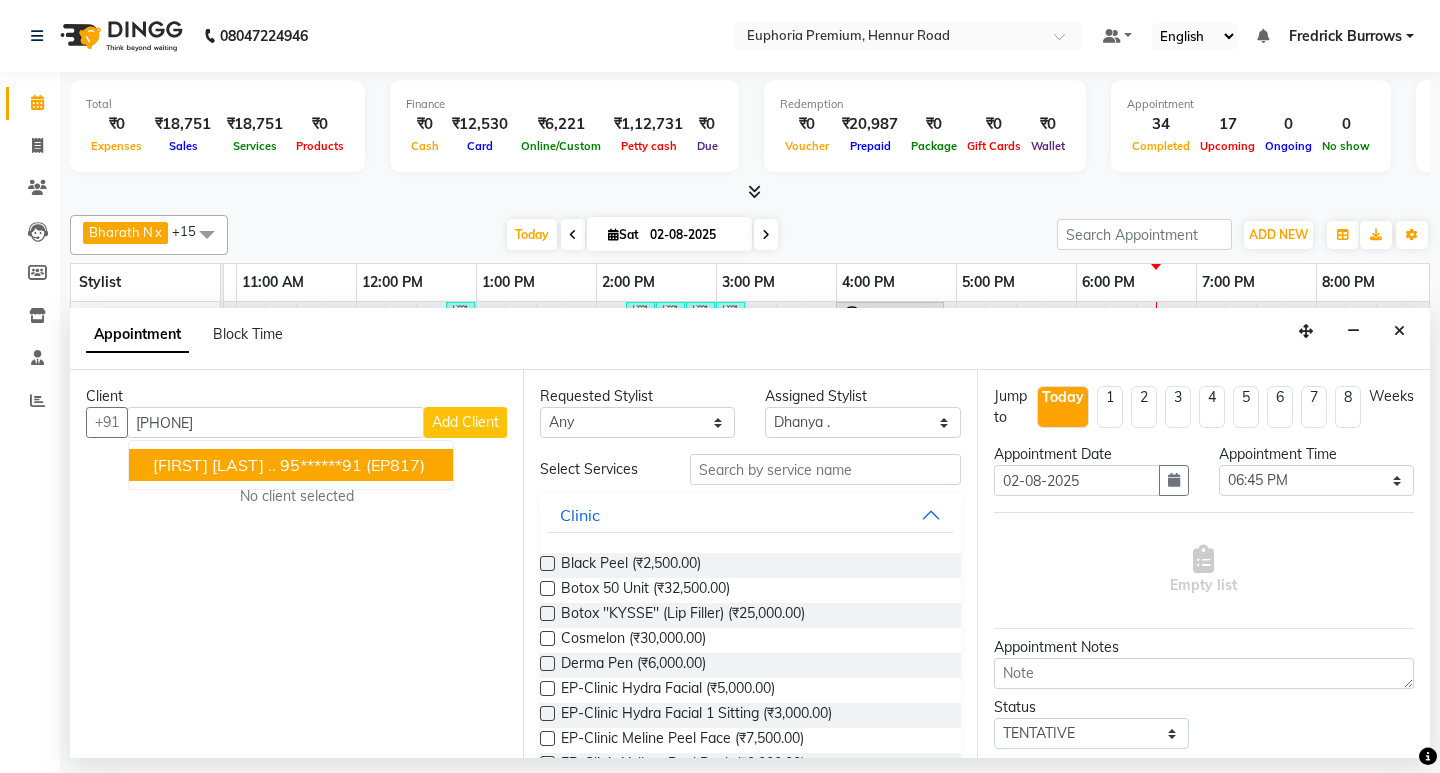 click on "95******91" at bounding box center [321, 465] 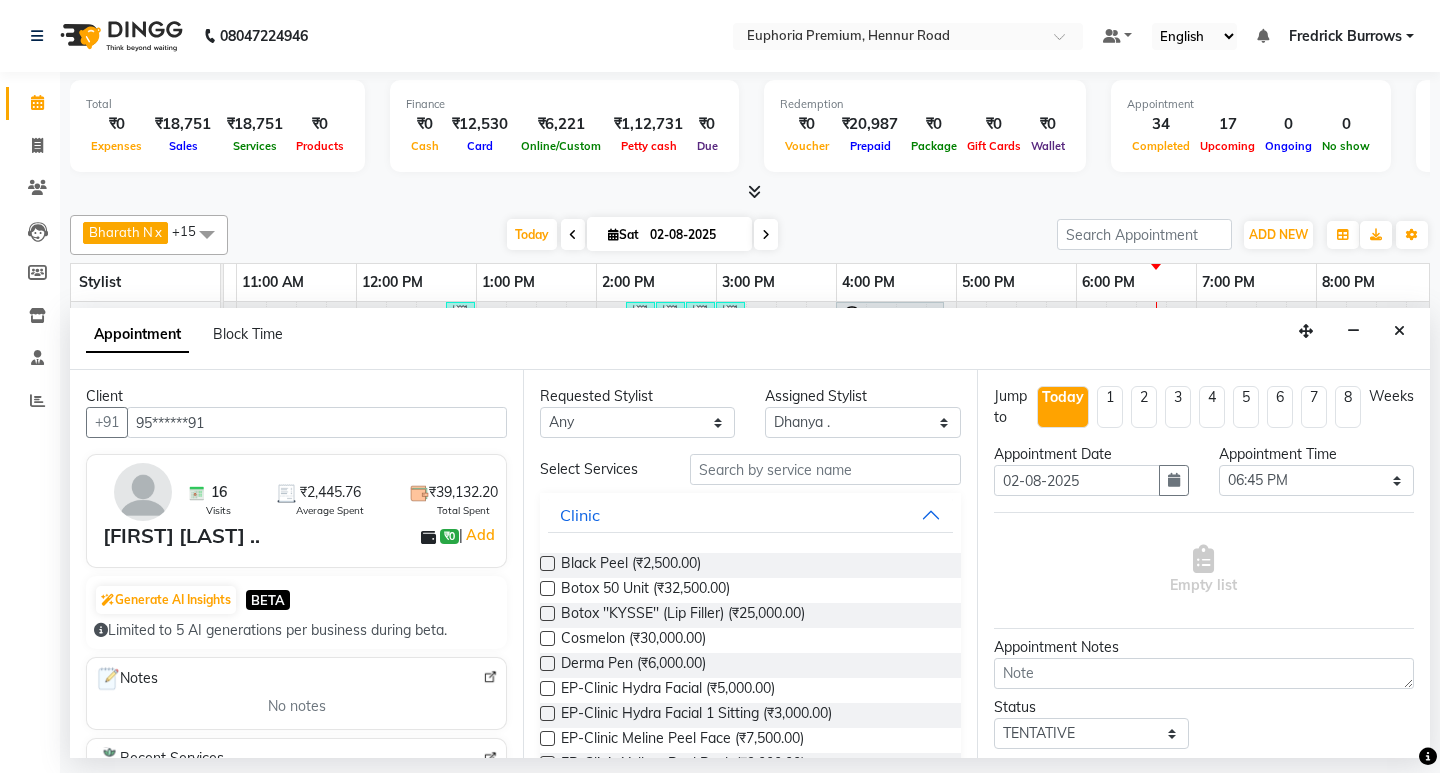 type on "95******91" 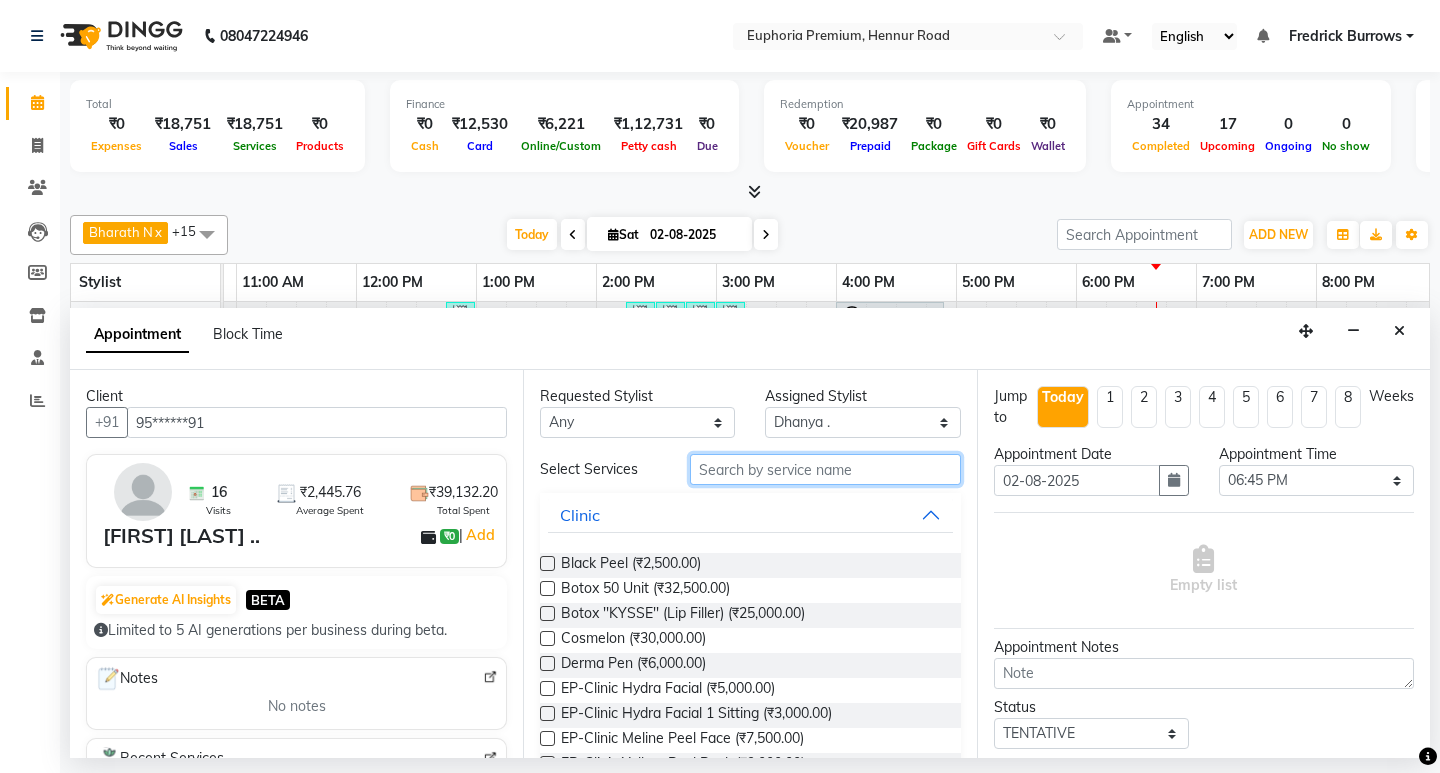 click at bounding box center (825, 469) 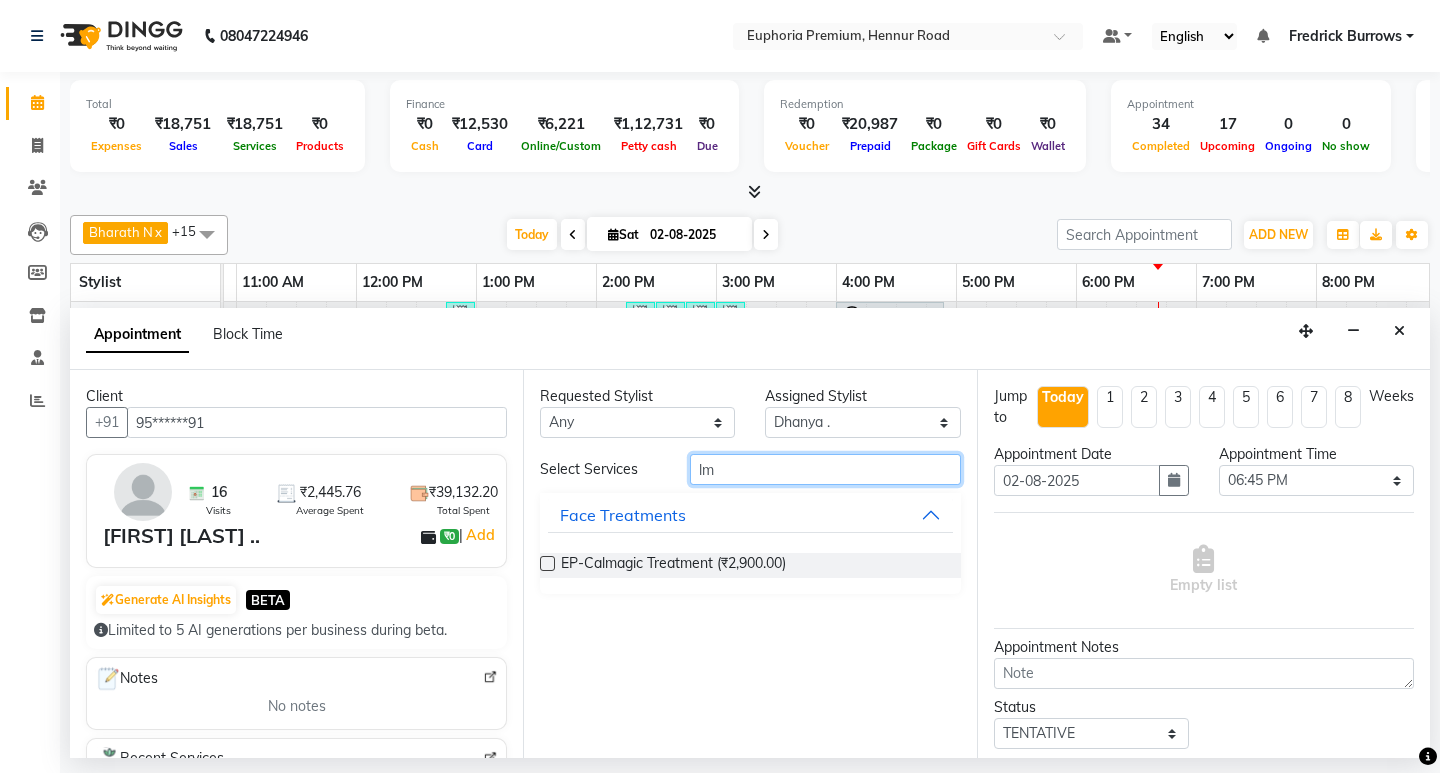 type on "l" 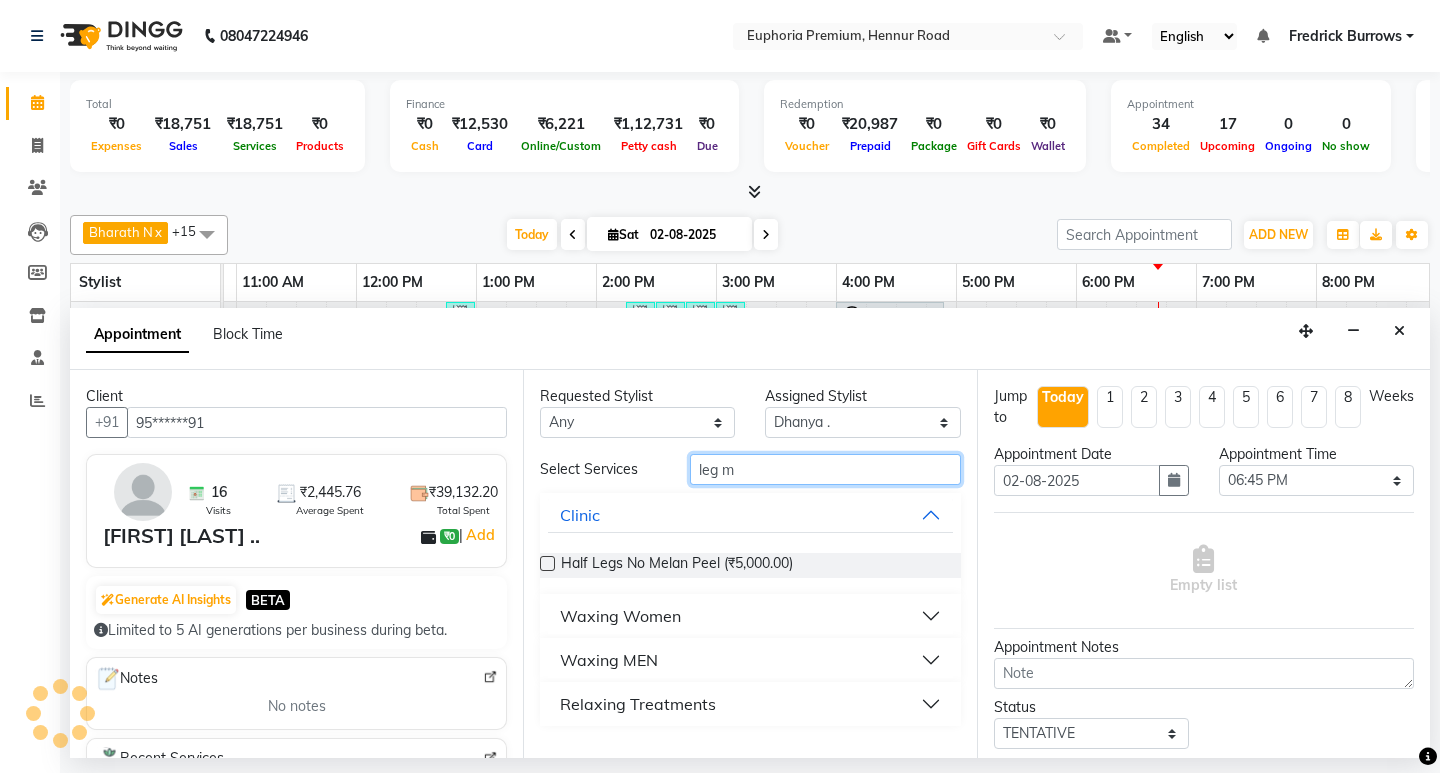 type on "leg m" 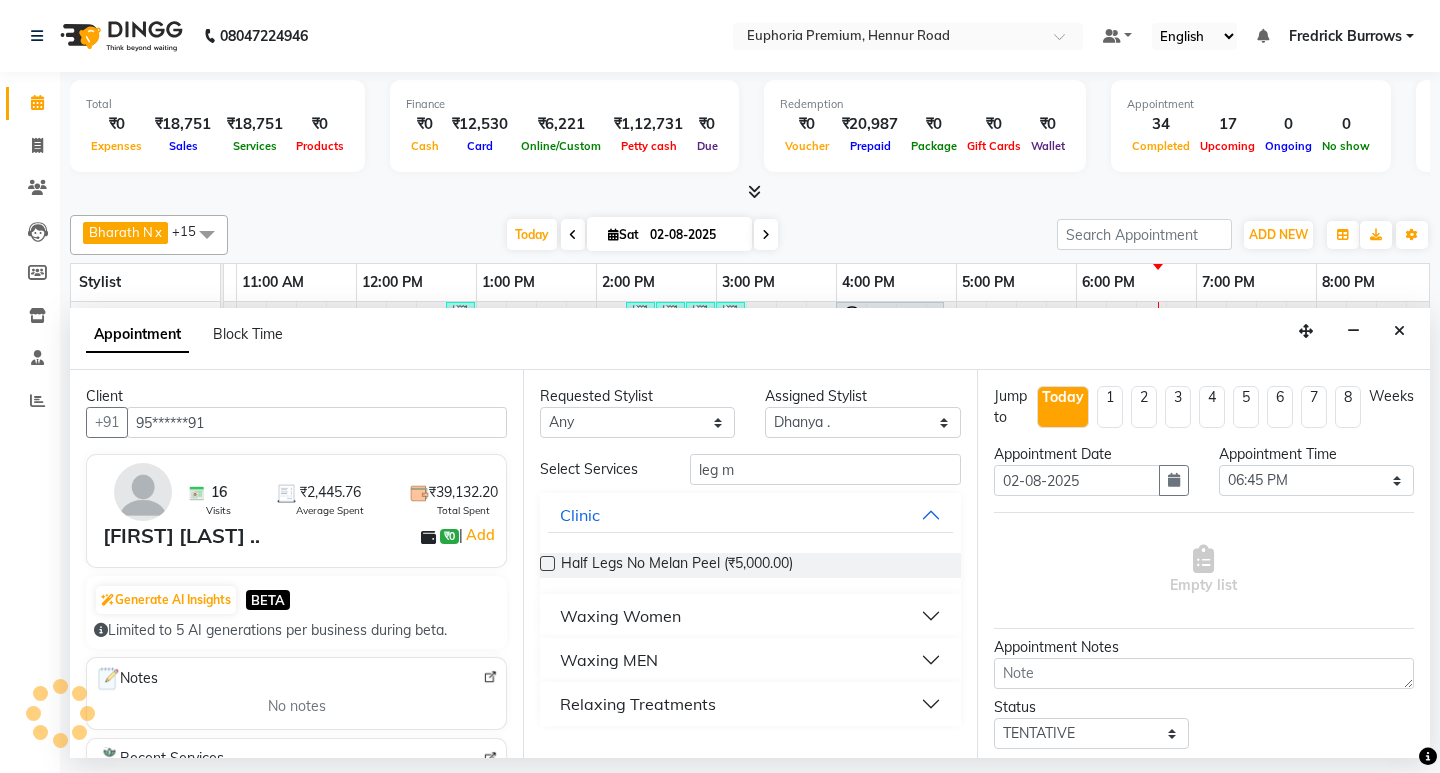 click on "Relaxing Treatments" at bounding box center (638, 704) 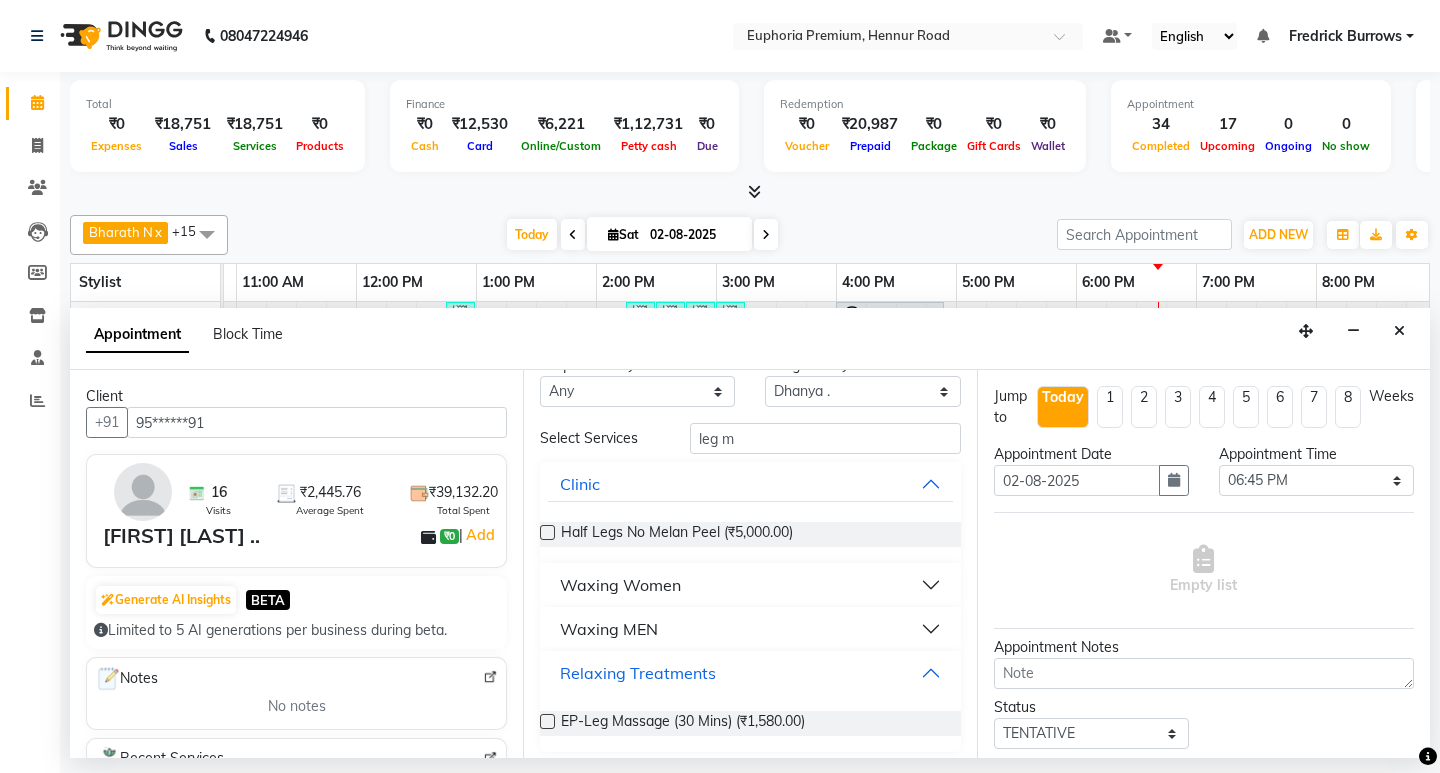 scroll, scrollTop: 33, scrollLeft: 0, axis: vertical 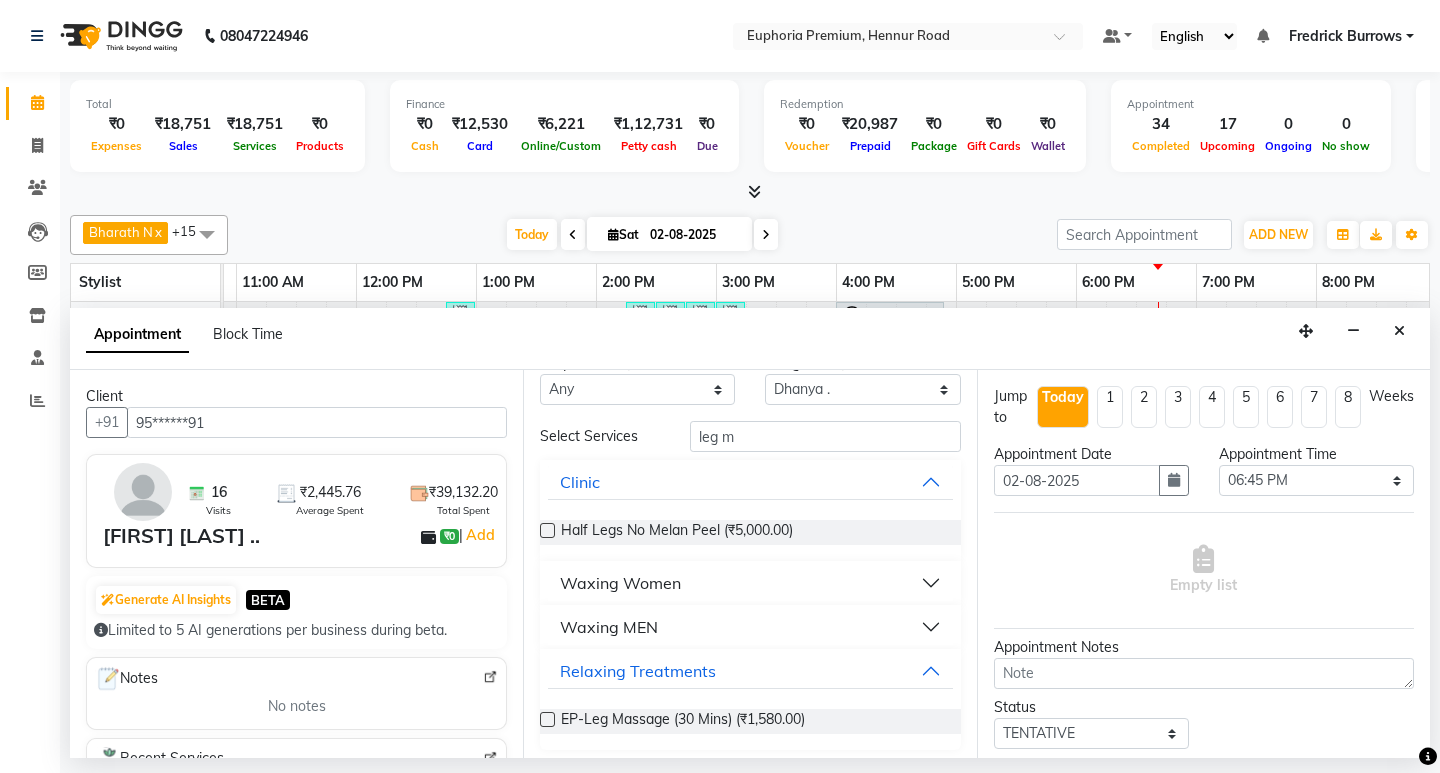 click at bounding box center (547, 719) 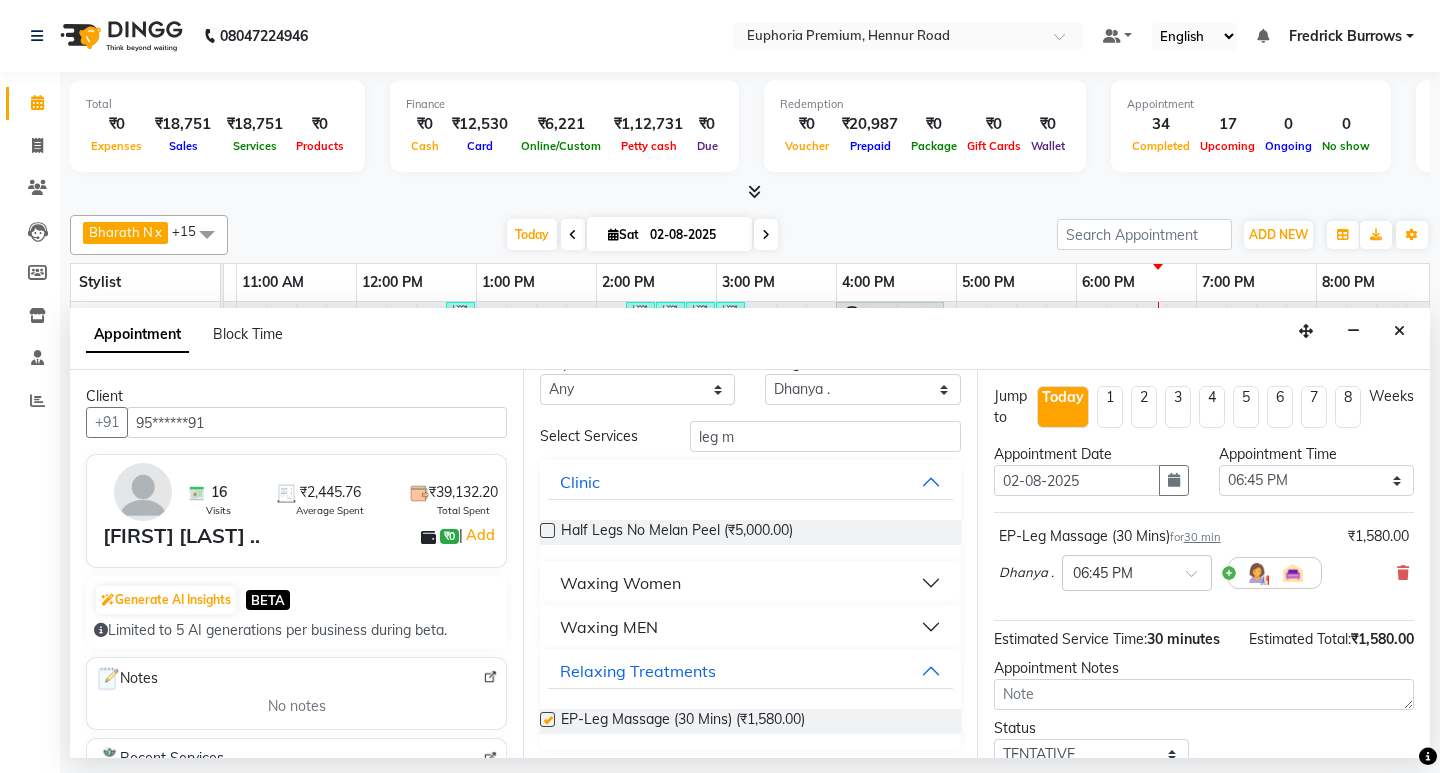 checkbox on "false" 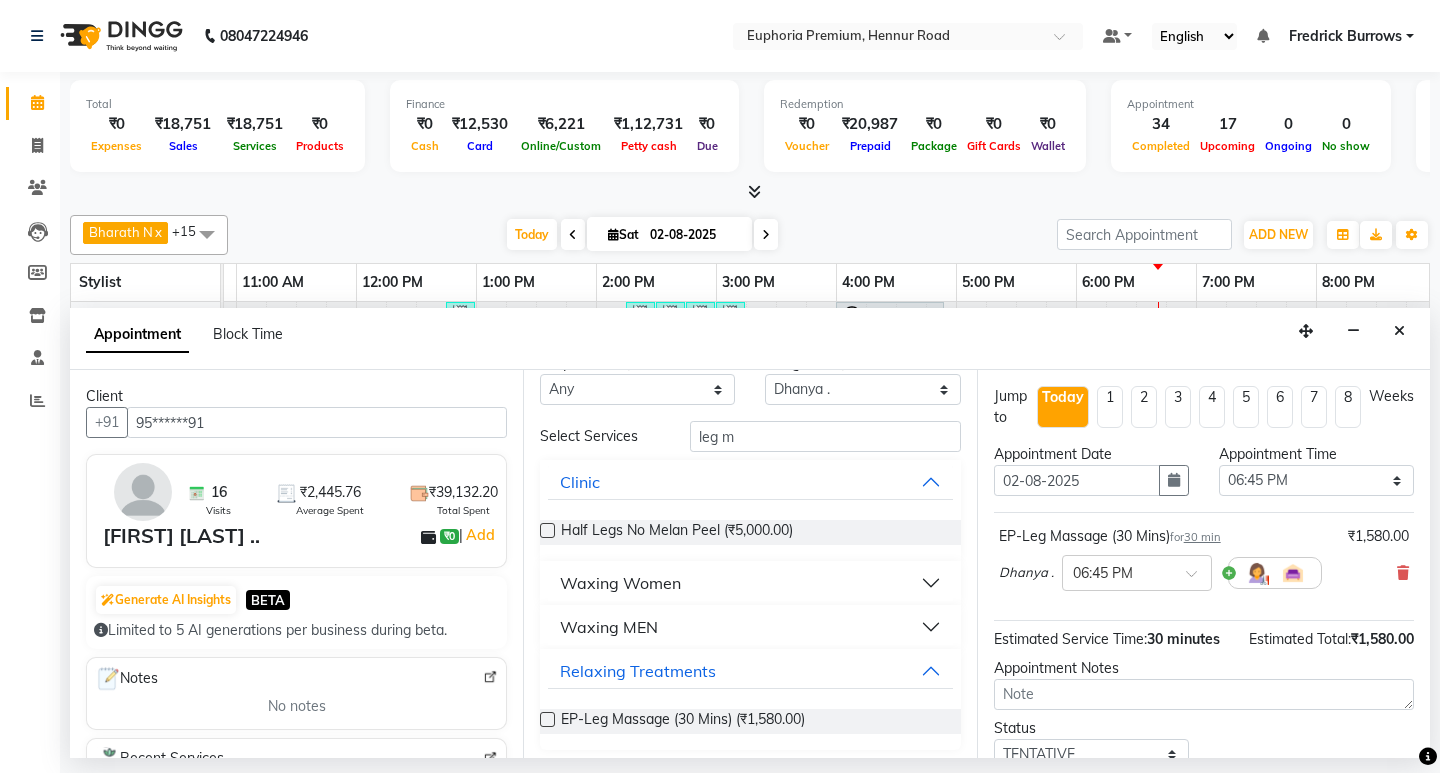 scroll, scrollTop: 138, scrollLeft: 0, axis: vertical 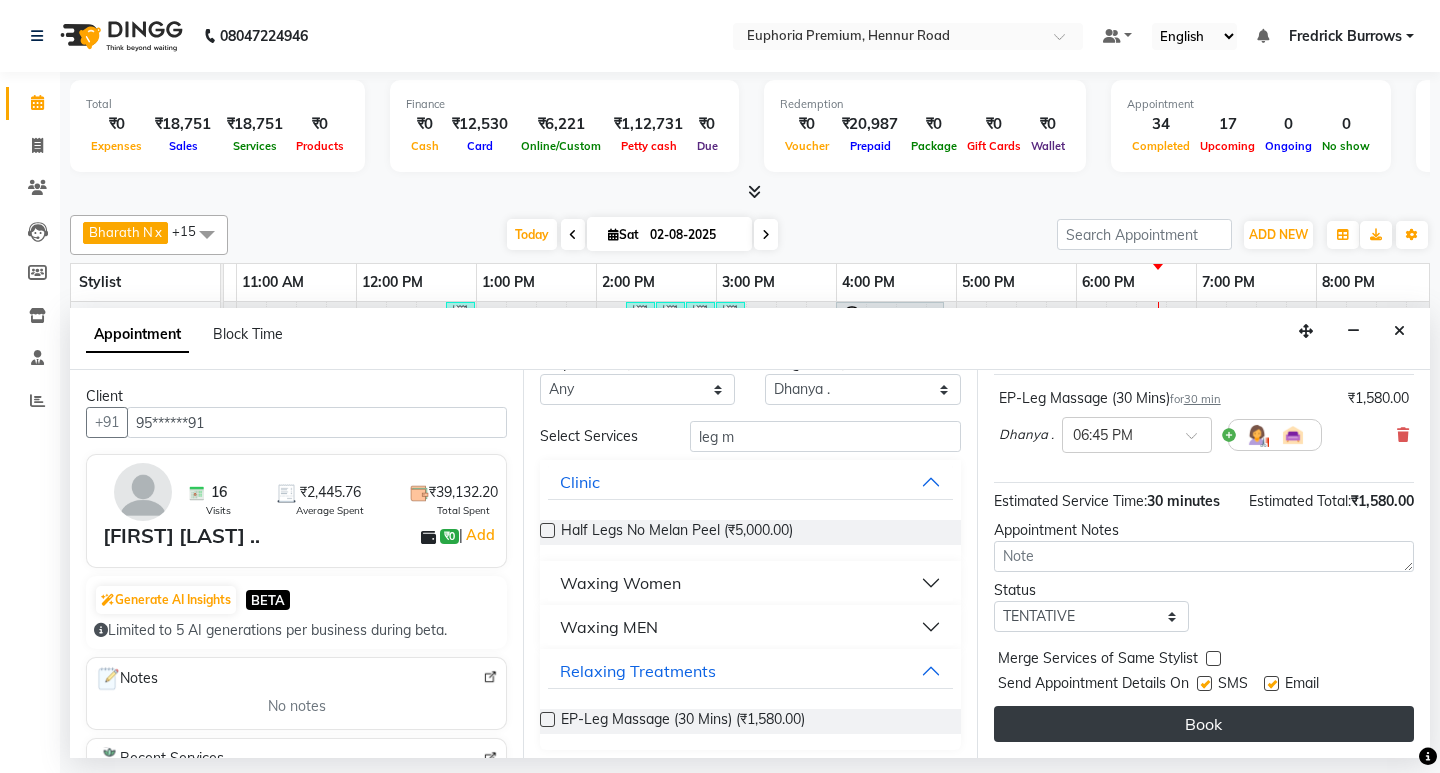 click on "Book" at bounding box center [1204, 724] 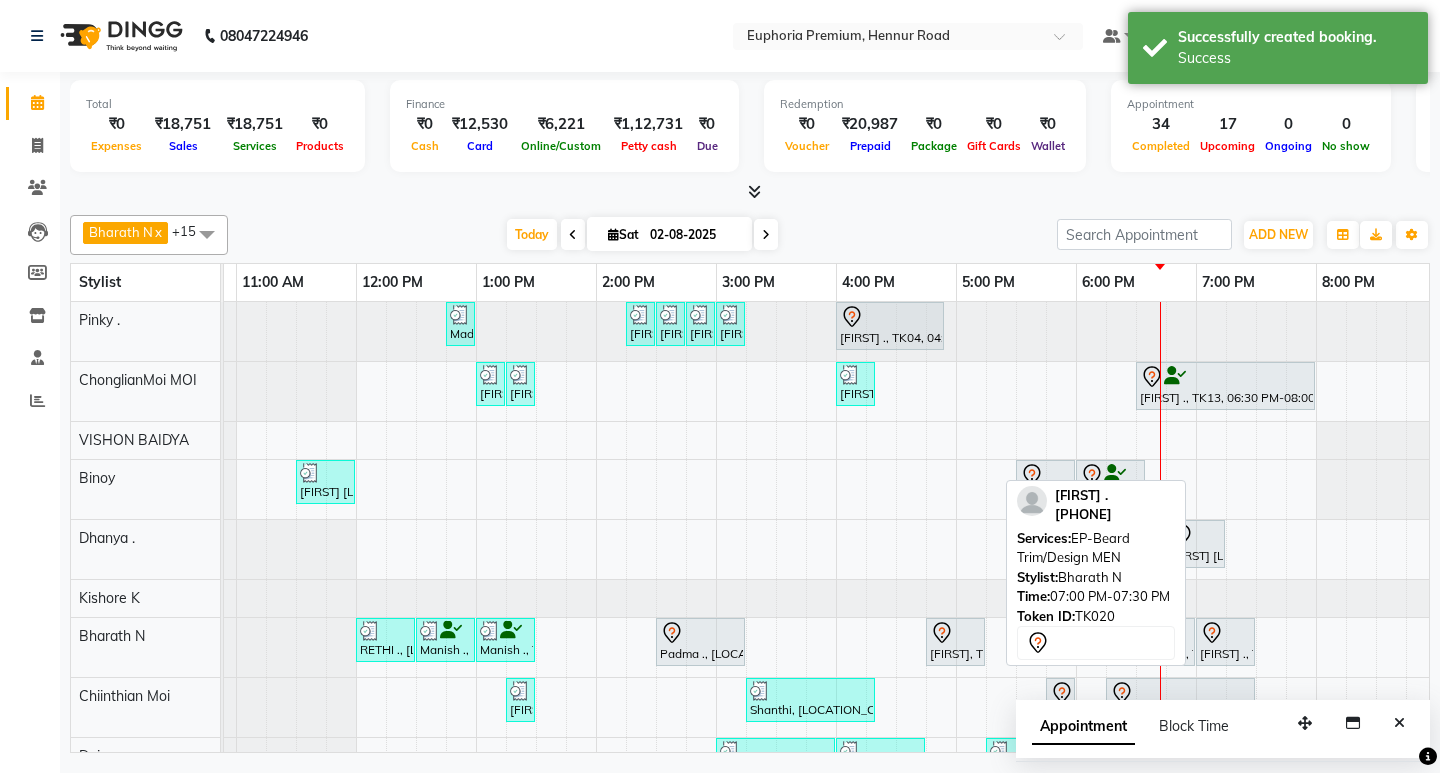 scroll, scrollTop: 179, scrollLeft: 348, axis: both 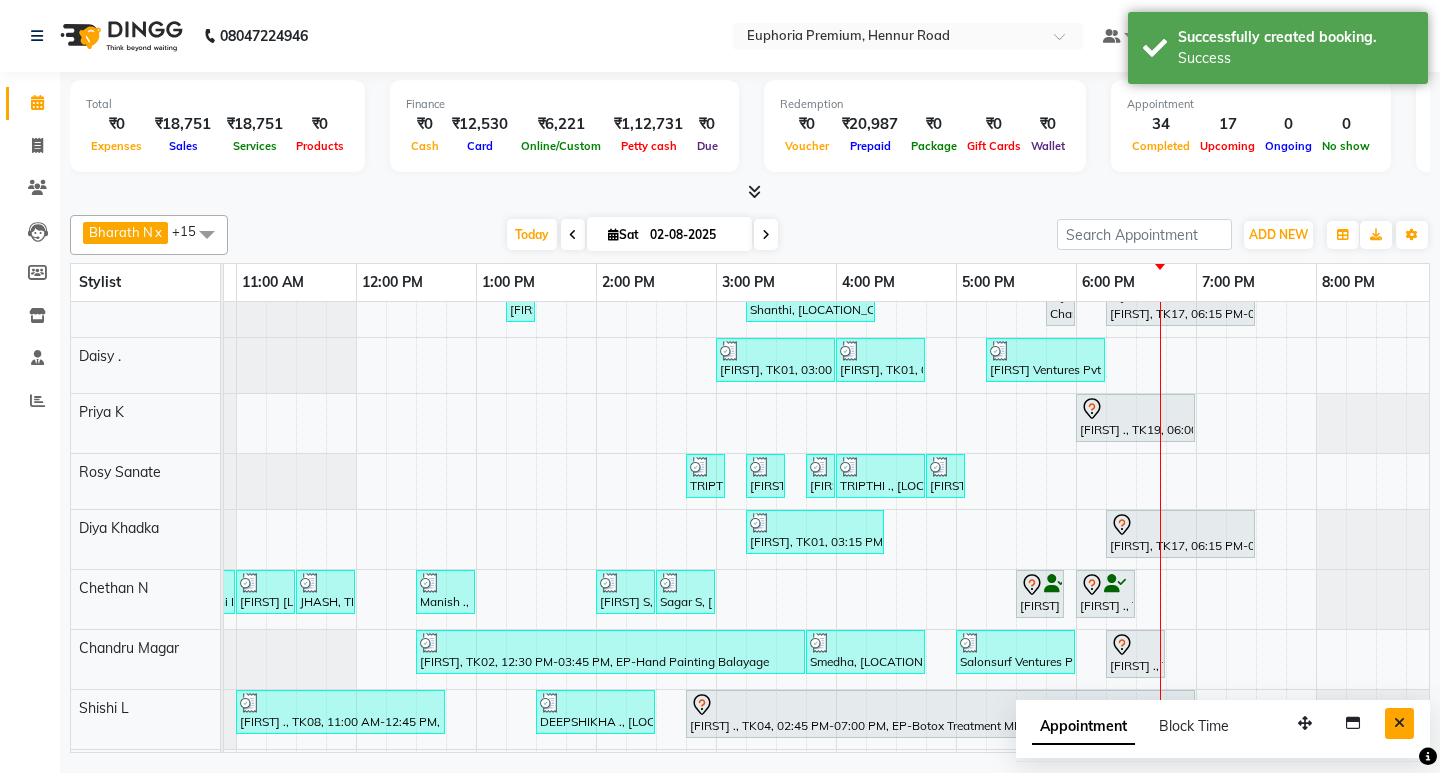 click at bounding box center [1399, 723] 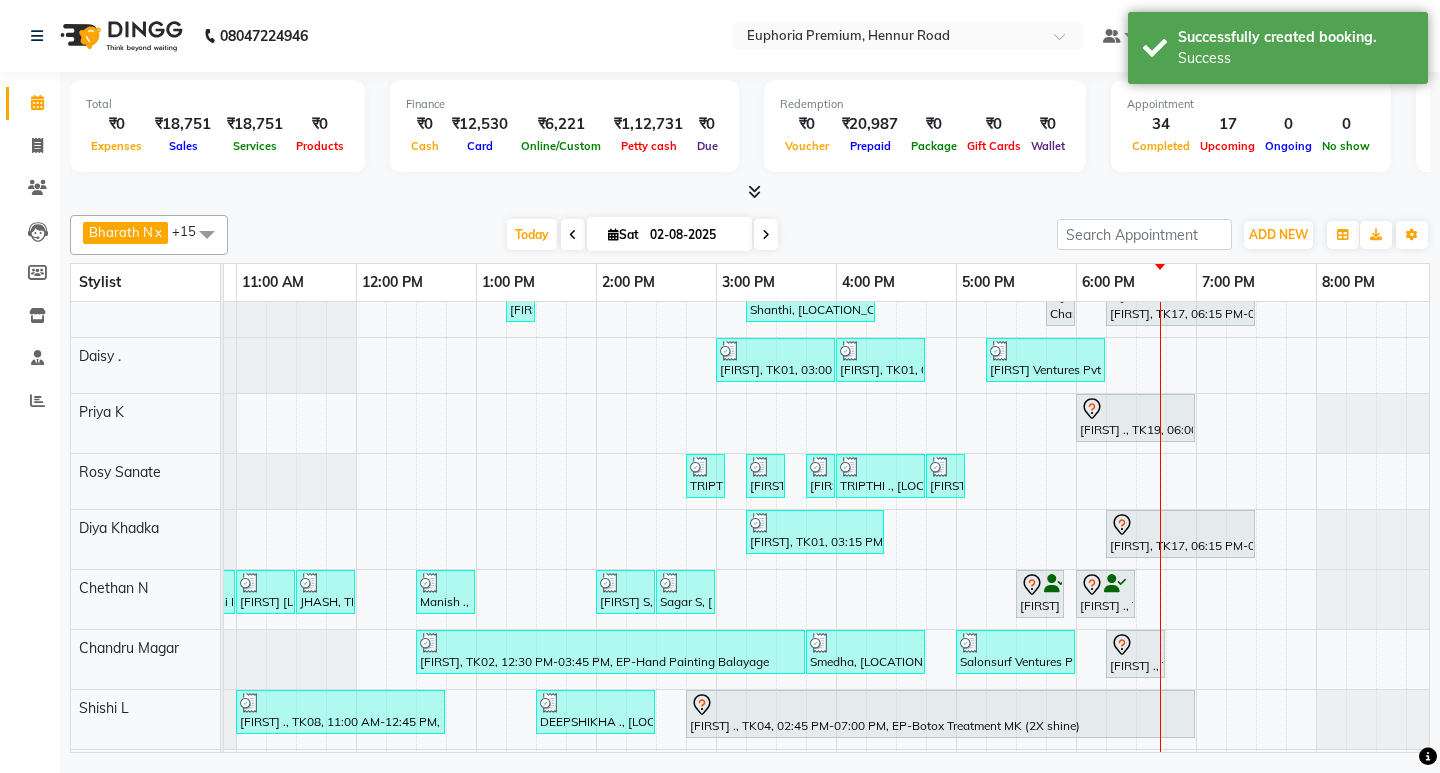 scroll, scrollTop: 324, scrollLeft: 348, axis: both 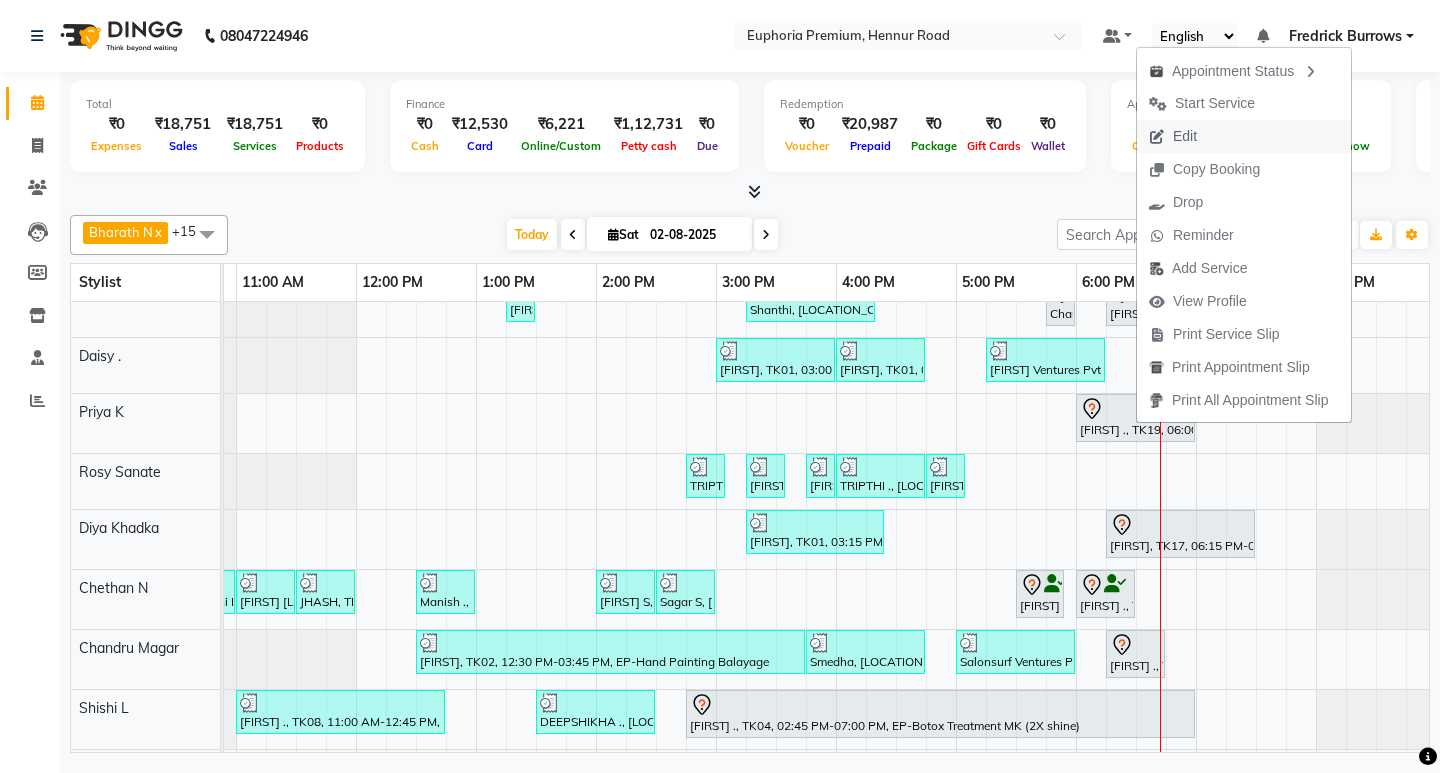 click on "Edit" at bounding box center (1185, 136) 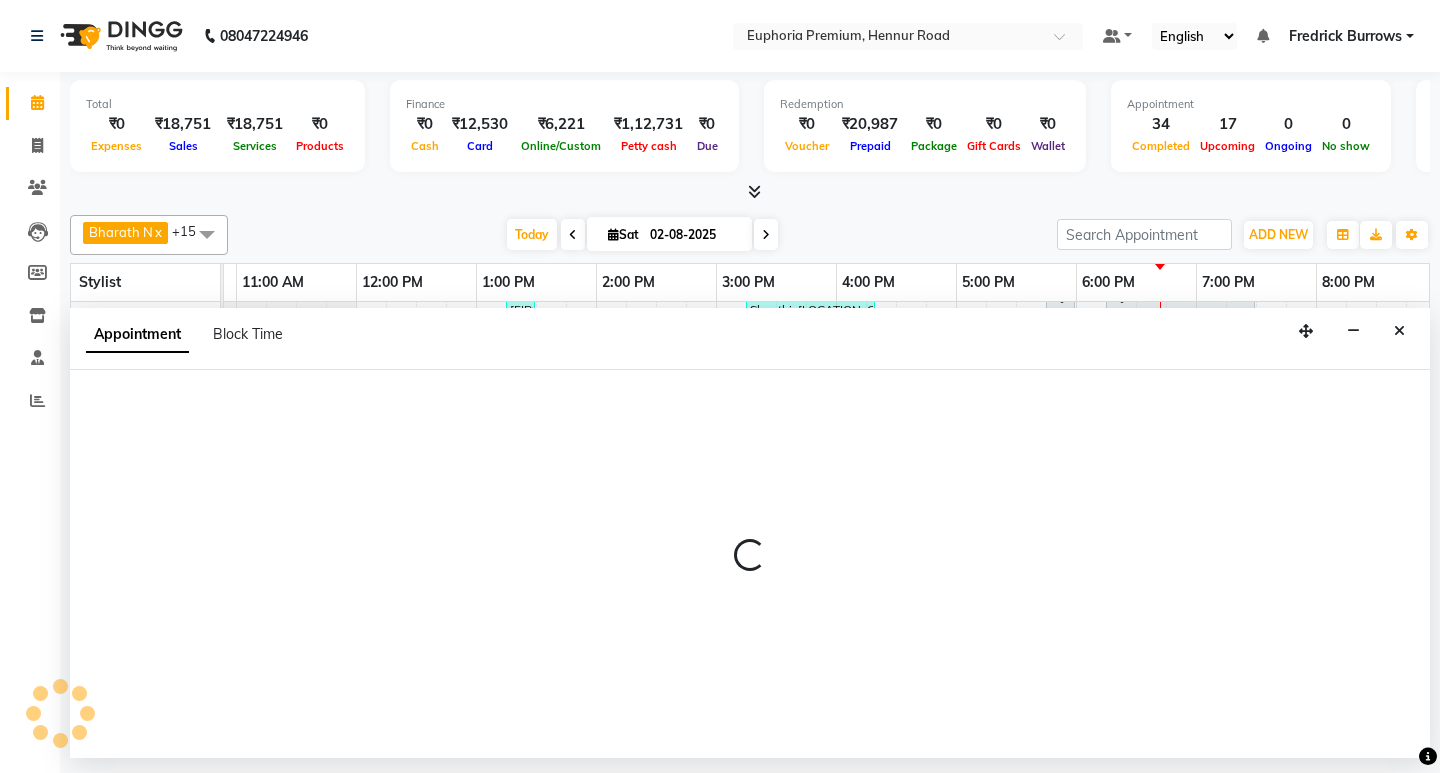 select on "tentative" 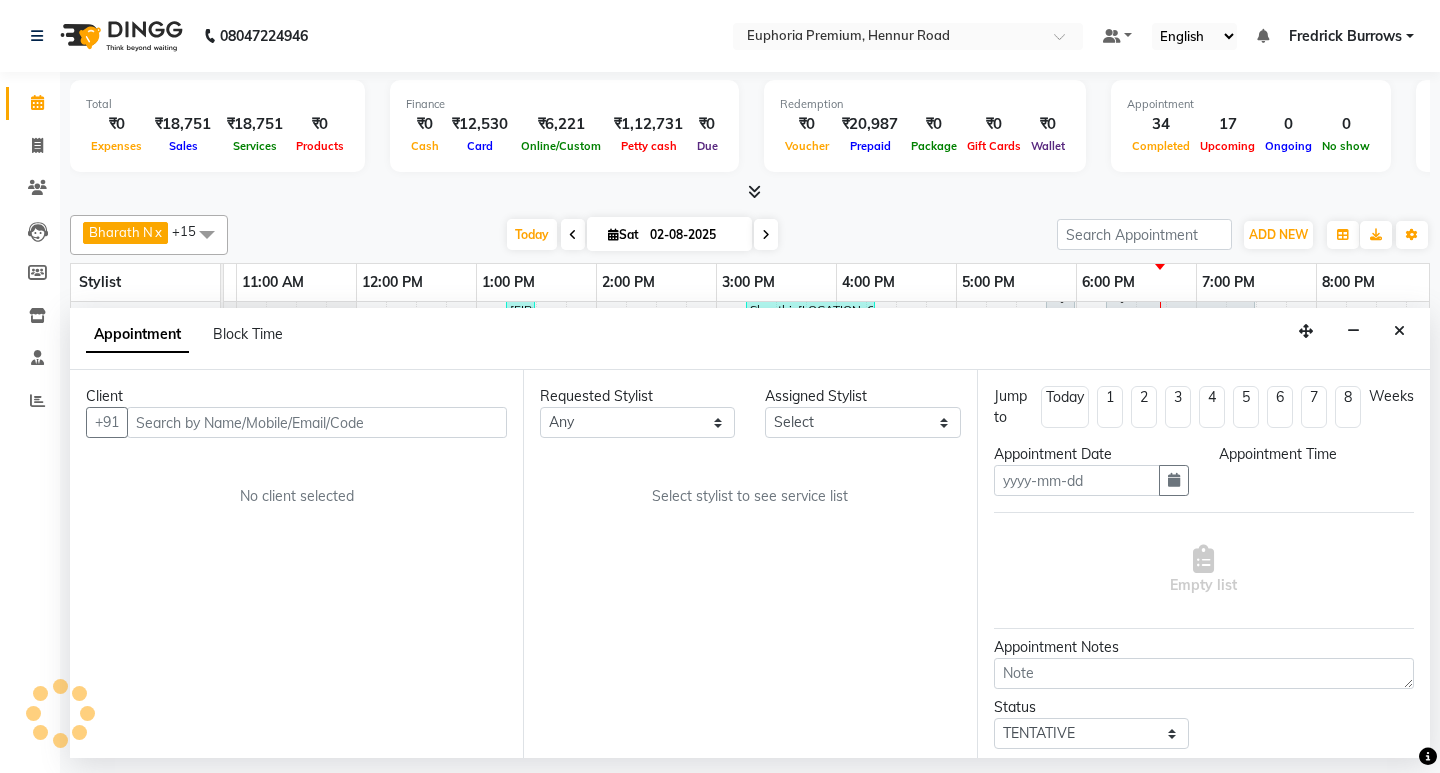 type on "02-08-2025" 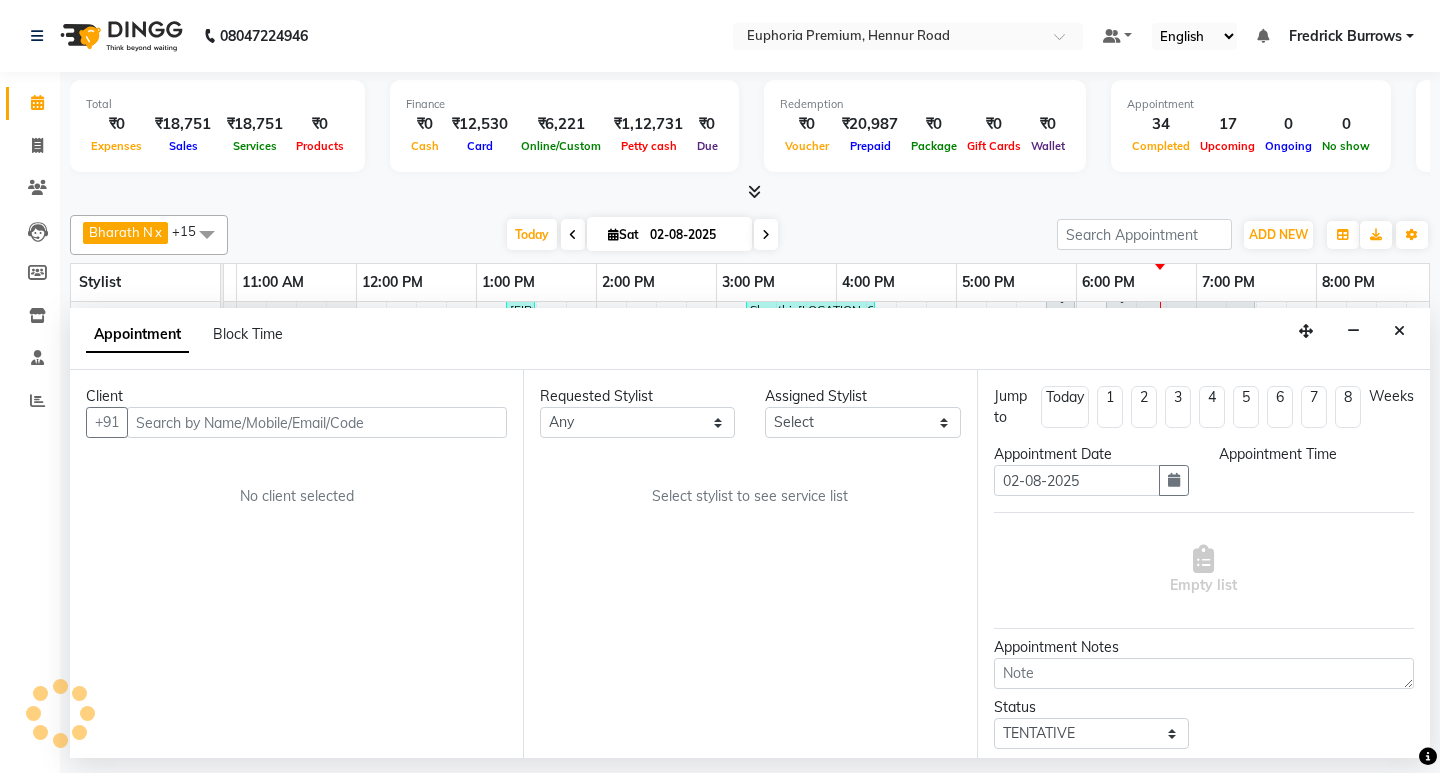 scroll, scrollTop: 0, scrollLeft: 475, axis: horizontal 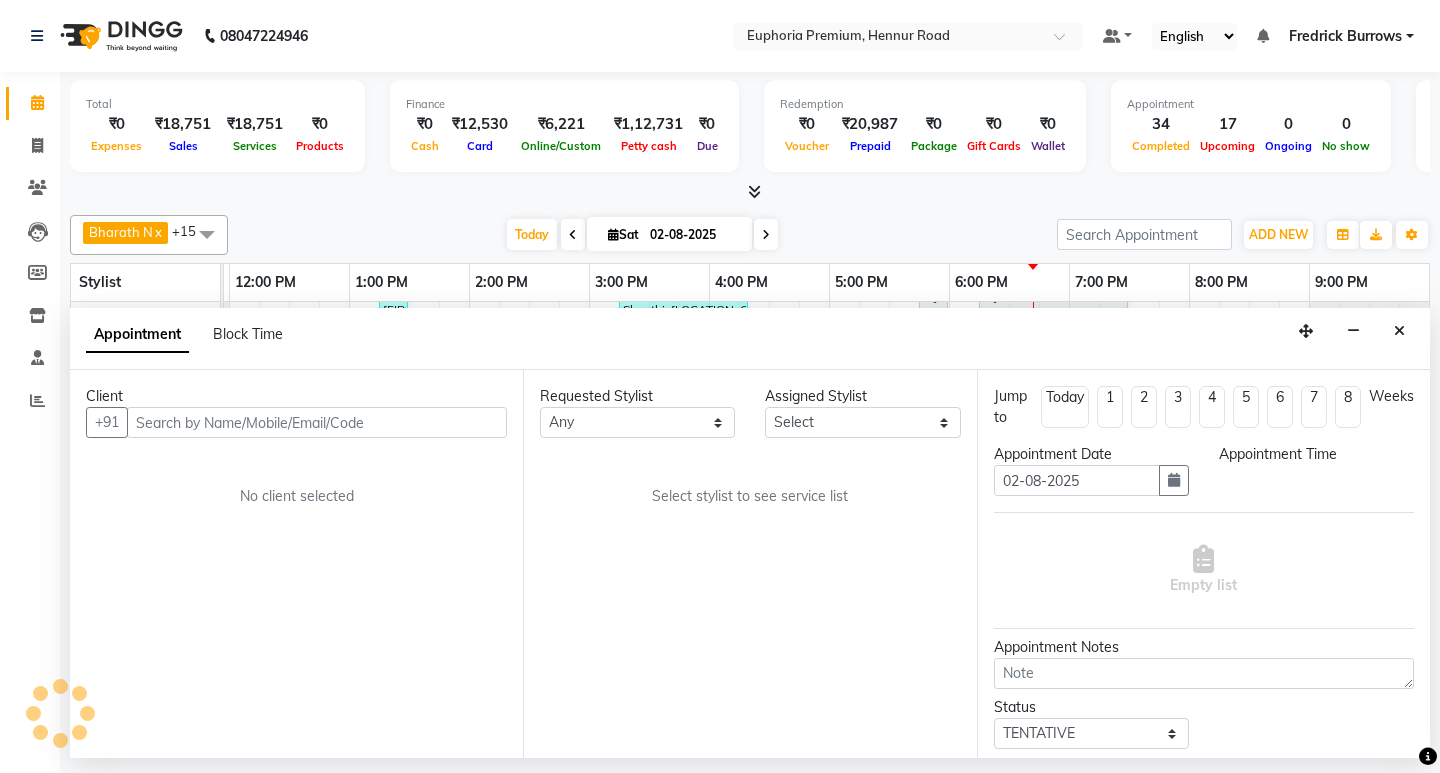 select on "1080" 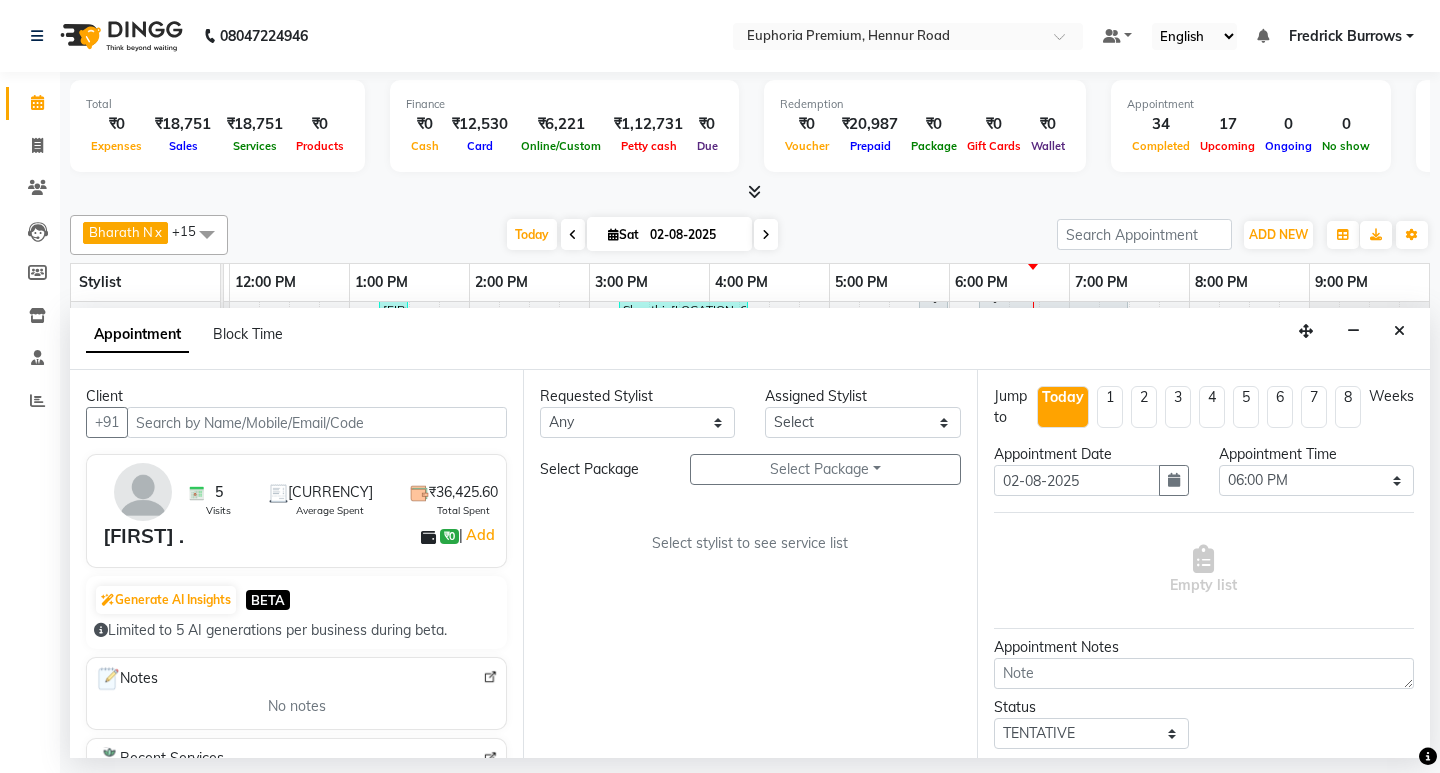 select on "71627" 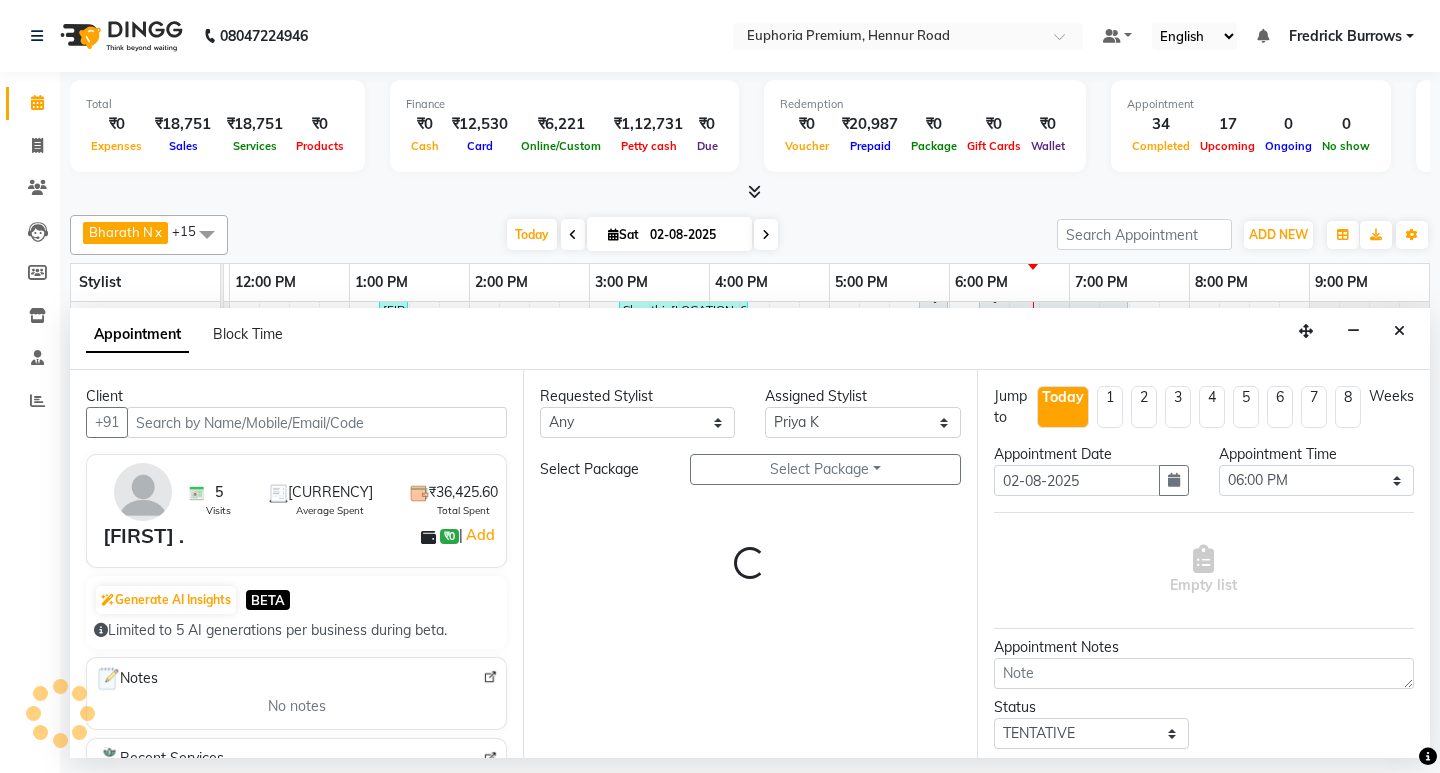 select on "4006" 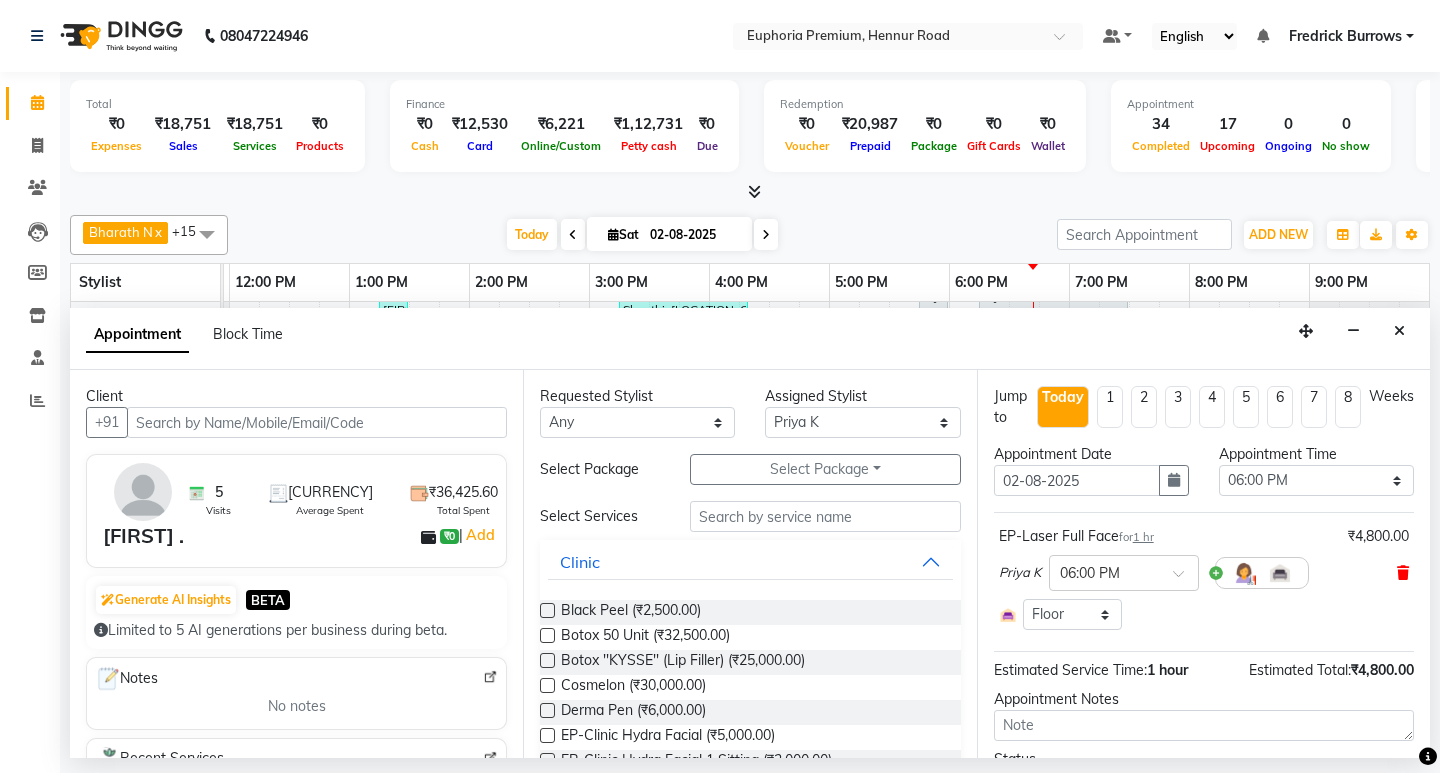 click at bounding box center (1403, 573) 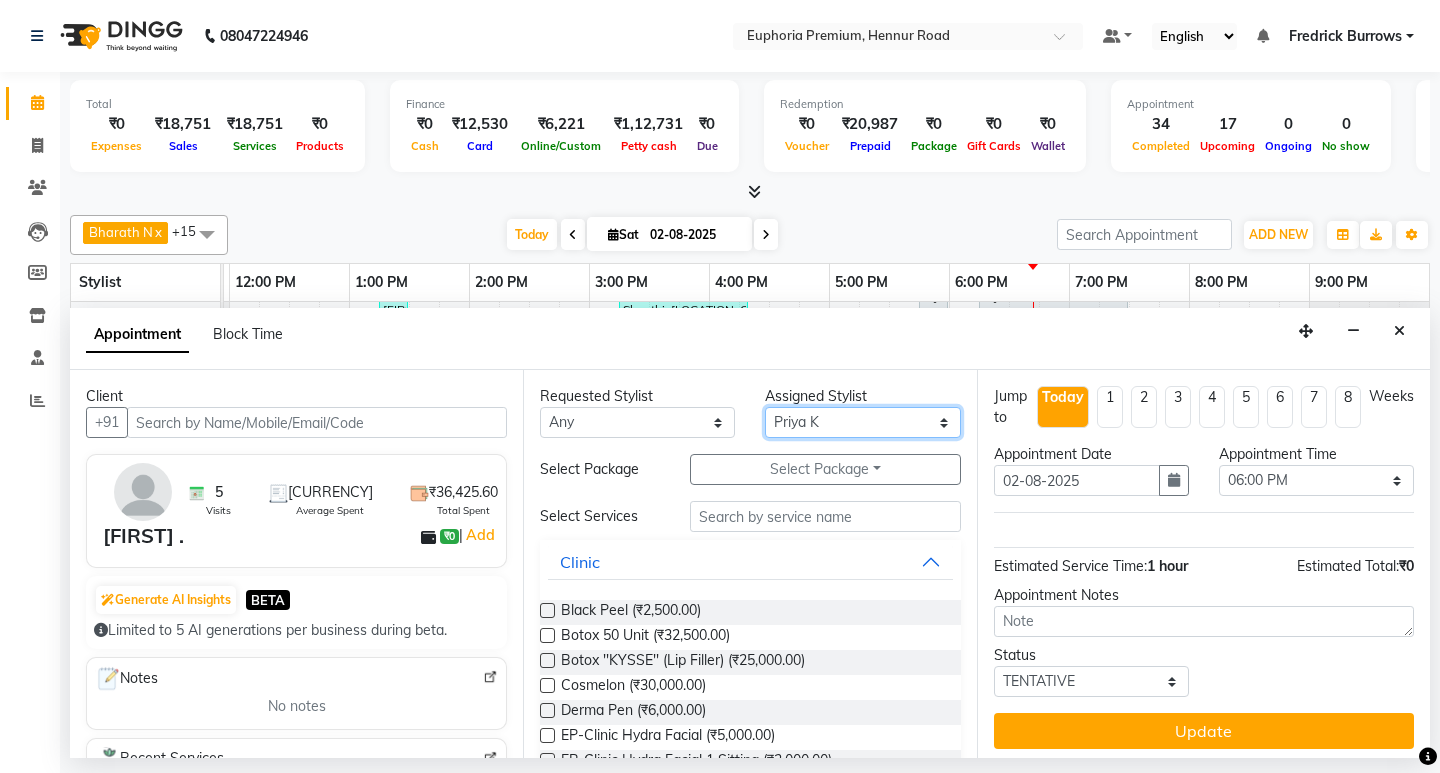 click on "Select Babu V Bharath N Binoy  Chandru Magar Chethan N  Chiinthian Moi ChonglianMoi MOI Daisy . Dhanya . Diya Khadka Fredrick Burrows Khushi Magarthapa Kishore K Maria Hamsa MRINALI MILI Pinky . Priya  K Rosy Sanate Savitha Vijayan Shalini Deivasigamani Shishi L Vijayalakshmi M VISHON BAIDYA" at bounding box center [862, 422] 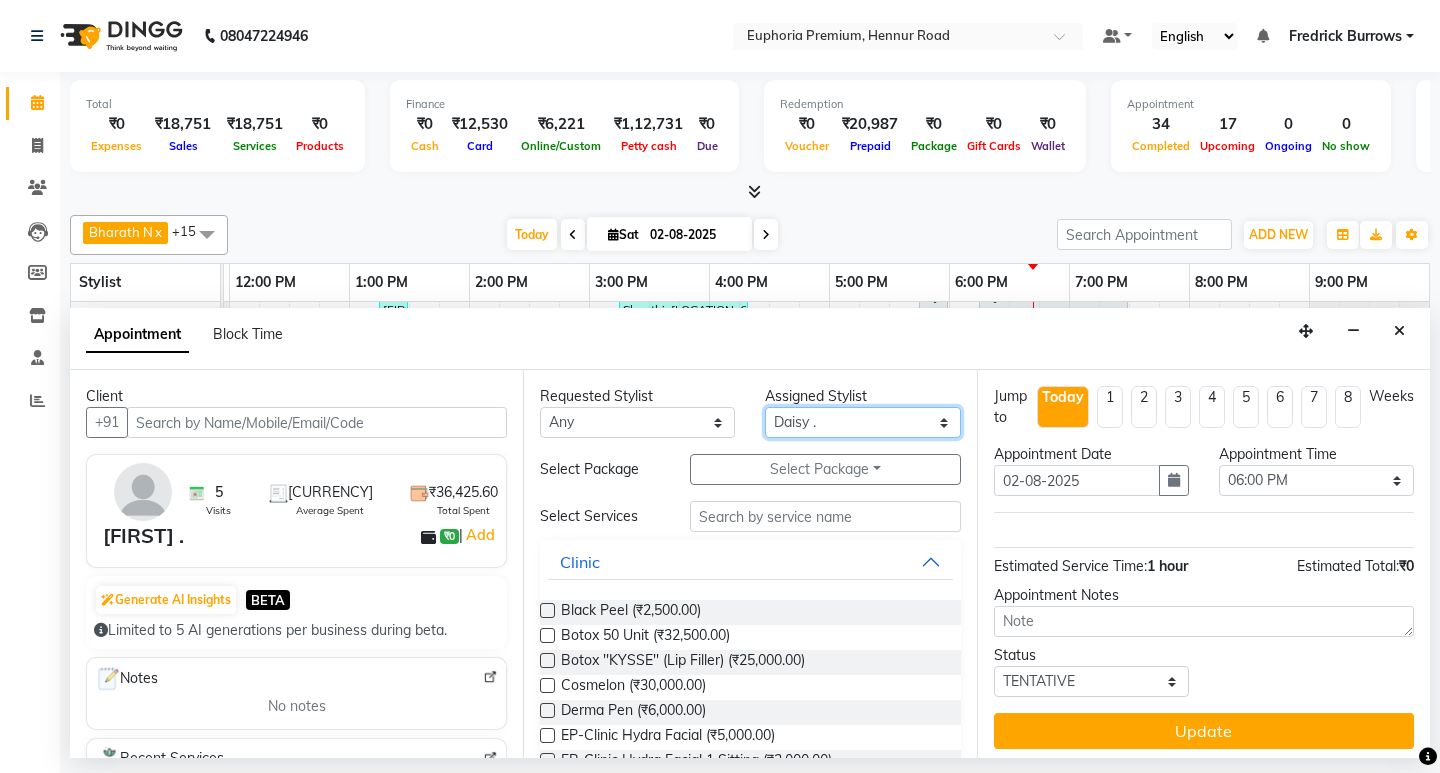 click on "Select Babu V Bharath N Binoy  Chandru Magar Chethan N  Chiinthian Moi ChonglianMoi MOI Daisy . Dhanya . Diya Khadka Fredrick Burrows Khushi Magarthapa Kishore K Maria Hamsa MRINALI MILI Pinky . Priya  K Rosy Sanate Savitha Vijayan Shalini Deivasigamani Shishi L Vijayalakshmi M VISHON BAIDYA" at bounding box center (862, 422) 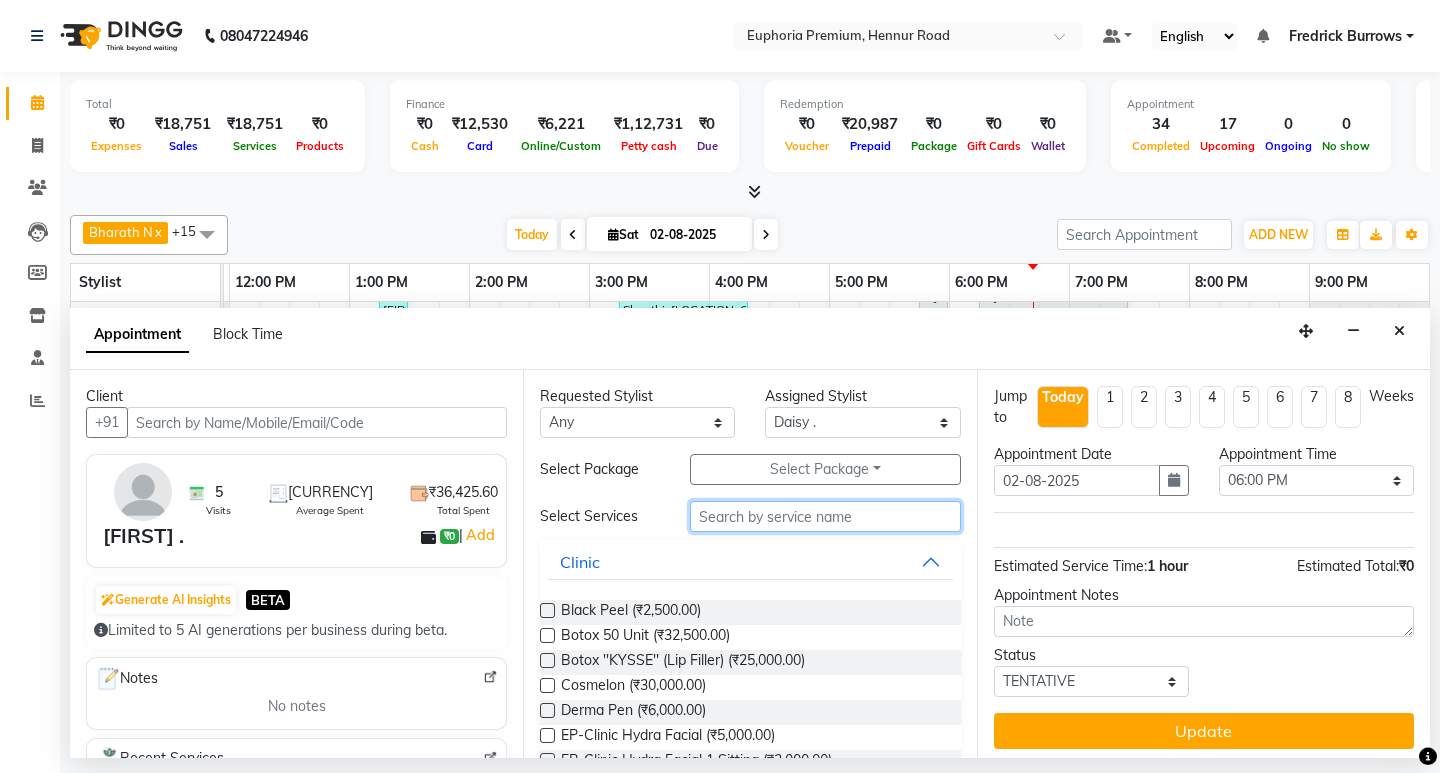click at bounding box center [825, 516] 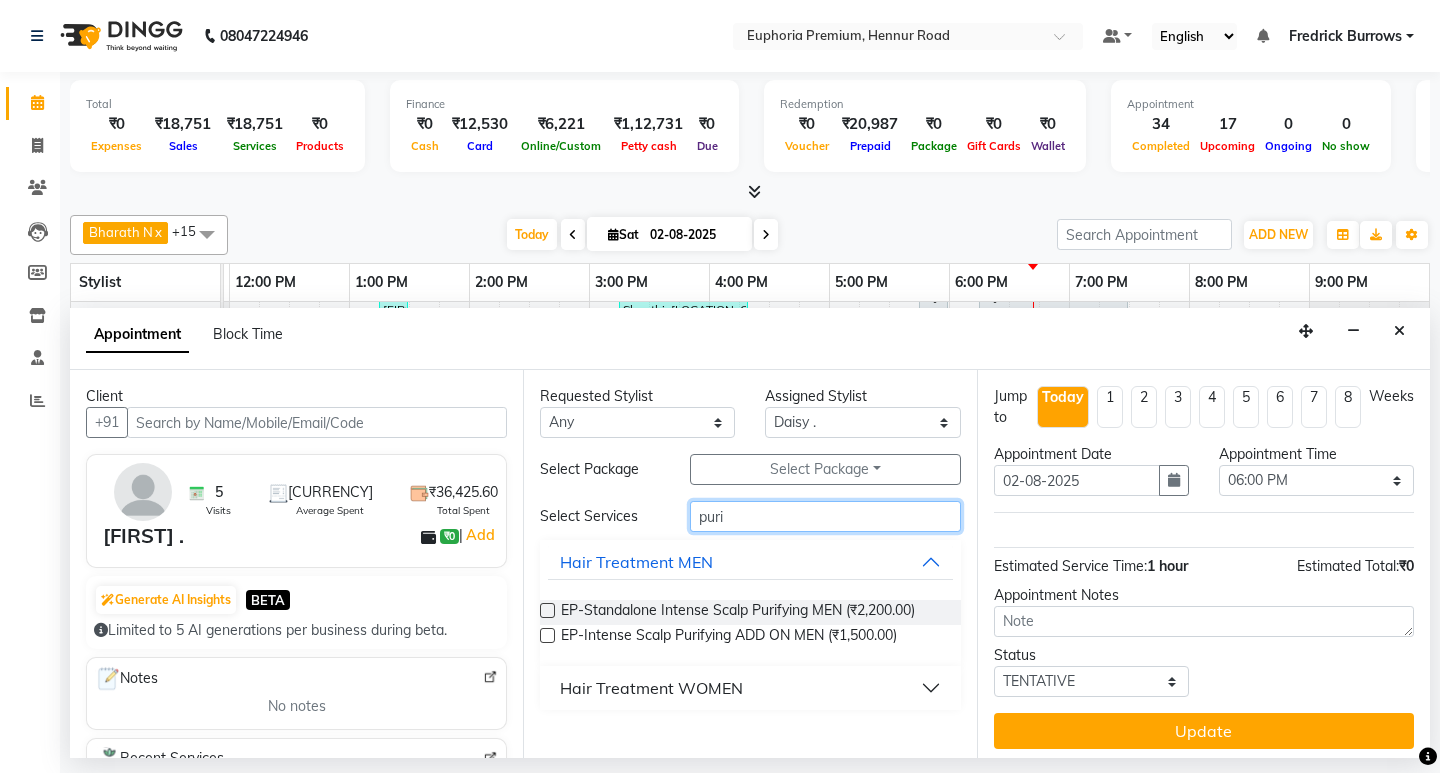 type on "puri" 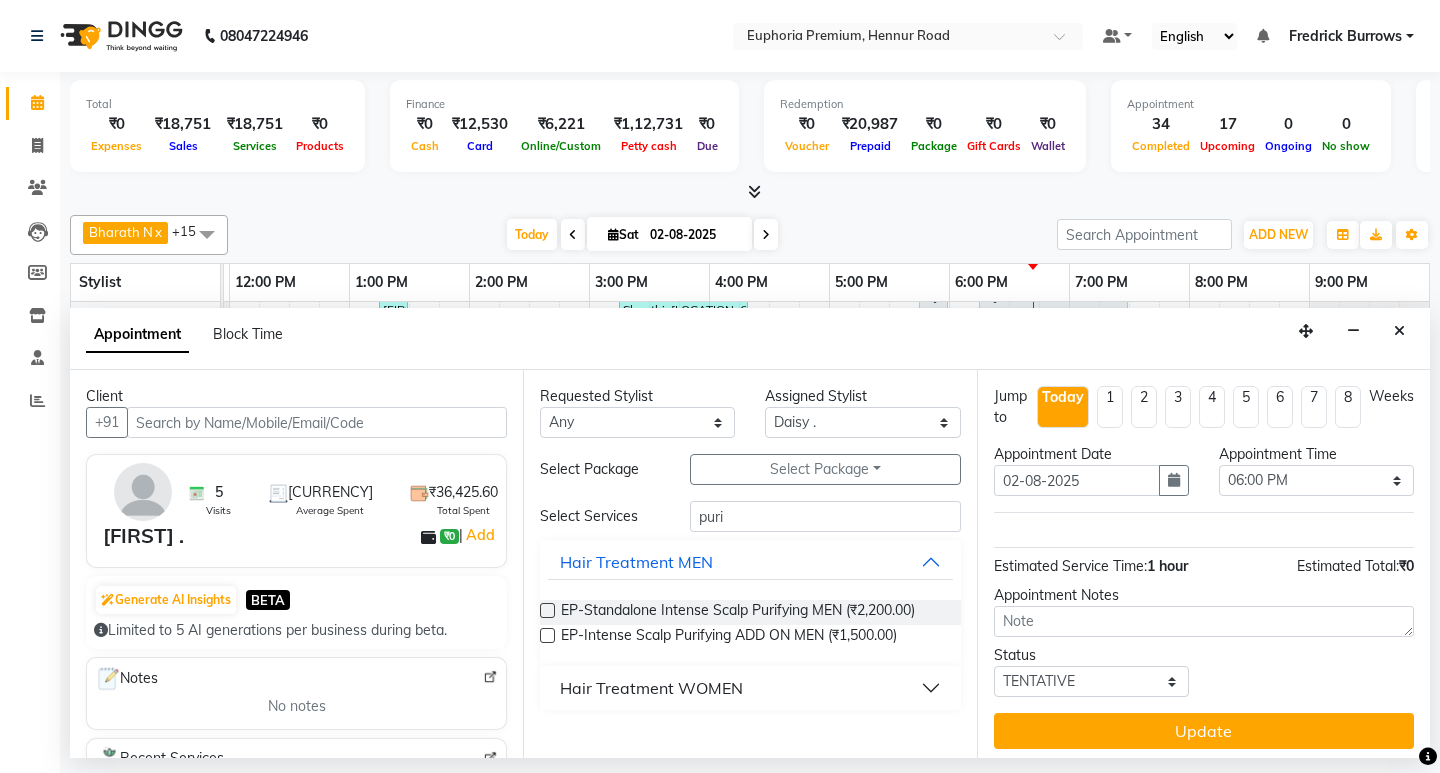click on "Hair Treatment WOMEN" at bounding box center (651, 688) 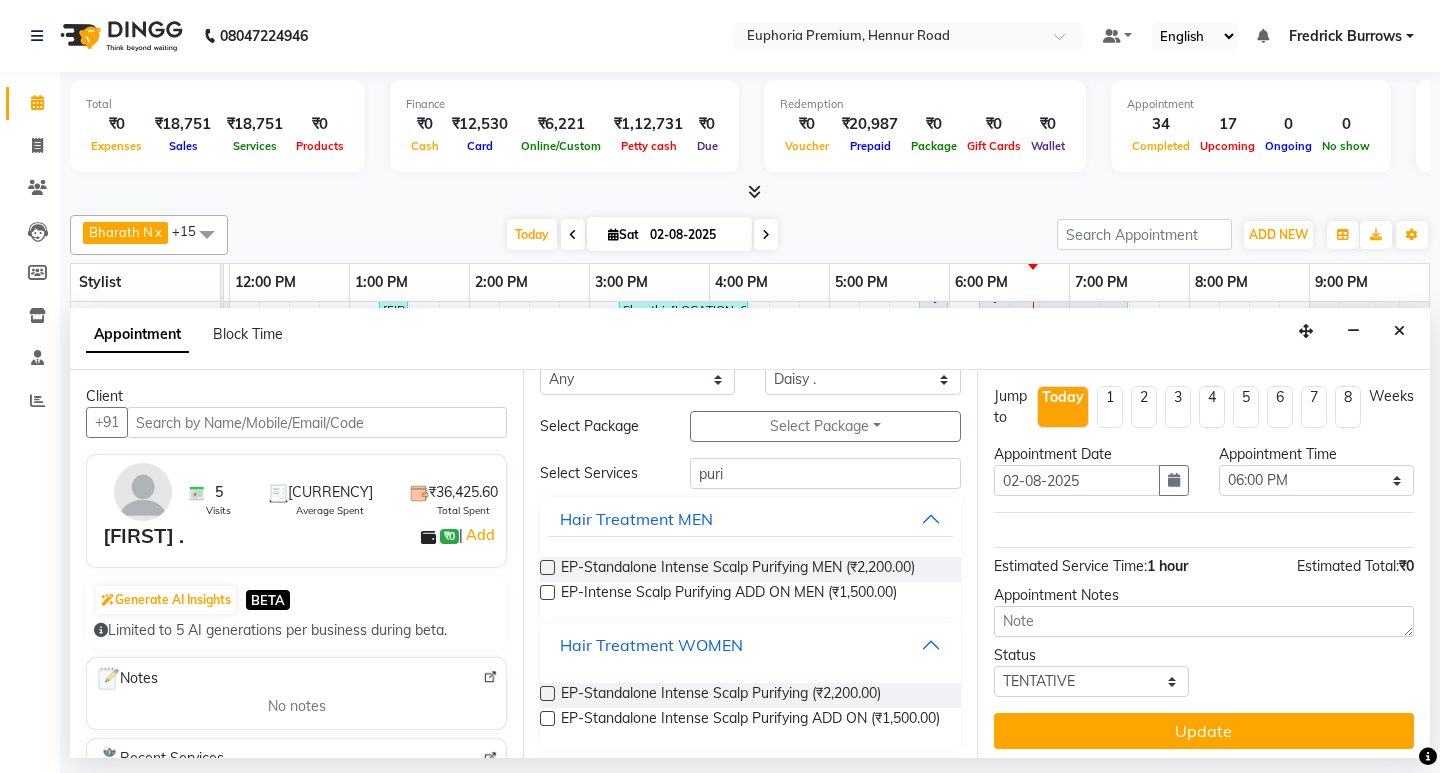 scroll, scrollTop: 67, scrollLeft: 0, axis: vertical 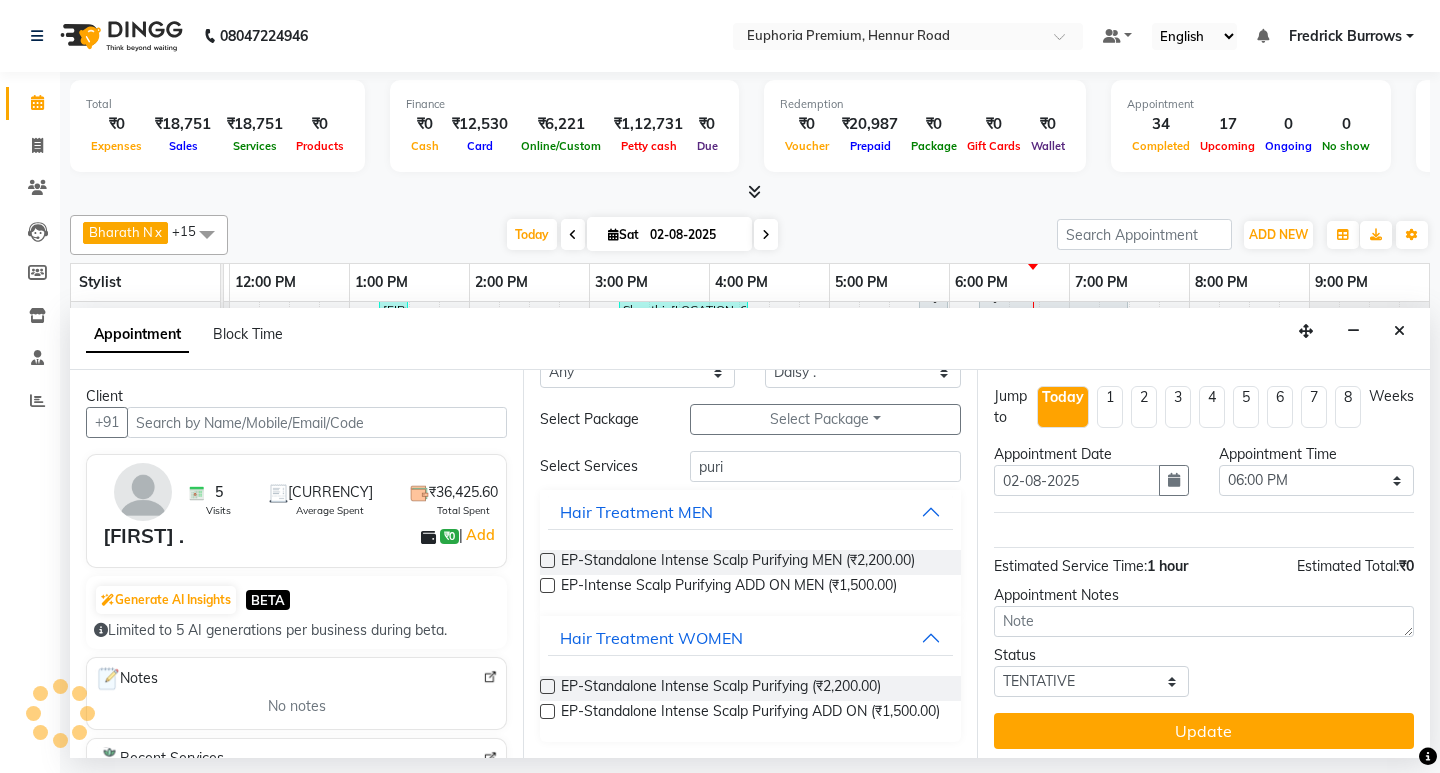 click at bounding box center [547, 711] 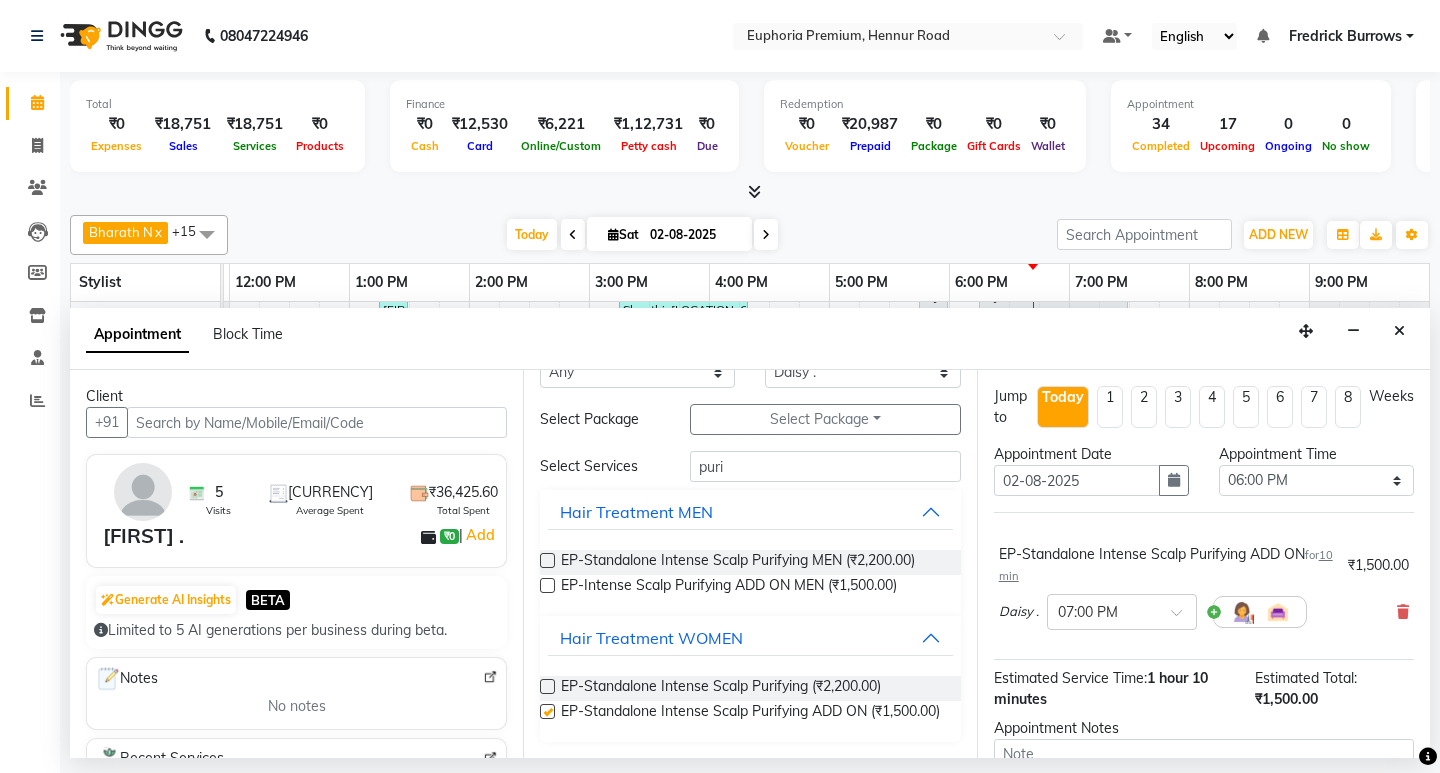 checkbox on "false" 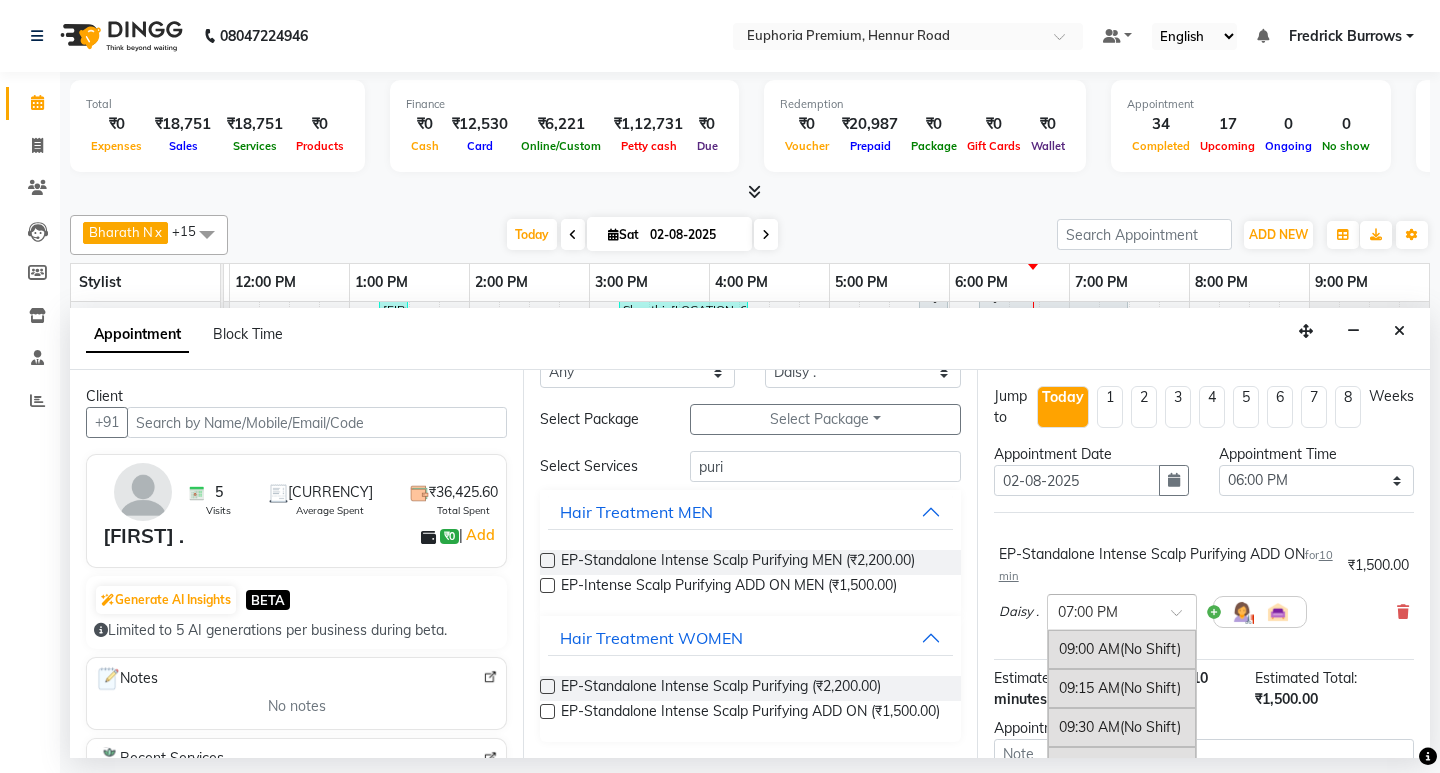 click at bounding box center (1183, 618) 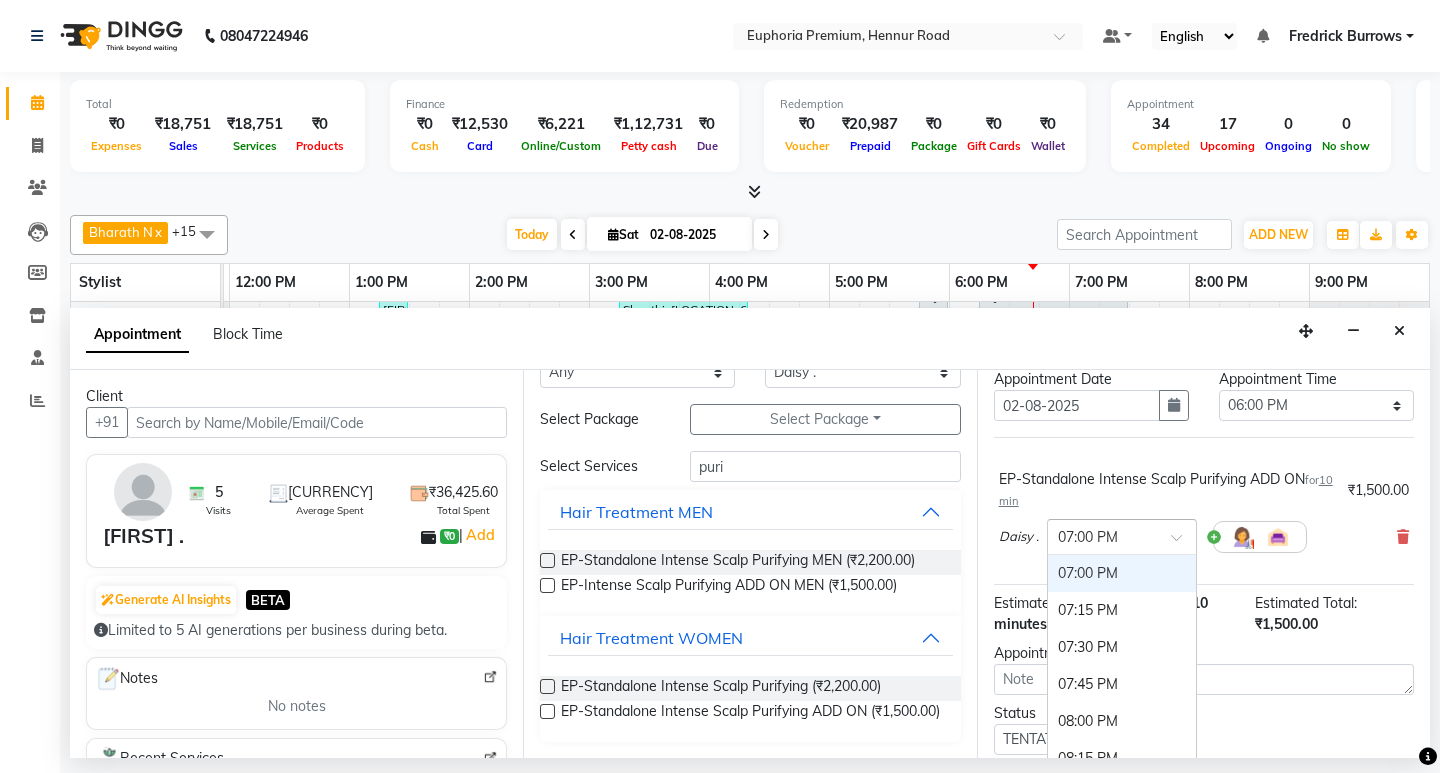 scroll, scrollTop: 140, scrollLeft: 0, axis: vertical 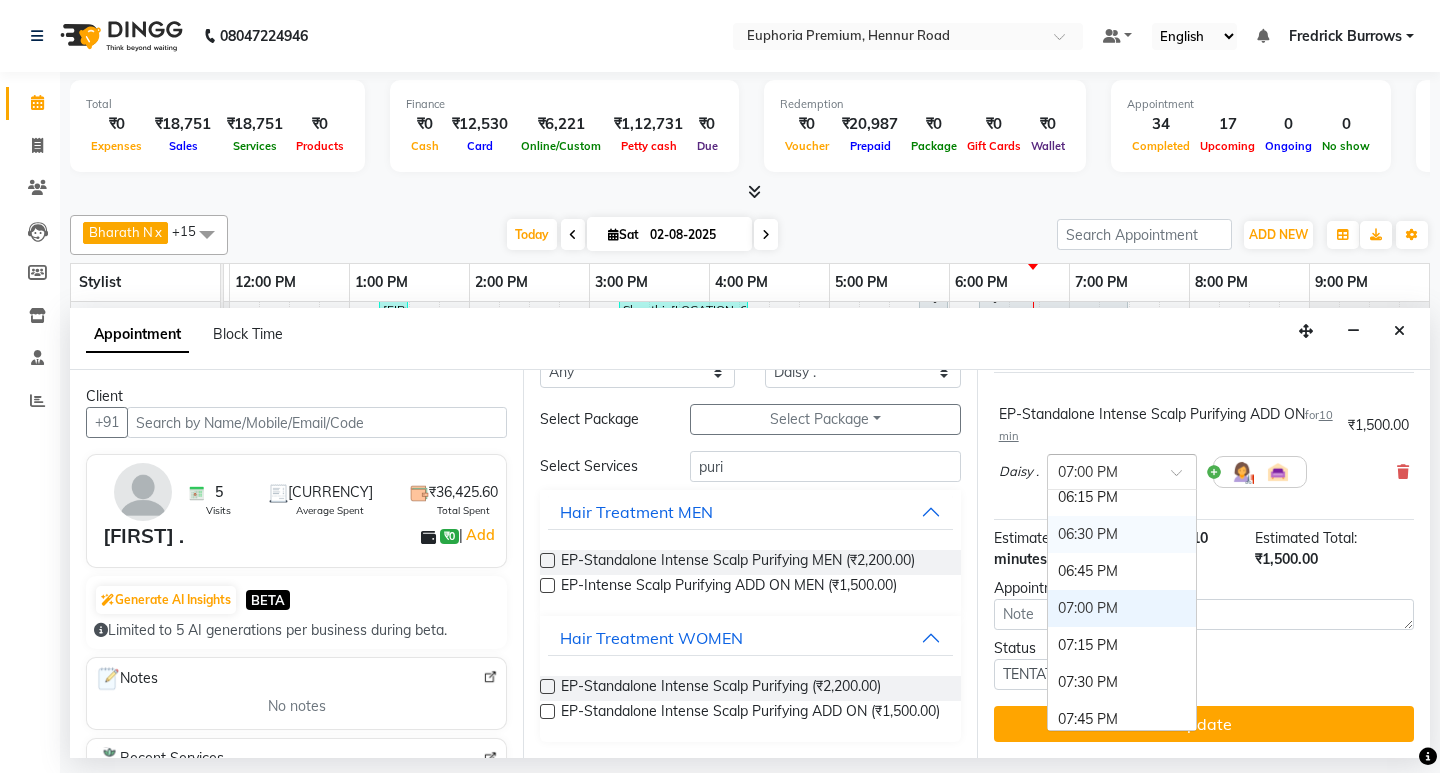 click on "06:30 PM" at bounding box center [1122, 534] 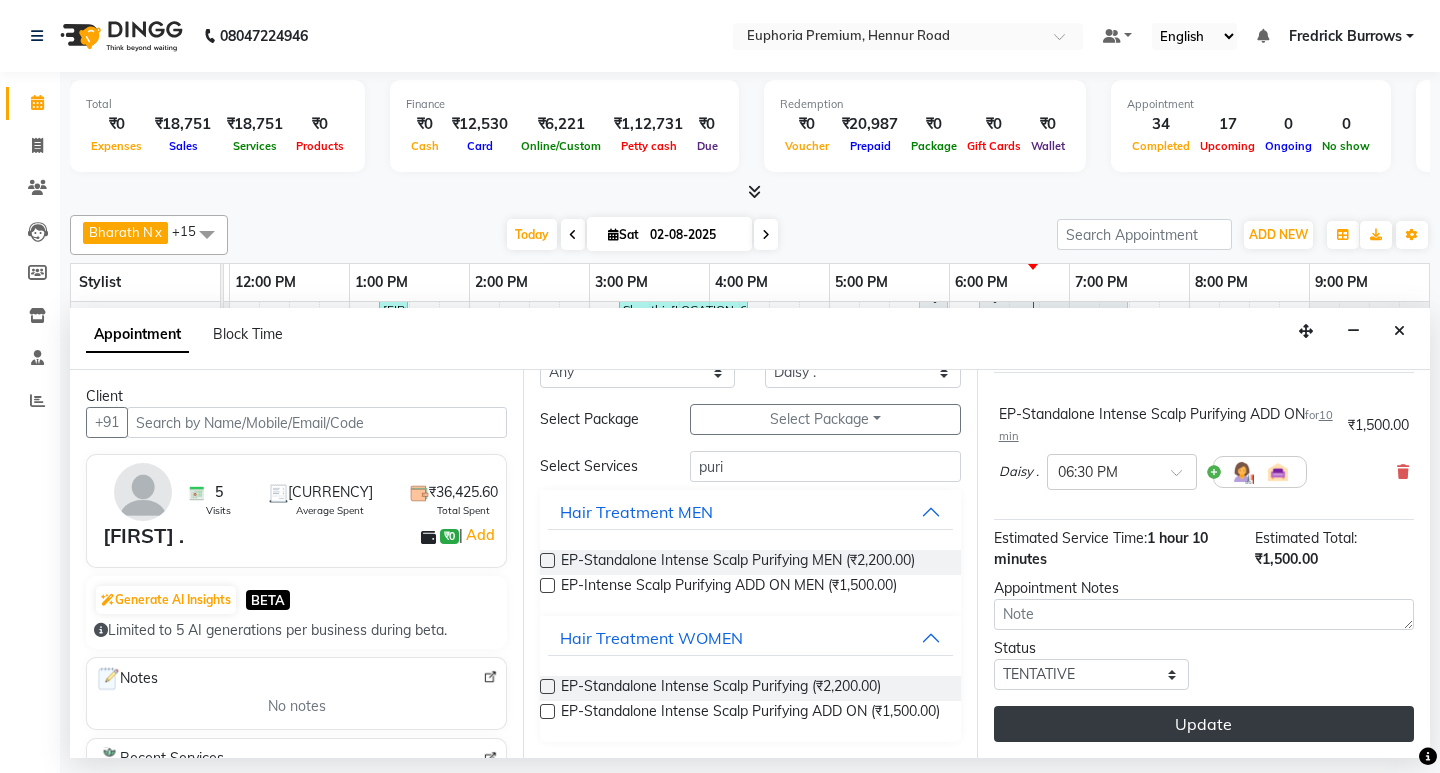click on "Update" at bounding box center (1204, 724) 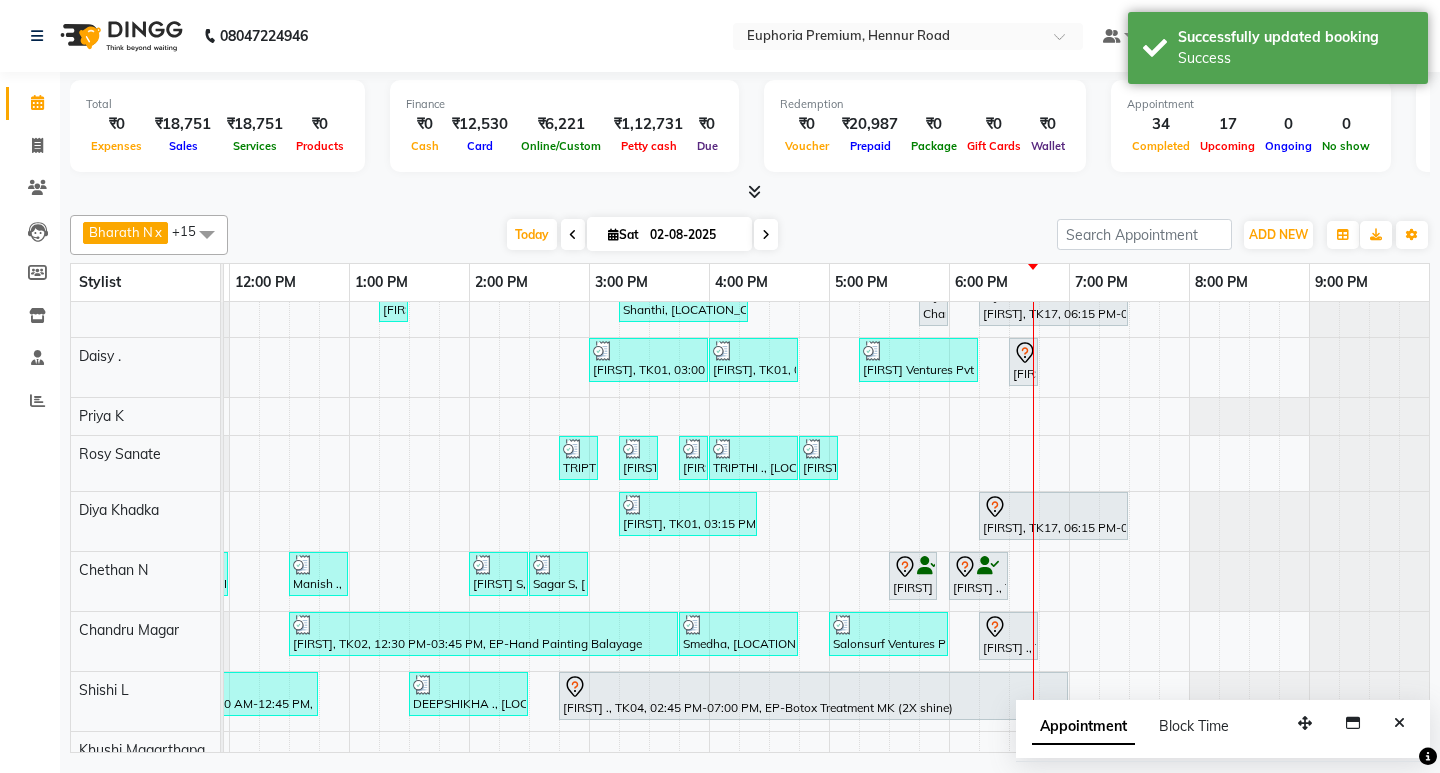 scroll, scrollTop: 432, scrollLeft: 475, axis: both 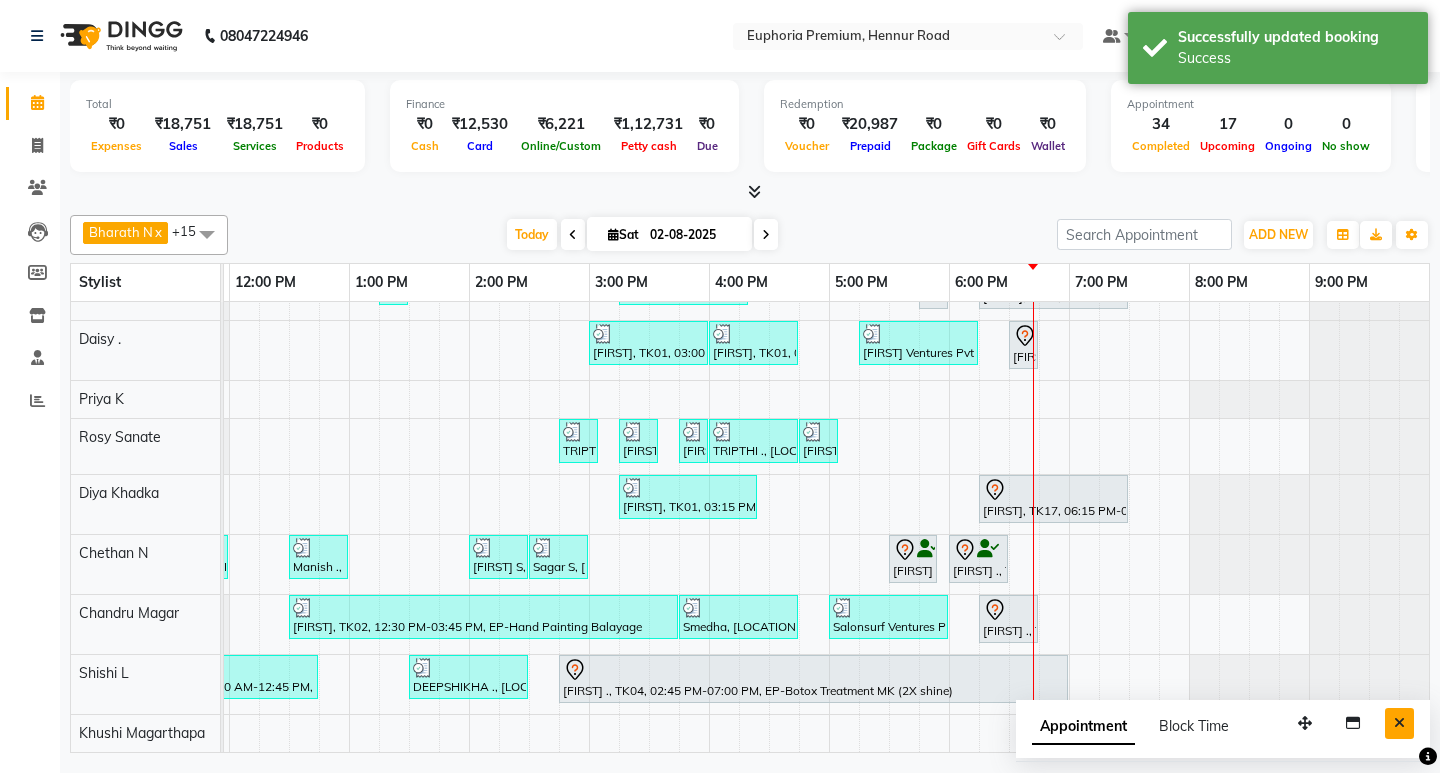 click at bounding box center (1399, 723) 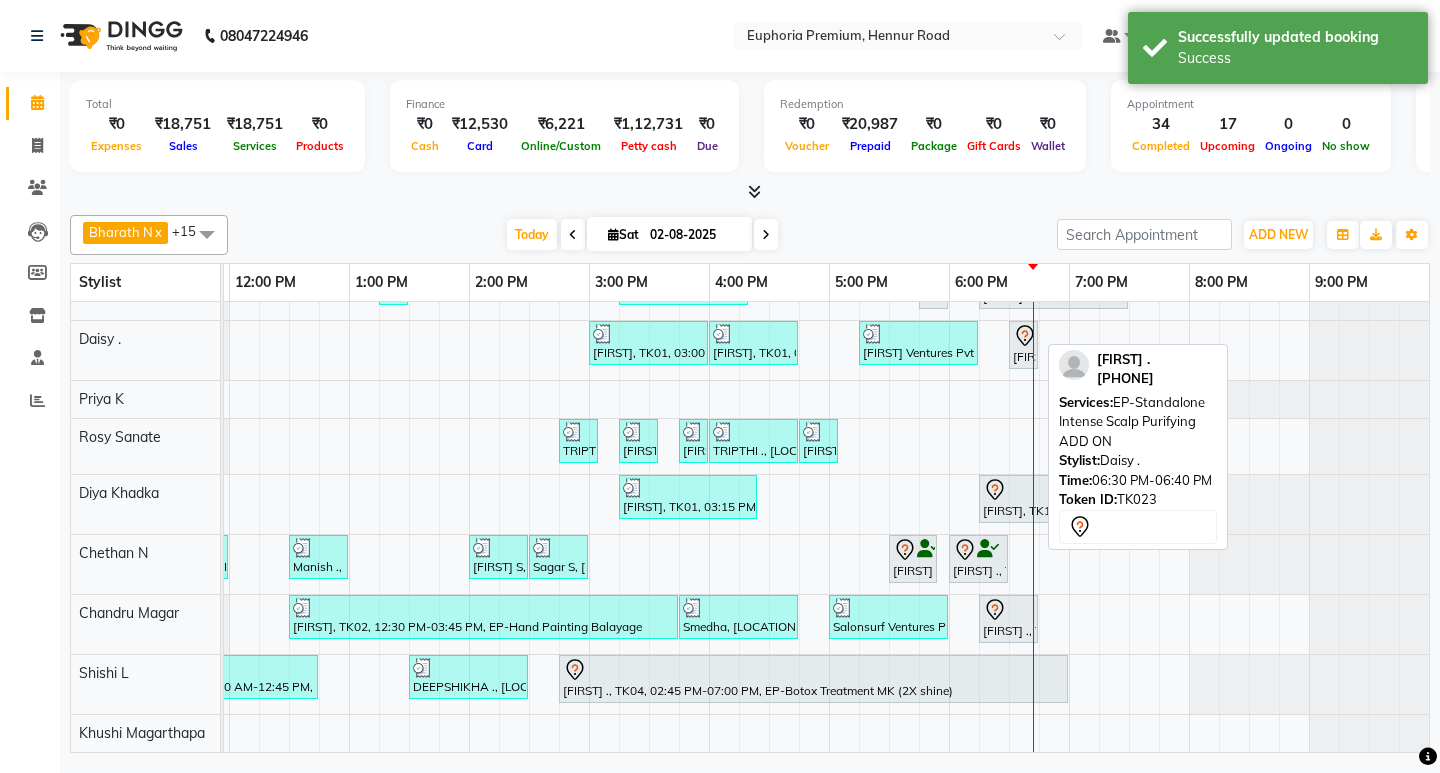 click on "[FIRST] ., TK23, 06:30 PM-06:40 PM, EP-Standalone Intense Scalp Purifying ADD ON" at bounding box center (1023, 345) 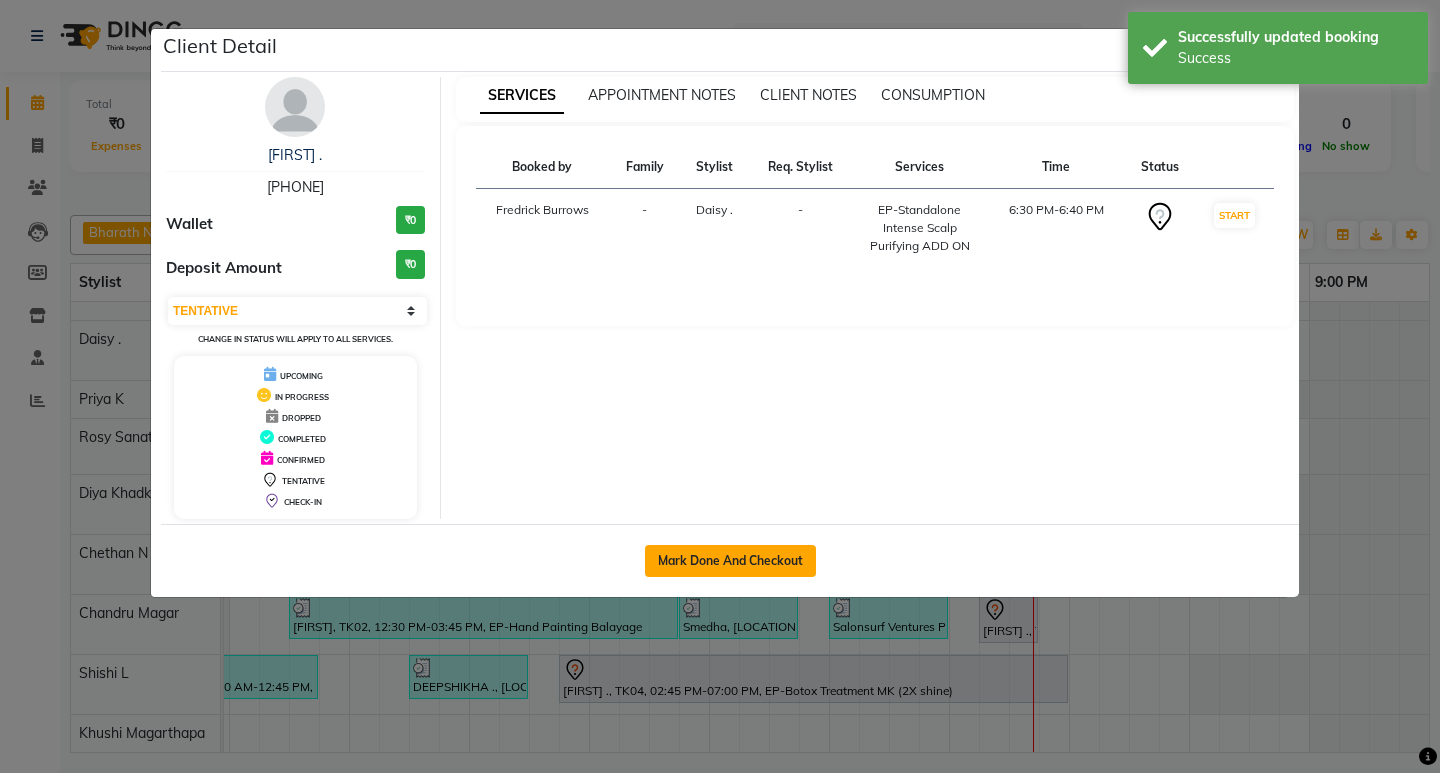 click on "Mark Done And Checkout" 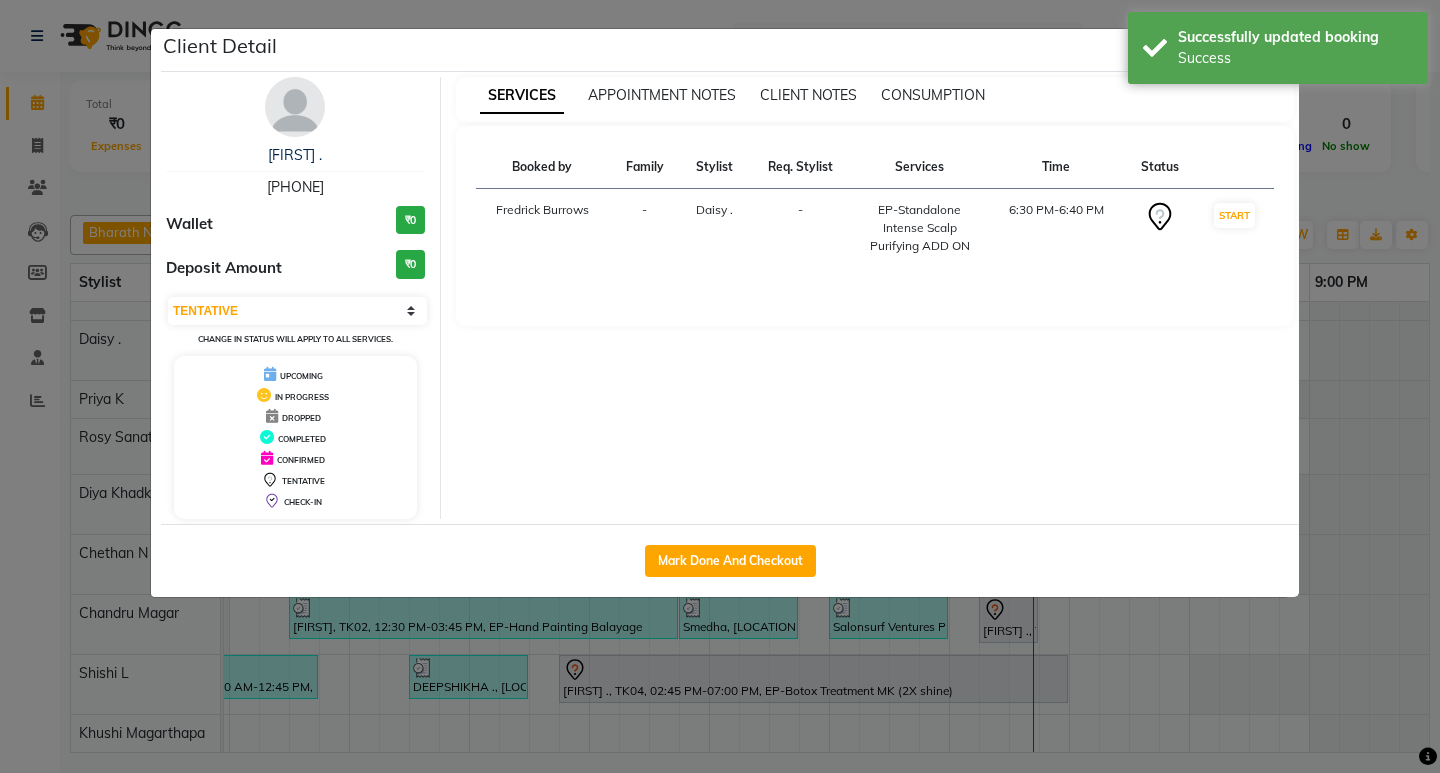 select on "7925" 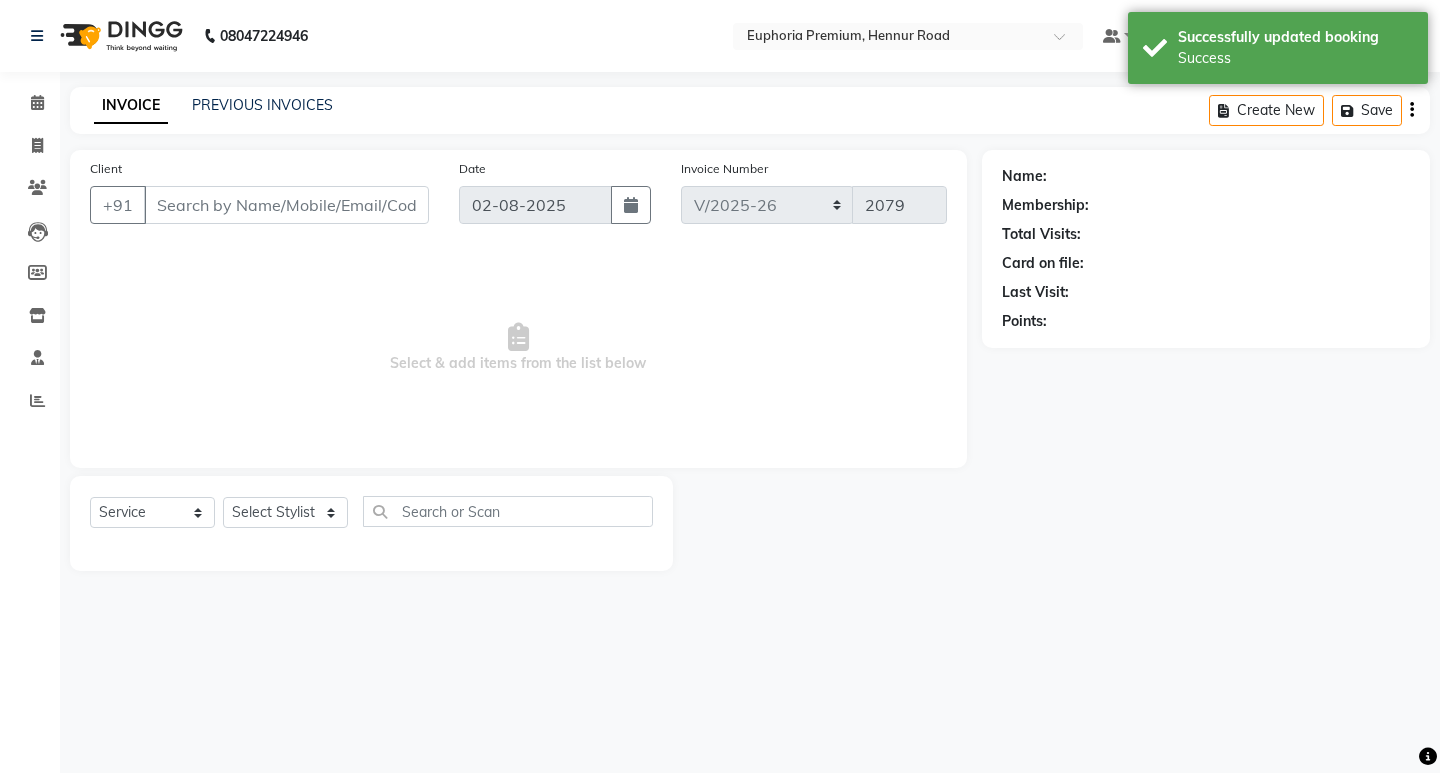 type on "97******42" 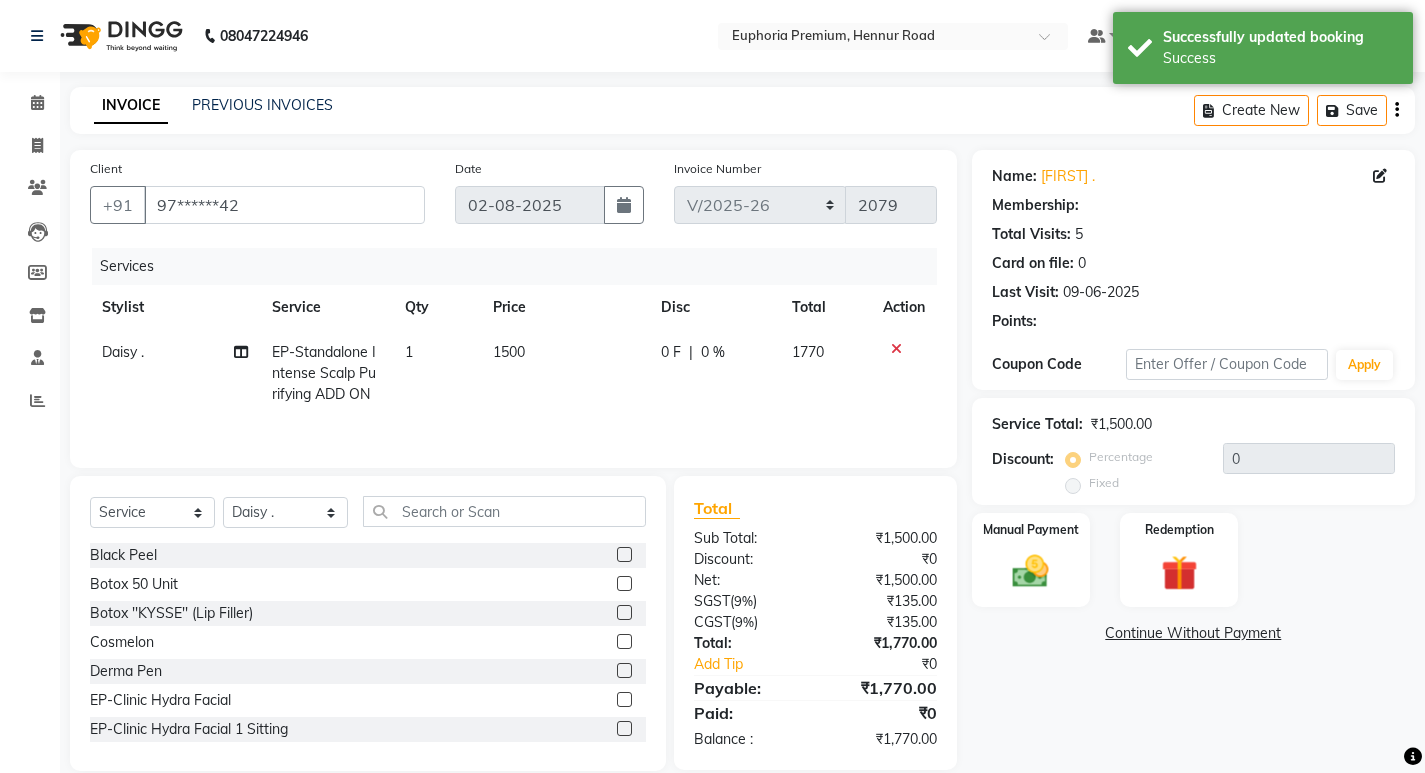 select on "1: Object" 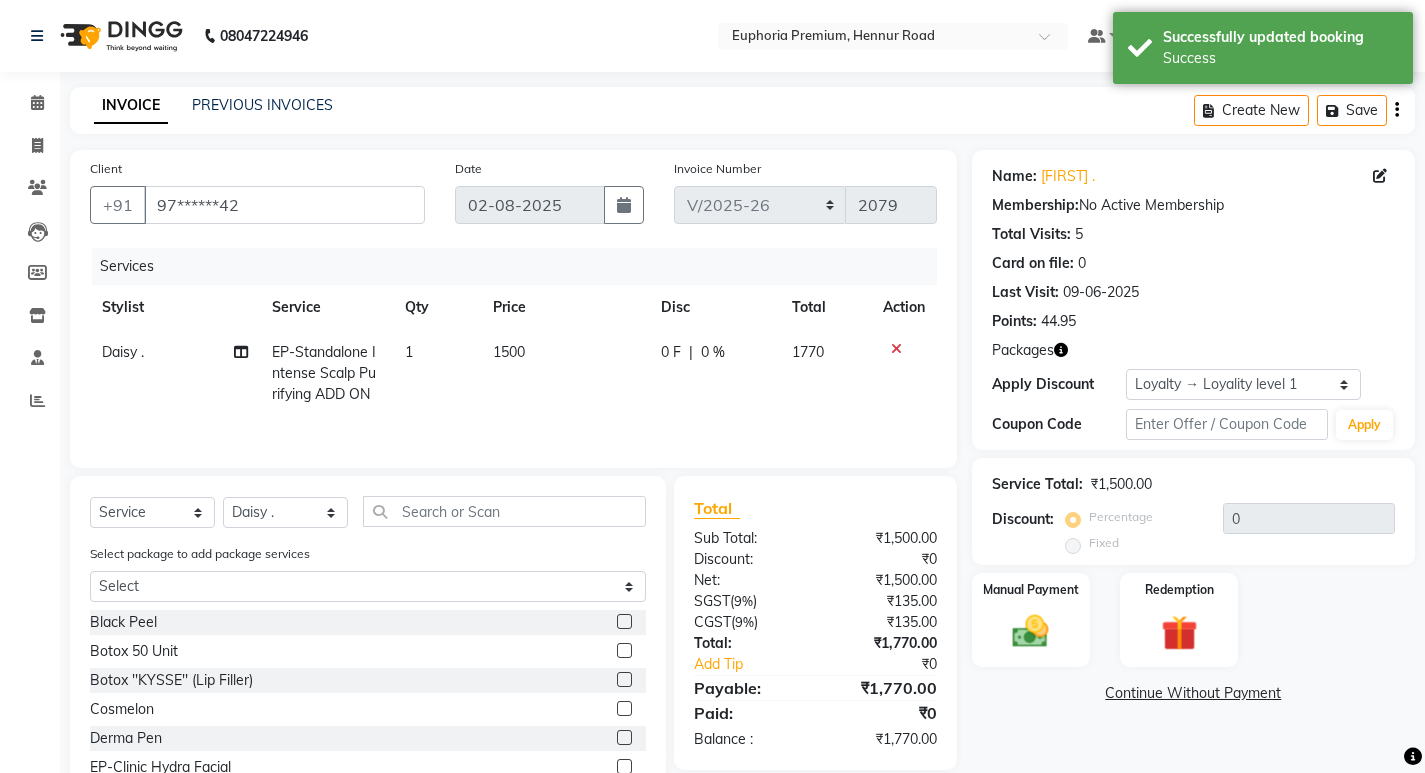 click on "1500" 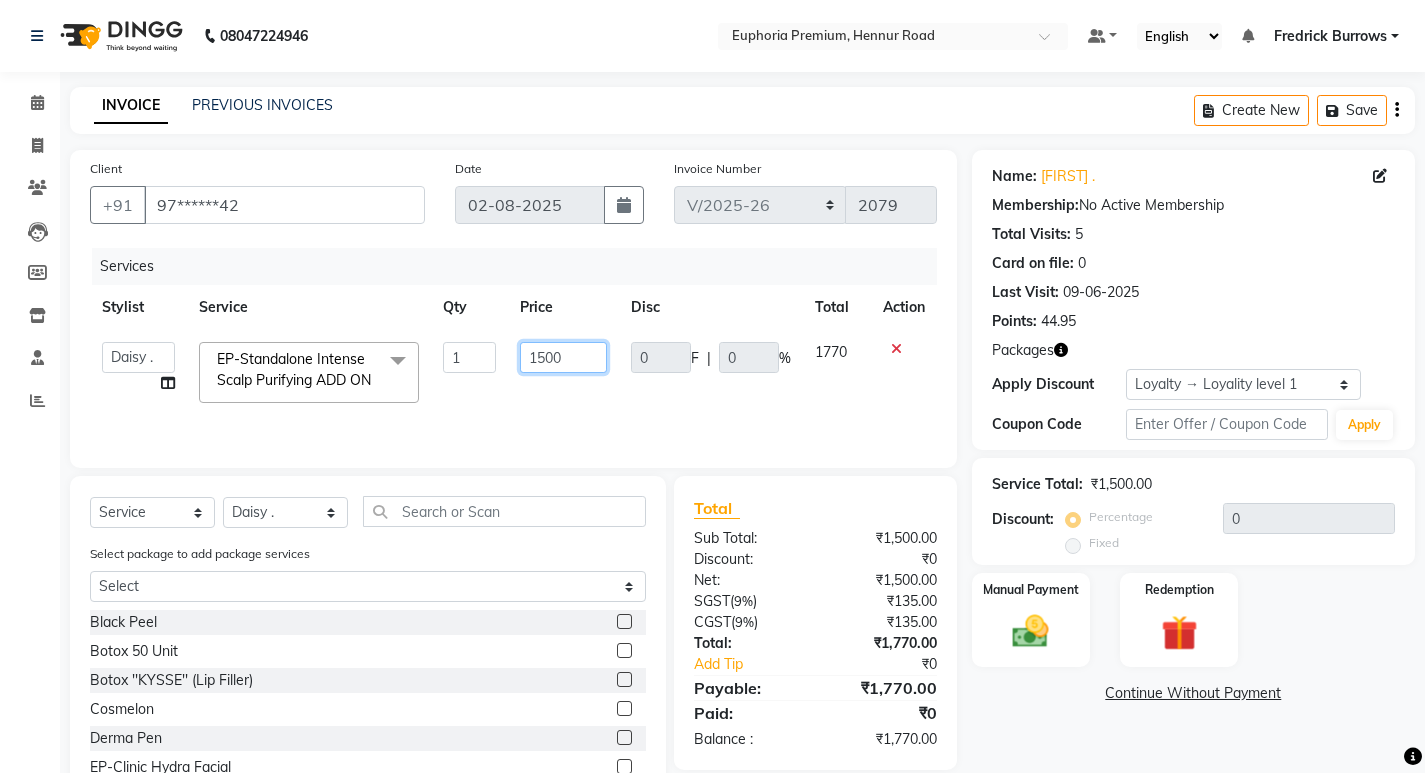click on "1500" 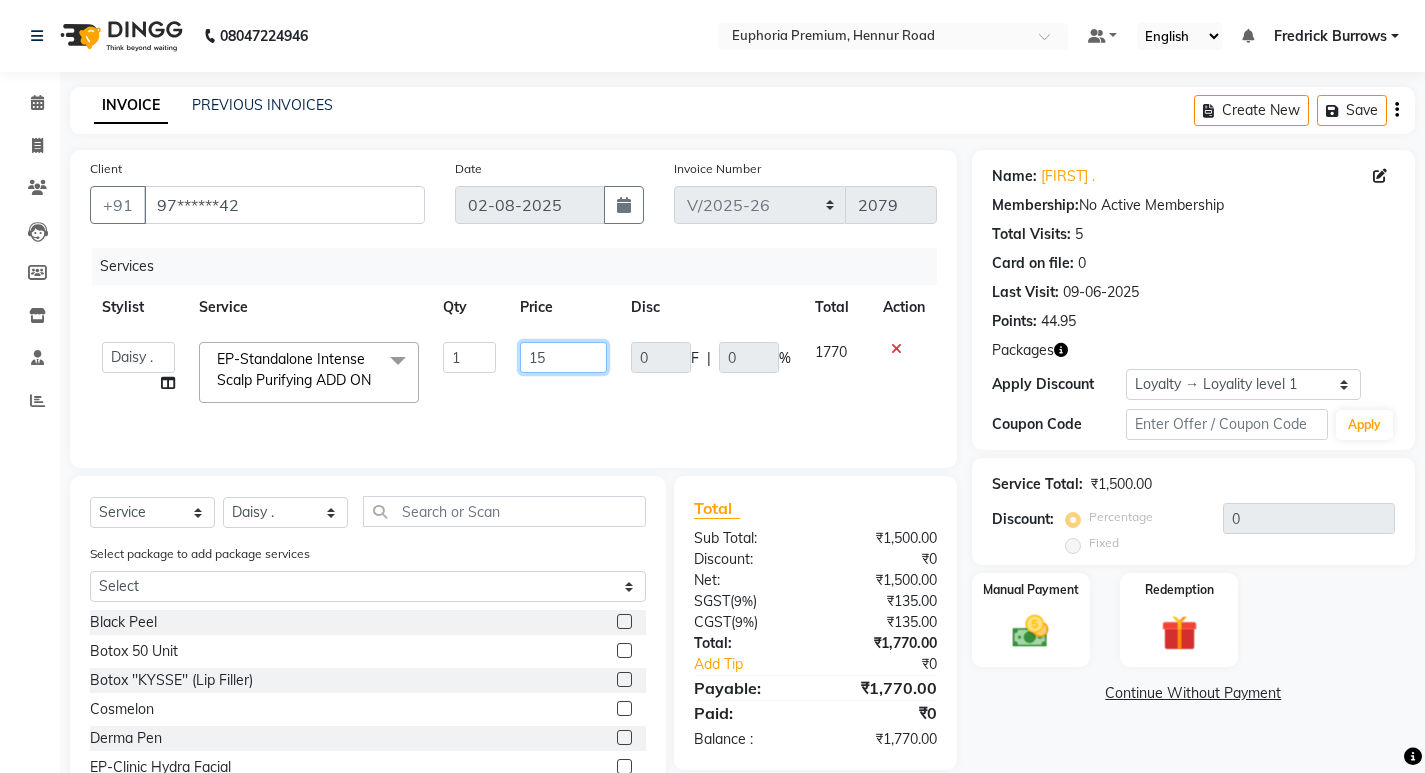 type on "1" 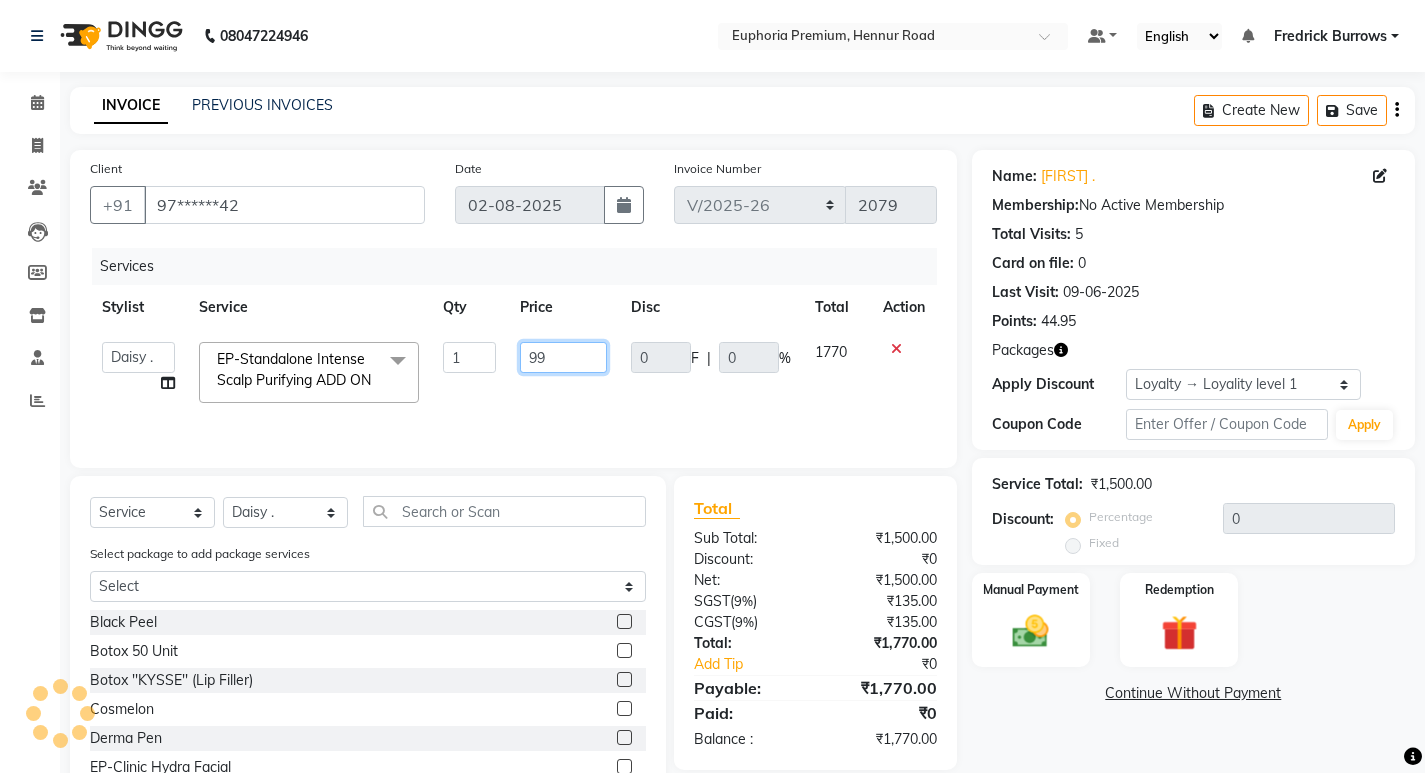 type on "999" 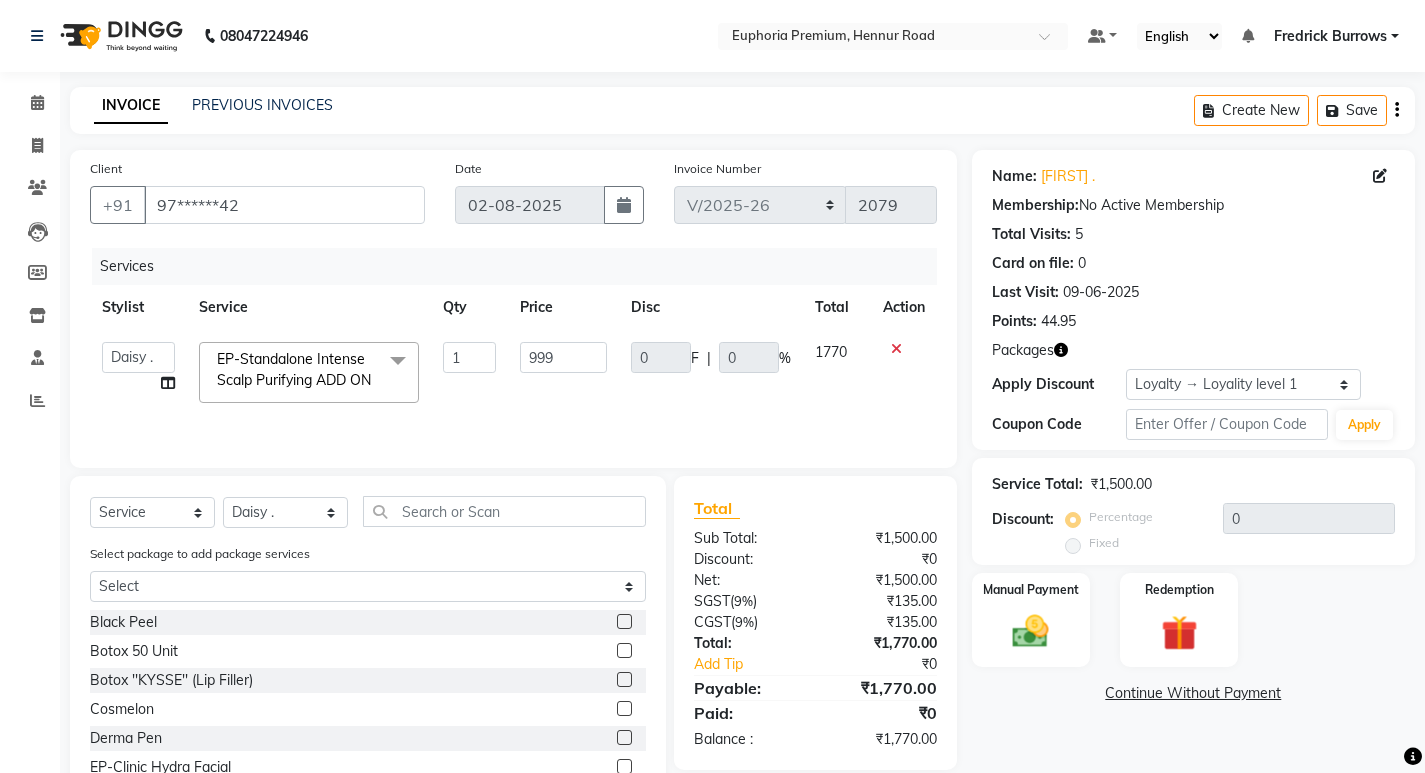 click on "Services Stylist Service Qty Price Disc Total Action  Admin   [FIRST] [LAST]   [FIRST] [LAST]   Binoy    Chandru Magar   [FIRST] [LAST]    Chiinthian Moi   ChonglianMoi MOI   Daisy .   [FIRST] .   Dingg   [FIRST] [LAST]   [FIRST] [LAST]   Khushi Magarthapa   Kishore K   [FIRST] [LAST]   [FIRST] [LAST]    MRINALI MILI   Pinky .   [FIRST]  K   [FIRST] [LAST]   Savitha Vijayan   Shalini Deivasigamani   [FIRST] [LAST]   [FIRST] [LAST]  [FIRST] [LAST]  EP-Standalone Intense Scalp Purifying ADD ON  x Black Peel Botox 50 Unit Botox ''KYSSE'' (Lip Filler) Cosmelon Derma Pen EP-Clinic Hydra Facial EP-Clinic Hydra Facial 1 Sitting EP-Clinic Meline Peel Face EP-Clinic Yellow Peel Back EP-Clinic Yellow Peel Face EP-Clinic Yellow Peel Full Arms EP-Clinic Yellow Peel Under Arms EP-Laser Bikini EP-Laser Chin EP-Laser Full Arms EP-Laser Full Back EP-Laser Full Face EP-Laser Full Front EP-Laser Full Legs EP-Laser Half Legs EP-Laser Sides EP-Laser Under Arms EP-Laser Upper Lip Ep-Micro Needling EP-Laser Midriff / Stomach Fillers Volume - 1ml GFC Hair Gylco 40 1" 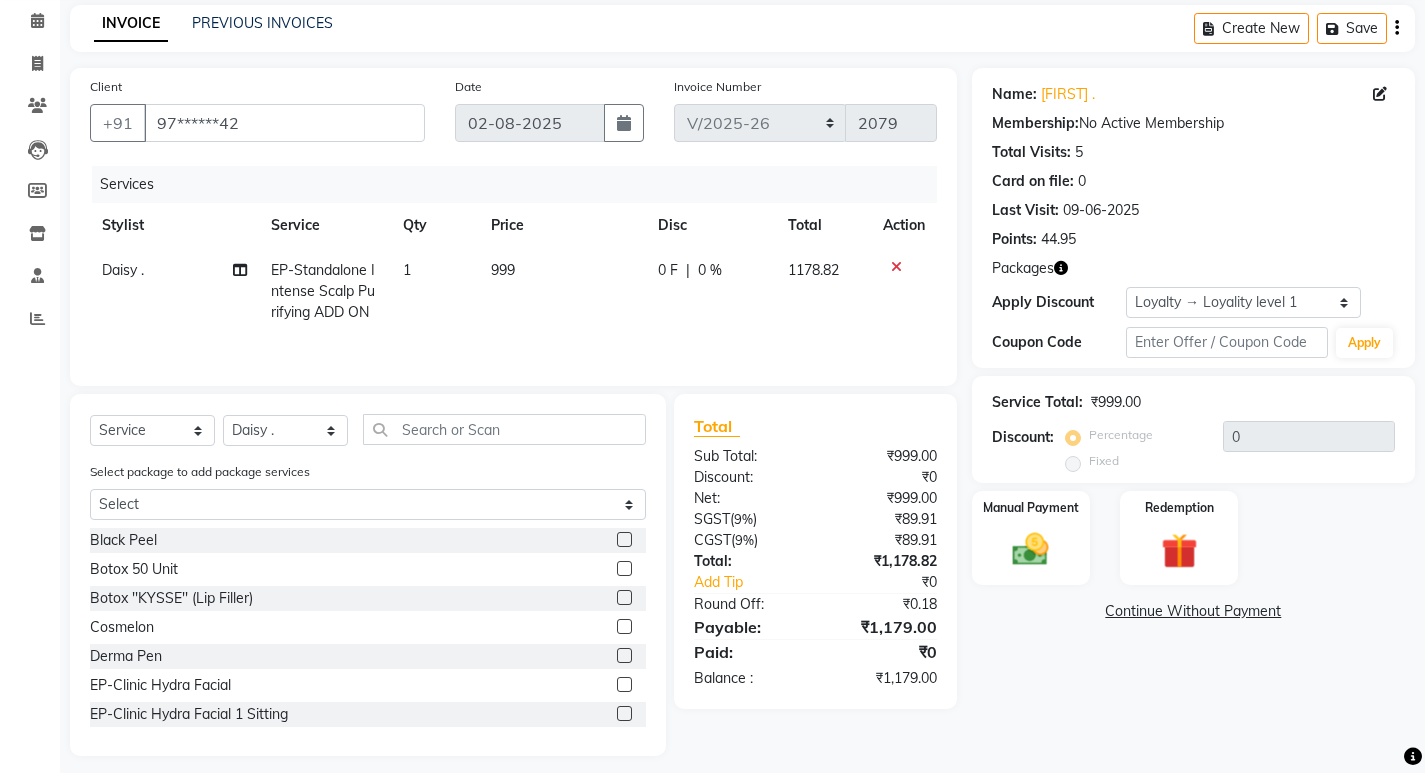 scroll, scrollTop: 95, scrollLeft: 0, axis: vertical 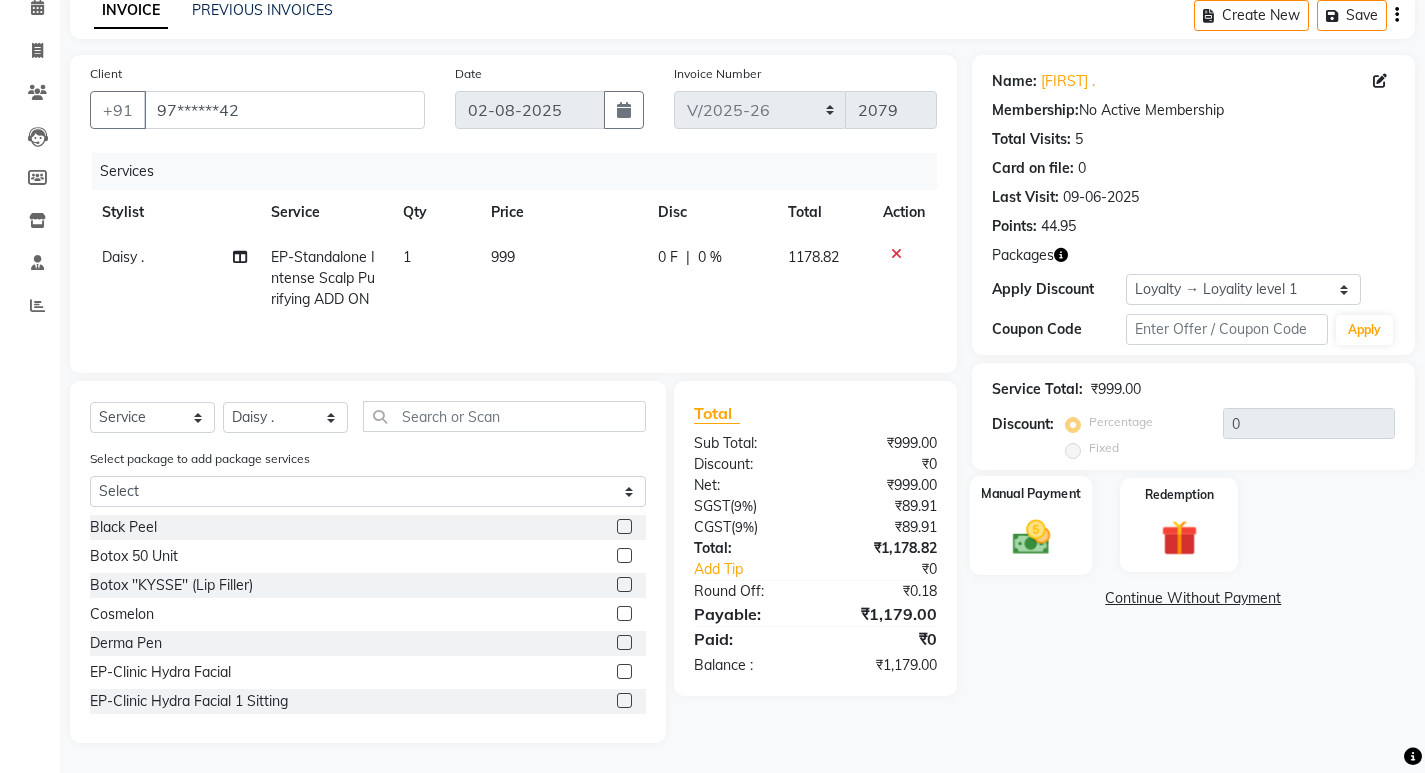 click on "Manual Payment" 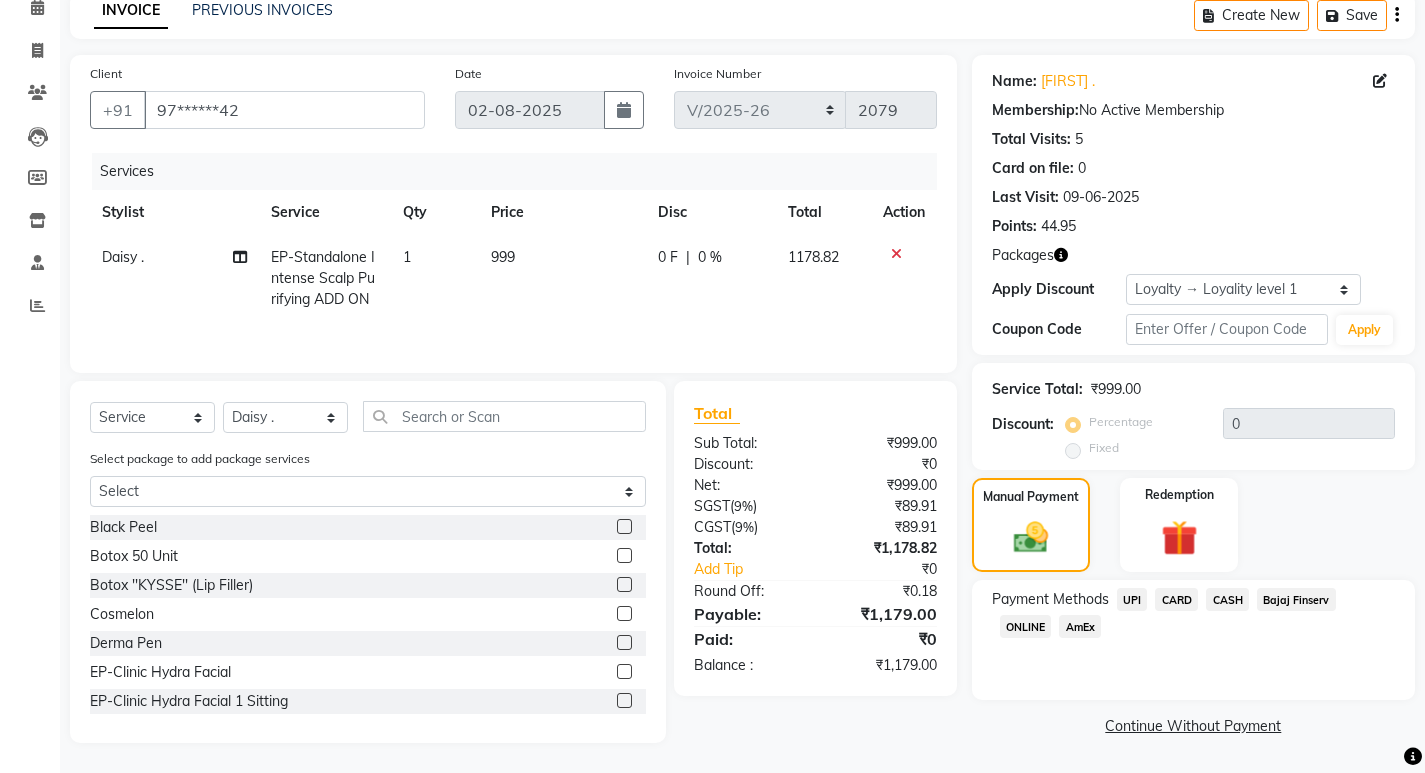 click on "CARD" 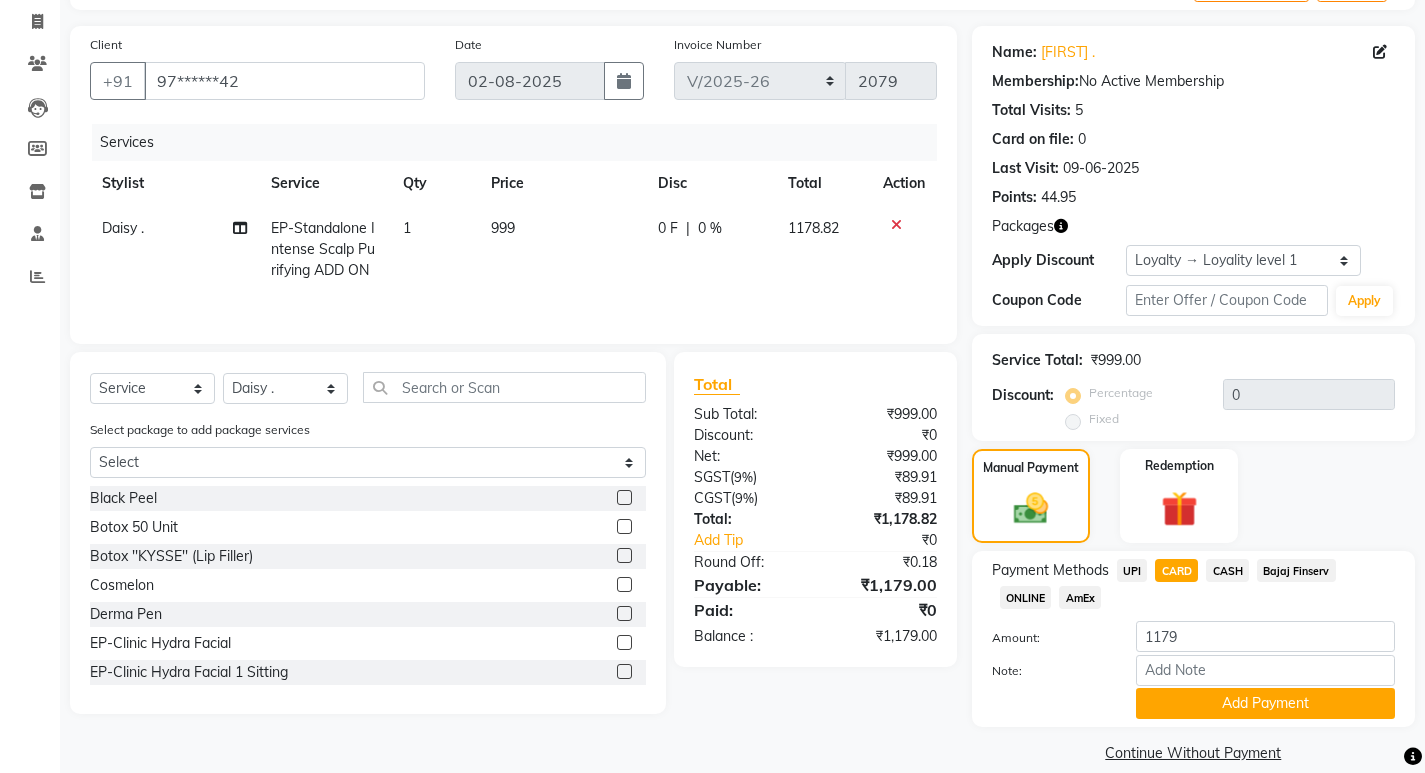 scroll, scrollTop: 149, scrollLeft: 0, axis: vertical 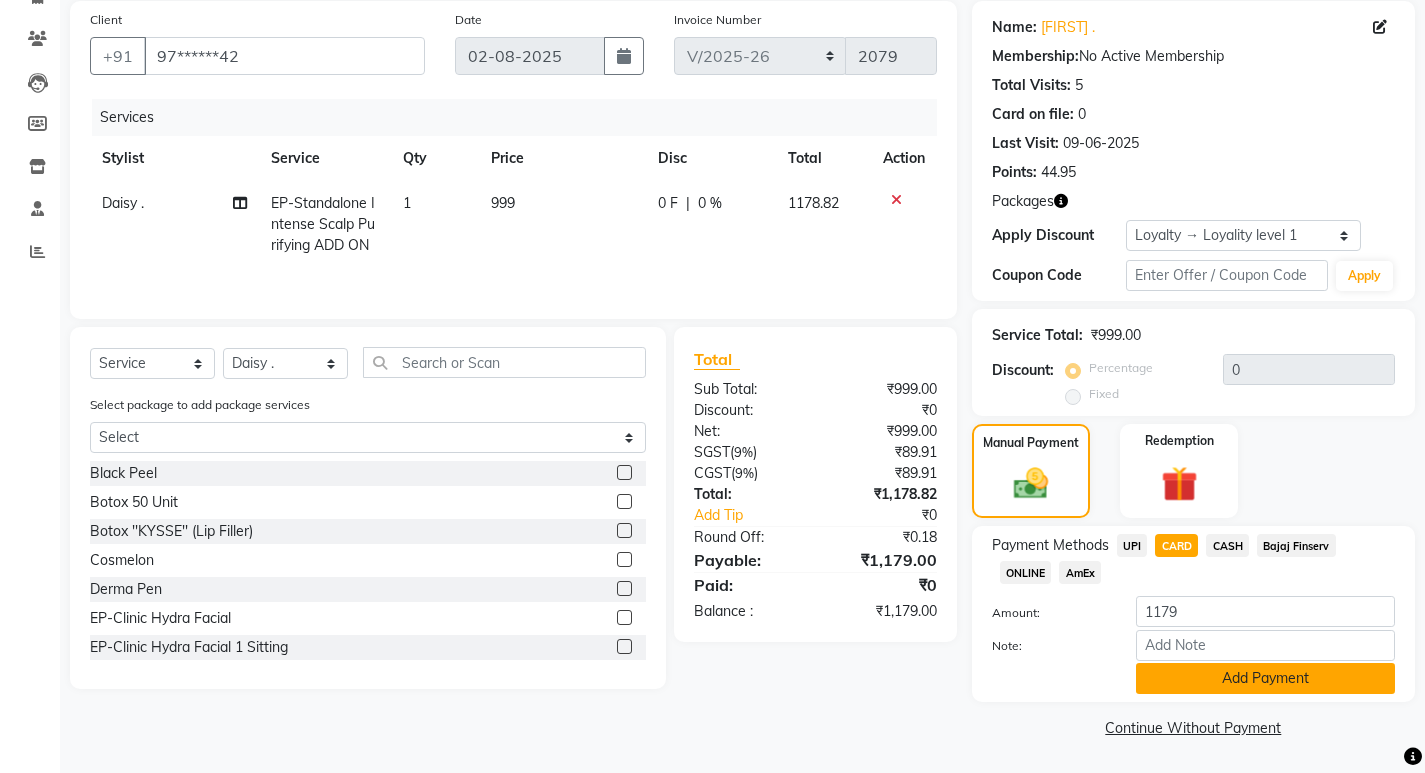 click on "Add Payment" 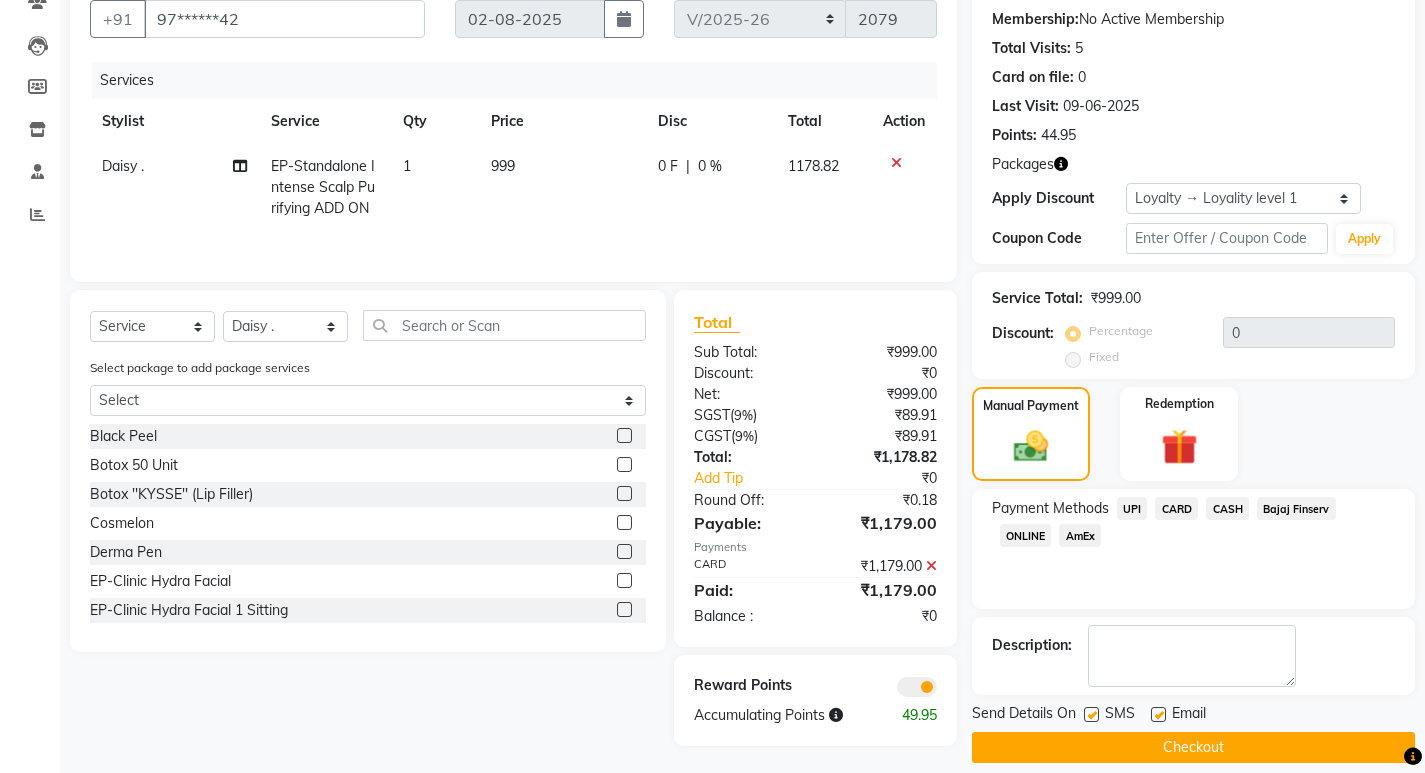scroll, scrollTop: 206, scrollLeft: 0, axis: vertical 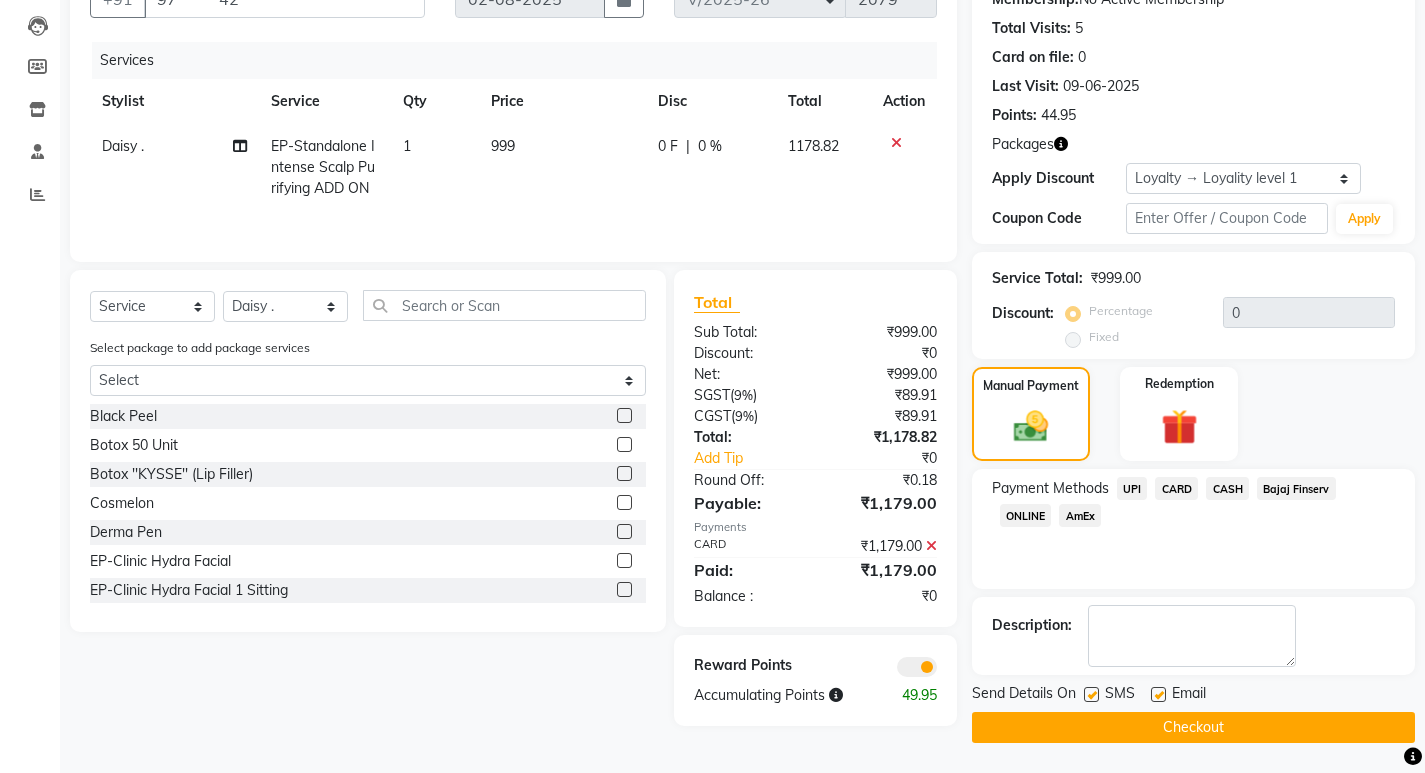click on "Checkout" 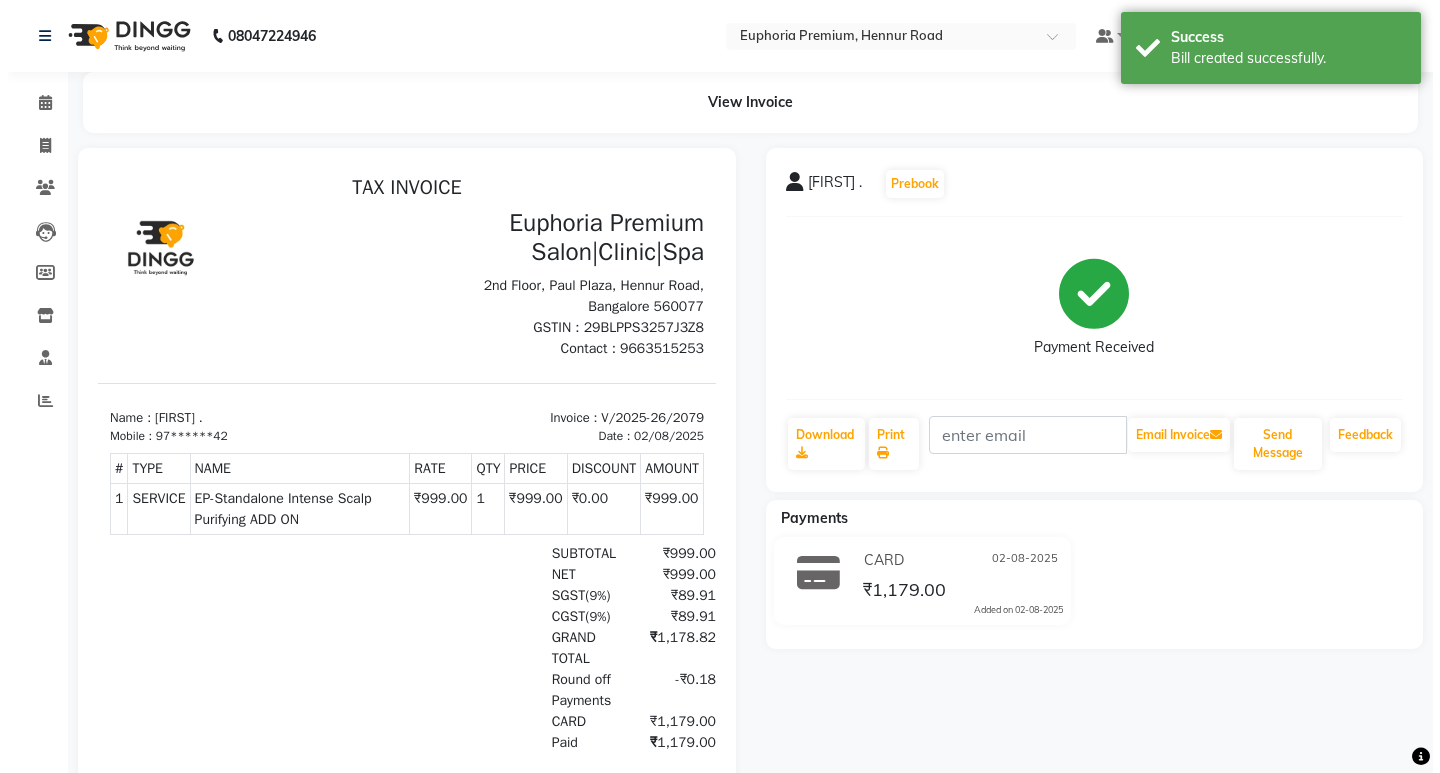 scroll, scrollTop: 0, scrollLeft: 0, axis: both 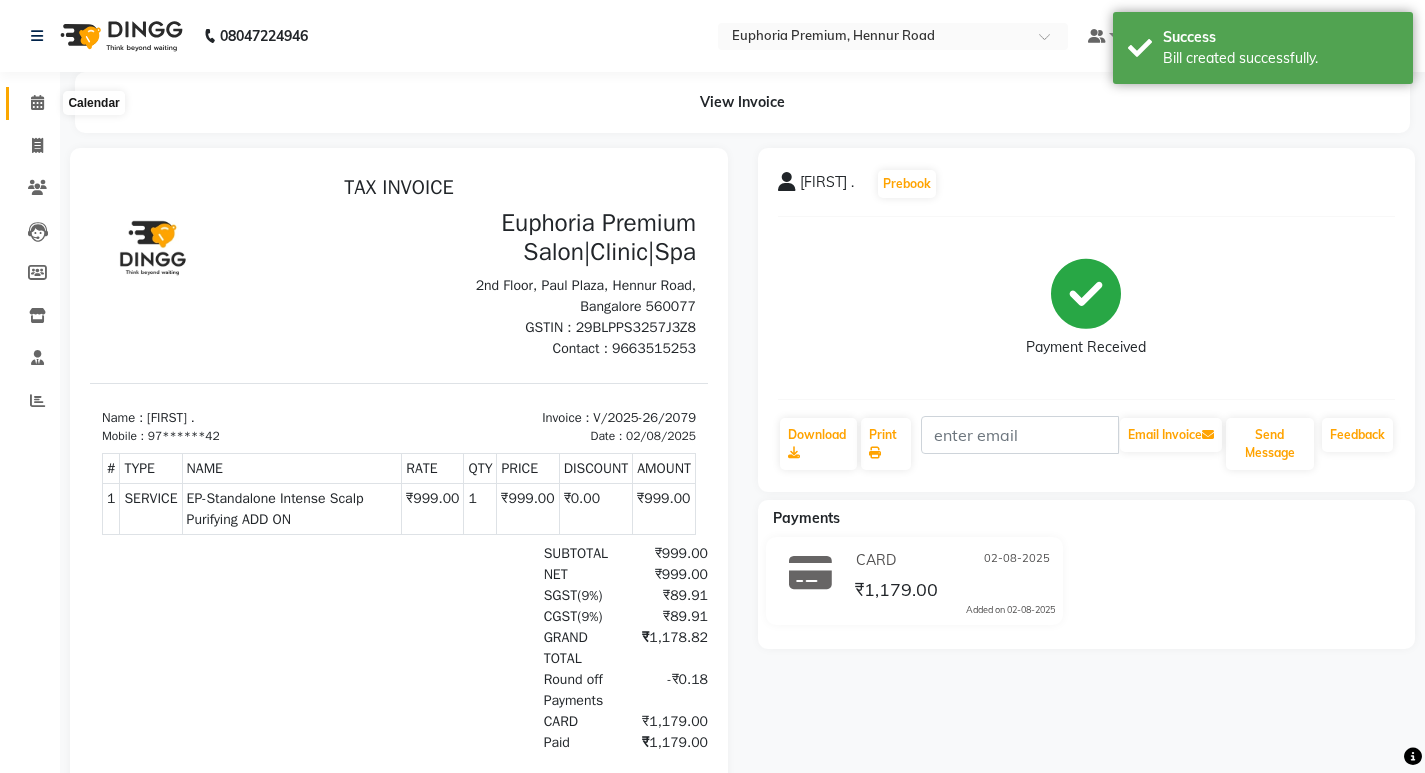 click 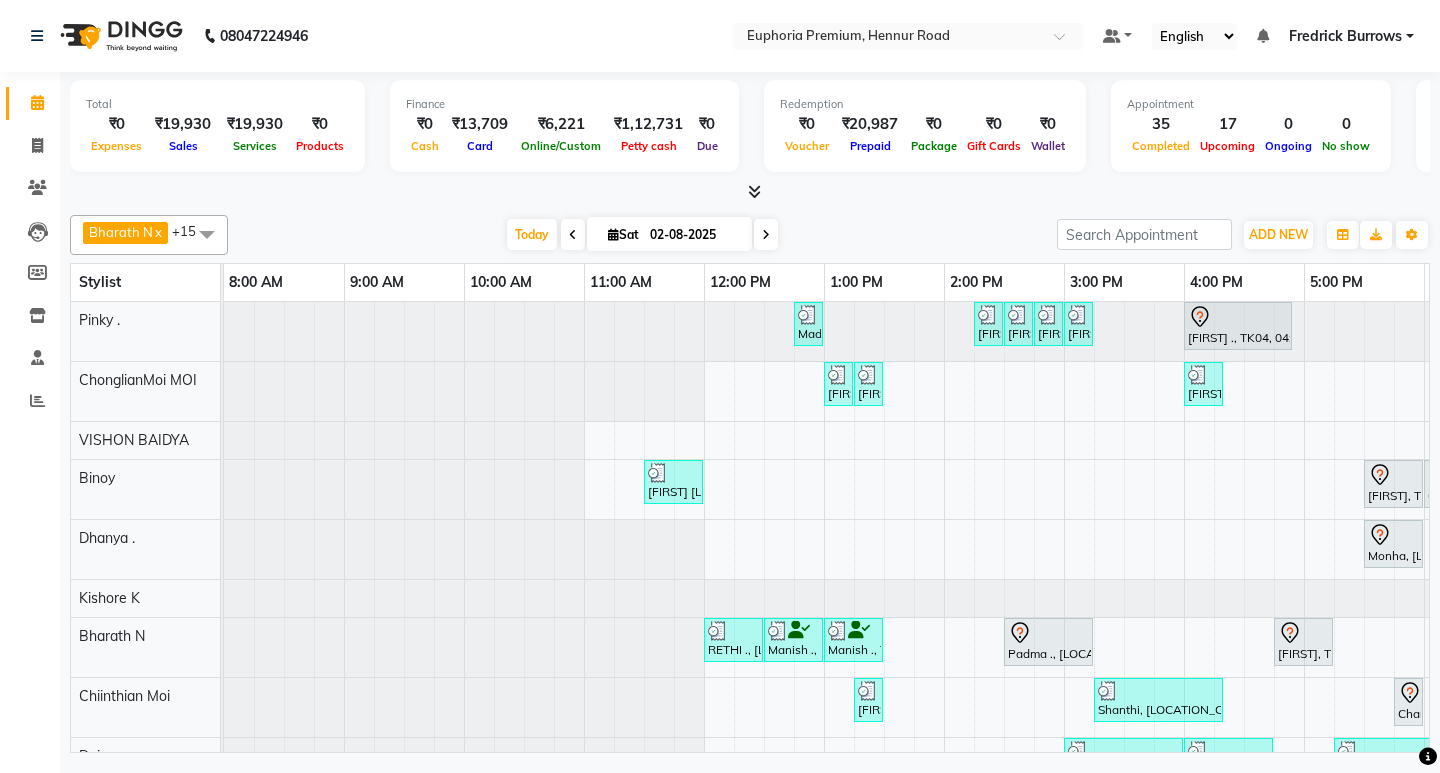 scroll, scrollTop: 0, scrollLeft: 157, axis: horizontal 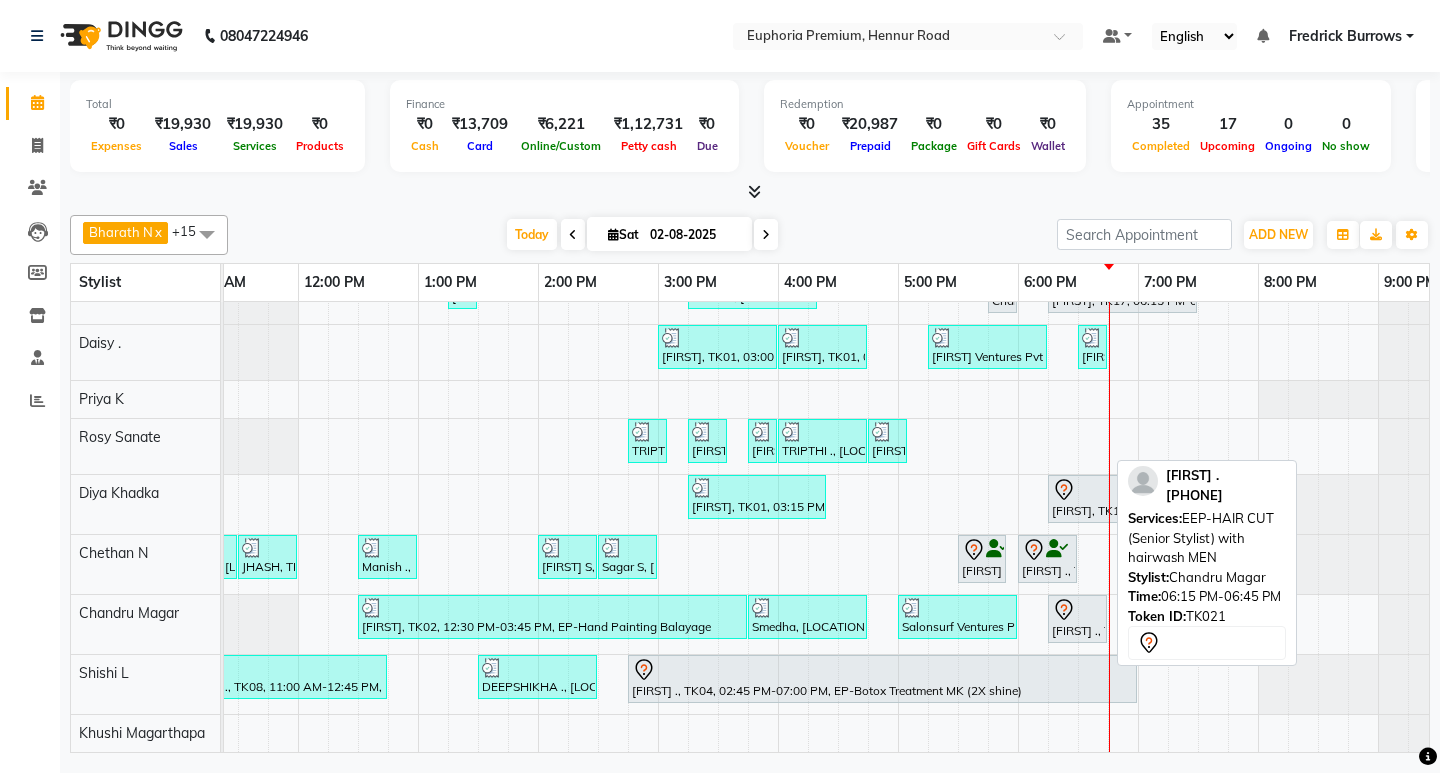 click on "[FIRST] ., TK21, 06:15 PM-06:45 PM, EEP-HAIR CUT (Senior Stylist) with hairwash MEN" at bounding box center [1077, 619] 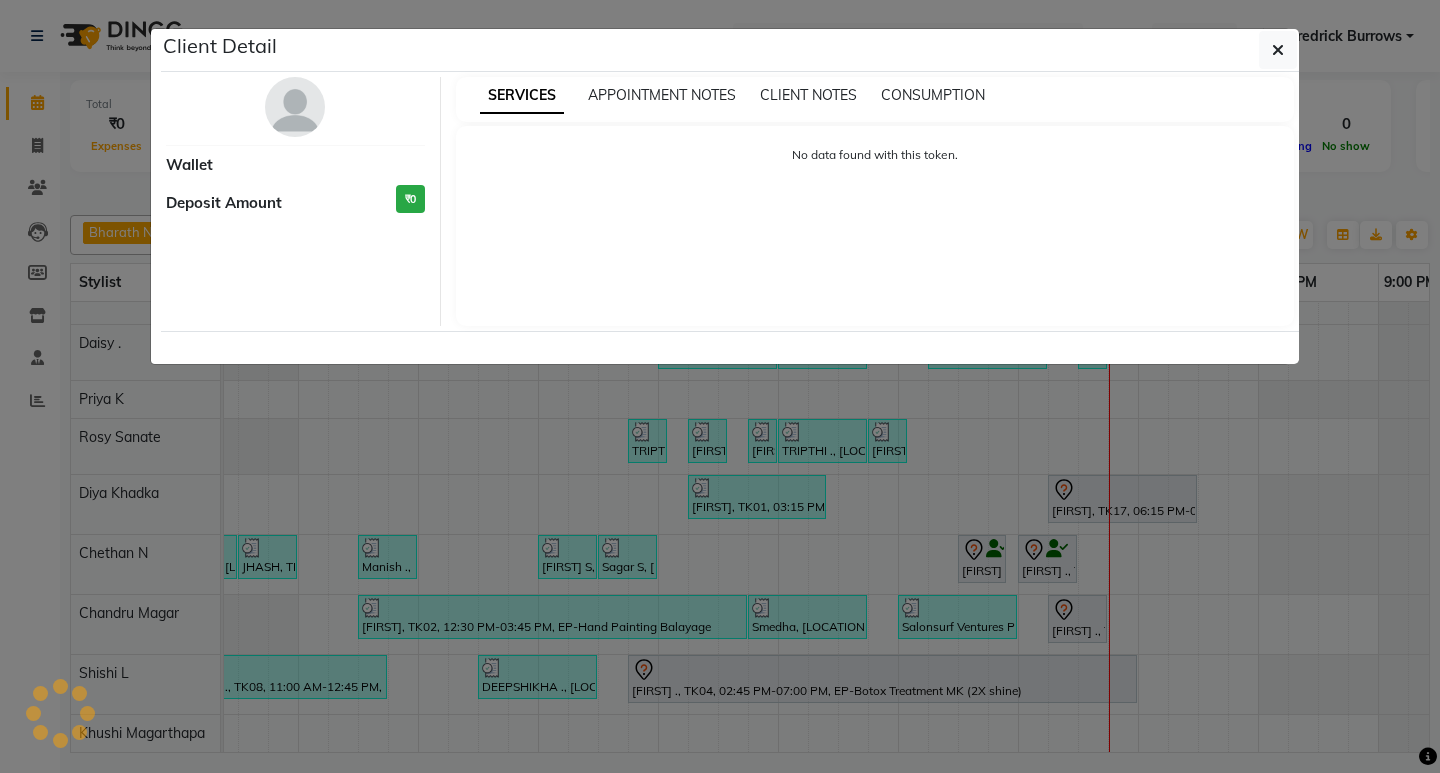 select on "7" 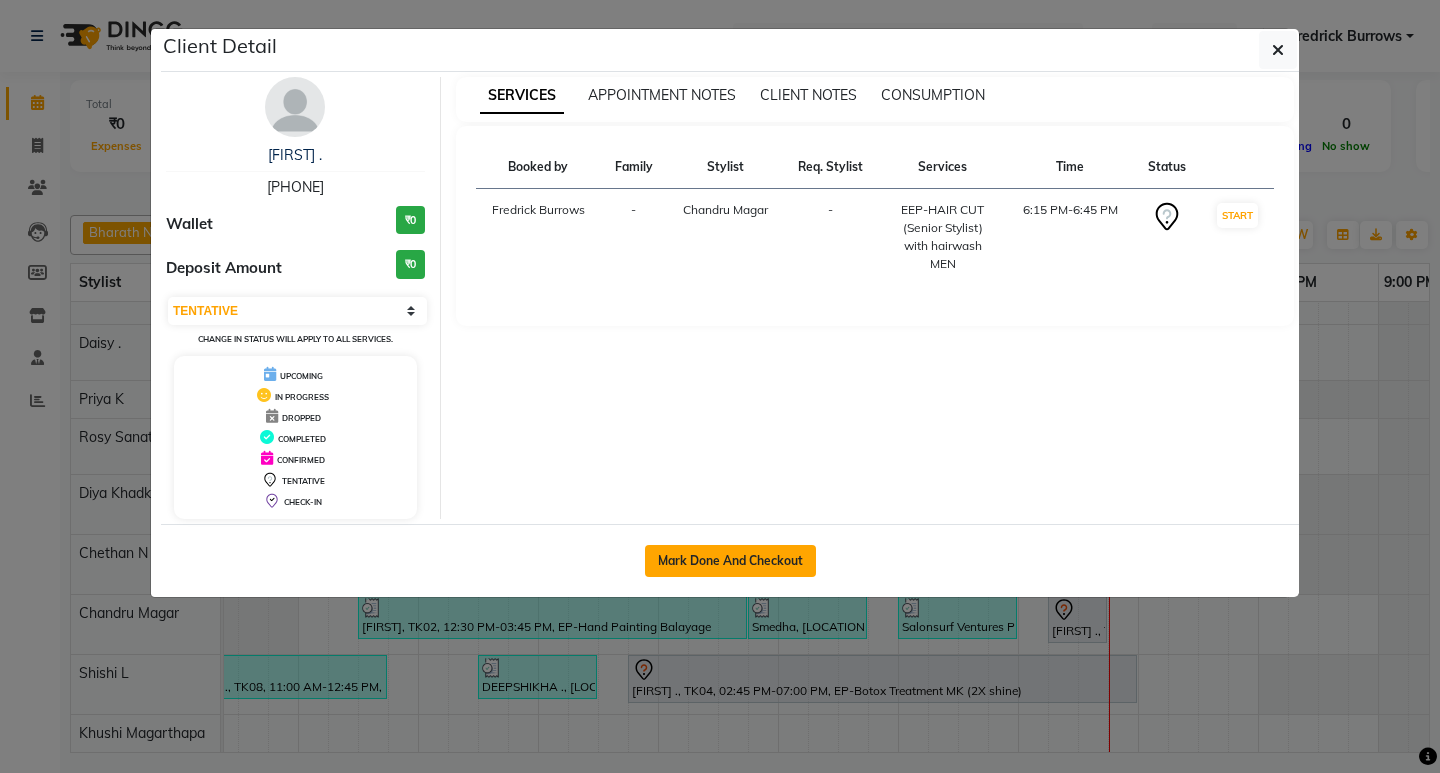 click on "Mark Done And Checkout" 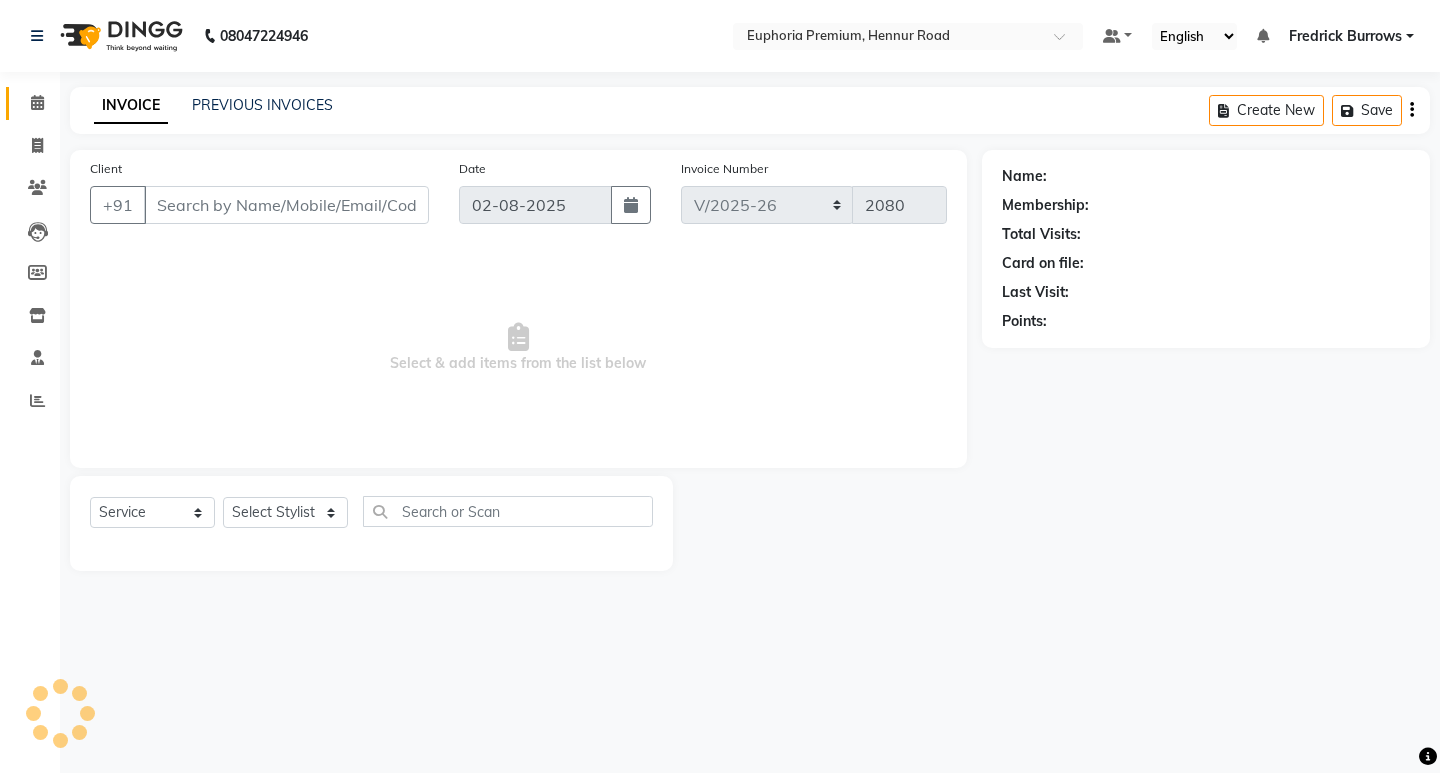 type on "99******65" 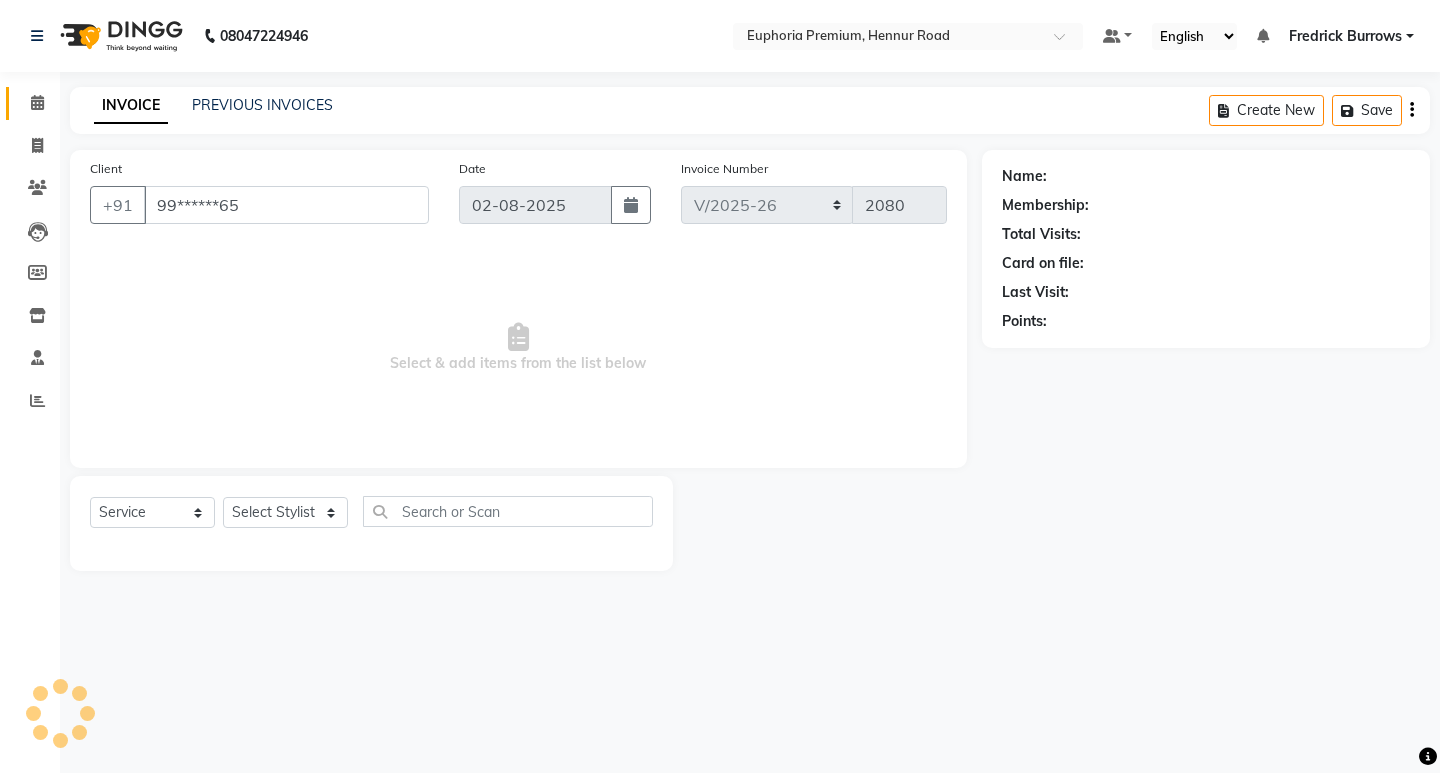 select on "75141" 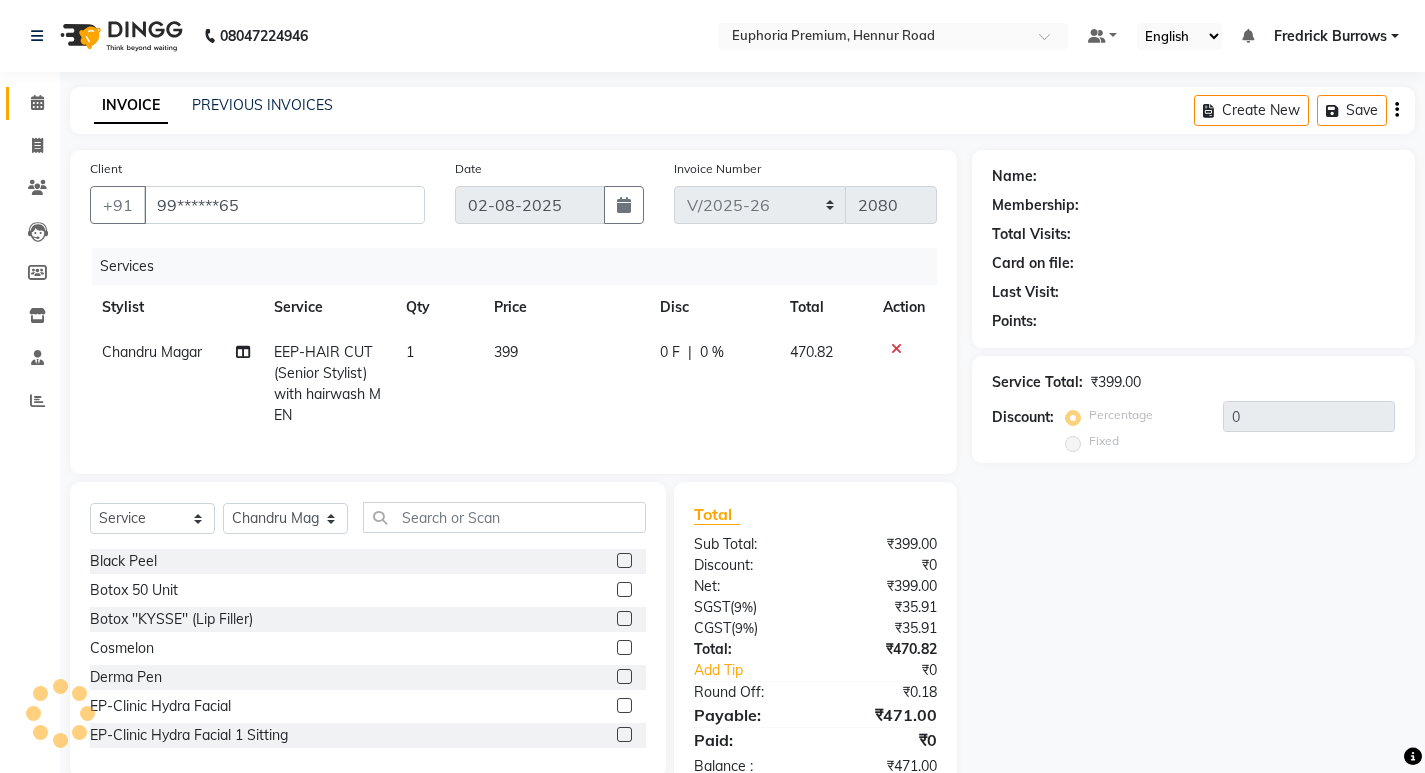 select on "1: Object" 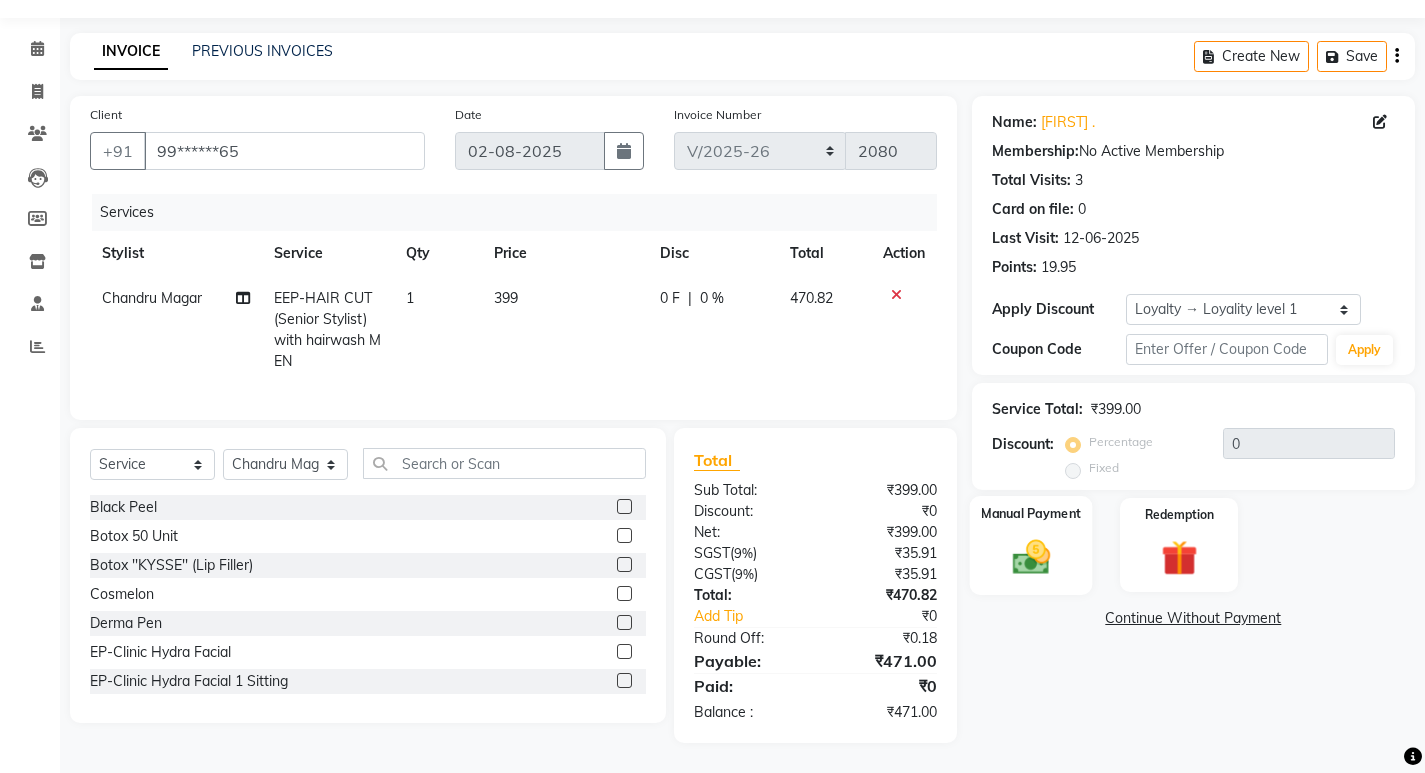click 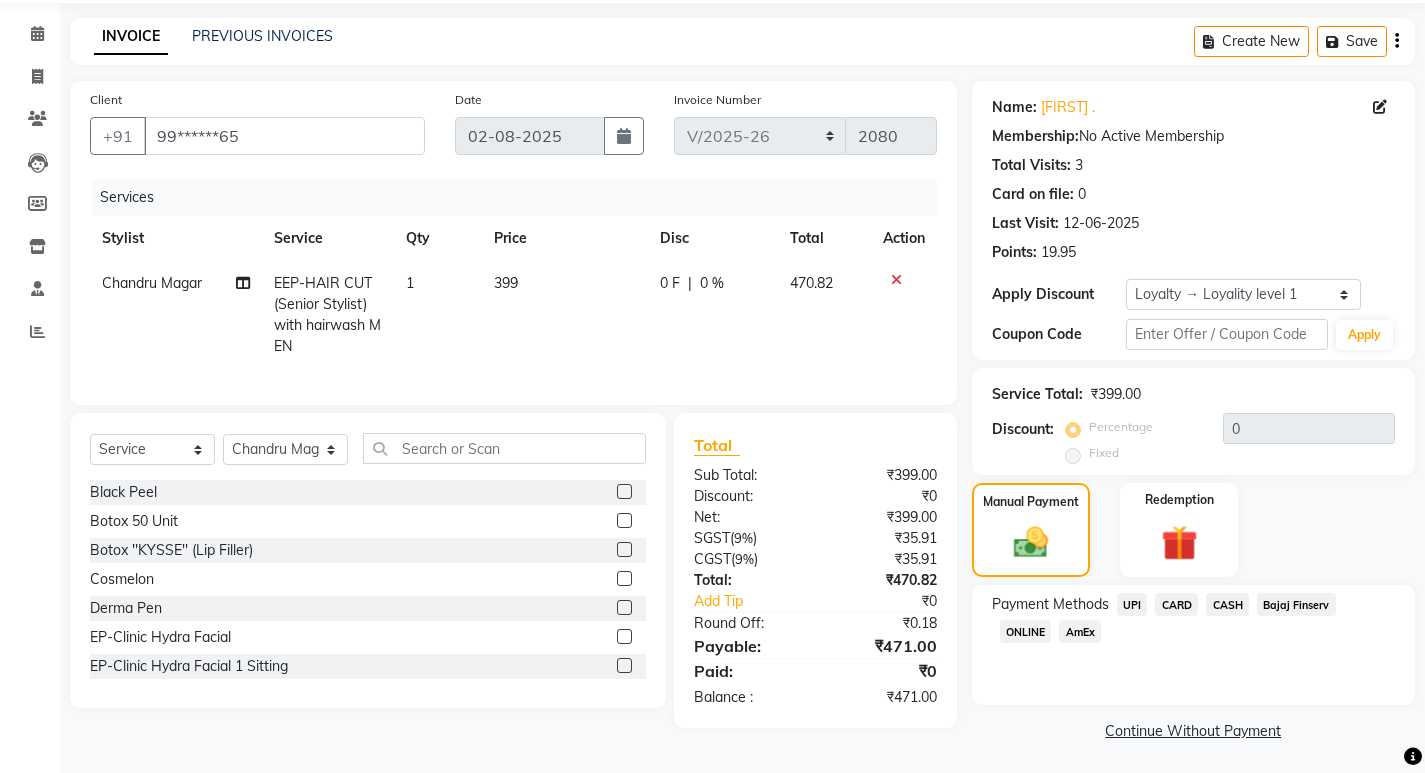 click on "UPI" 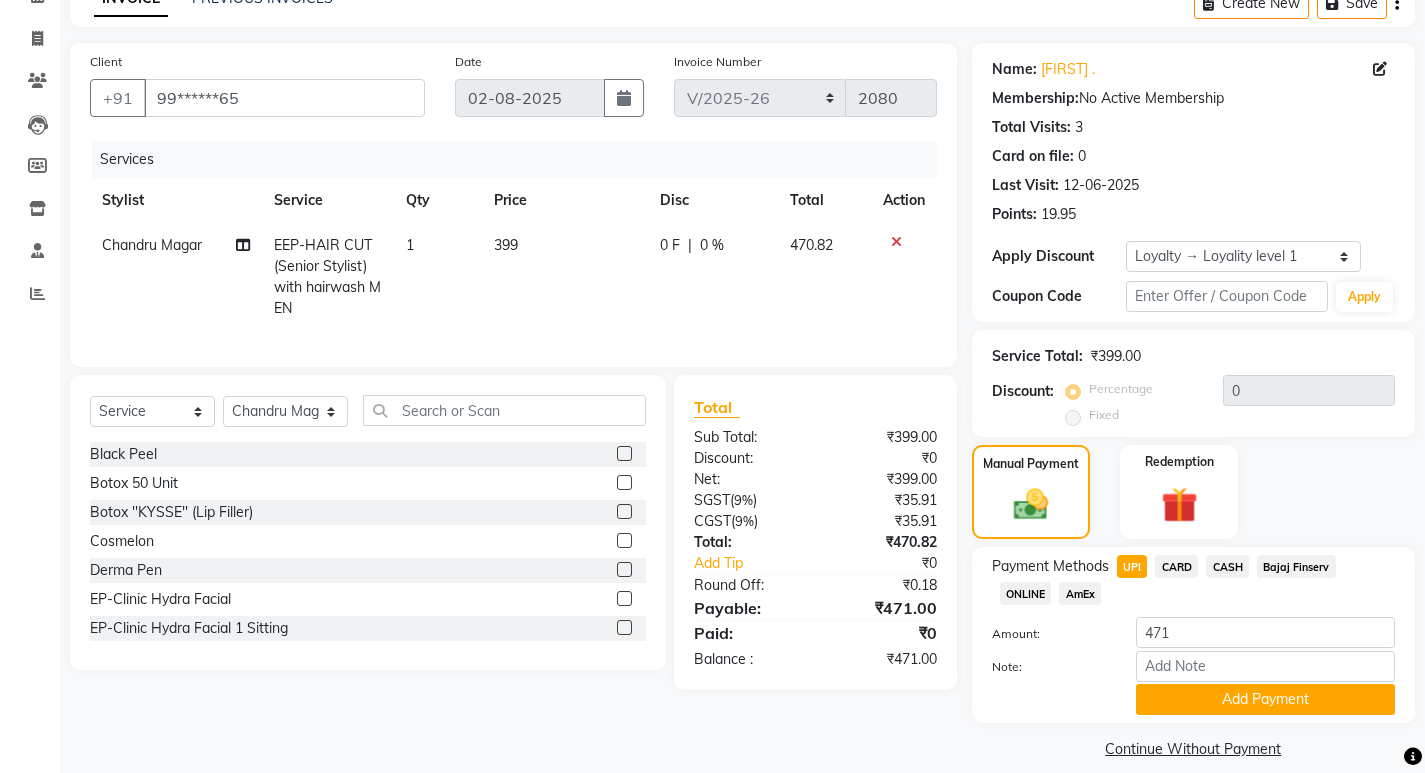 scroll, scrollTop: 128, scrollLeft: 0, axis: vertical 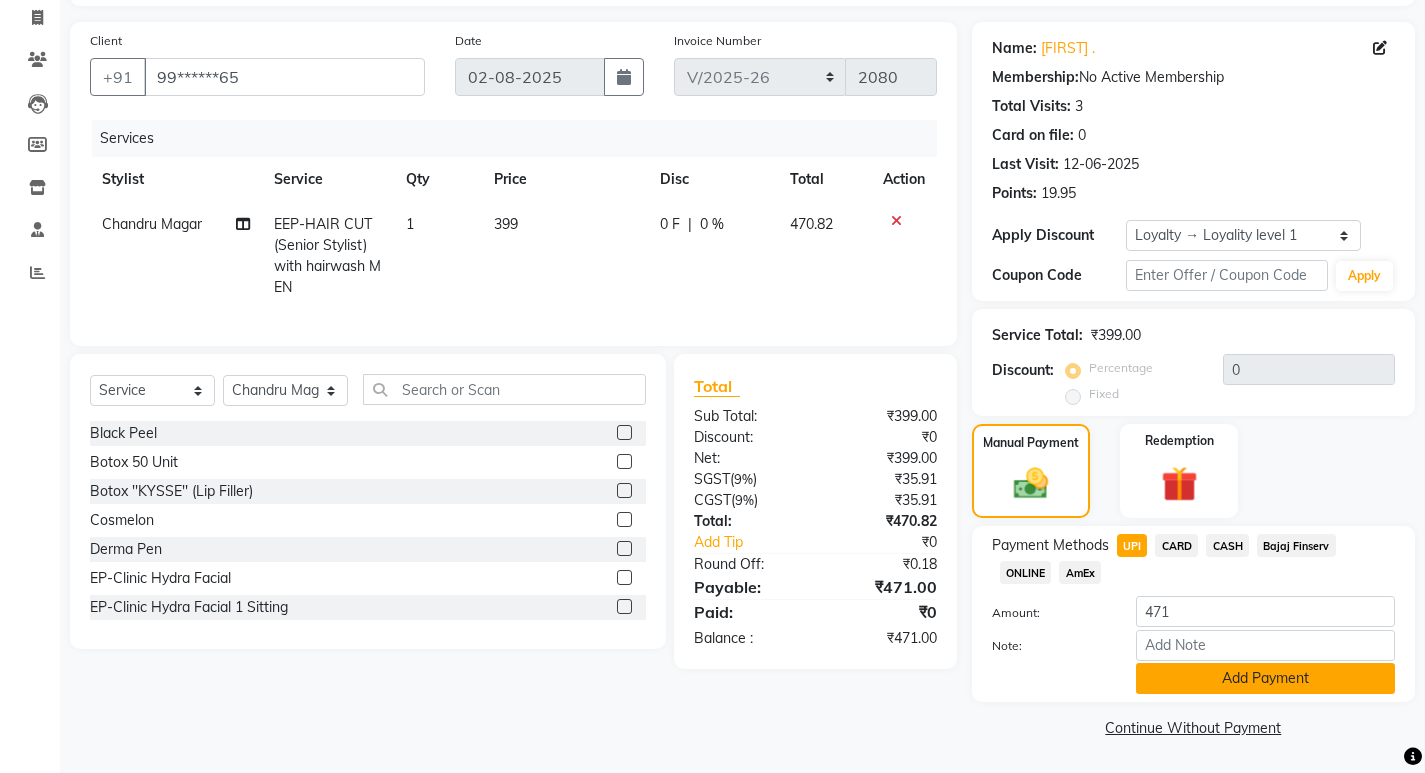 click on "Add Payment" 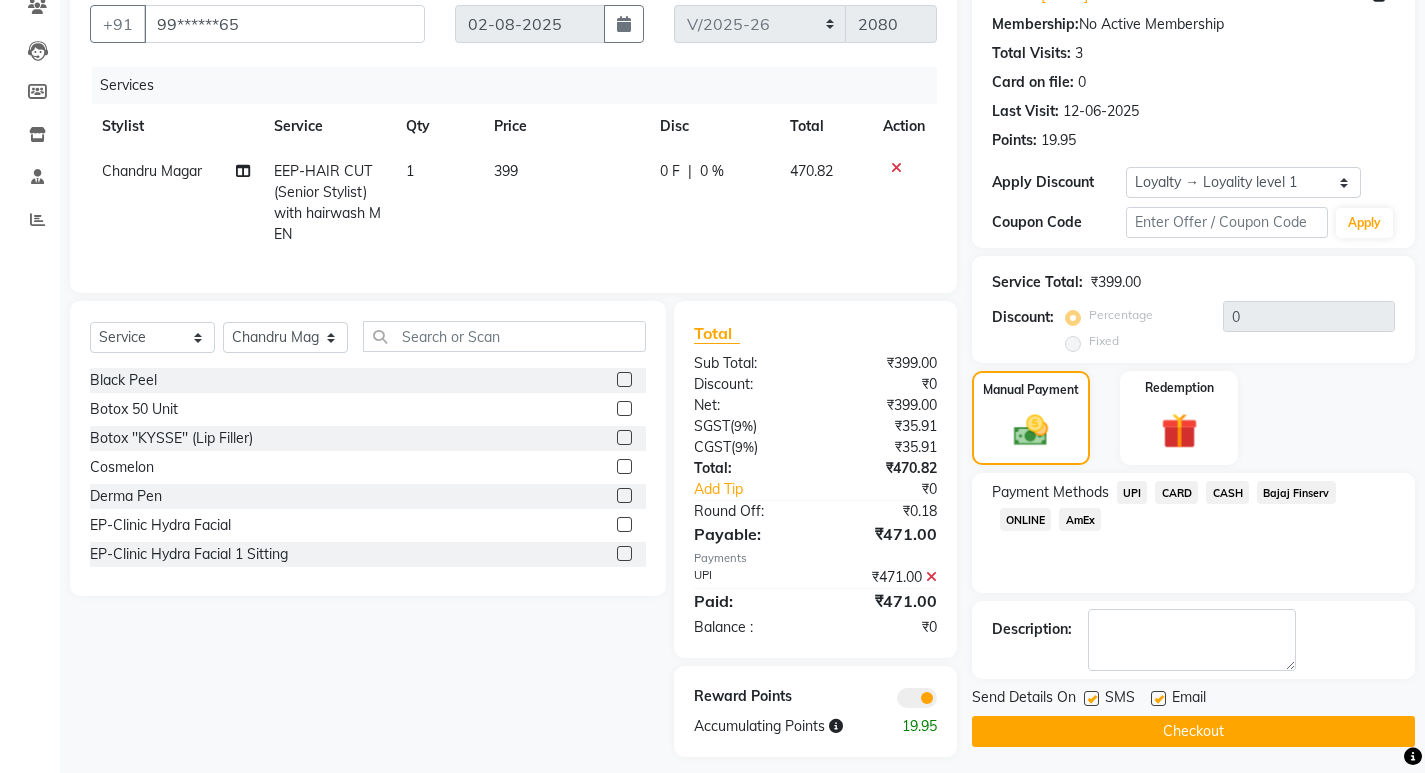 scroll, scrollTop: 210, scrollLeft: 0, axis: vertical 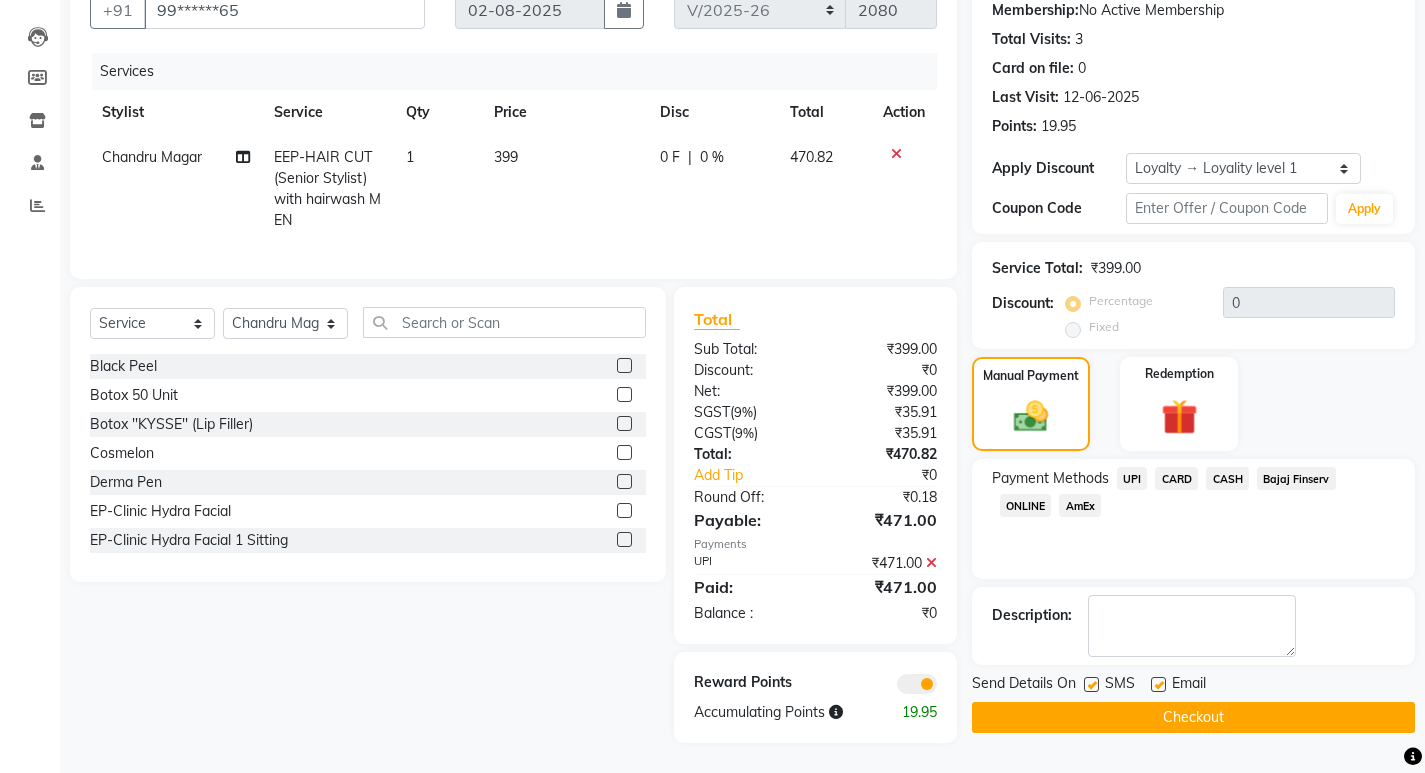 click on "Checkout" 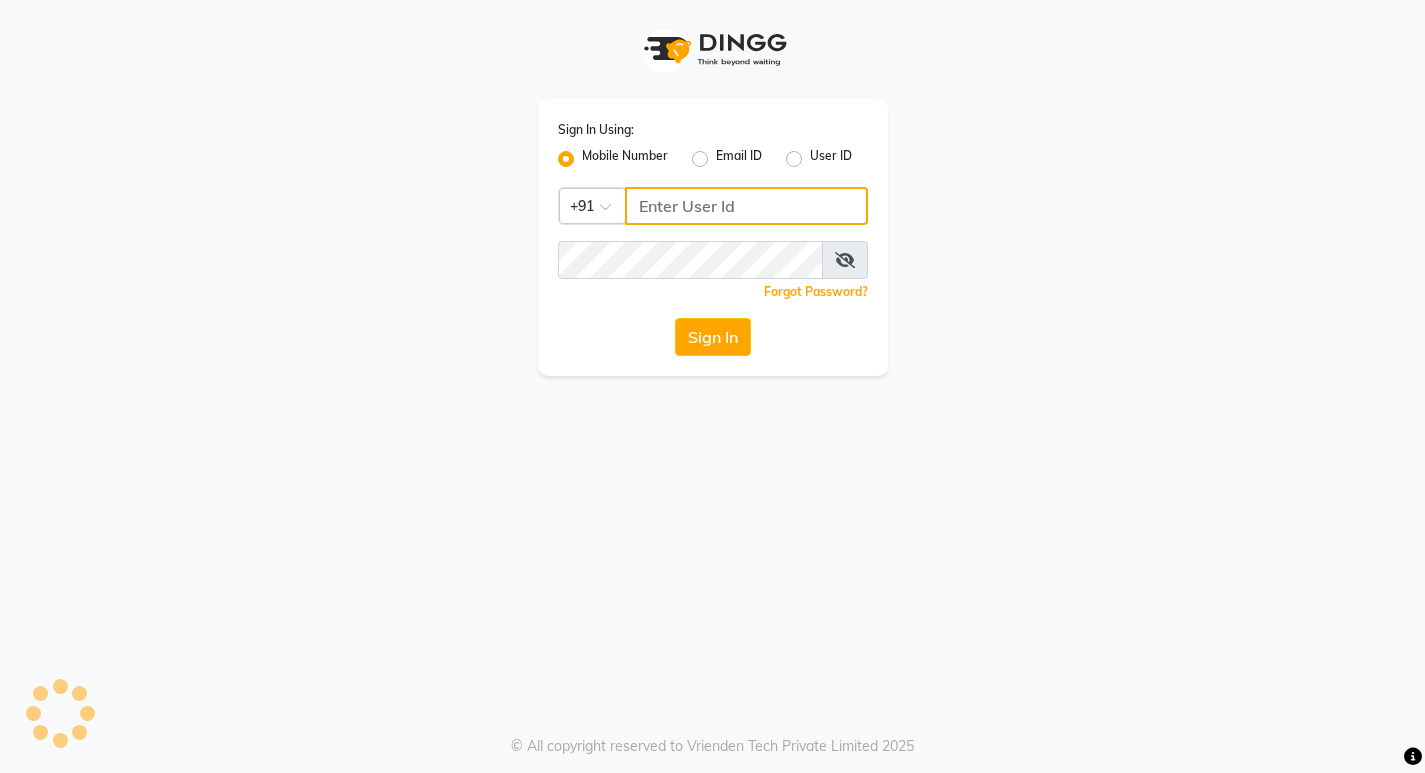 type on "7760179992" 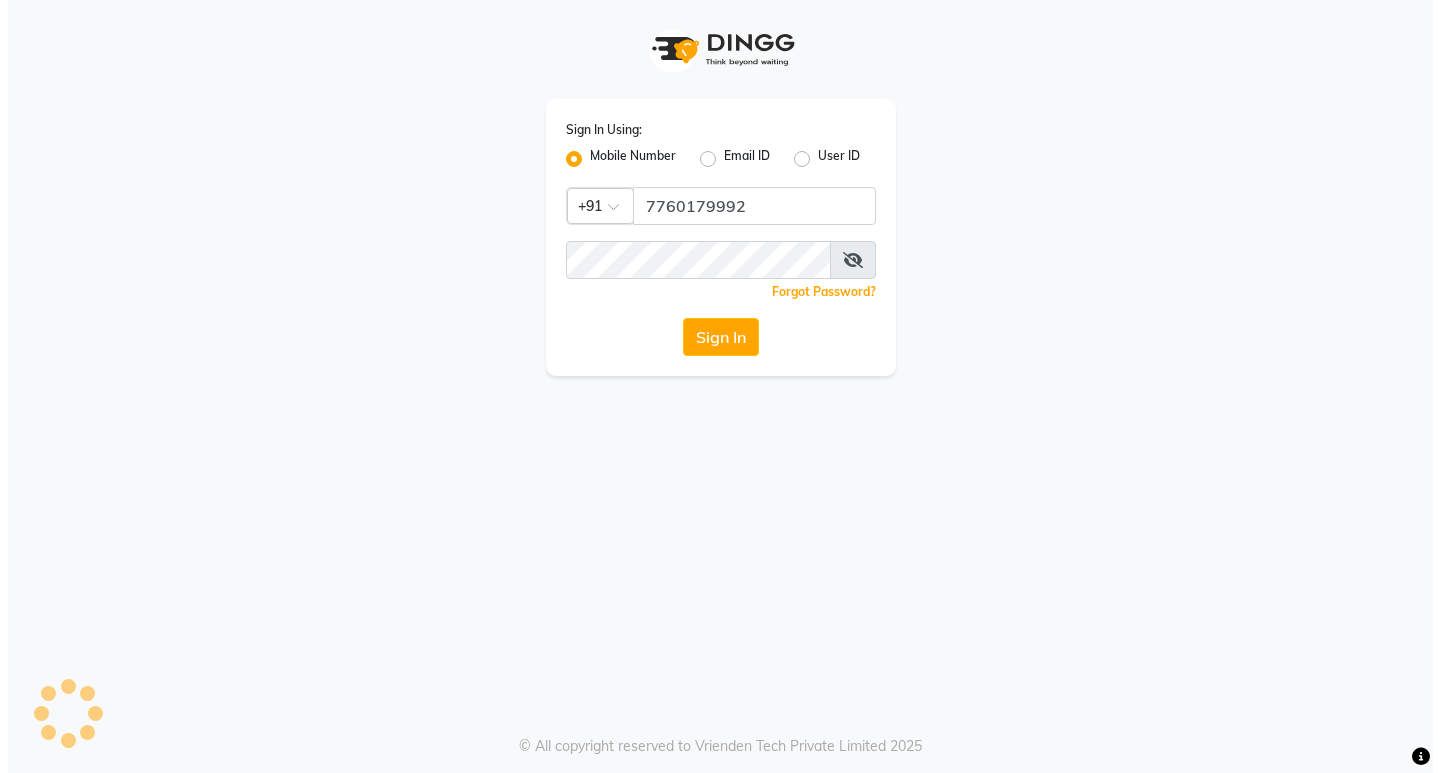 scroll, scrollTop: 0, scrollLeft: 0, axis: both 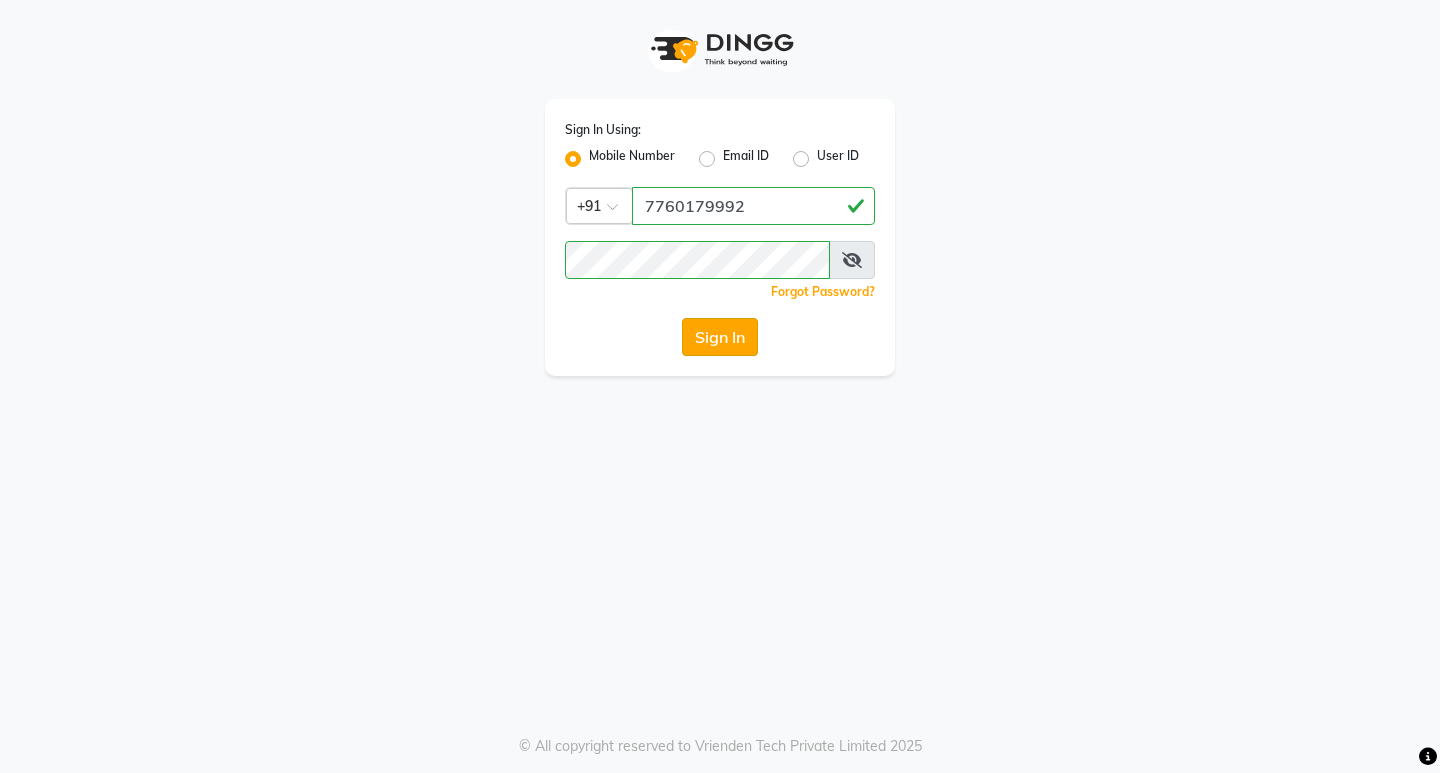 click on "Sign In" 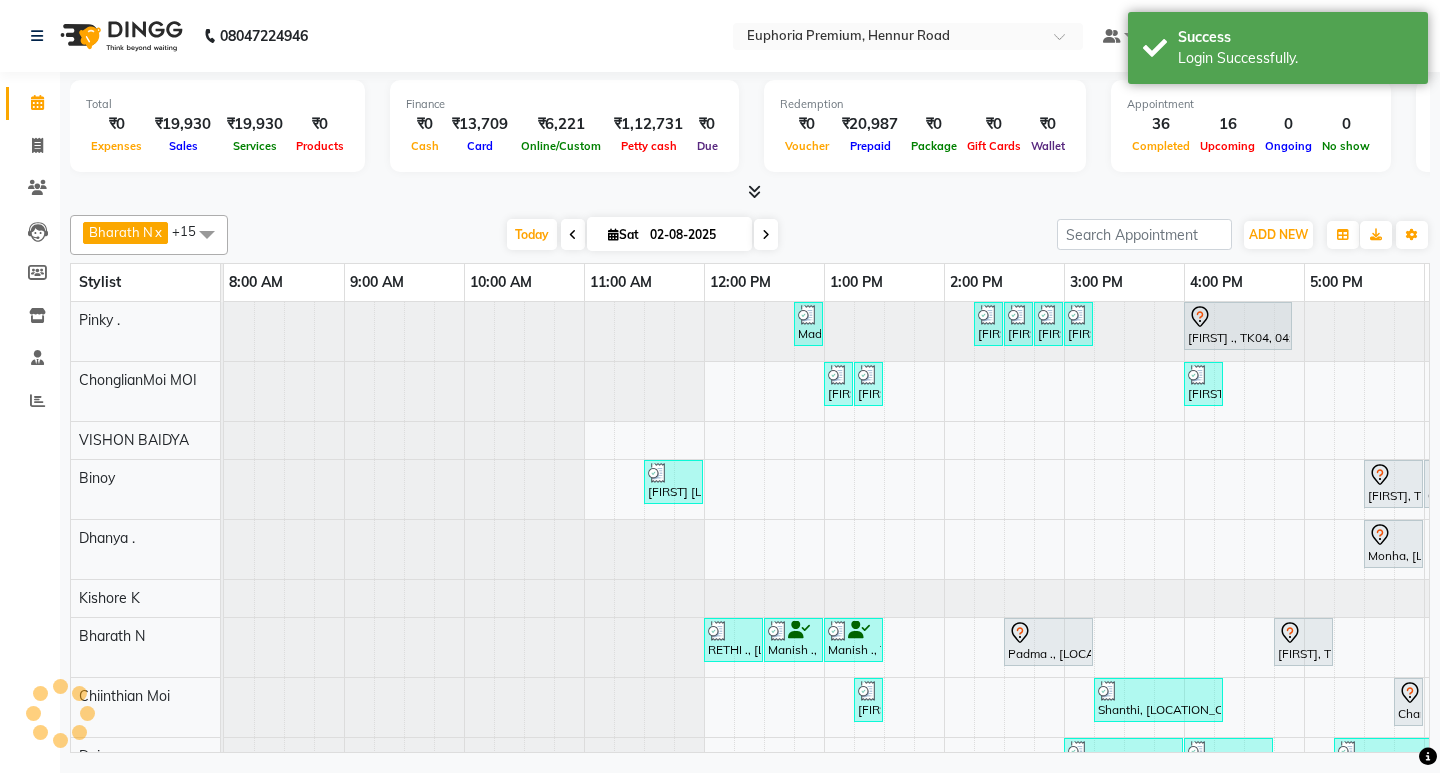 scroll, scrollTop: 0, scrollLeft: 475, axis: horizontal 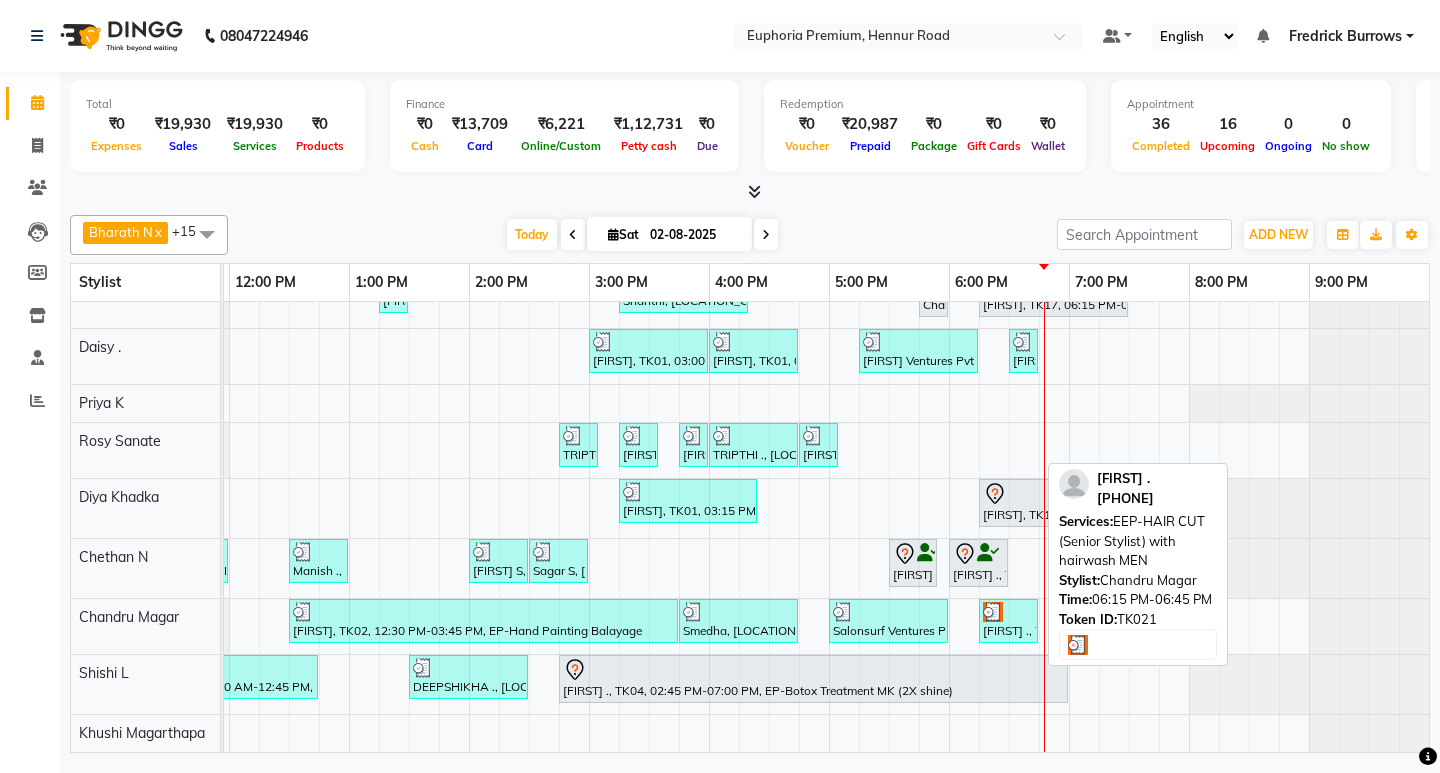 click at bounding box center (1008, 612) 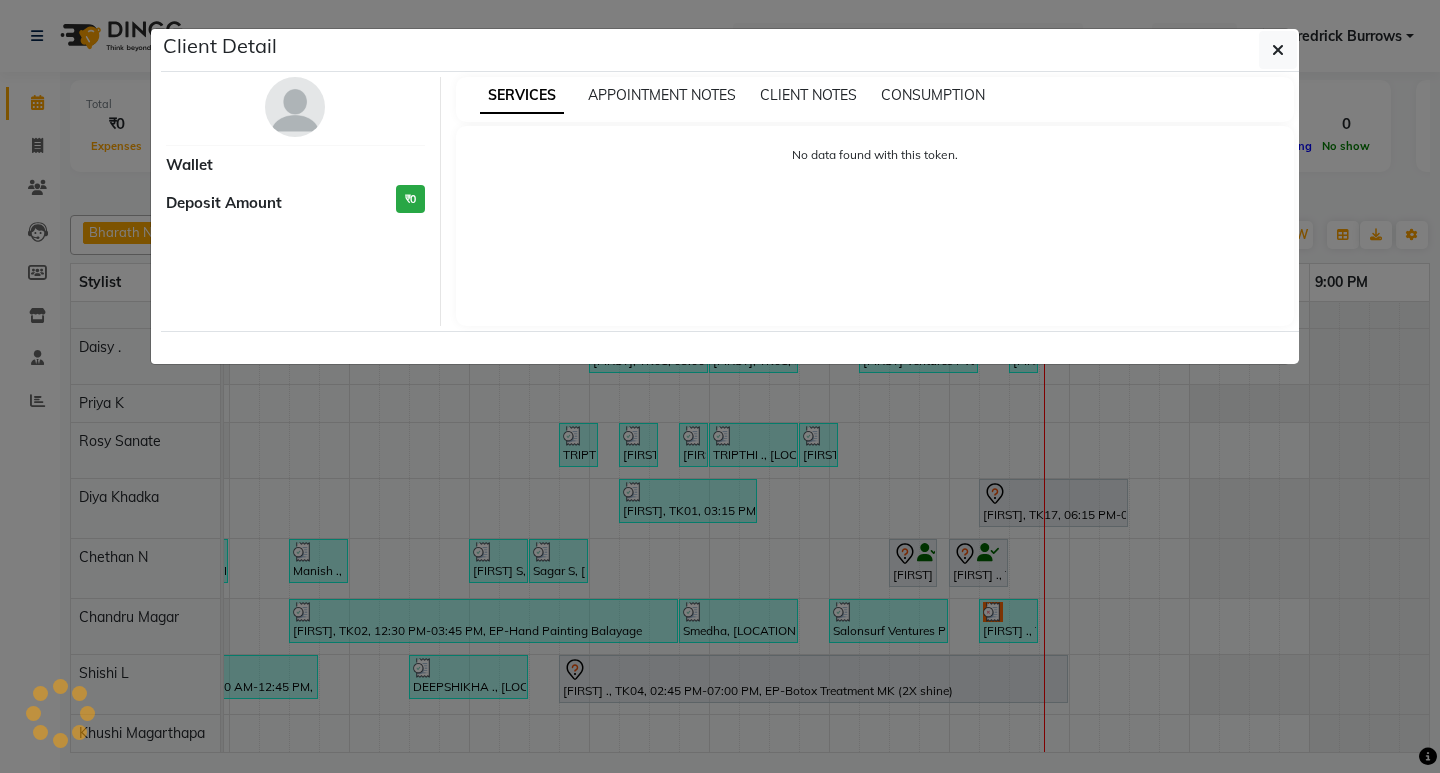 select on "3" 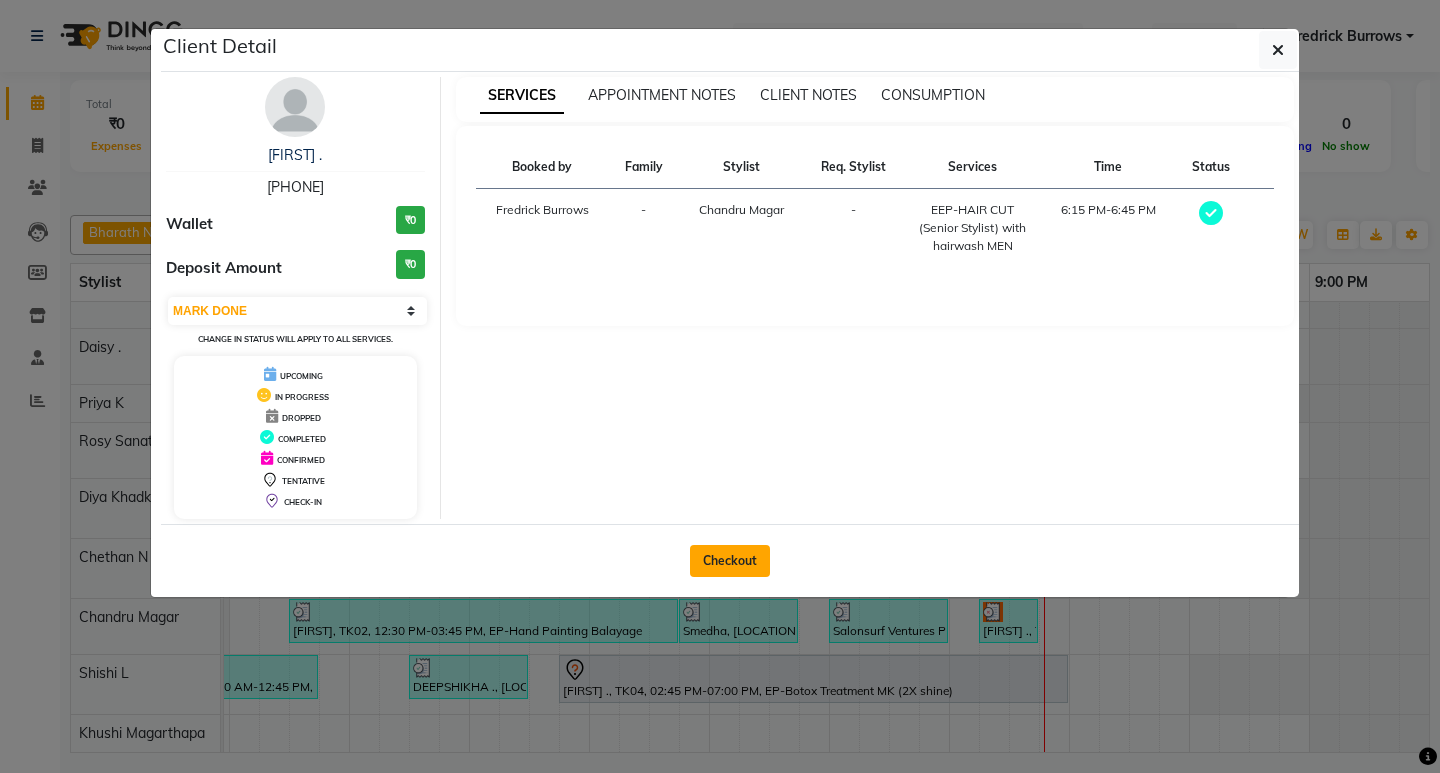 click on "Checkout" 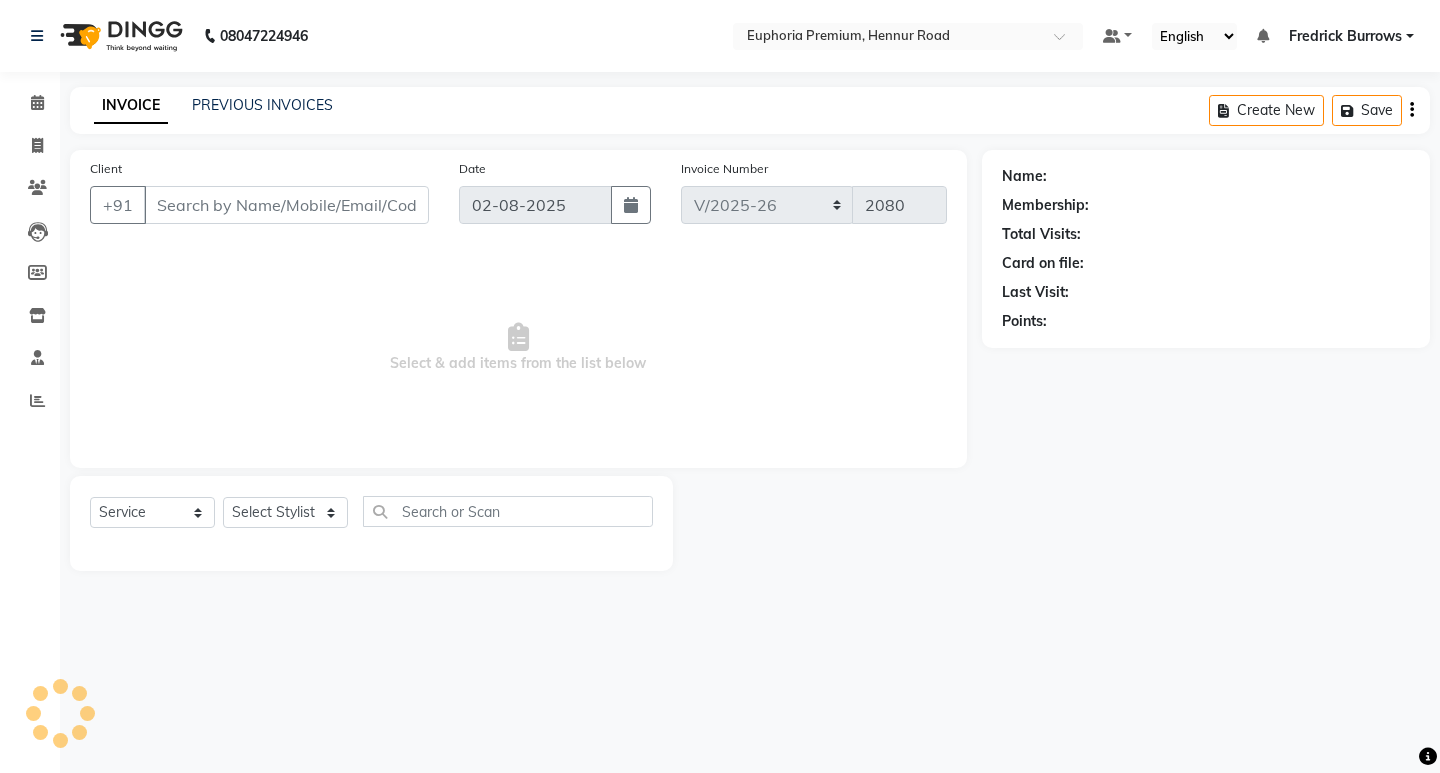 type on "99******65" 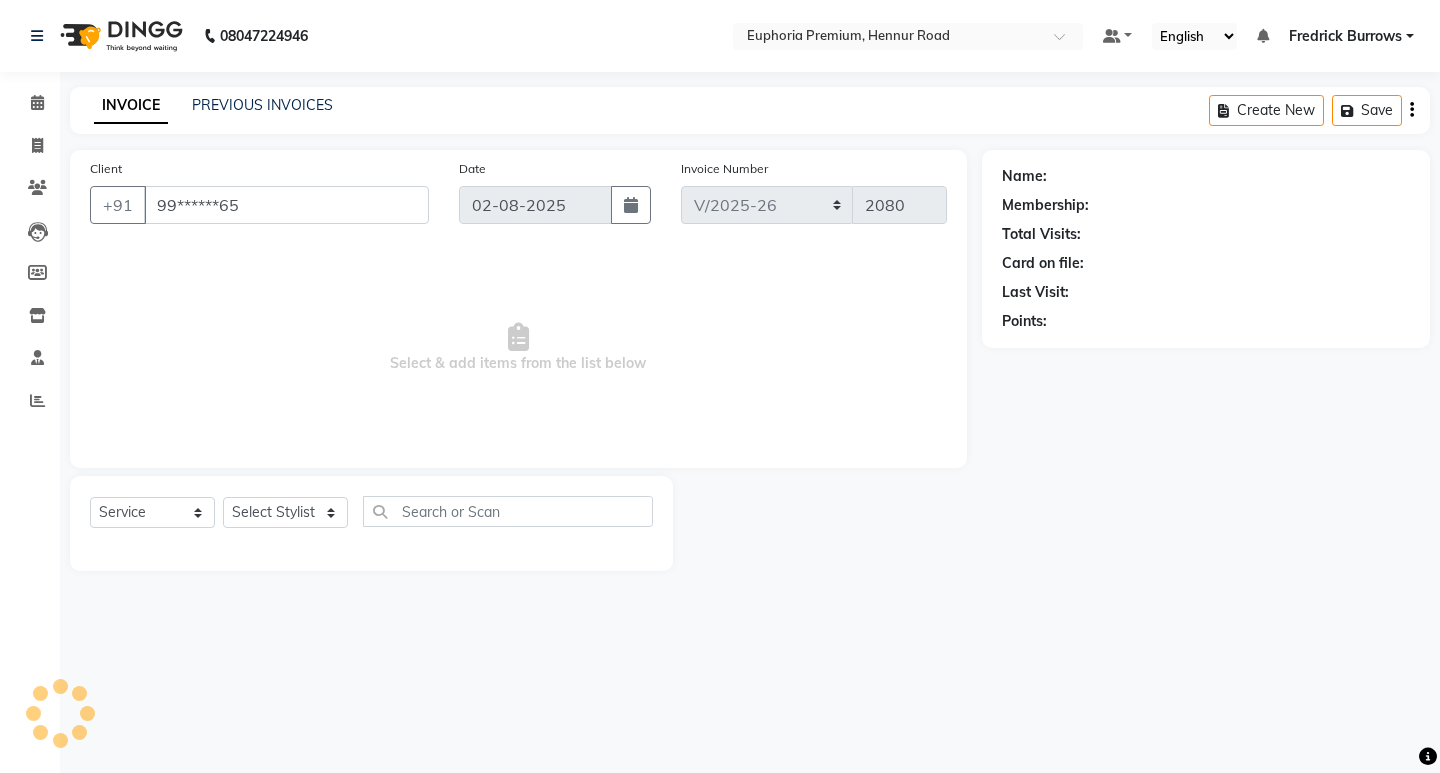 select on "75141" 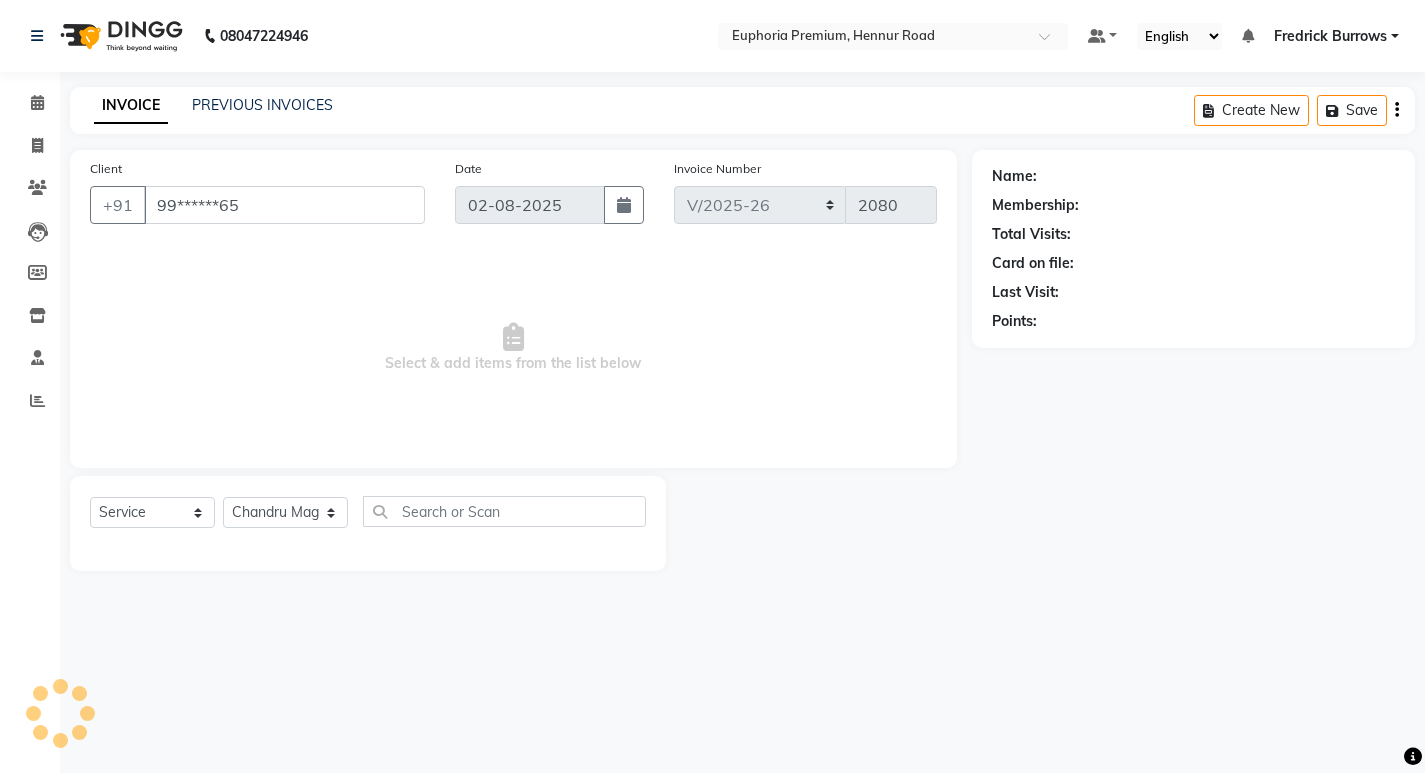 select on "1: Object" 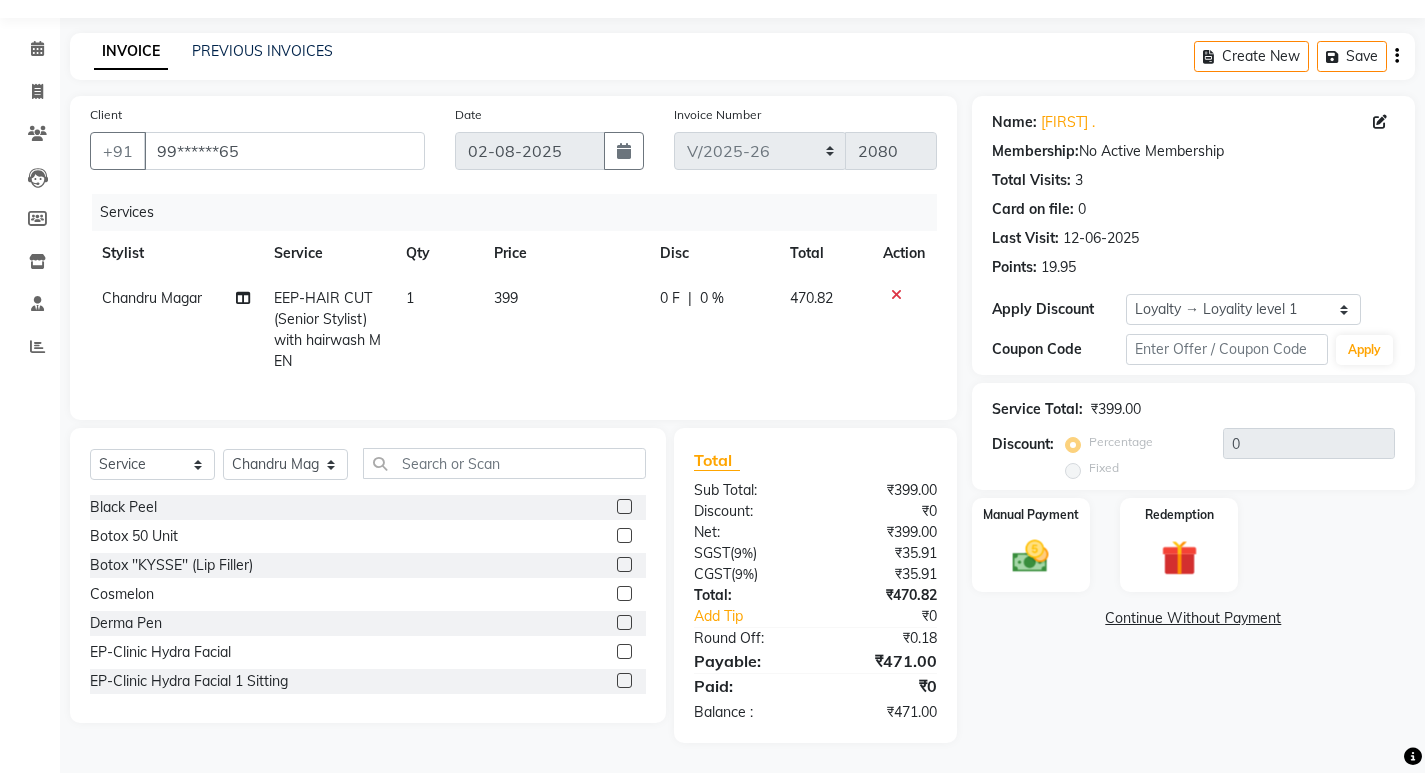 scroll, scrollTop: 69, scrollLeft: 0, axis: vertical 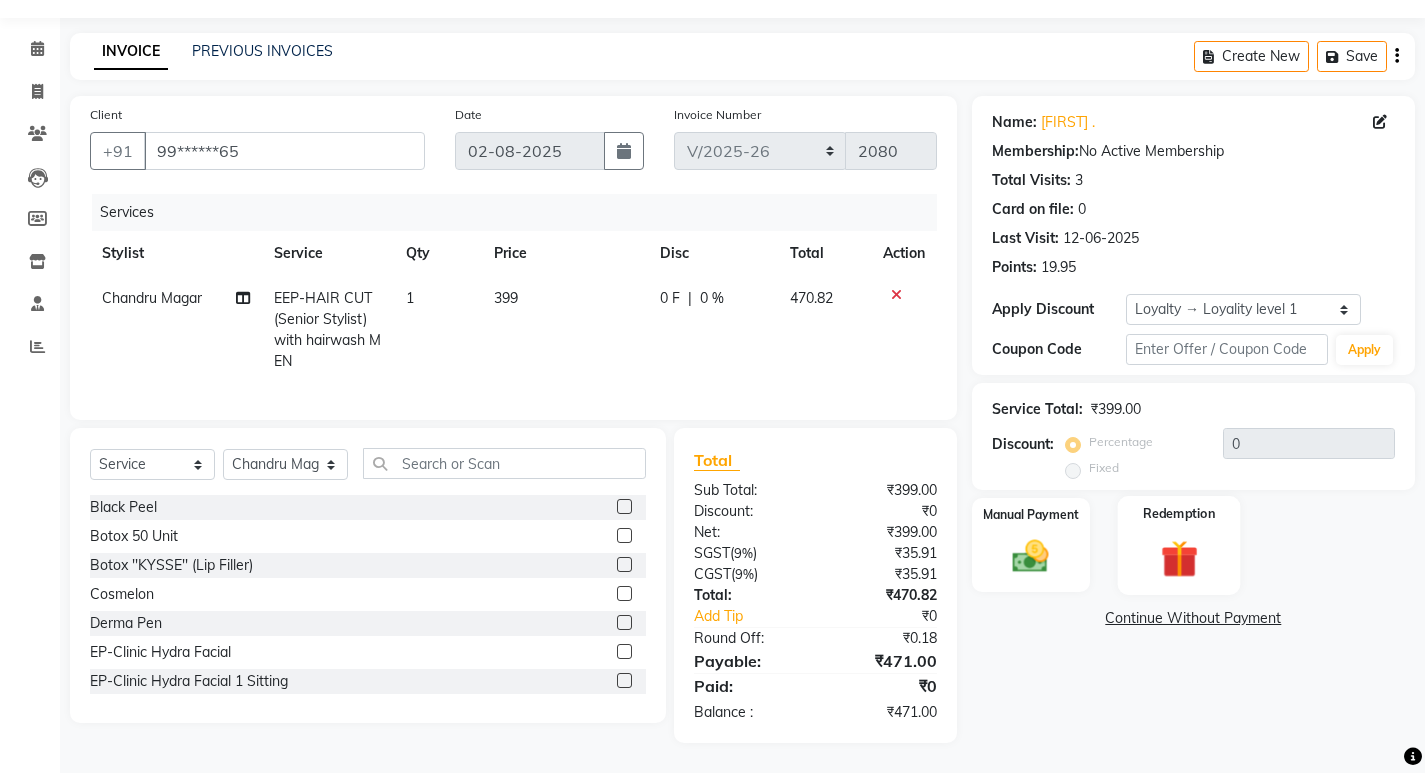 click 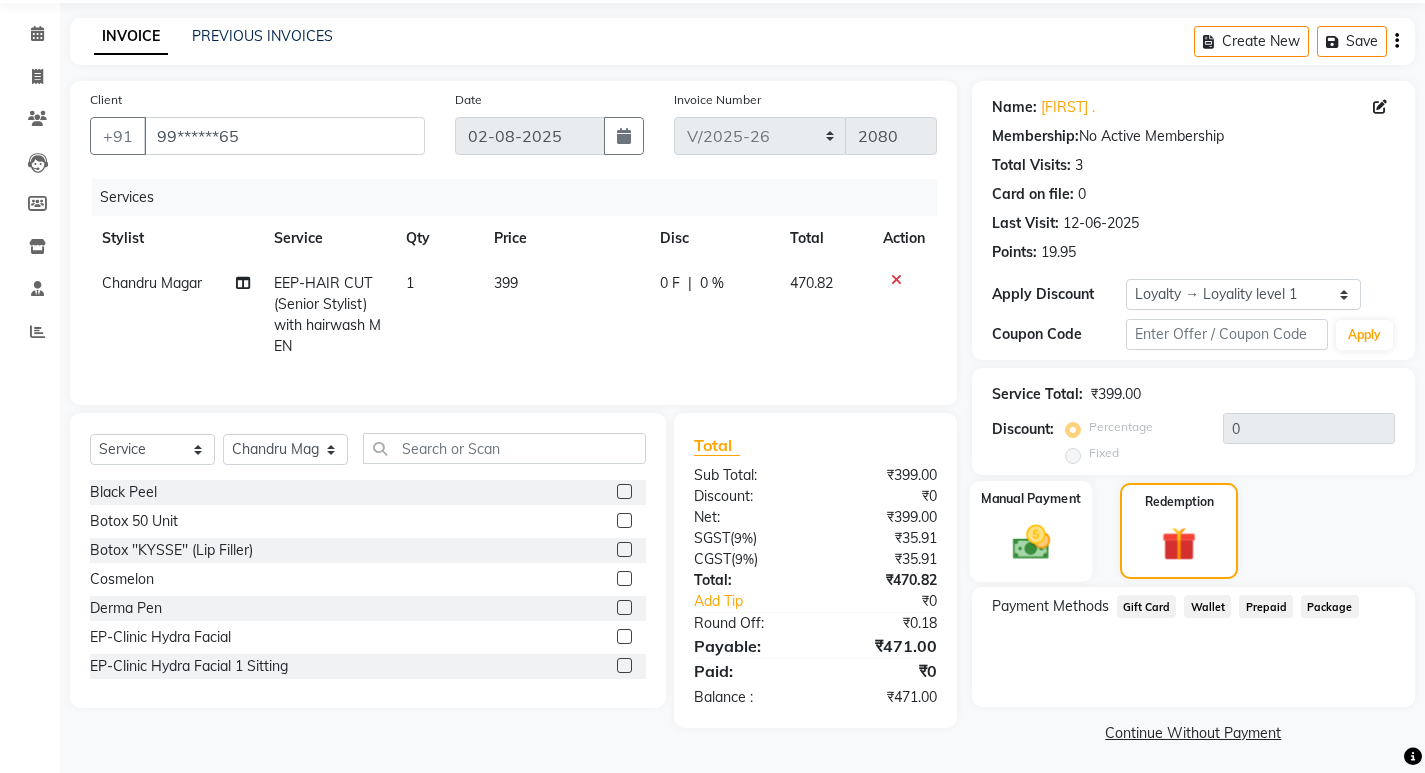 click 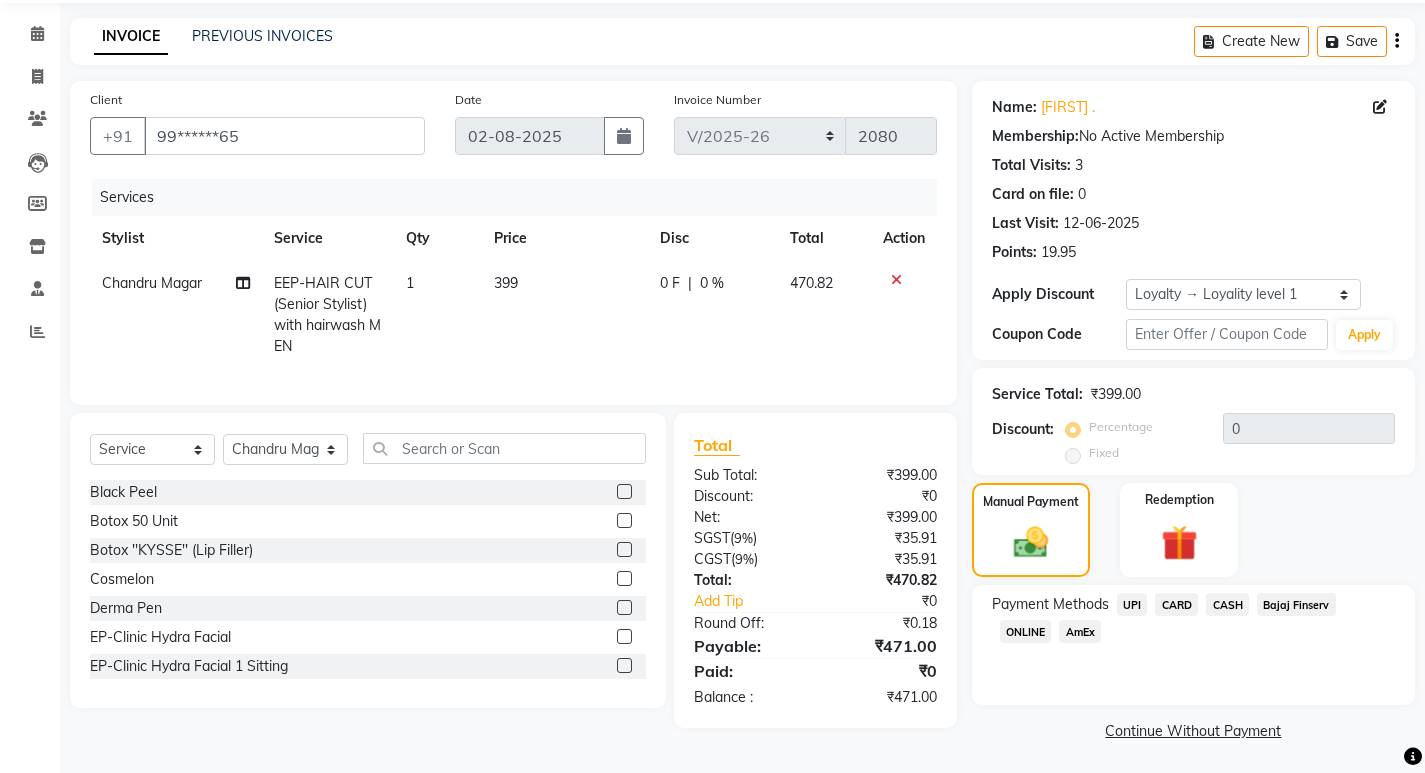 click on "UPI" 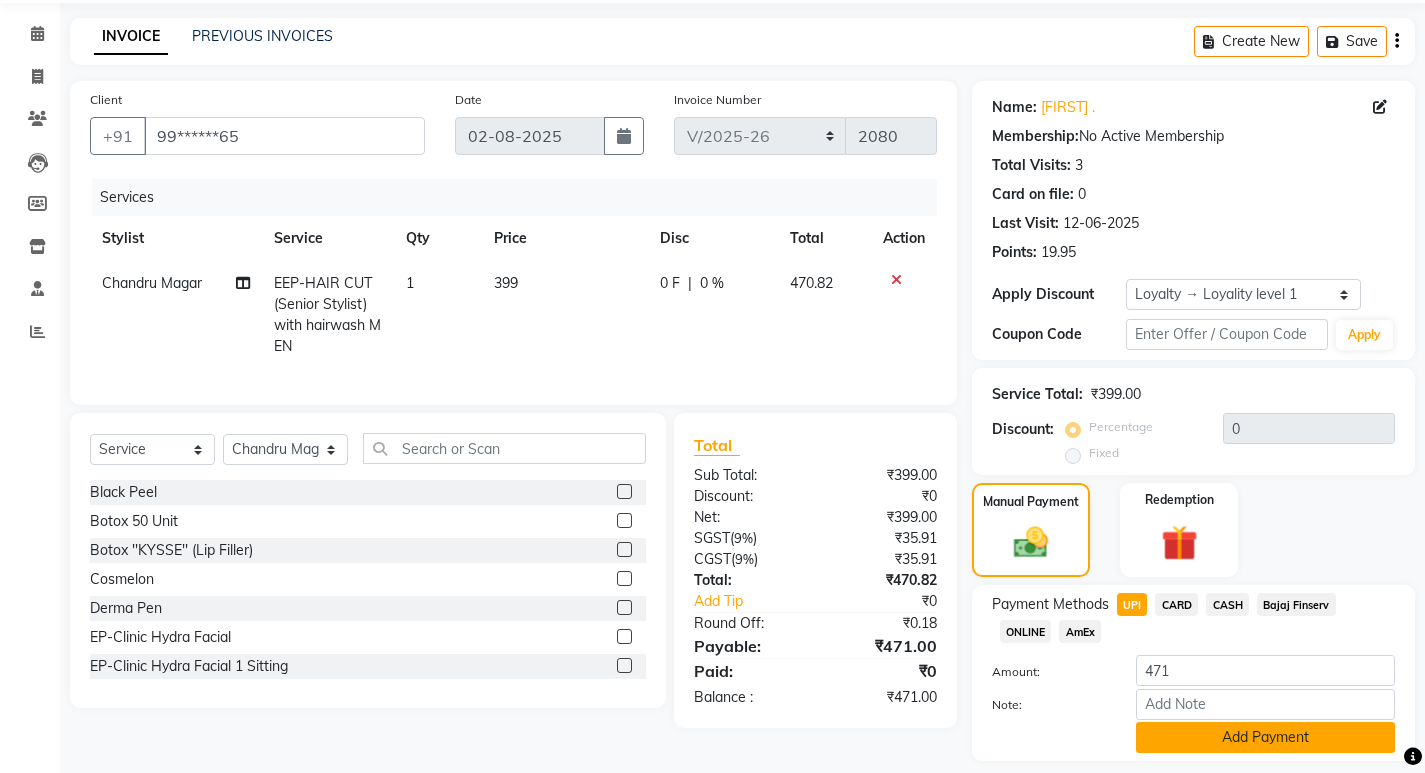 click on "Add Payment" 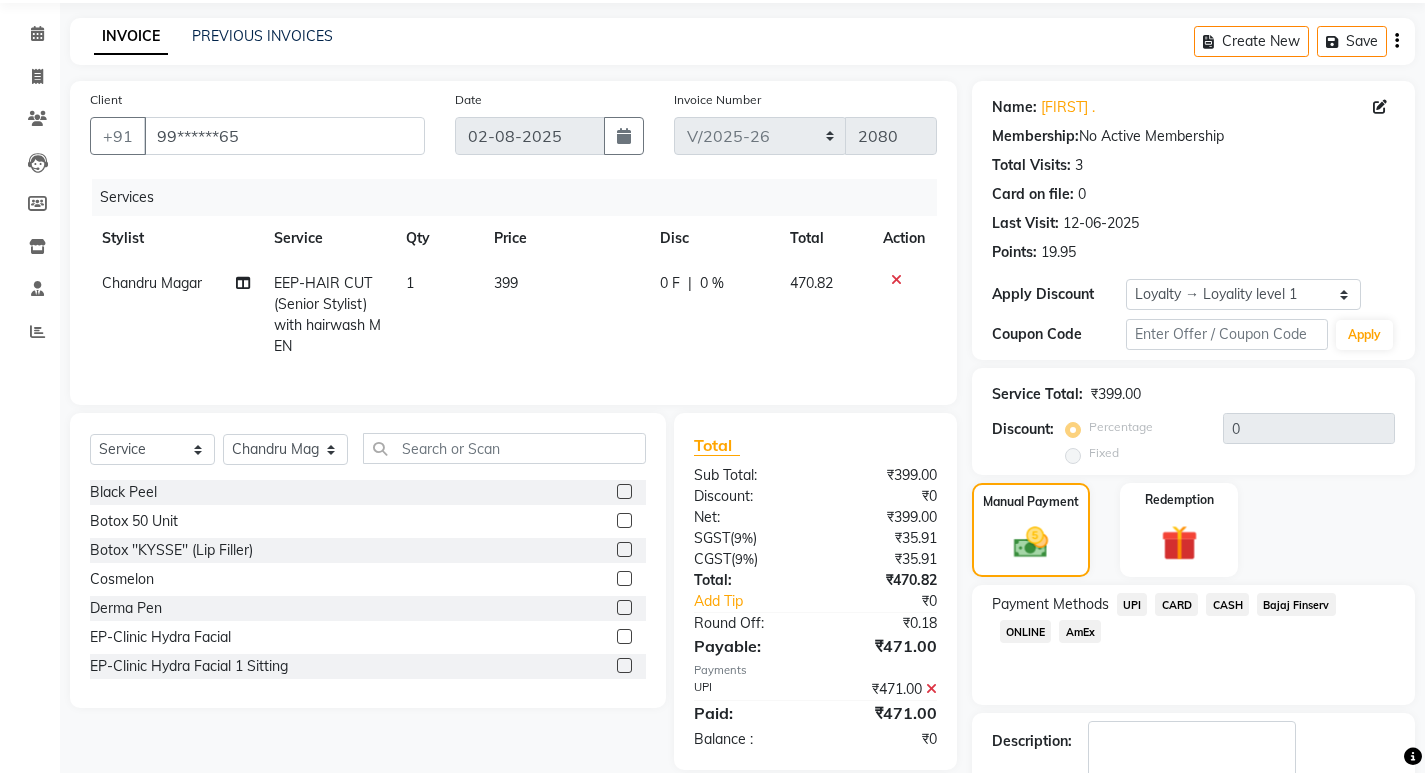 scroll, scrollTop: 210, scrollLeft: 0, axis: vertical 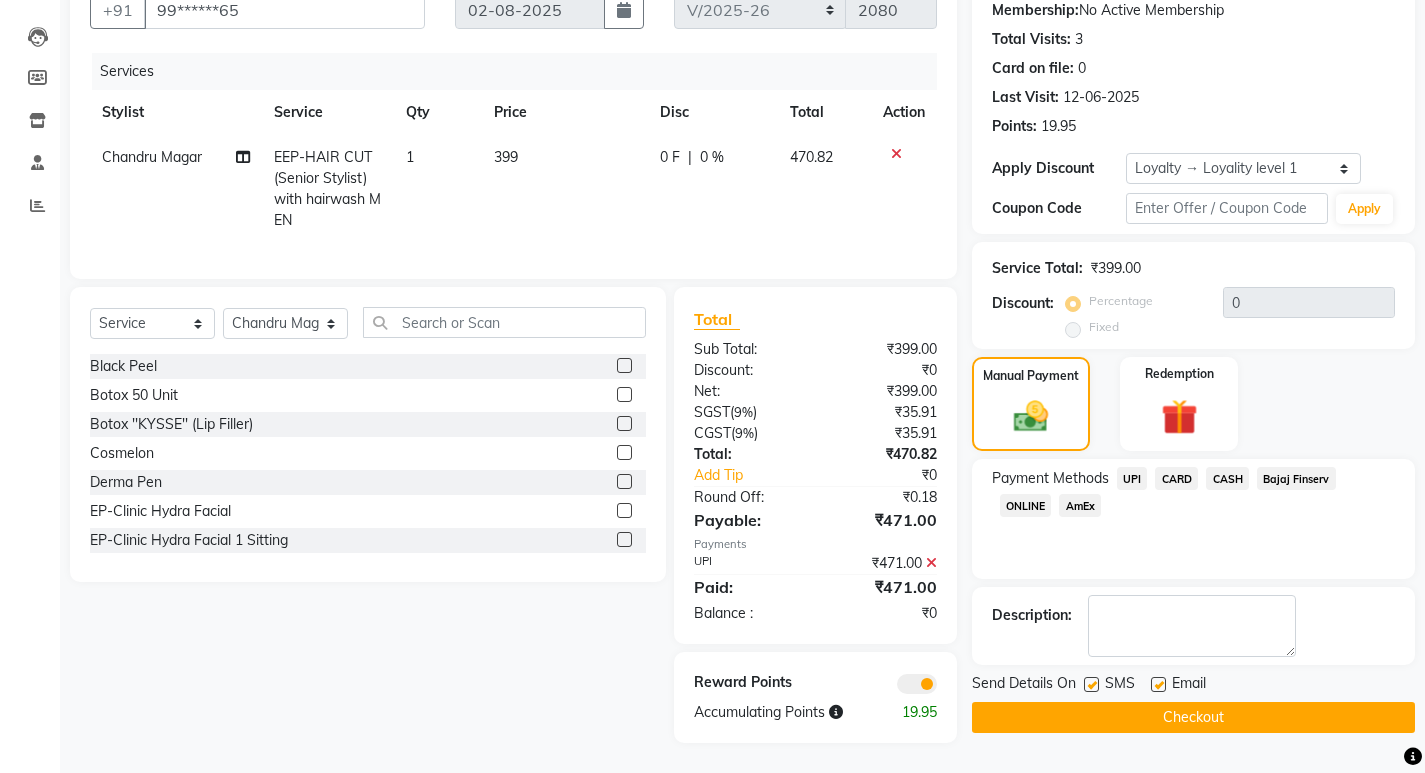 click on "Checkout" 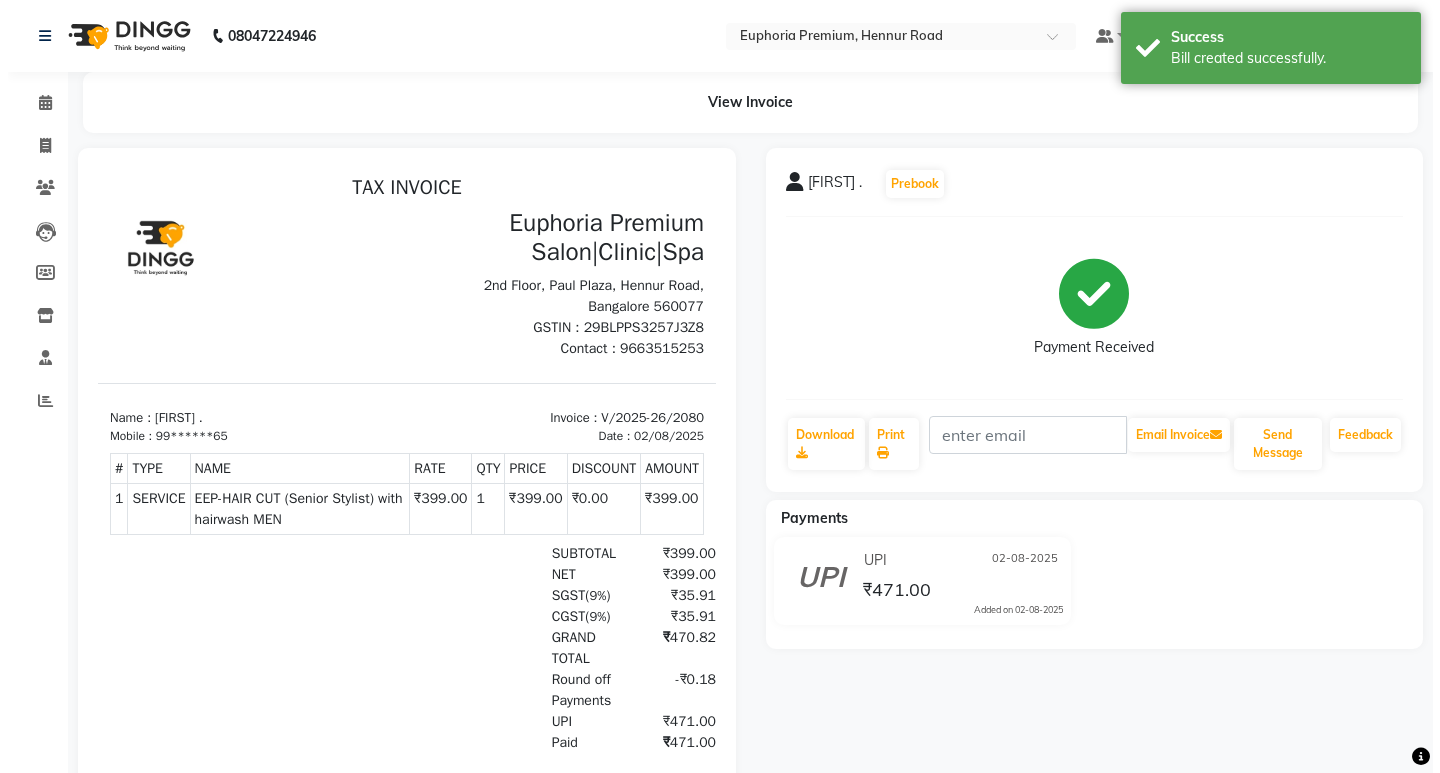scroll, scrollTop: 0, scrollLeft: 0, axis: both 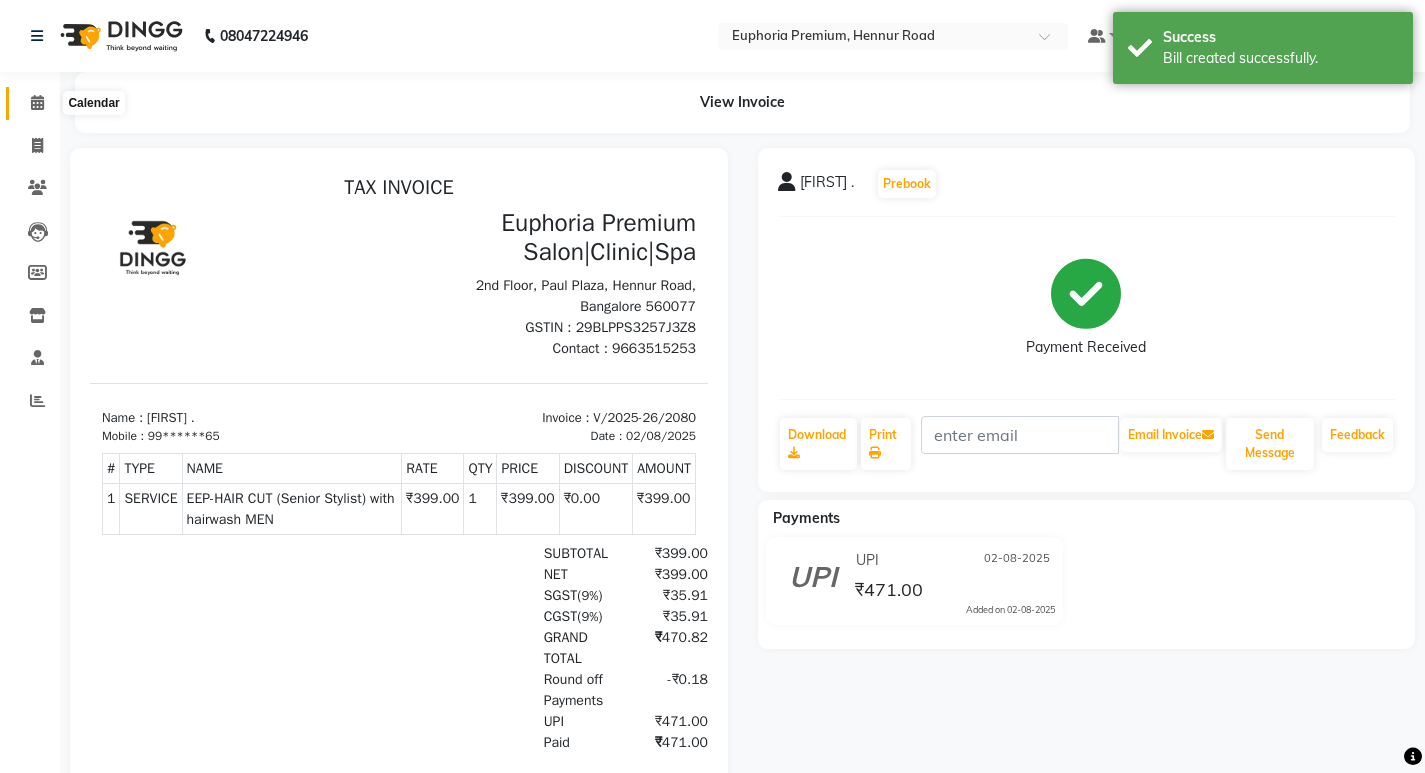 click 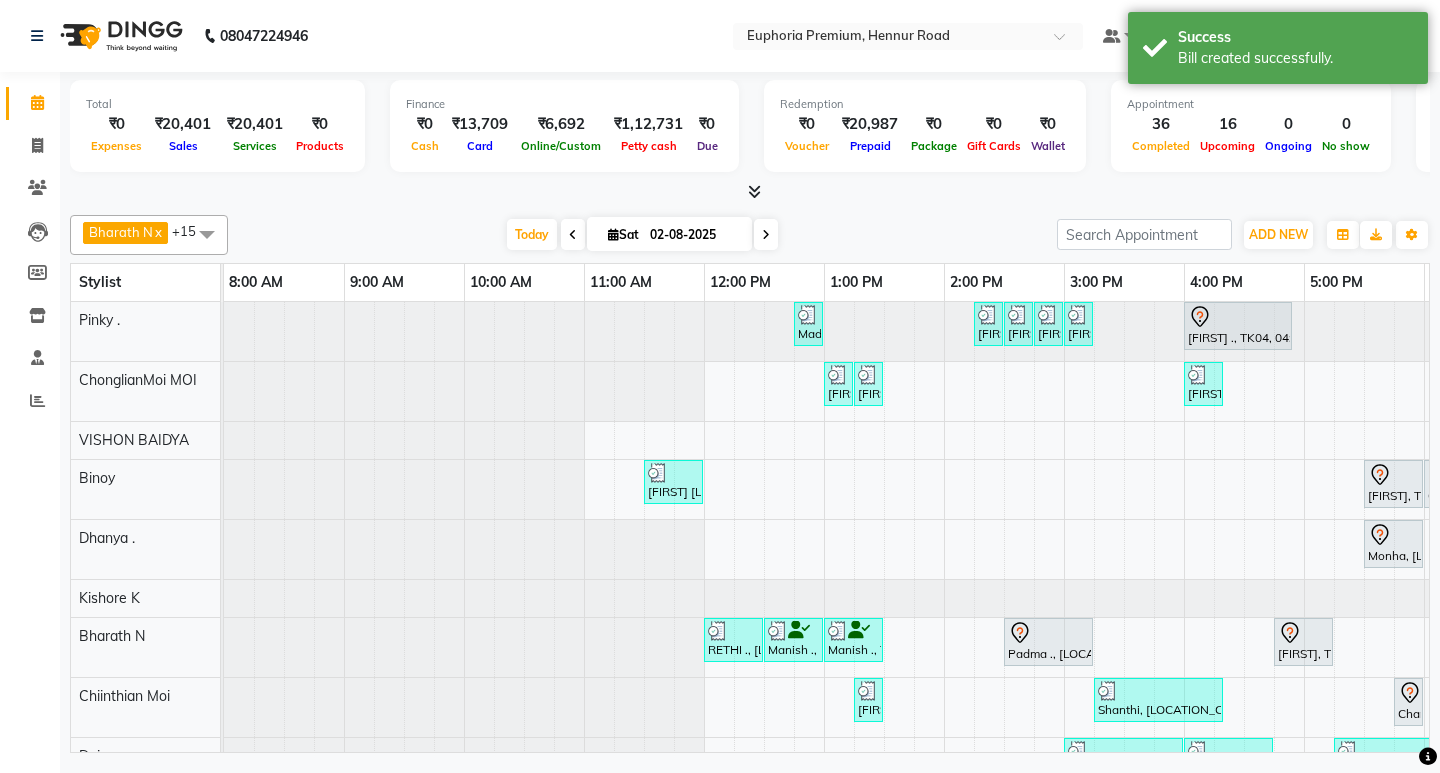 scroll, scrollTop: 0, scrollLeft: 324, axis: horizontal 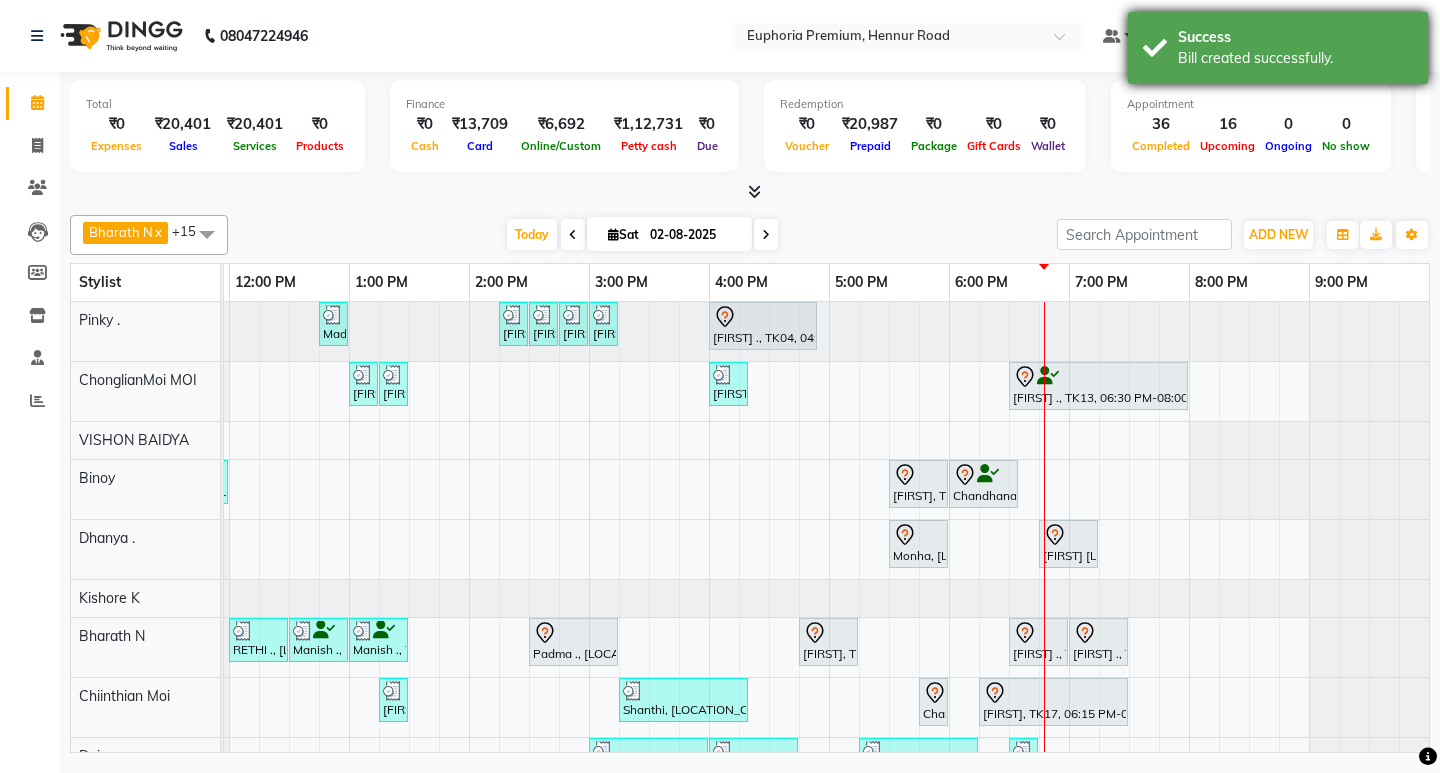 click on "Success" at bounding box center (1295, 37) 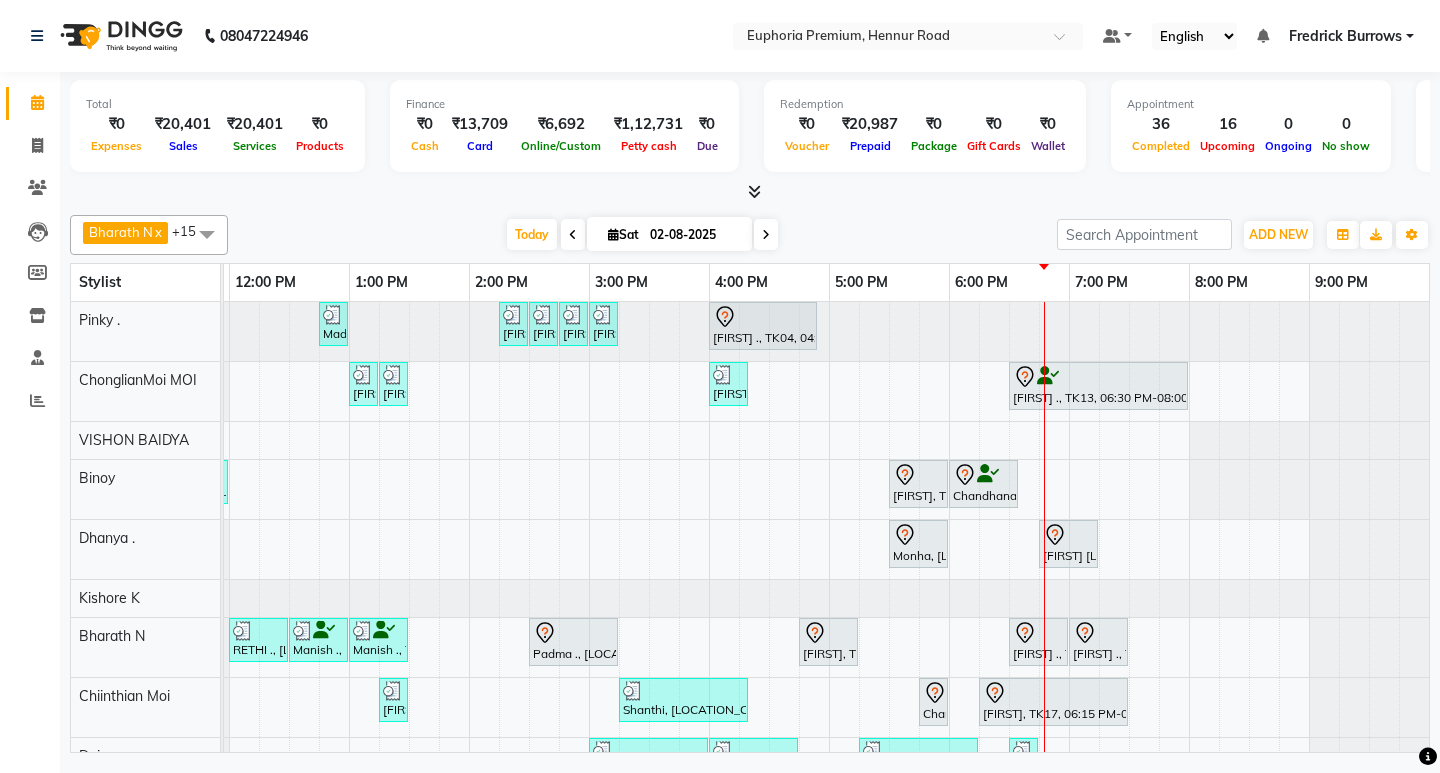 click on "Fredrick Burrows" at bounding box center [1345, 36] 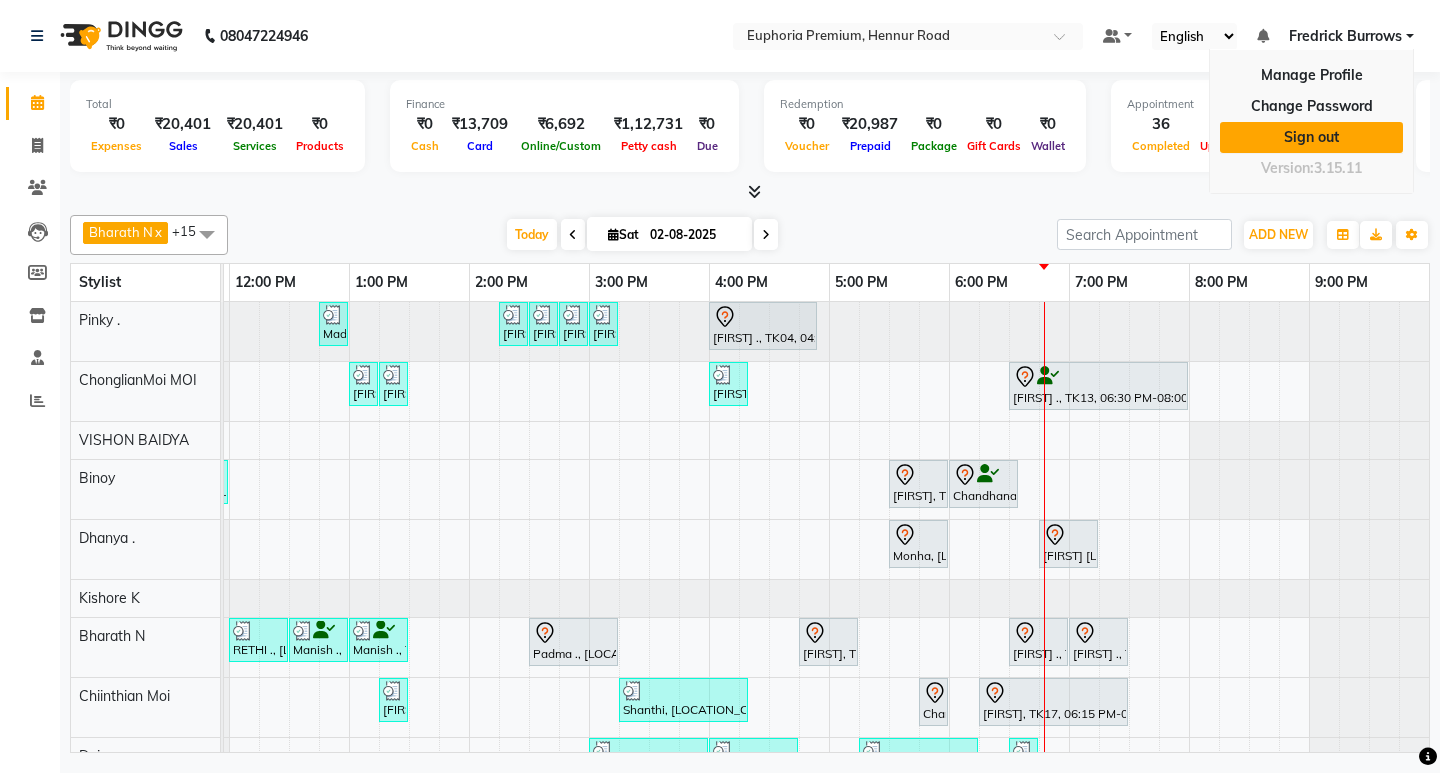 click on "Sign out" at bounding box center (1311, 137) 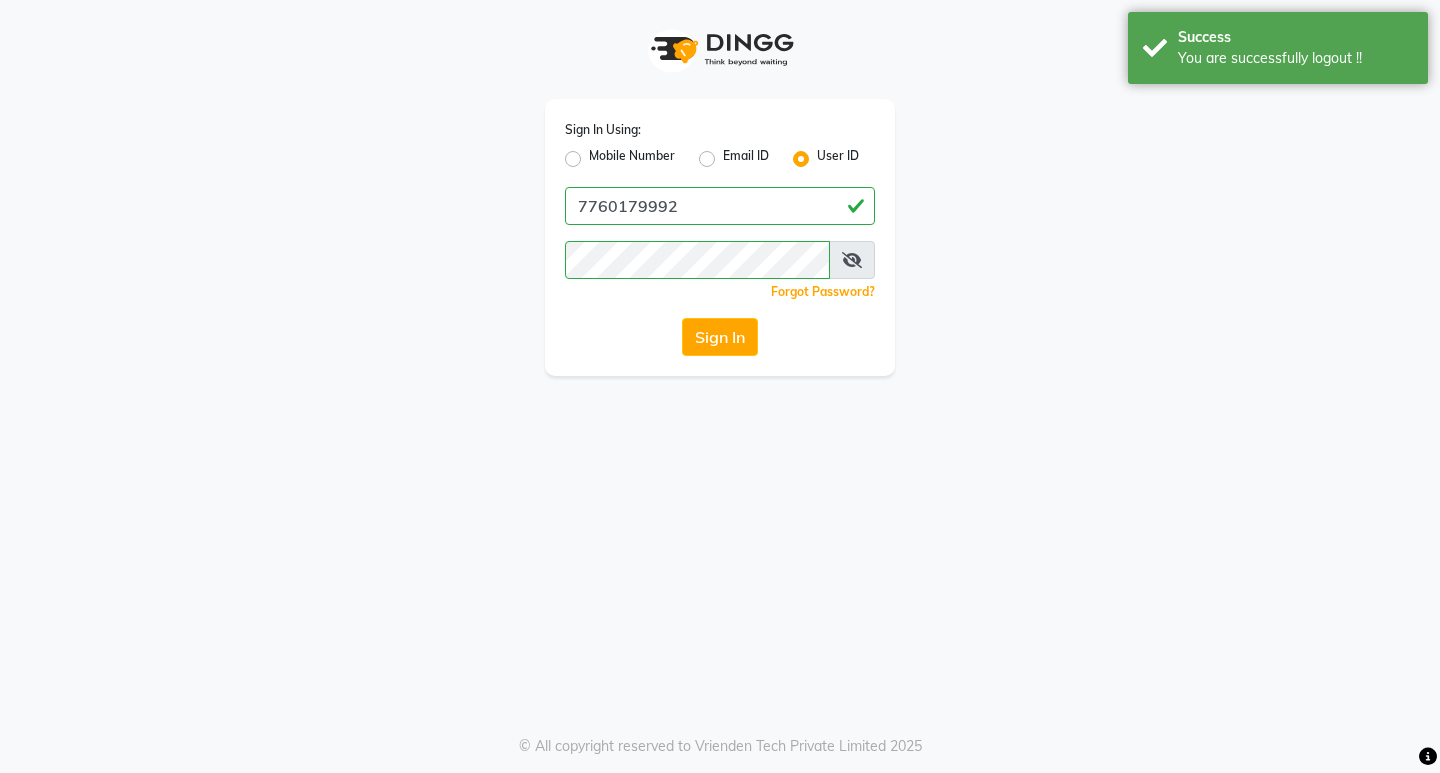 click on "Mobile Number" 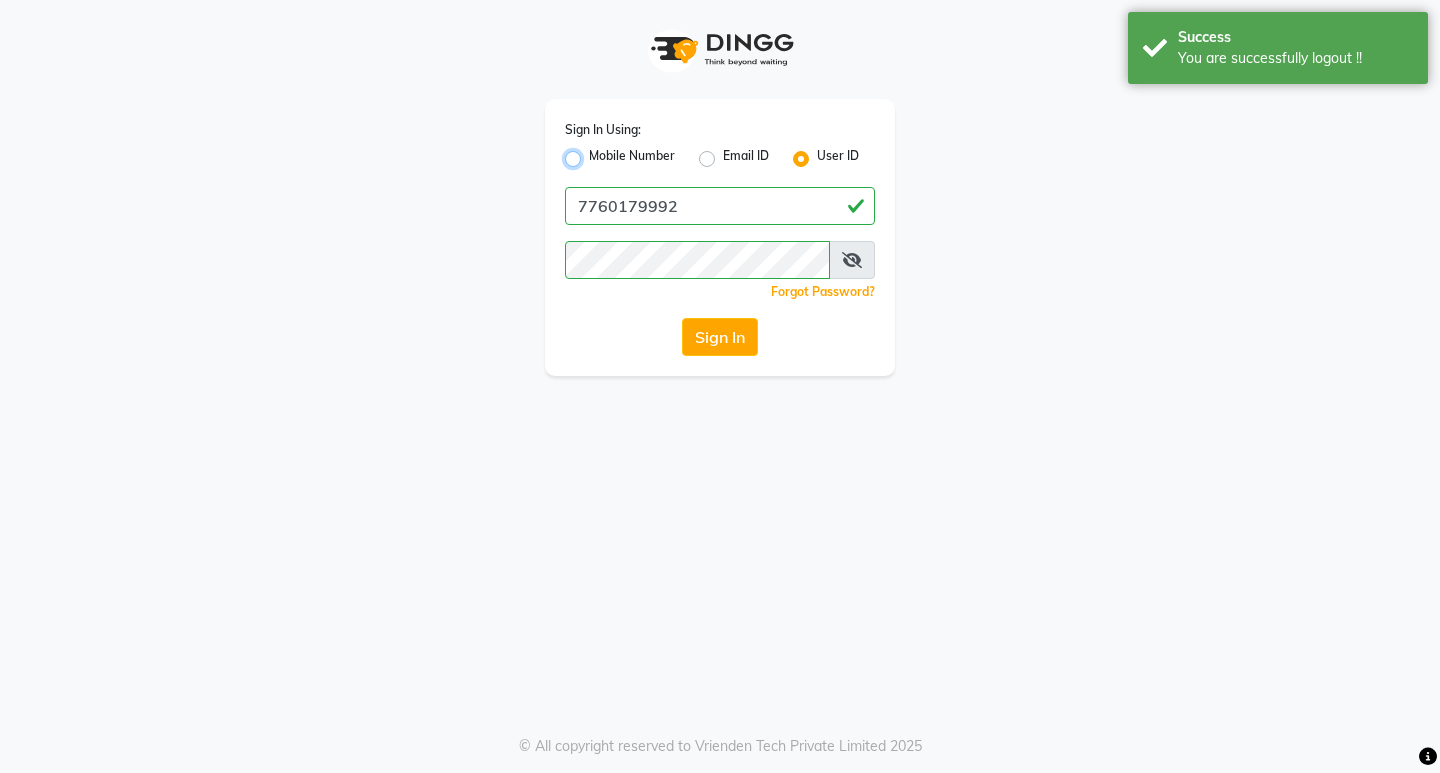 click on "Mobile Number" at bounding box center [595, 153] 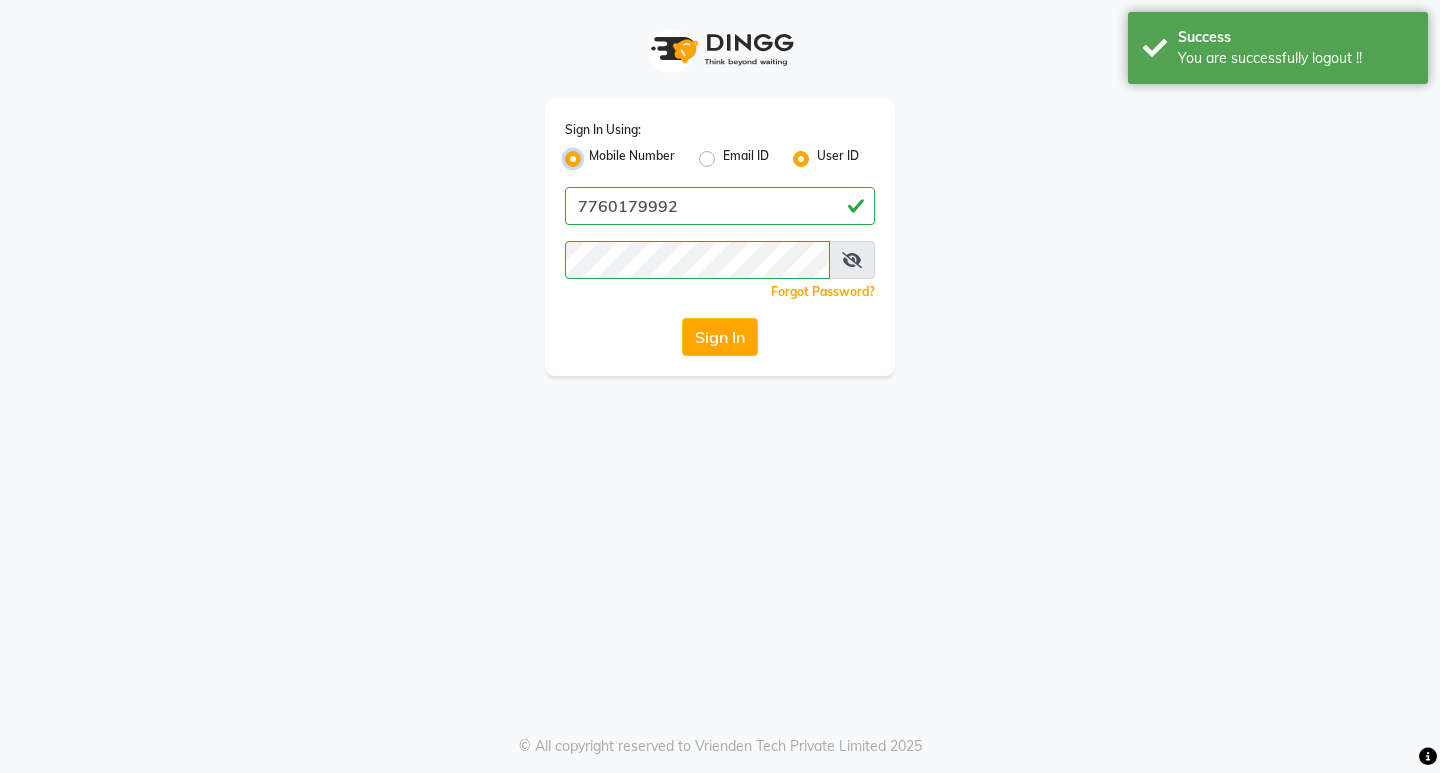 radio on "false" 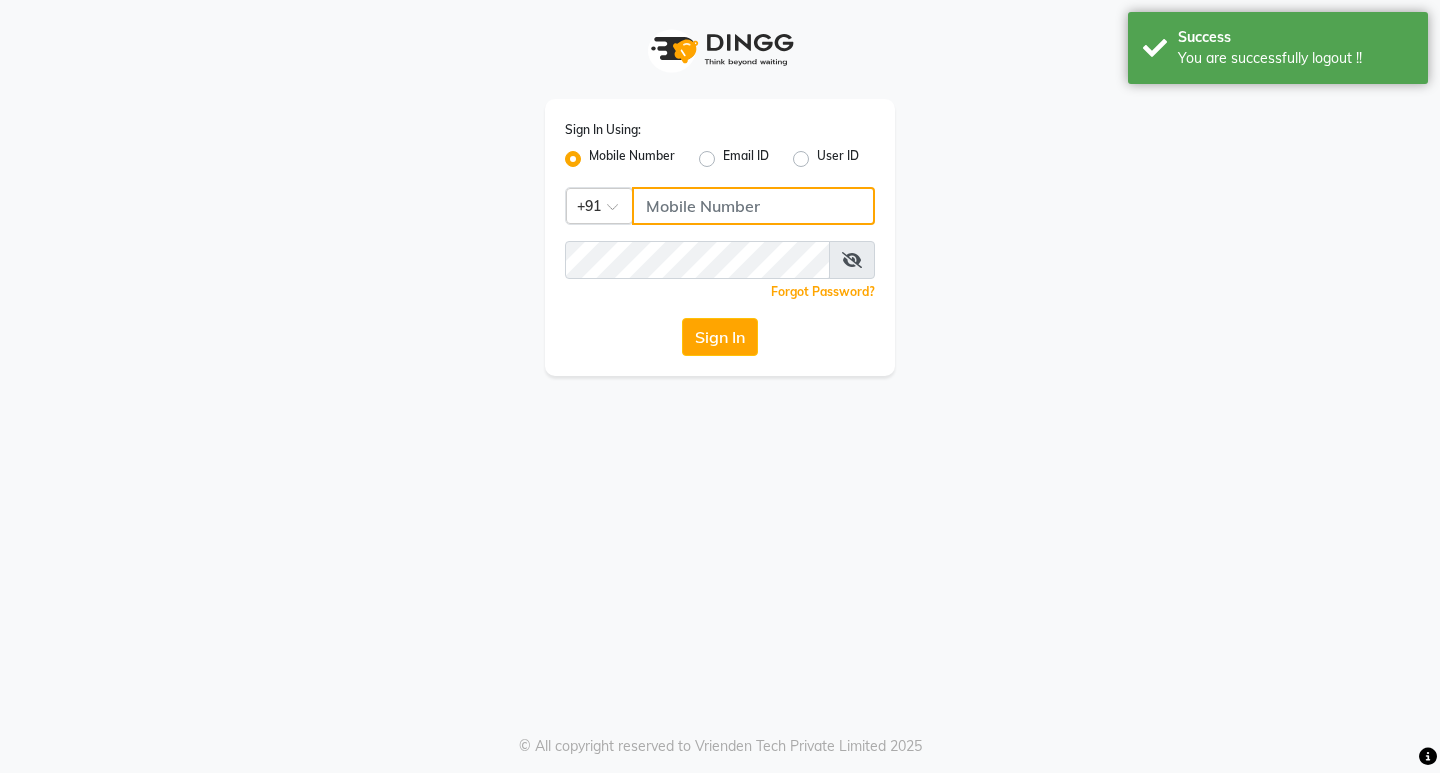 click 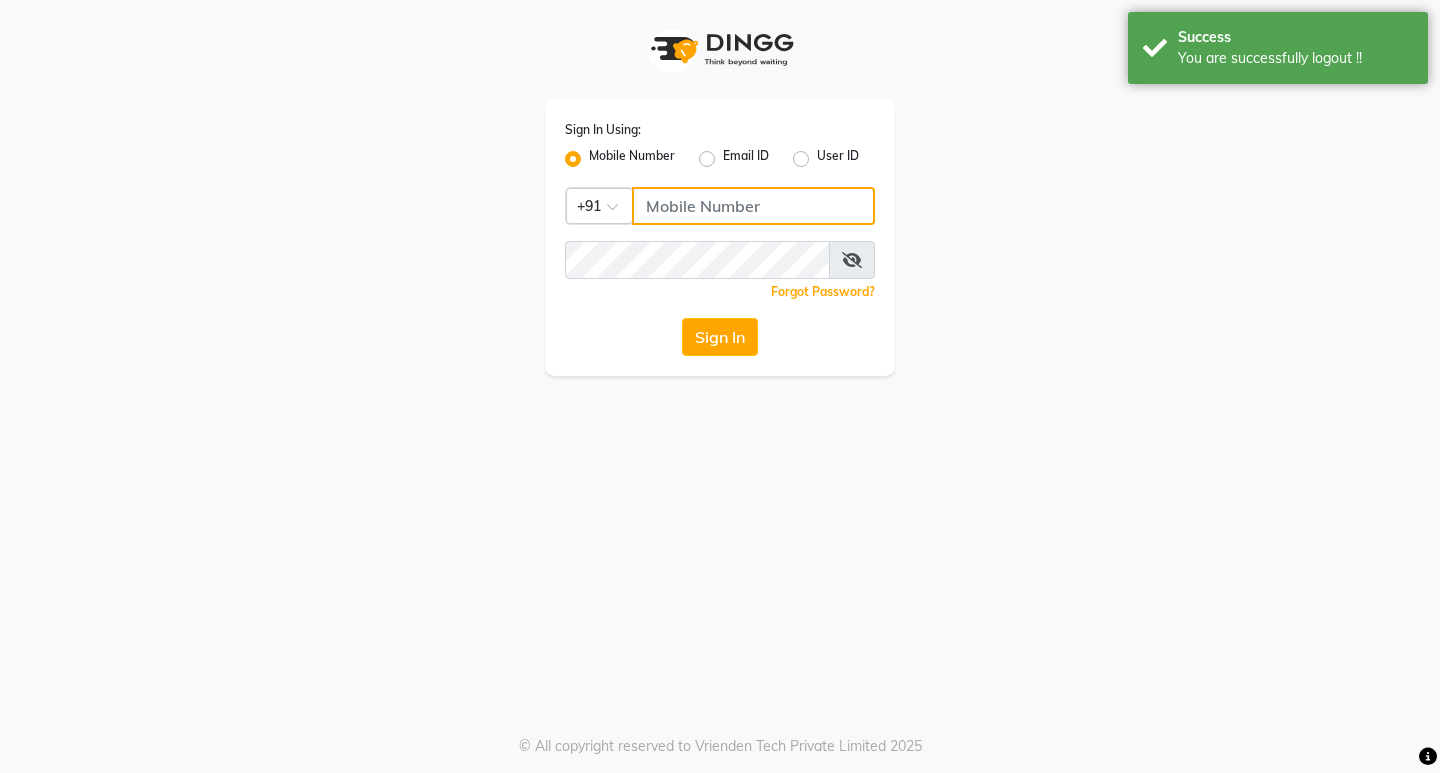 type on "8884568139" 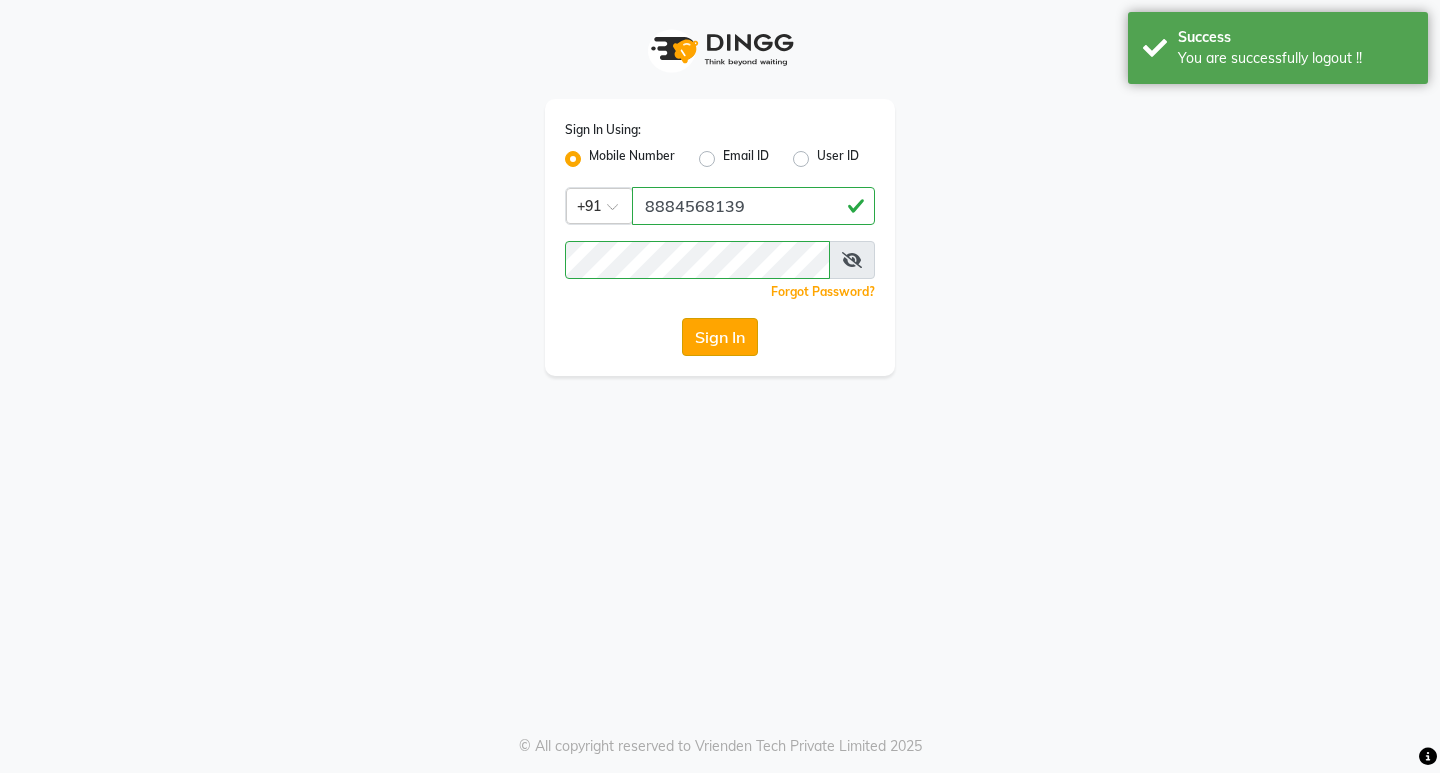 click on "Sign In" 